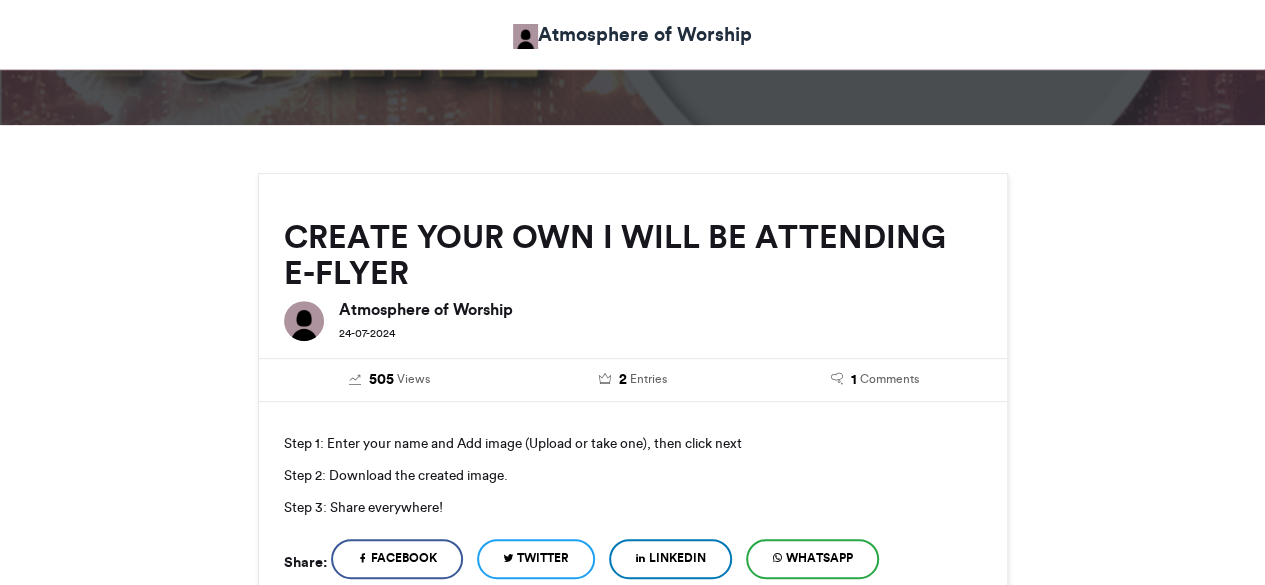 scroll, scrollTop: 0, scrollLeft: 0, axis: both 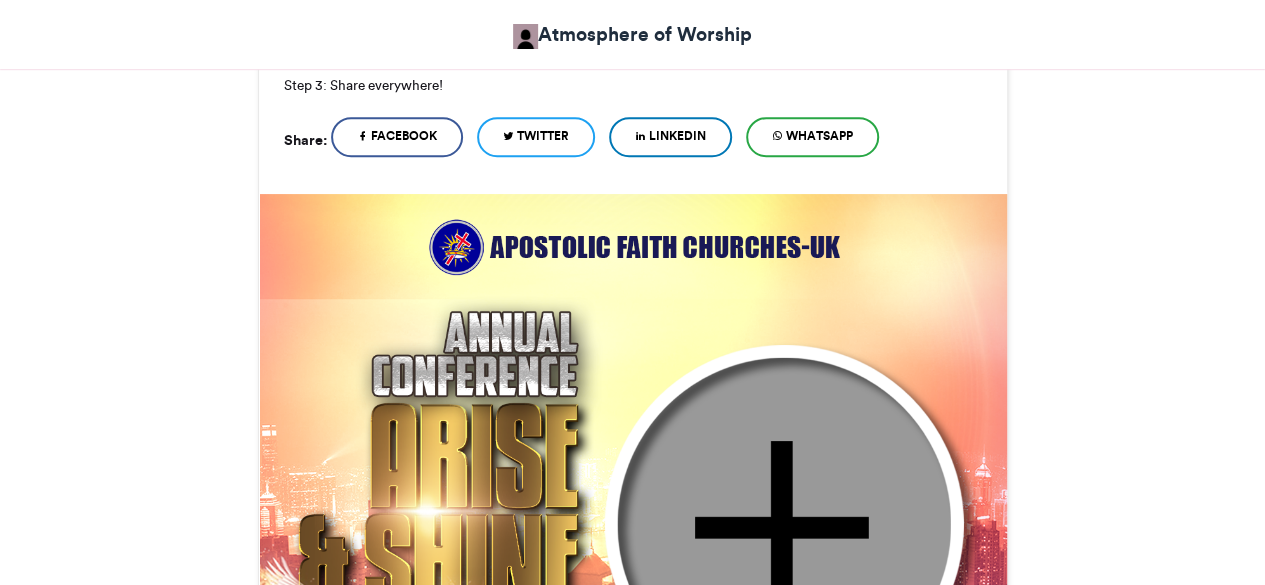 click at bounding box center (633, 567) 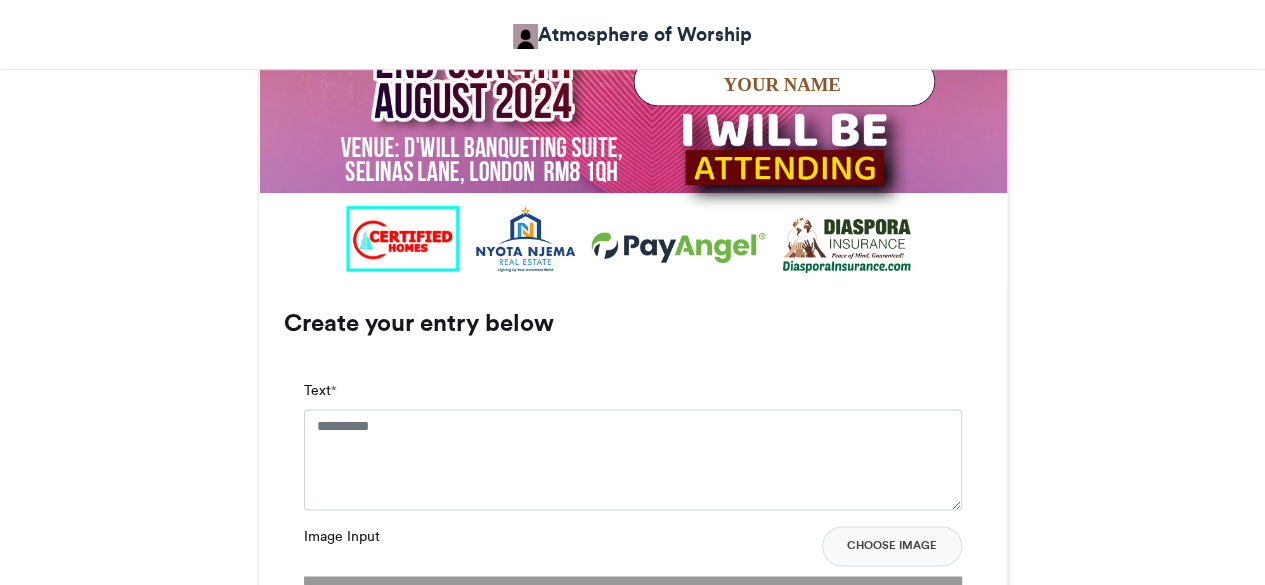 scroll, scrollTop: 1273, scrollLeft: 0, axis: vertical 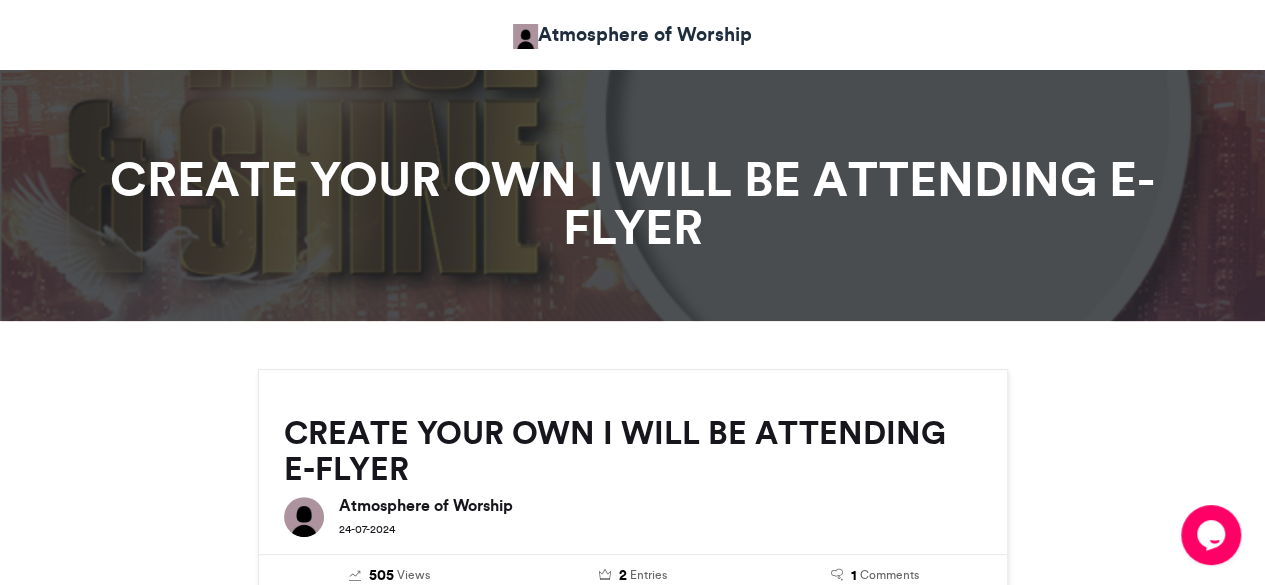 click on "Atmosphere of Worship" at bounding box center (632, 34) 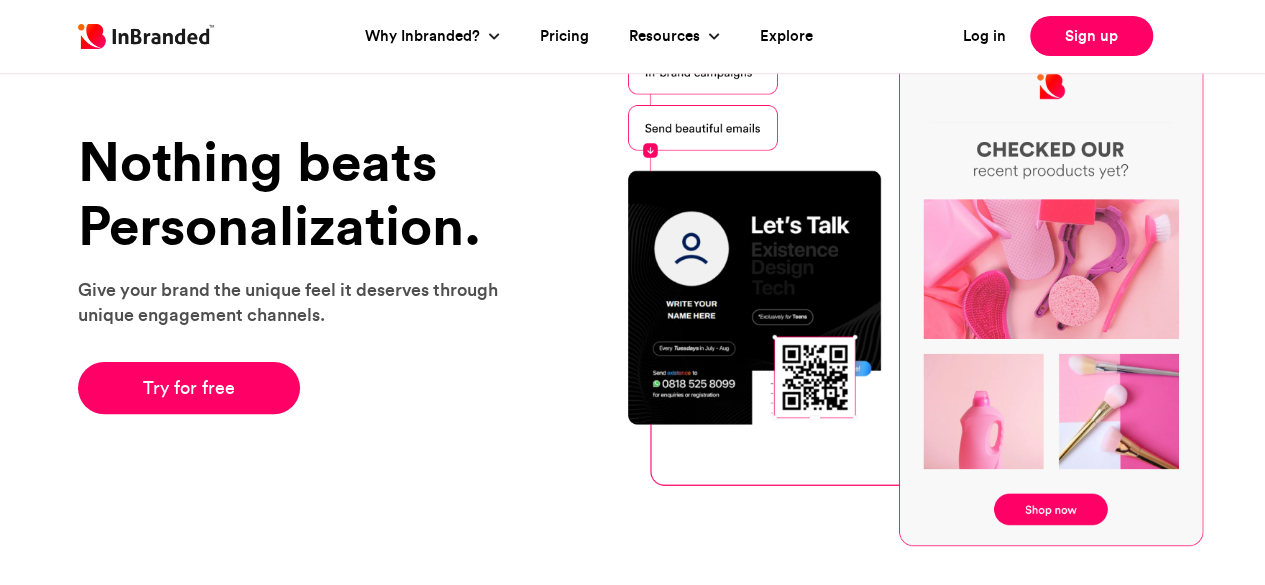 scroll, scrollTop: 108, scrollLeft: 0, axis: vertical 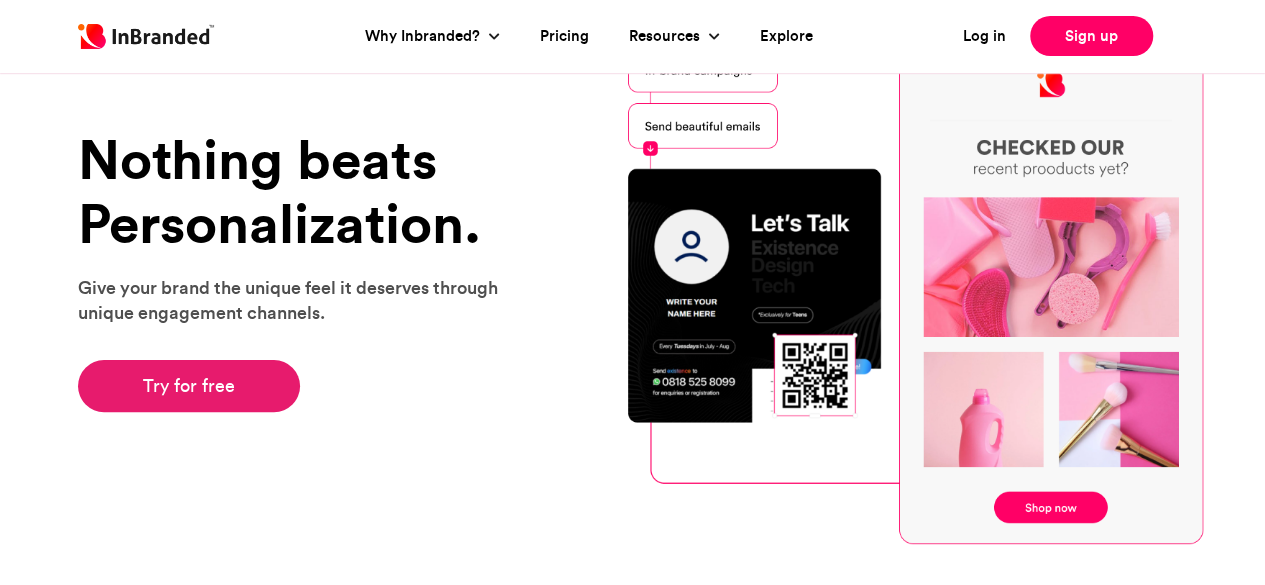 click on "Try for free" at bounding box center (189, 386) 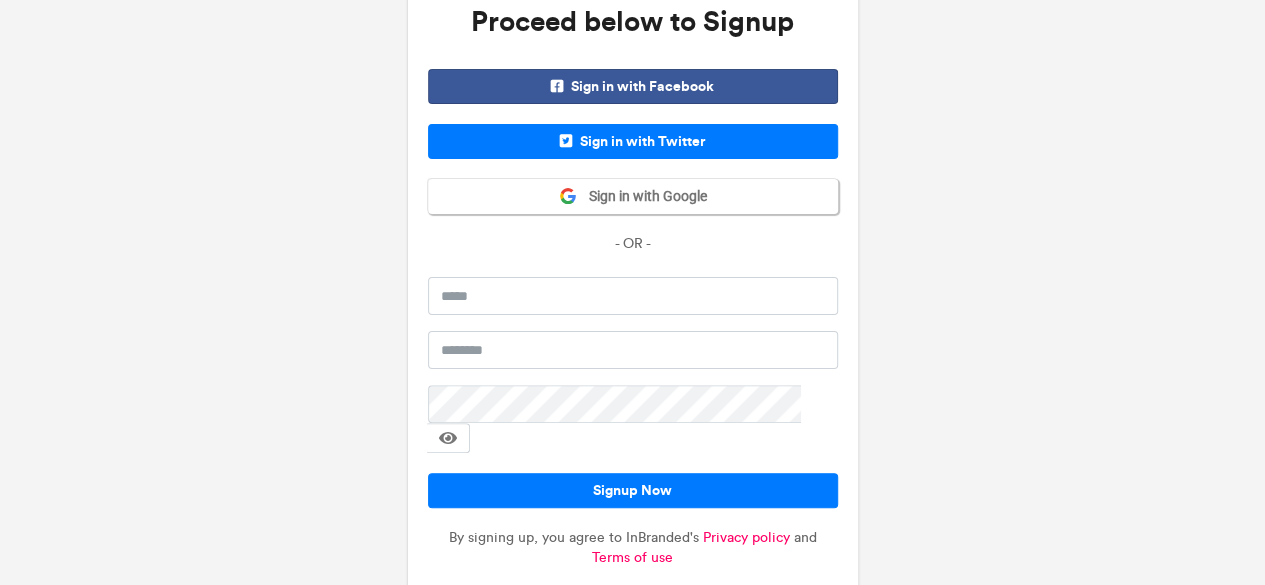 scroll, scrollTop: 113, scrollLeft: 0, axis: vertical 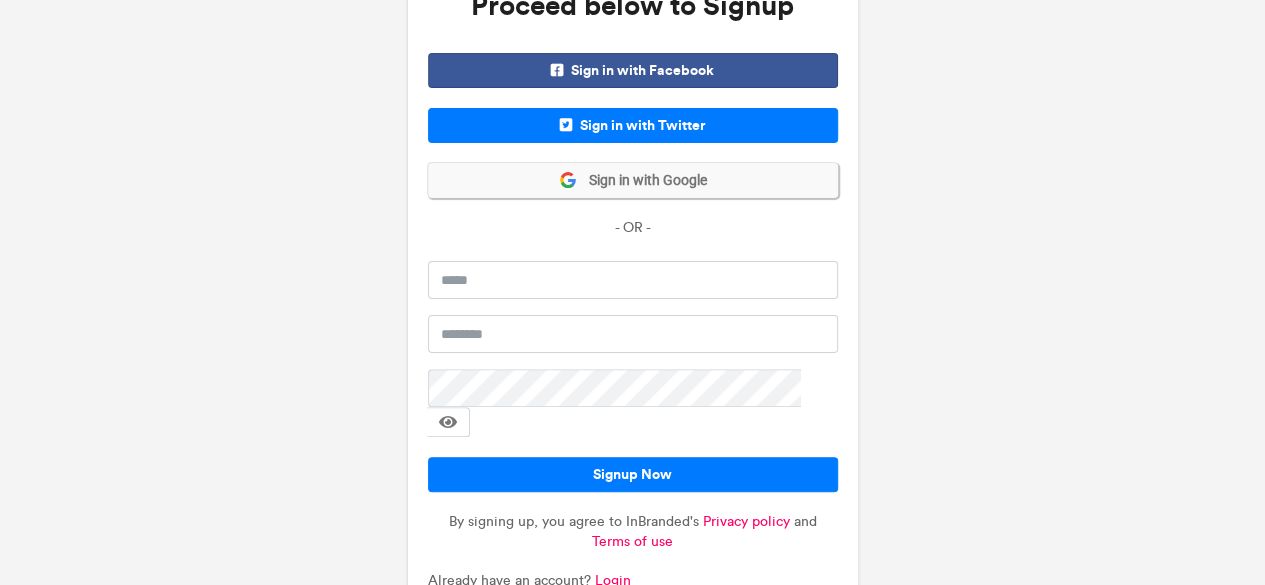 click on "Sign in with Google" at bounding box center [642, 181] 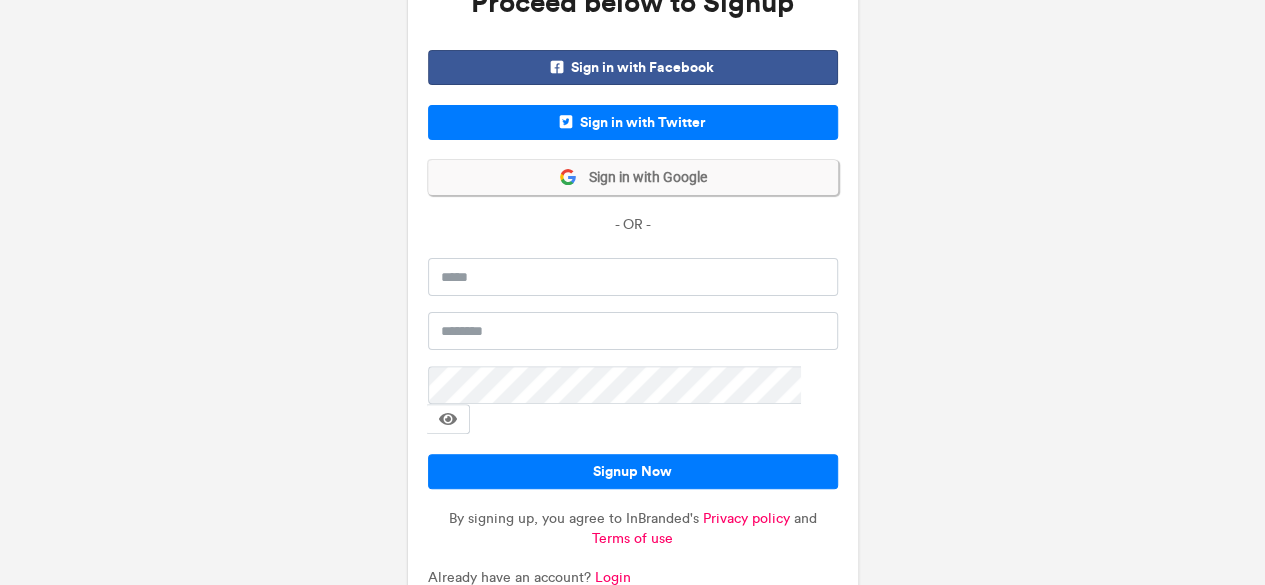 scroll, scrollTop: 114, scrollLeft: 0, axis: vertical 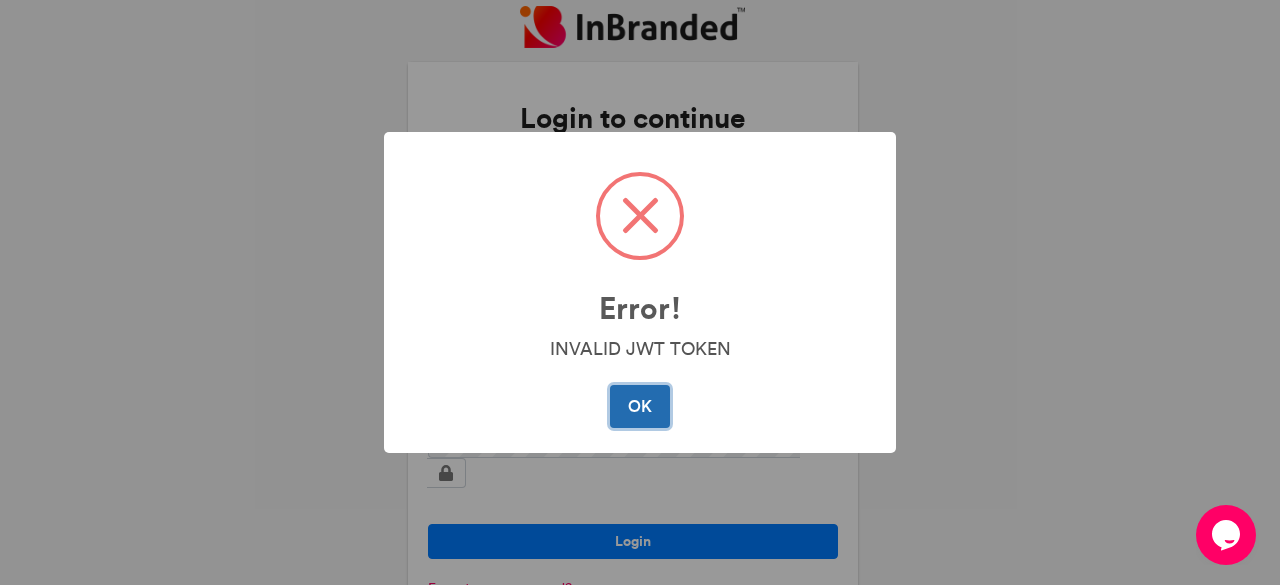 click on "OK" at bounding box center (639, 406) 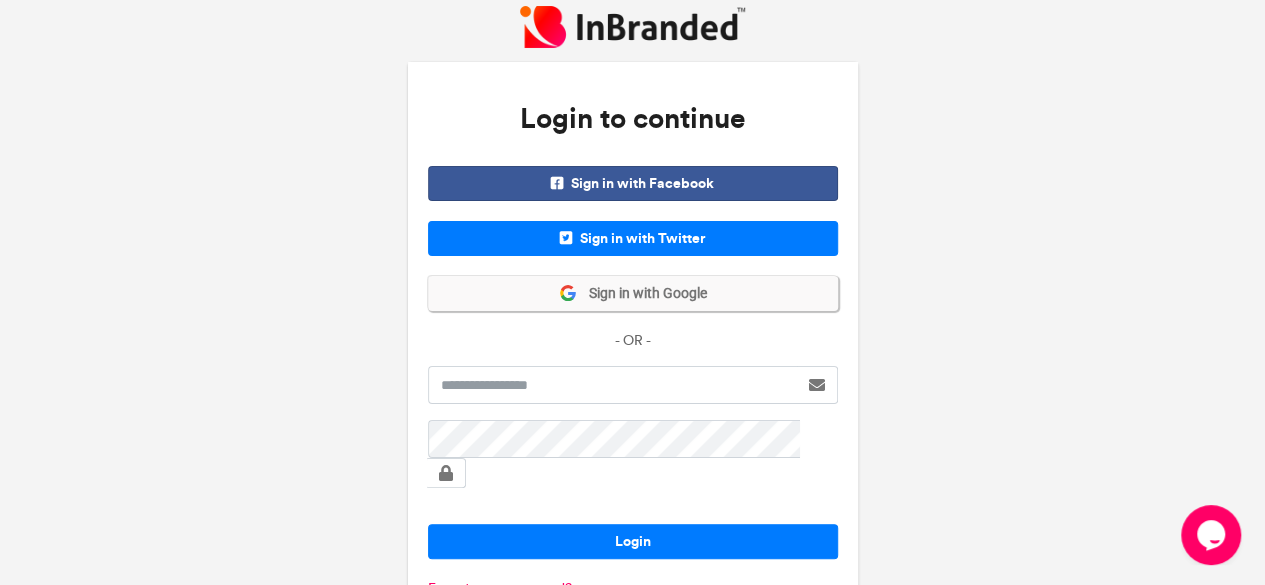 click on "Sign in with Google" at bounding box center (642, 294) 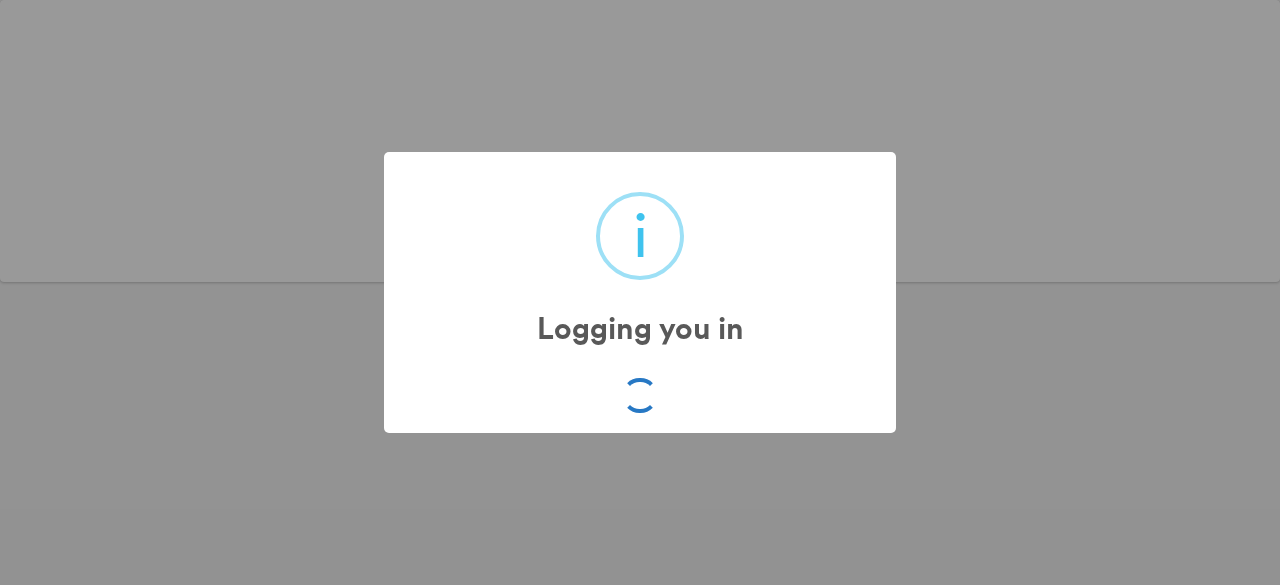 scroll, scrollTop: 0, scrollLeft: 0, axis: both 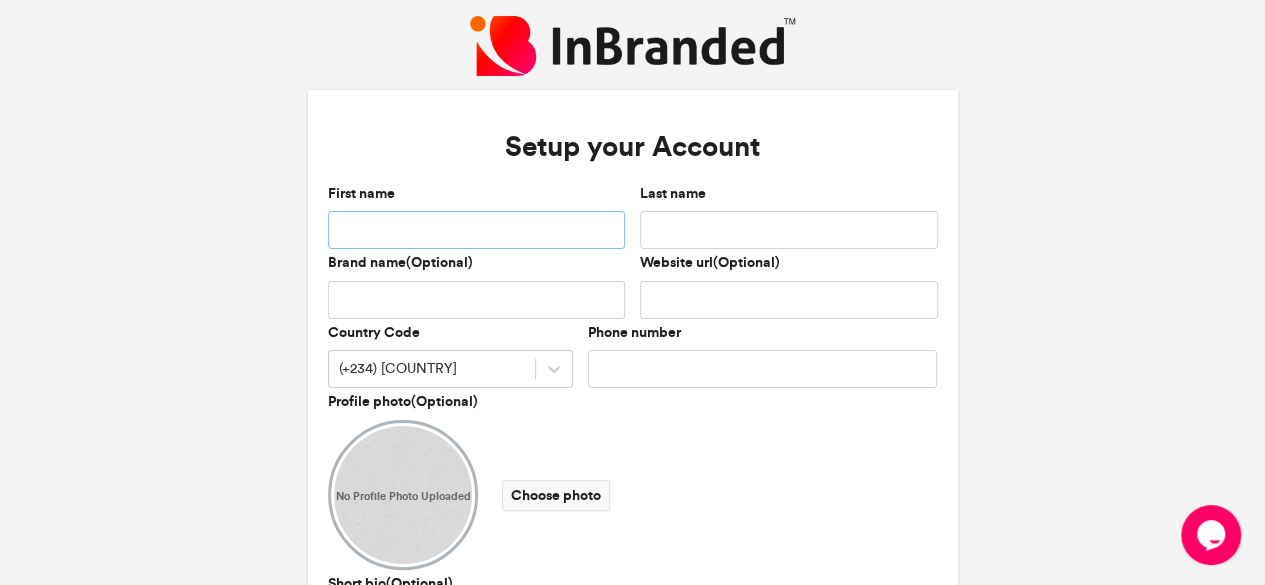click on "First name" at bounding box center (477, 230) 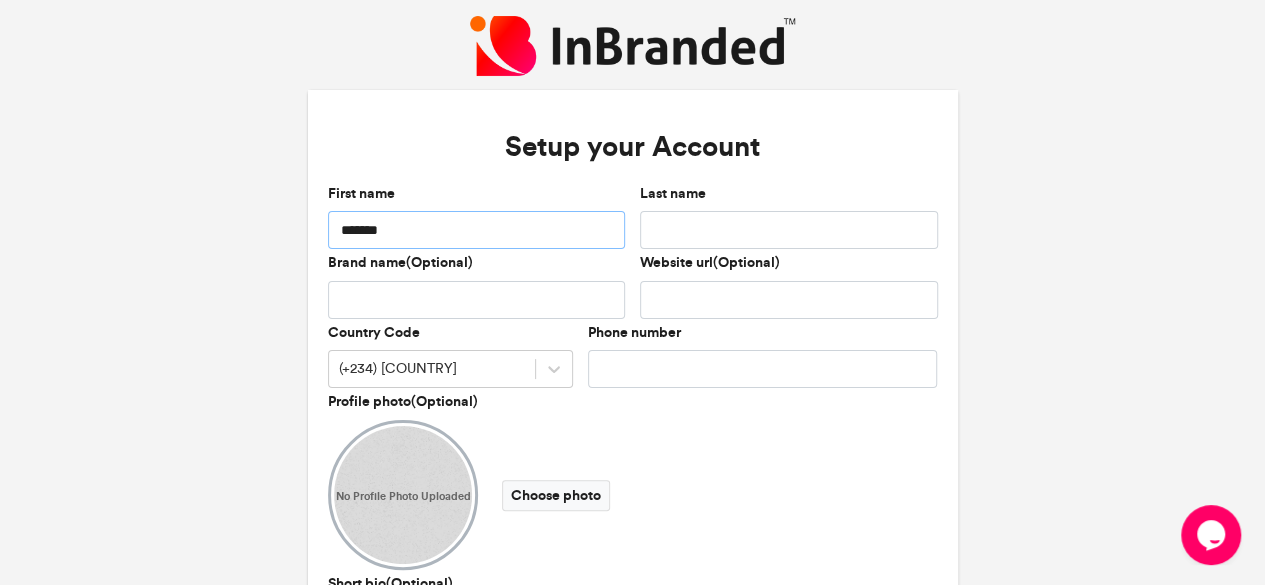 type on "*******" 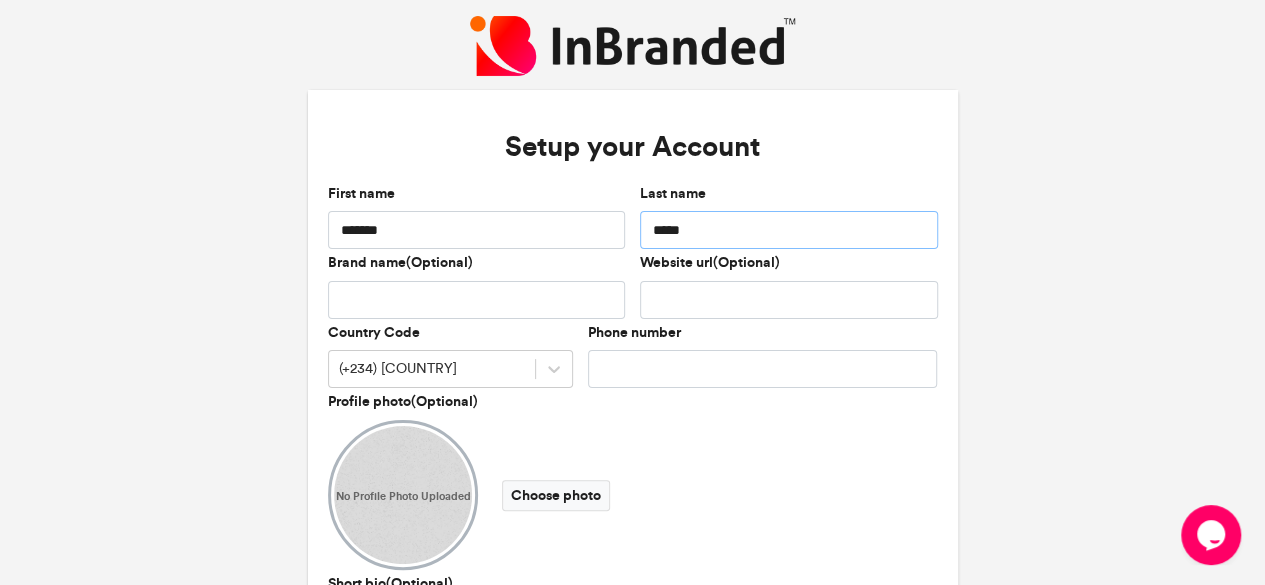 type on "*****" 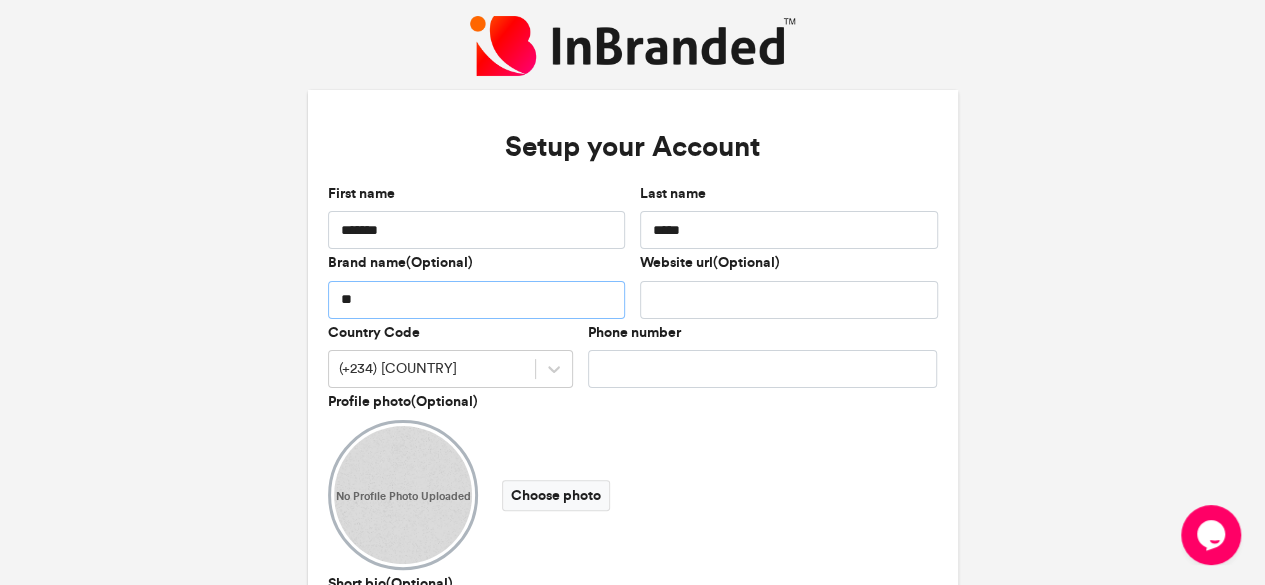 type on "*" 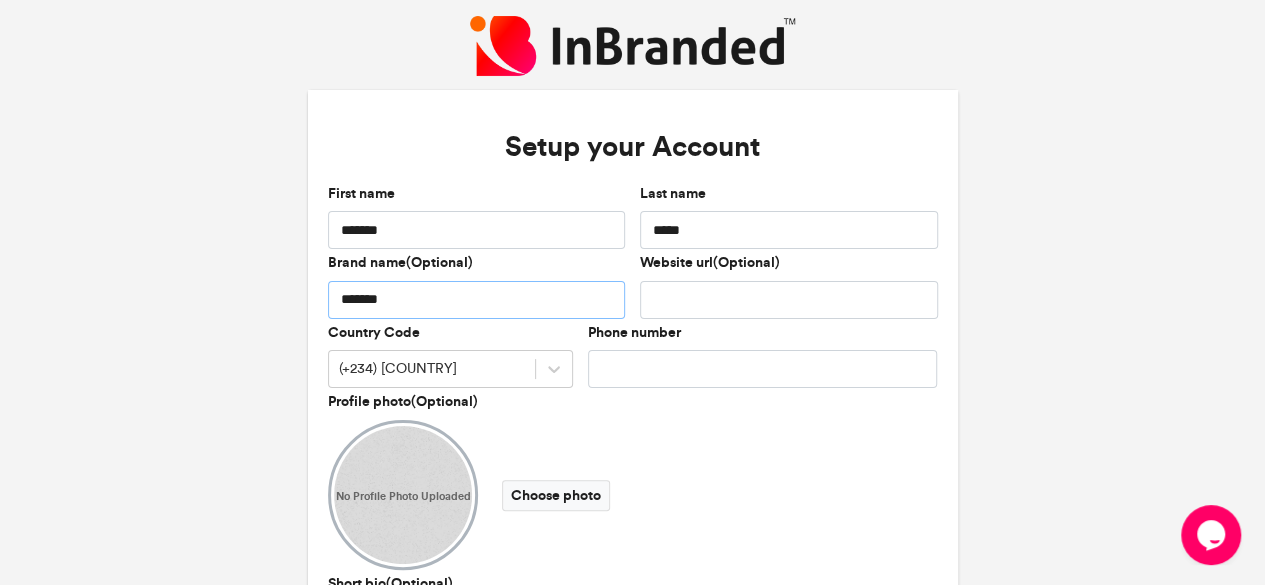 type on "*******" 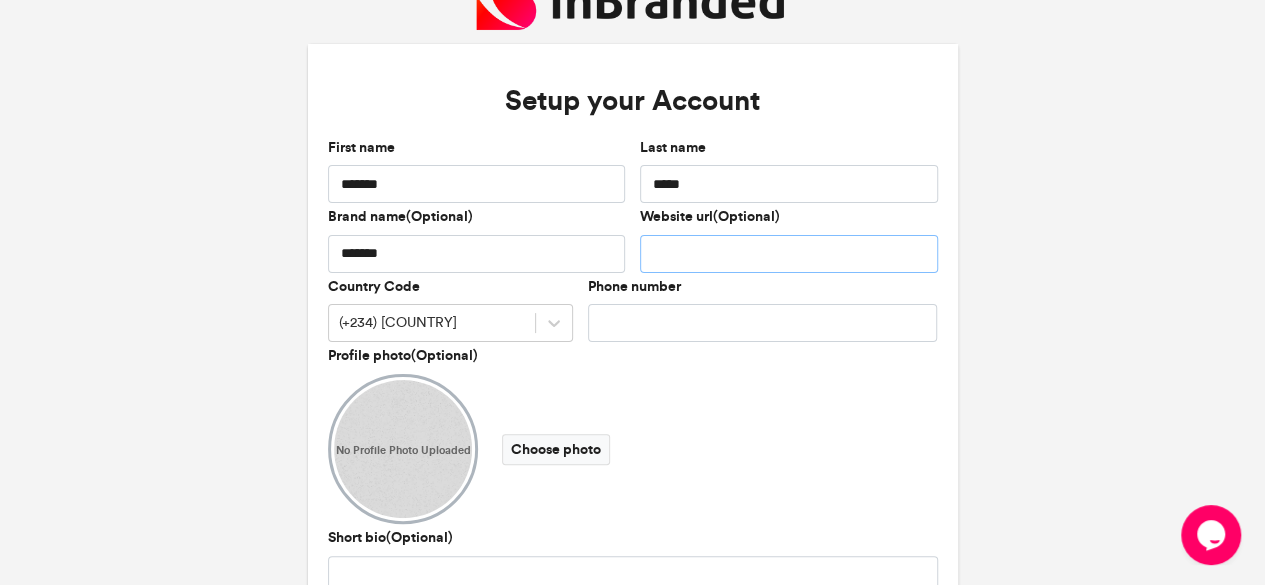 scroll, scrollTop: 47, scrollLeft: 0, axis: vertical 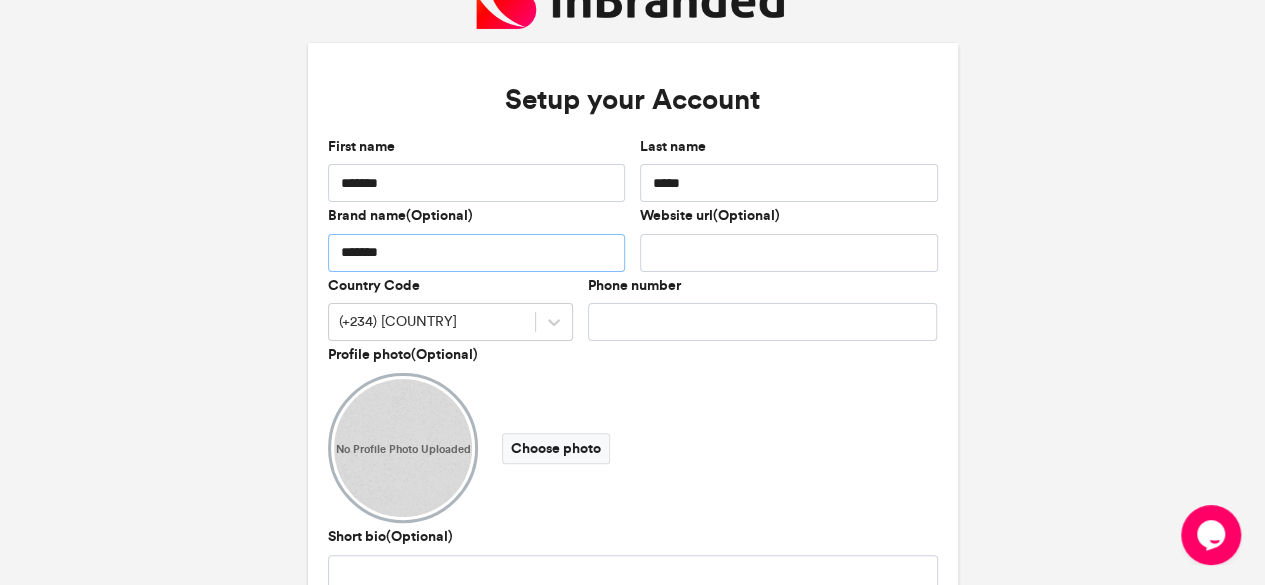 click on "*******" at bounding box center (477, 253) 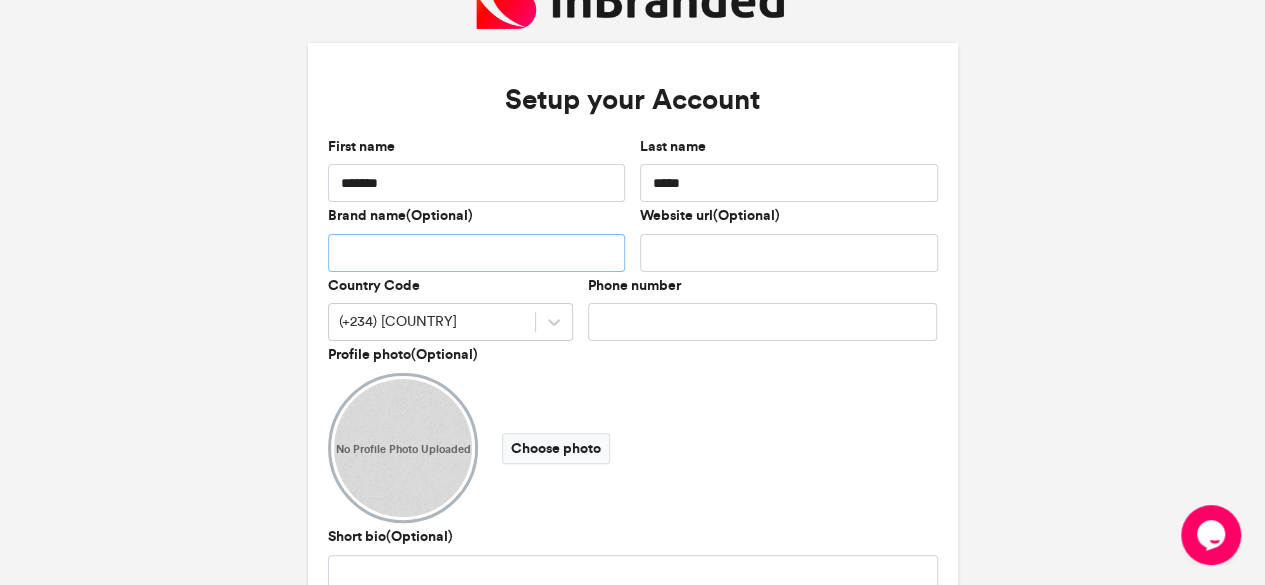 type 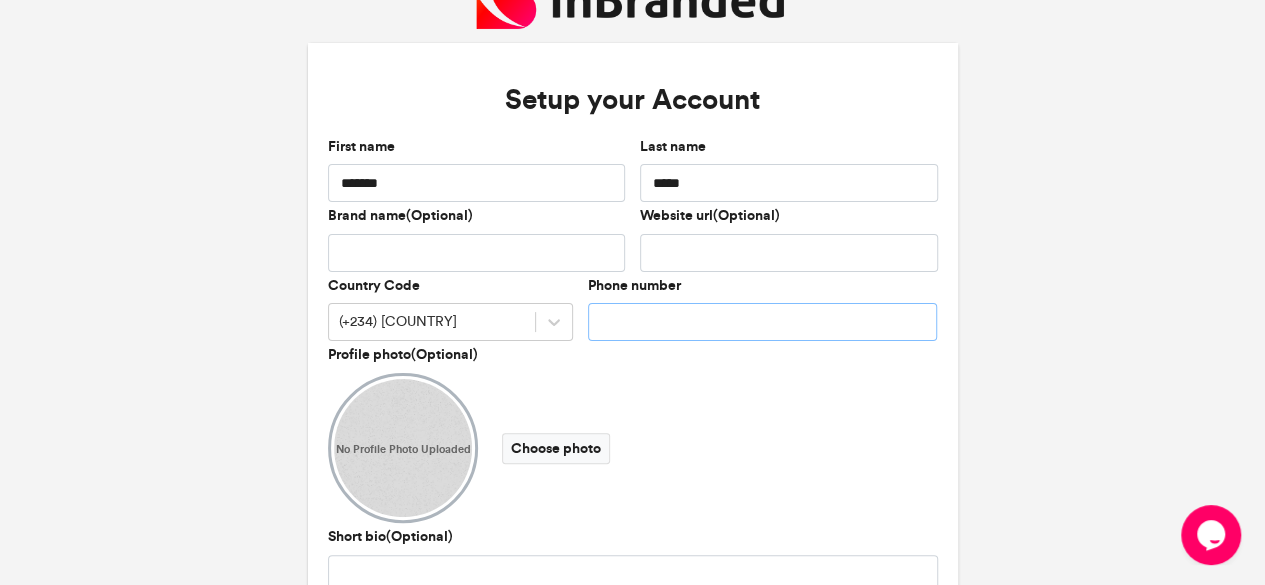 click on "Phone number" at bounding box center [763, 322] 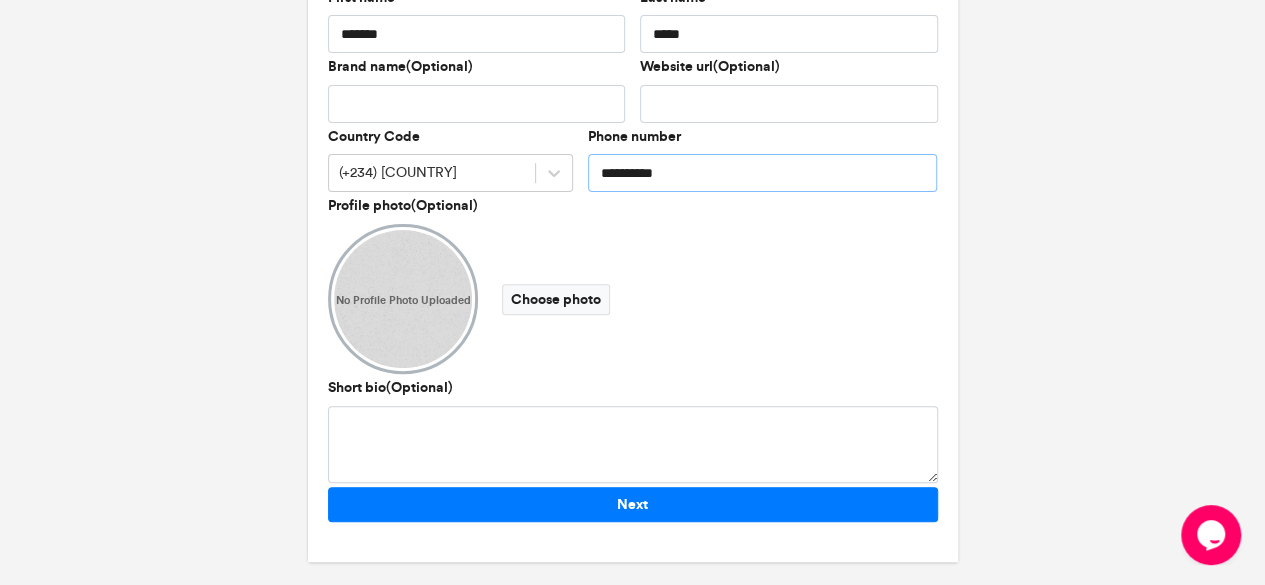 scroll, scrollTop: 202, scrollLeft: 0, axis: vertical 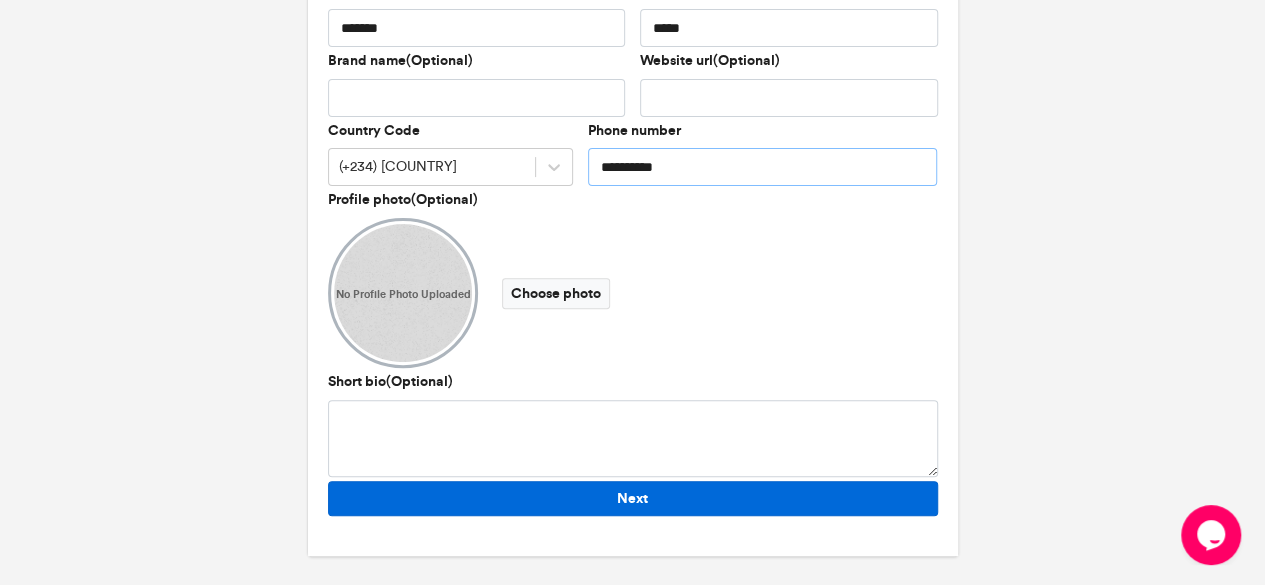 type on "**********" 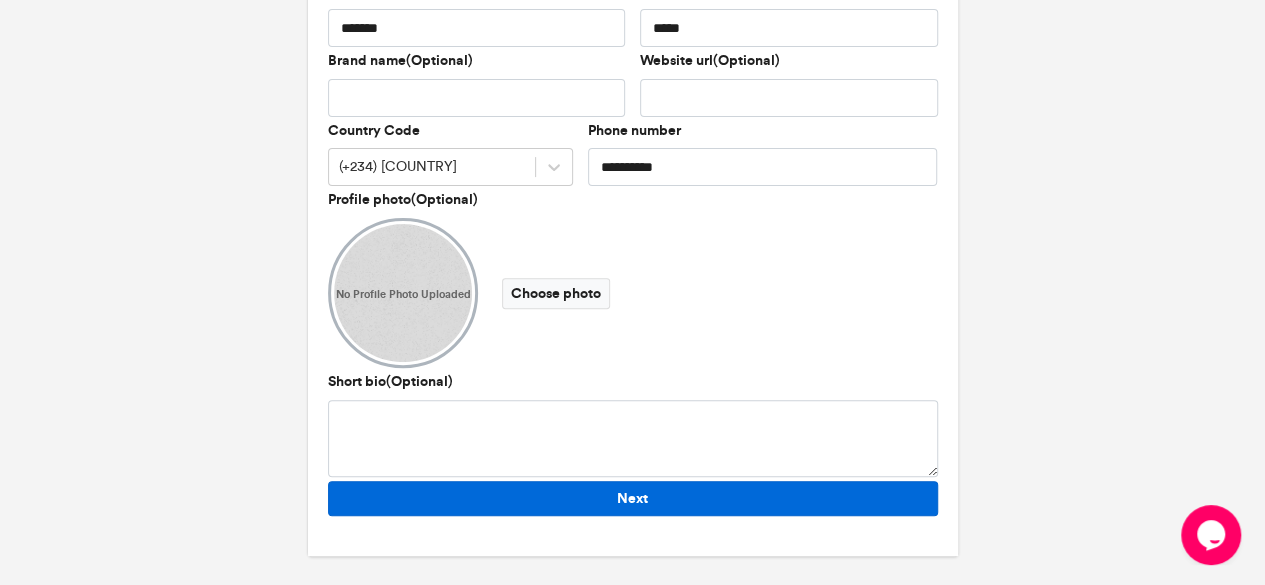 click on "Next" at bounding box center (633, 498) 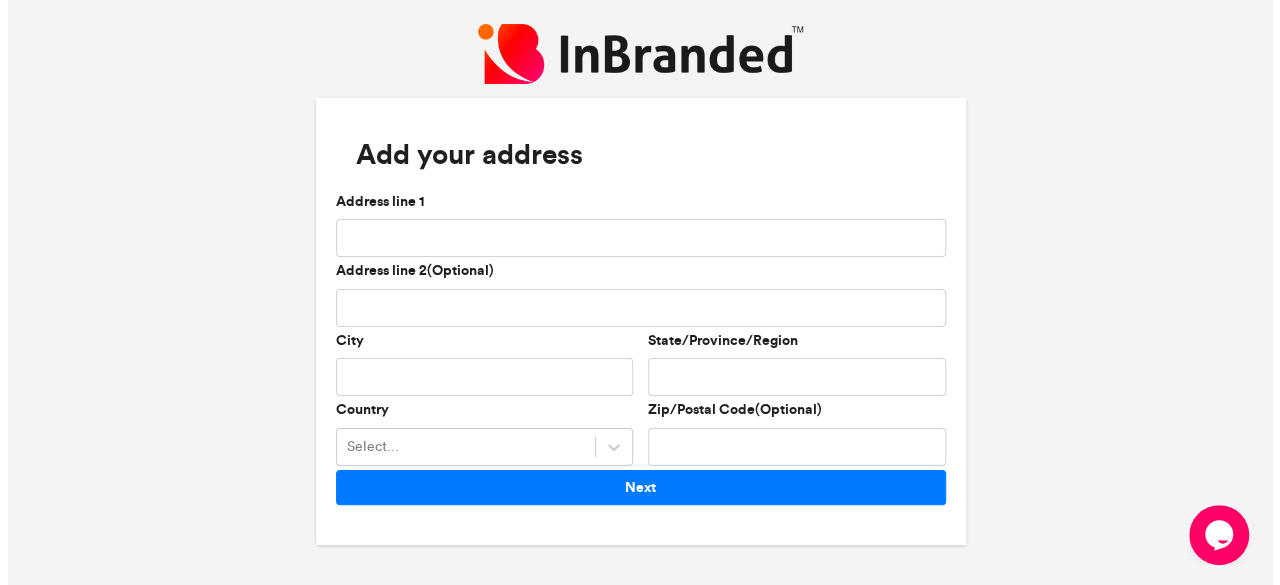 scroll, scrollTop: 0, scrollLeft: 0, axis: both 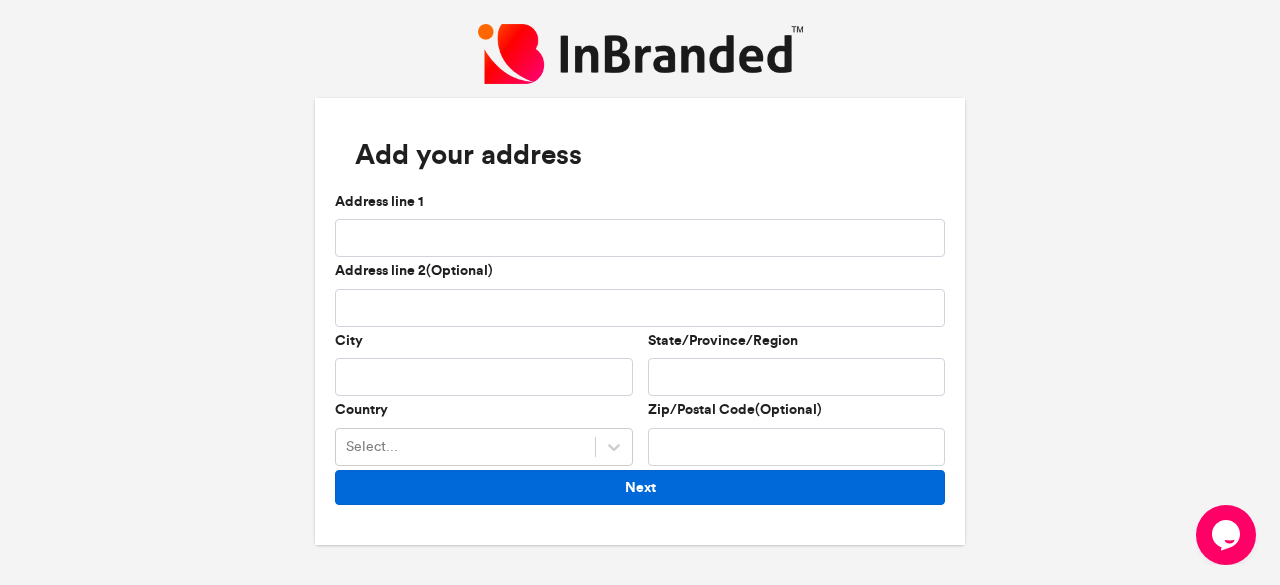 click on "Next" at bounding box center (640, 487) 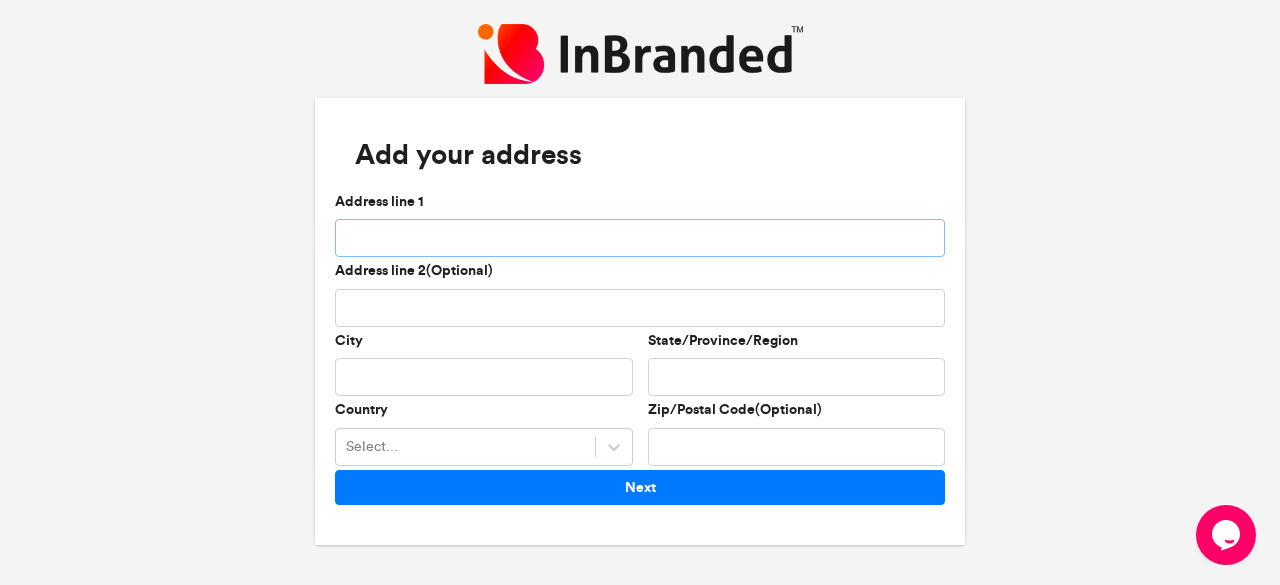 click on "Address line 1" at bounding box center (640, 238) 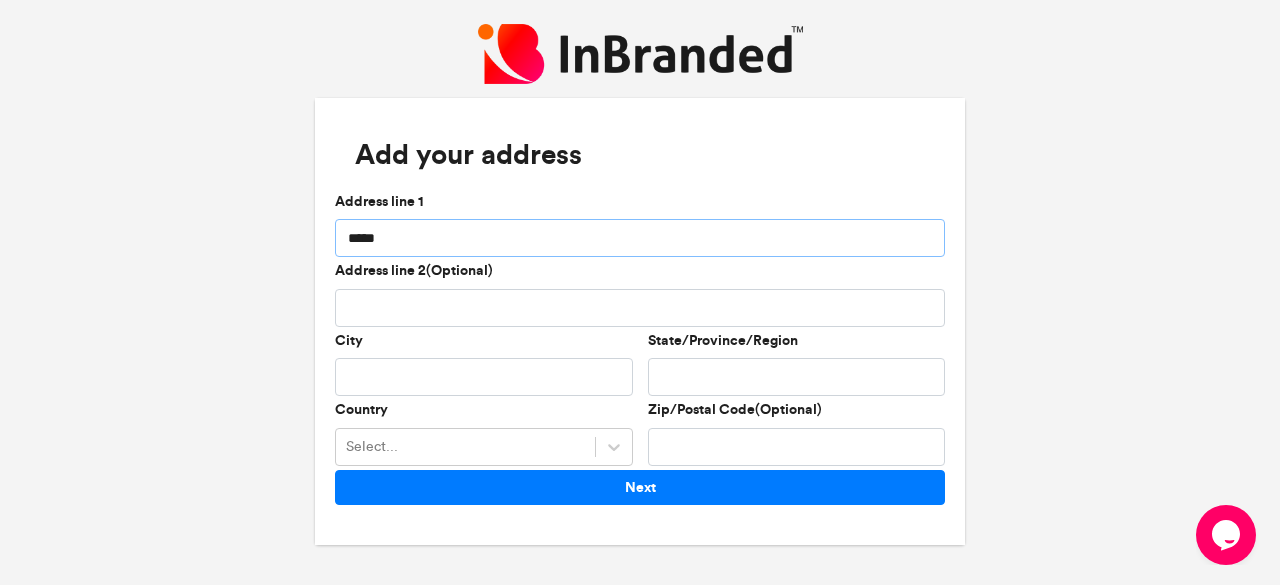 type on "*****" 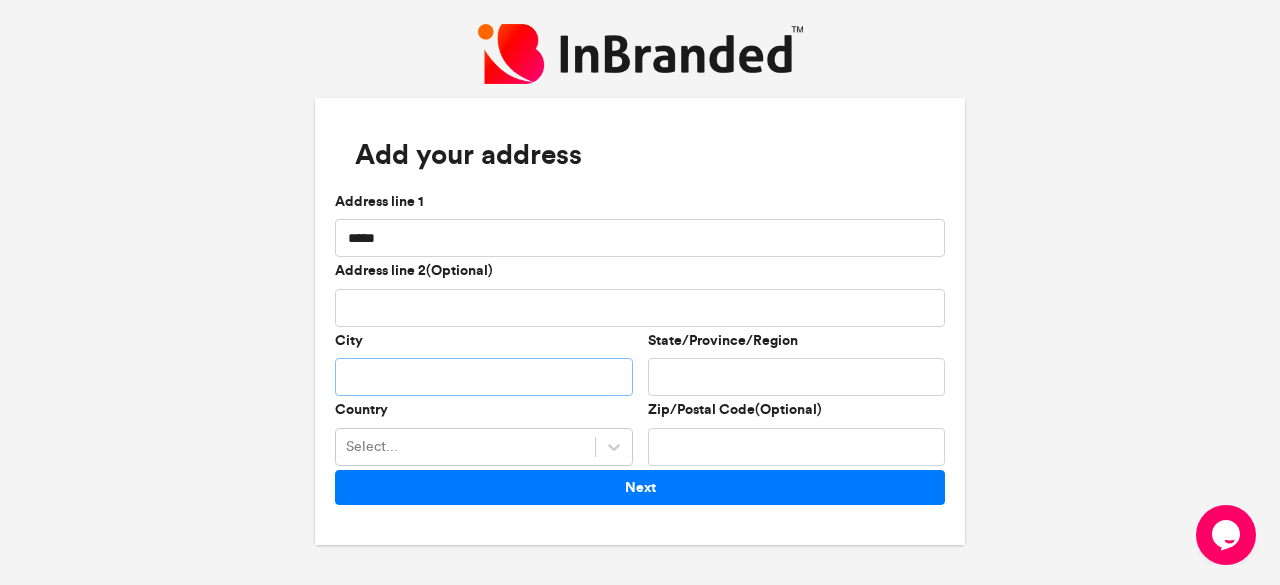 click on "City" at bounding box center [484, 377] 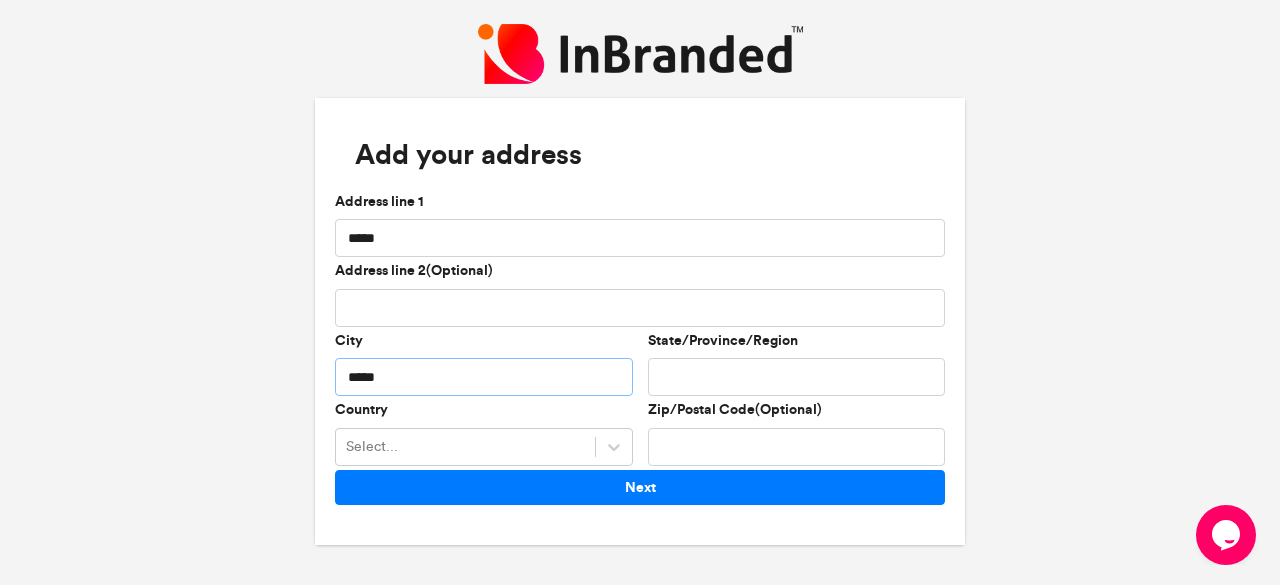 type on "*****" 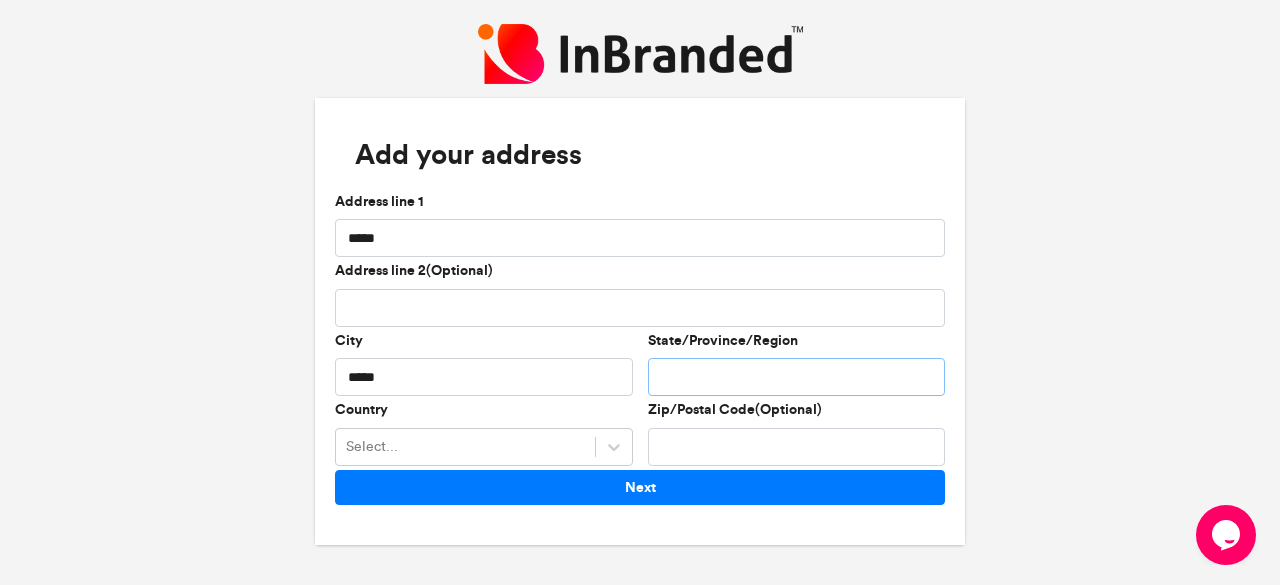 click on "State/Province/Region" at bounding box center (797, 377) 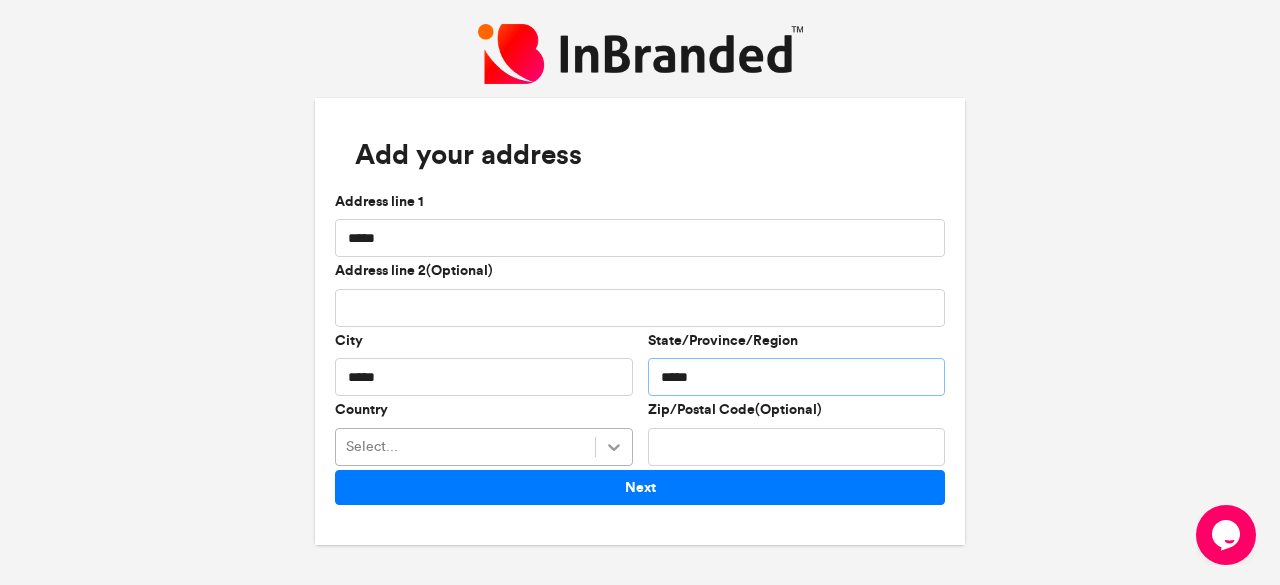 type on "*****" 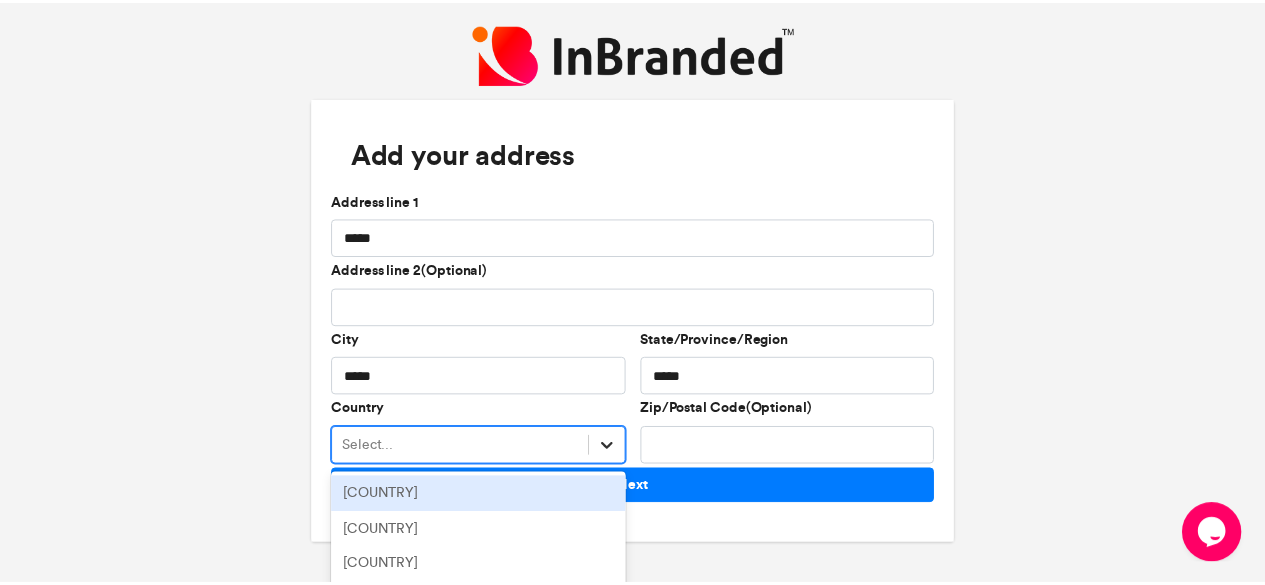 scroll, scrollTop: 189, scrollLeft: 0, axis: vertical 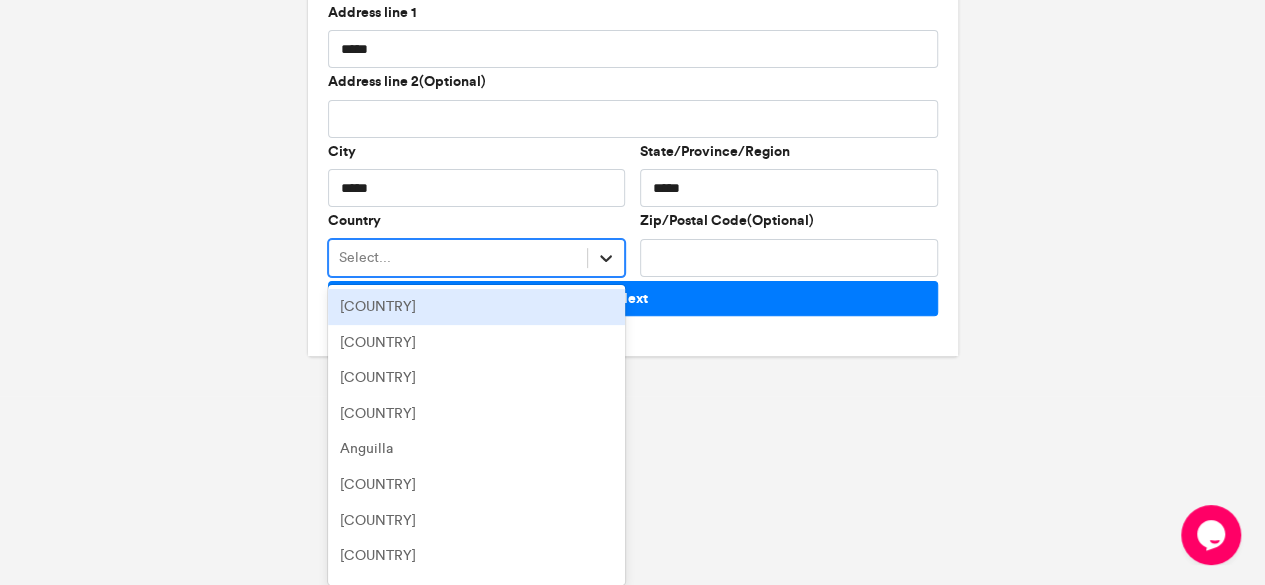 click on "option Andorra focused, 1 of 256. 256 results available. Use Up and Down to choose options, press Enter to select the currently focused option, press Escape to exit the menu, press Tab to select the option and exit the menu. Select... Andorra United Arab Emirates Afghanistan Antigua and Barbuda Anguilla Albania Armenia Netherlands Antilles Angola Antarctica Argentina American Samoa Austria Australia Aruba Åland Islands Azerbaijan Bosnia and Herzegovina Barbados Bangladesh Belgium Burkina Faso Bulgaria Bahrain Burundi Benin Saint Barthélemy Bermuda Brunei Darussalam Bolivia, Plurinational State of Caribbean Netherlands Brazil Bahamas Bhutan Bouvet Island Botswana Belarus Belize Canada Cocos (Keeling) Islands Congo, the Democratic Republic of the Central African Republic Congo Switzerland Côte d'Ivoire Cook Islands Chile Cameroon China Colombia Costa Rica Cuba Cape Verde Curaçao Christmas Island Cyprus Czech Republic Germany Djibouti Denmark Dominica Dominican Republic Algeria Ecuador Estonia Egypt" at bounding box center (477, 258) 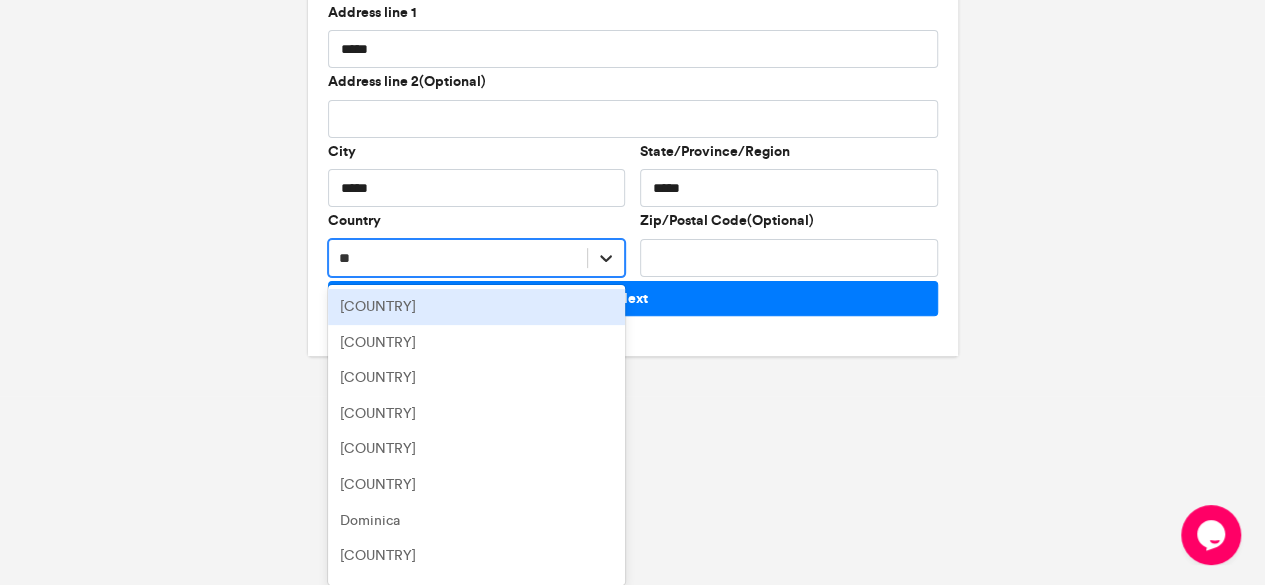 type on "***" 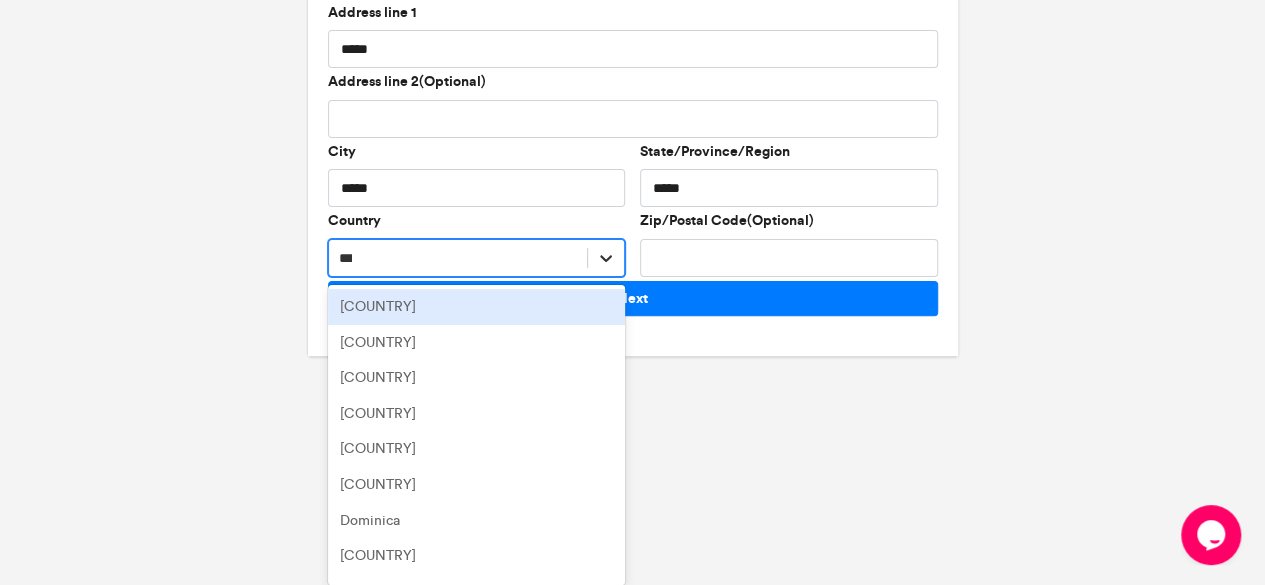 scroll, scrollTop: 0, scrollLeft: 0, axis: both 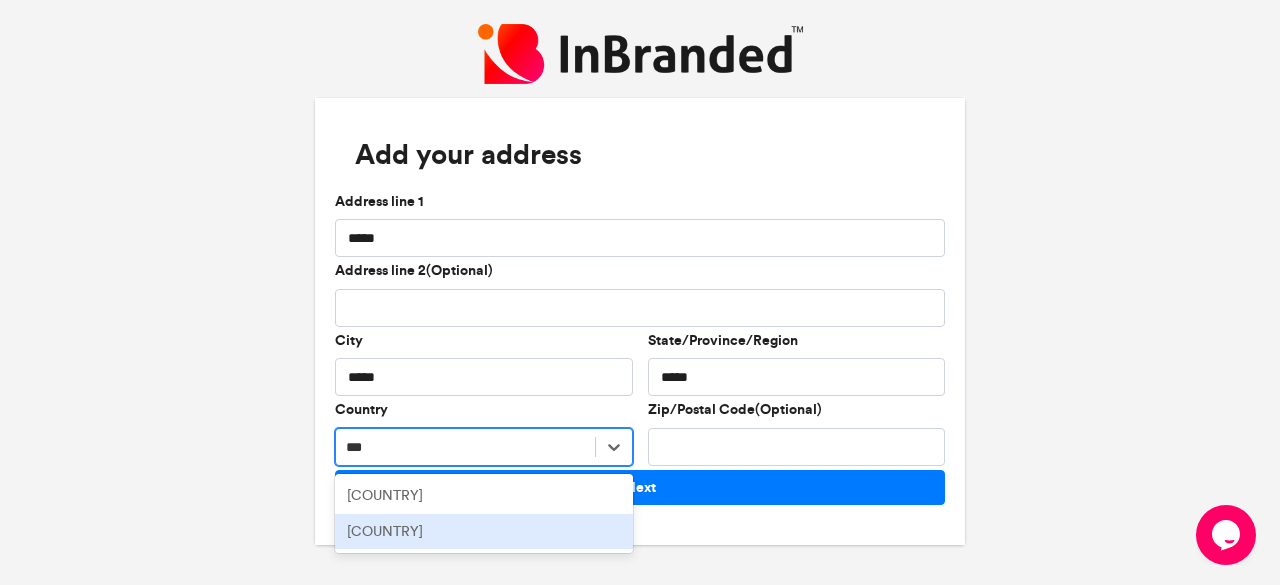 click on "[COUNTRY]" at bounding box center [484, 532] 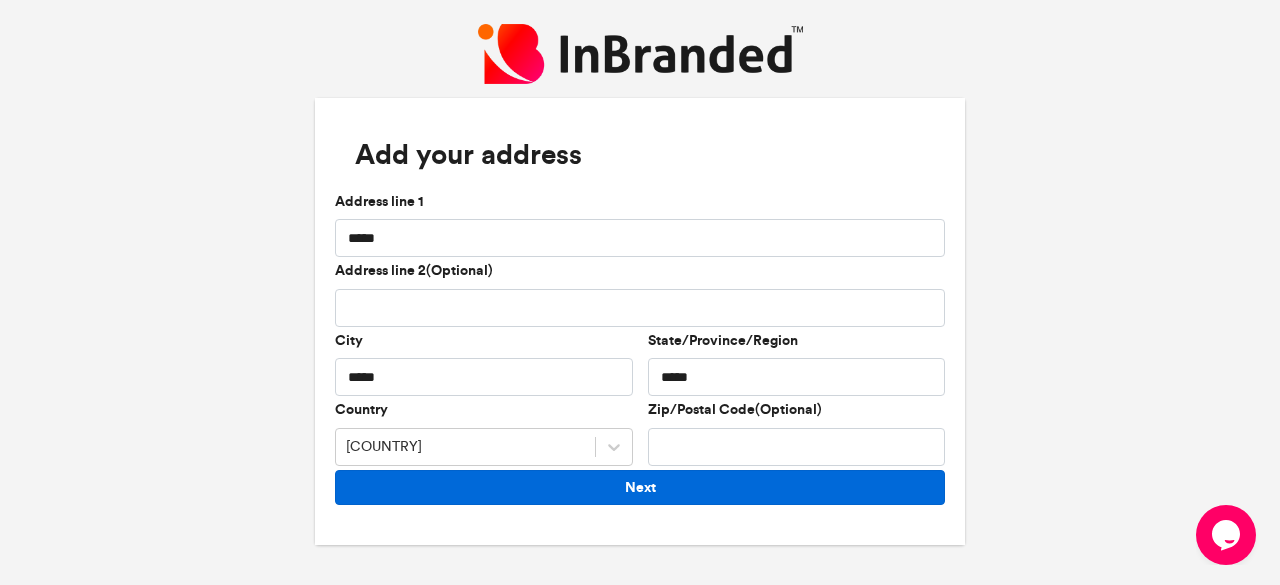 click on "Next" at bounding box center (640, 487) 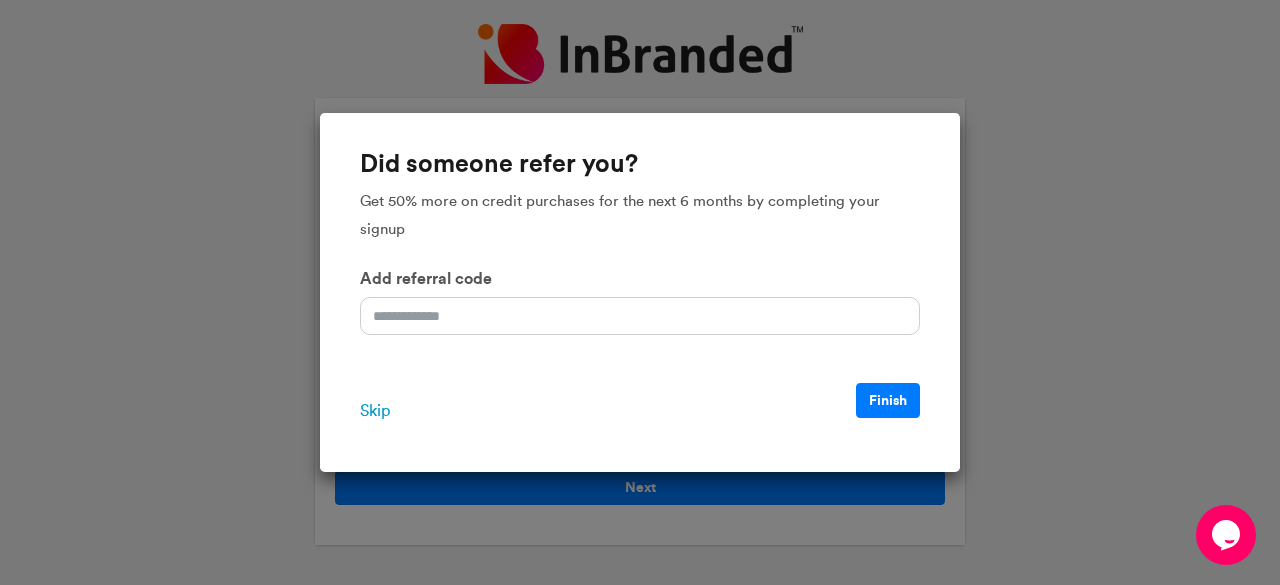 click on "Skip" at bounding box center [375, 411] 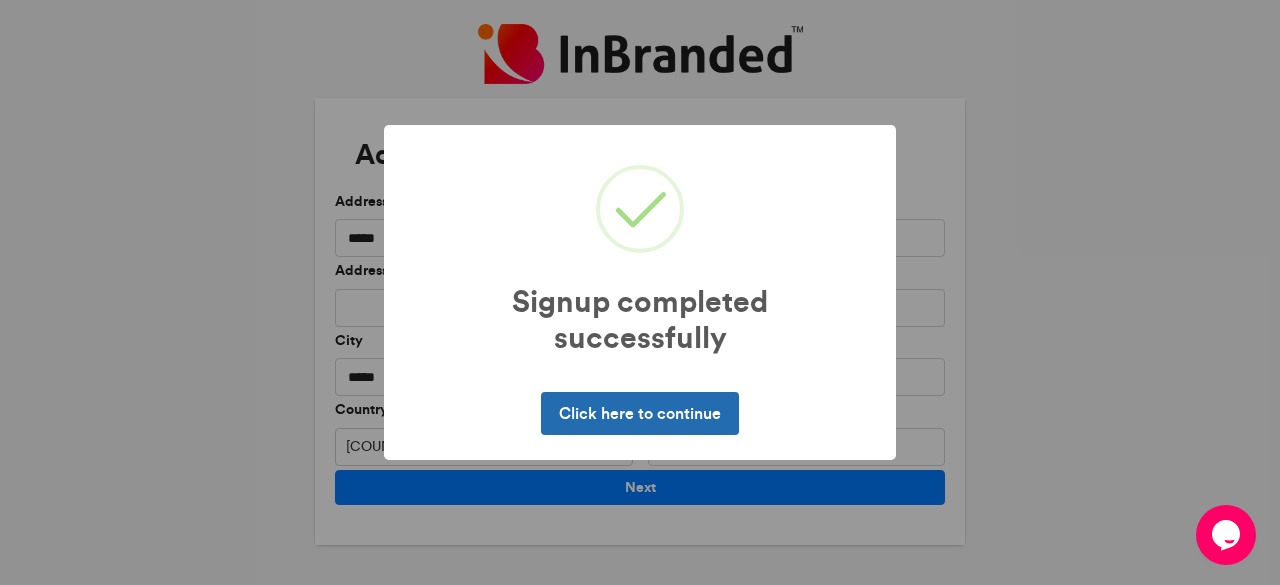 click on "Click here to continue" at bounding box center [639, 413] 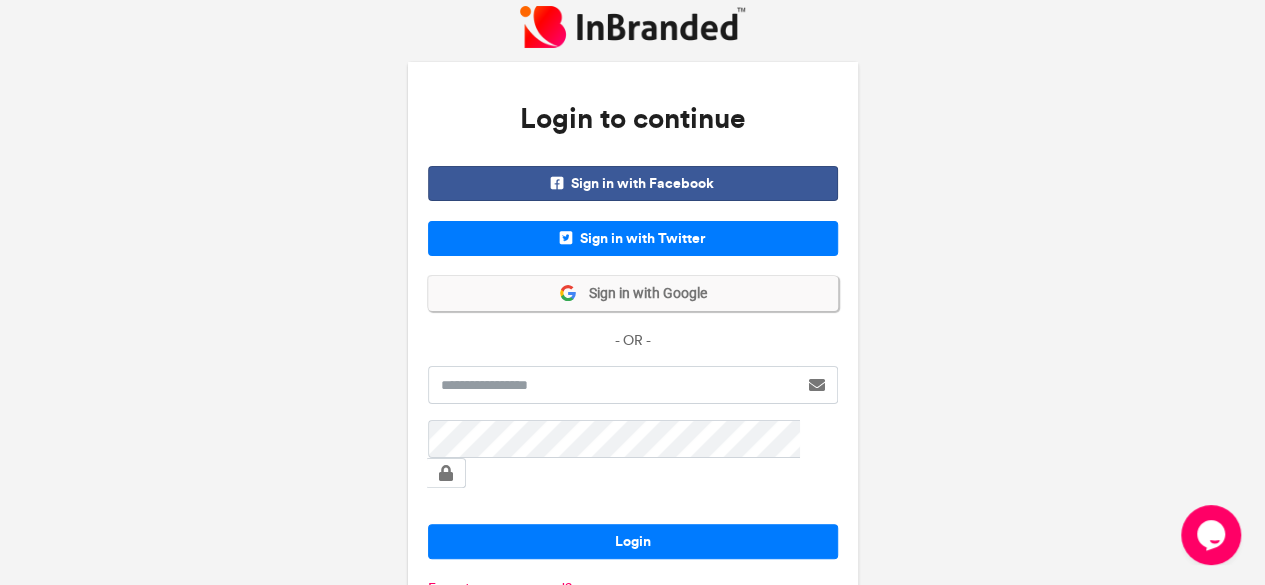 click on "Sign in with Google" at bounding box center [633, 293] 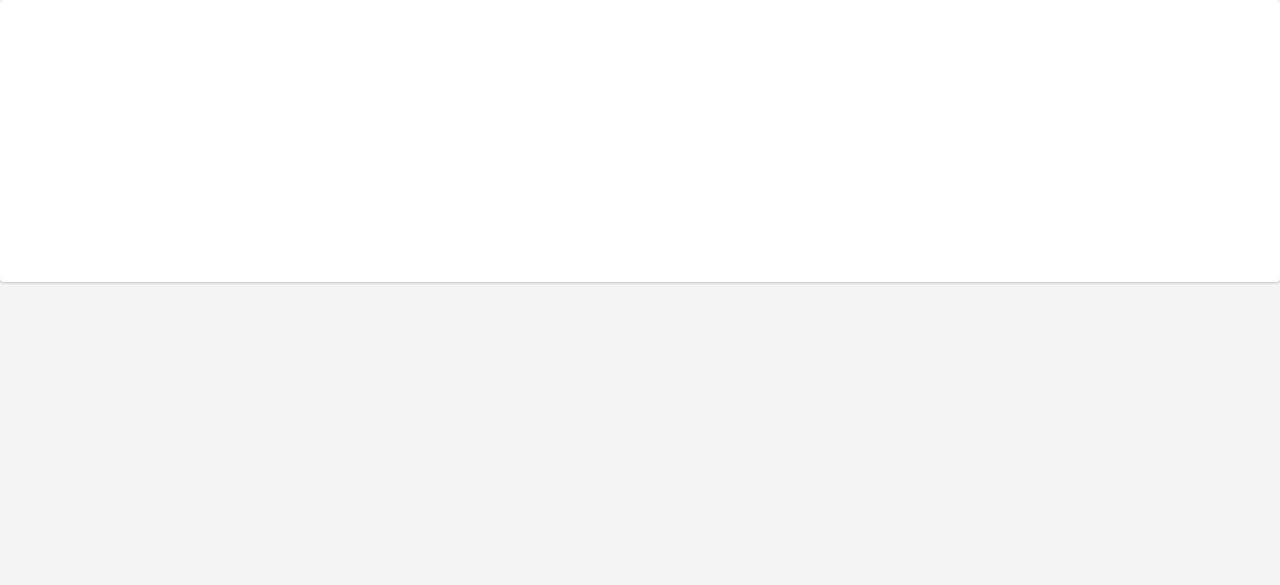 scroll, scrollTop: 0, scrollLeft: 0, axis: both 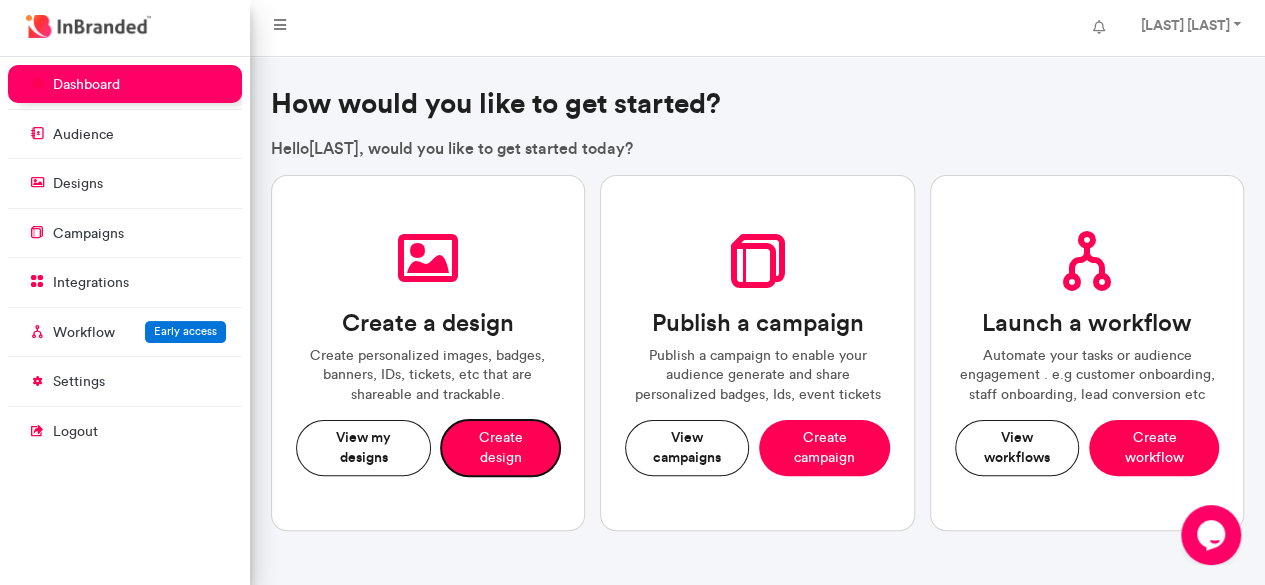 click on "Create design" at bounding box center [500, 447] 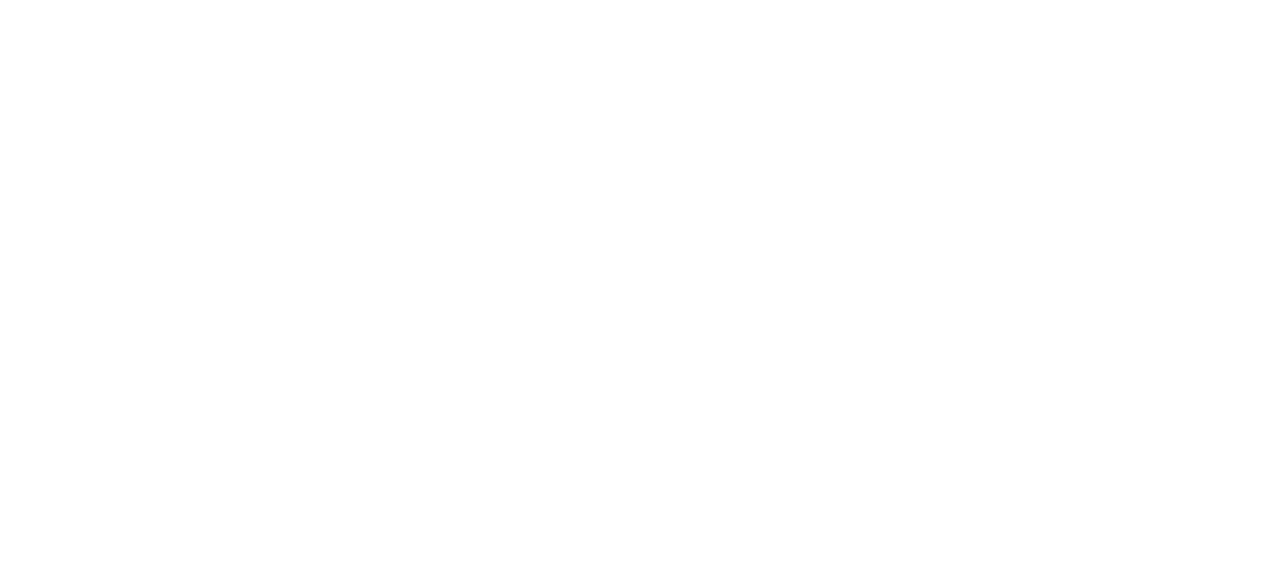 scroll, scrollTop: 0, scrollLeft: 0, axis: both 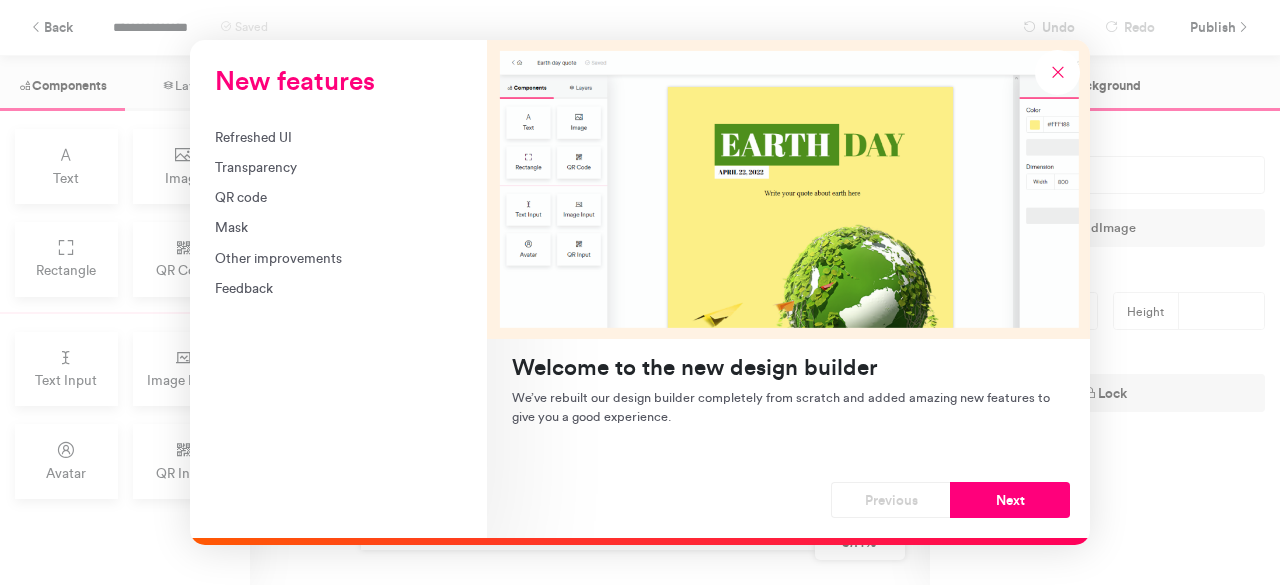 click on "New features Refreshed UI Transparency QR code Mask Other improvements Feedback" at bounding box center [338, 289] 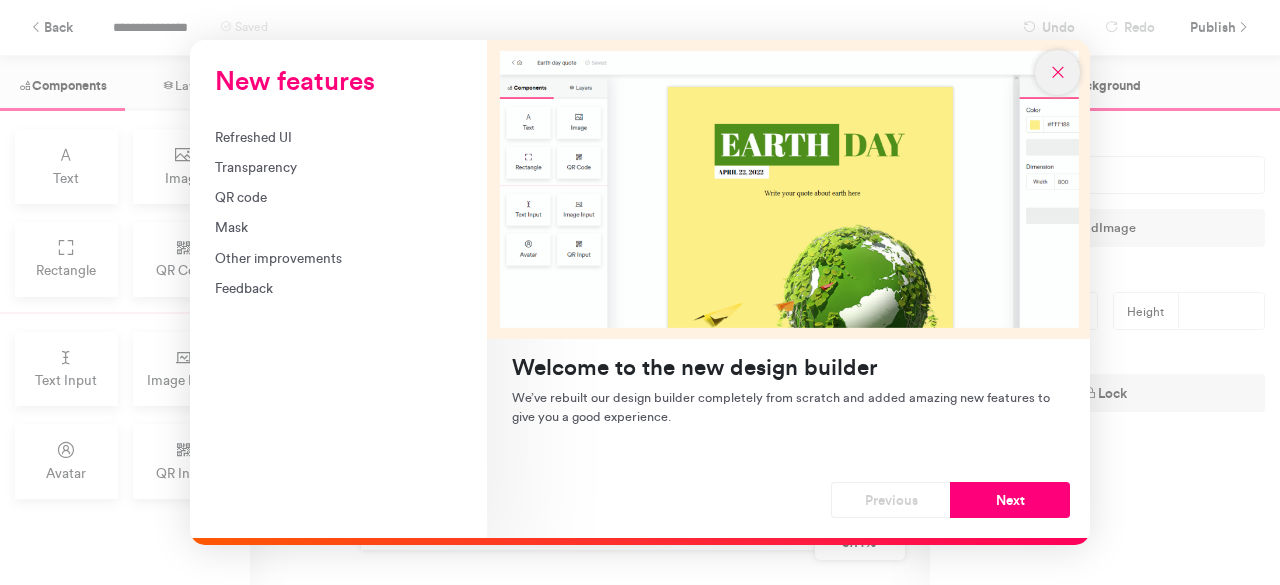 click at bounding box center (1058, 72) 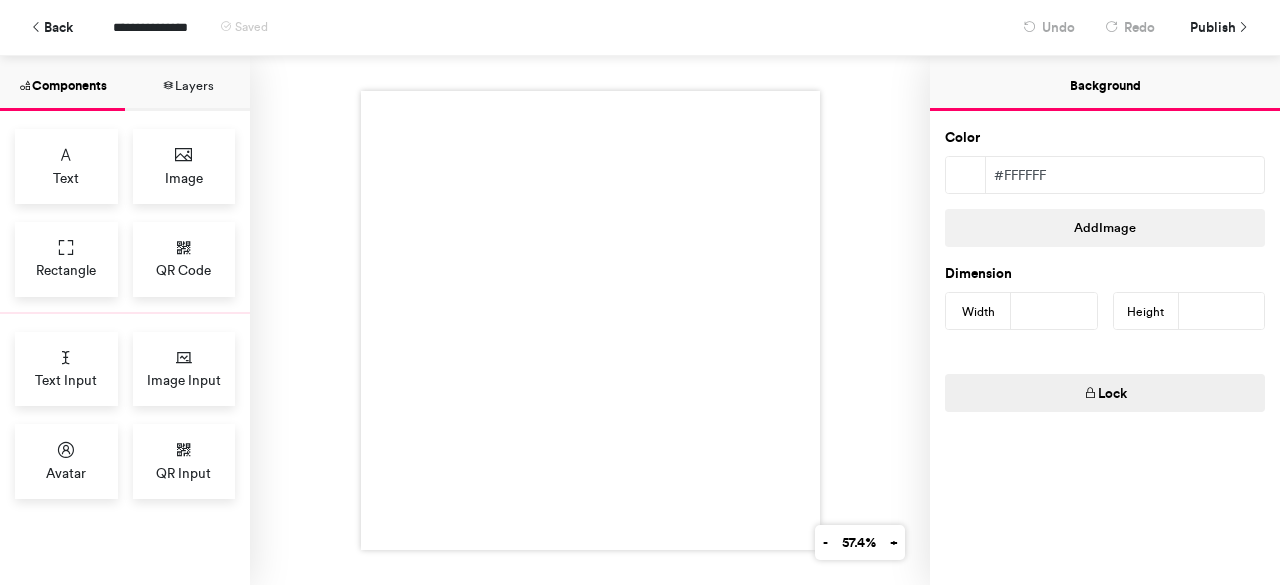 click at bounding box center (590, 320) 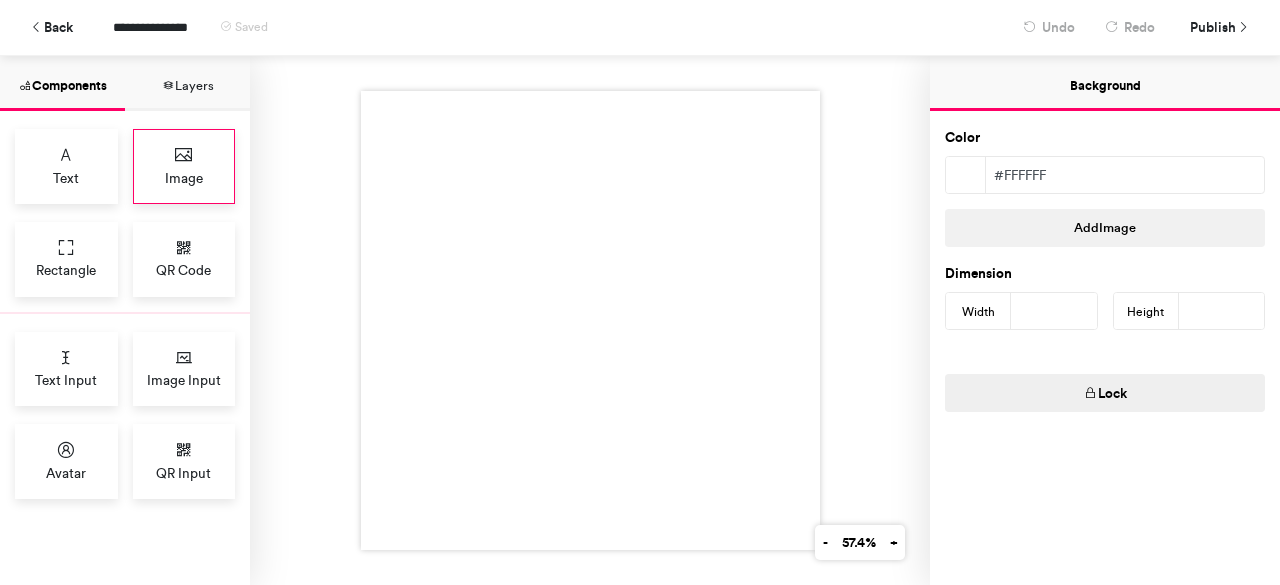 click at bounding box center [184, 155] 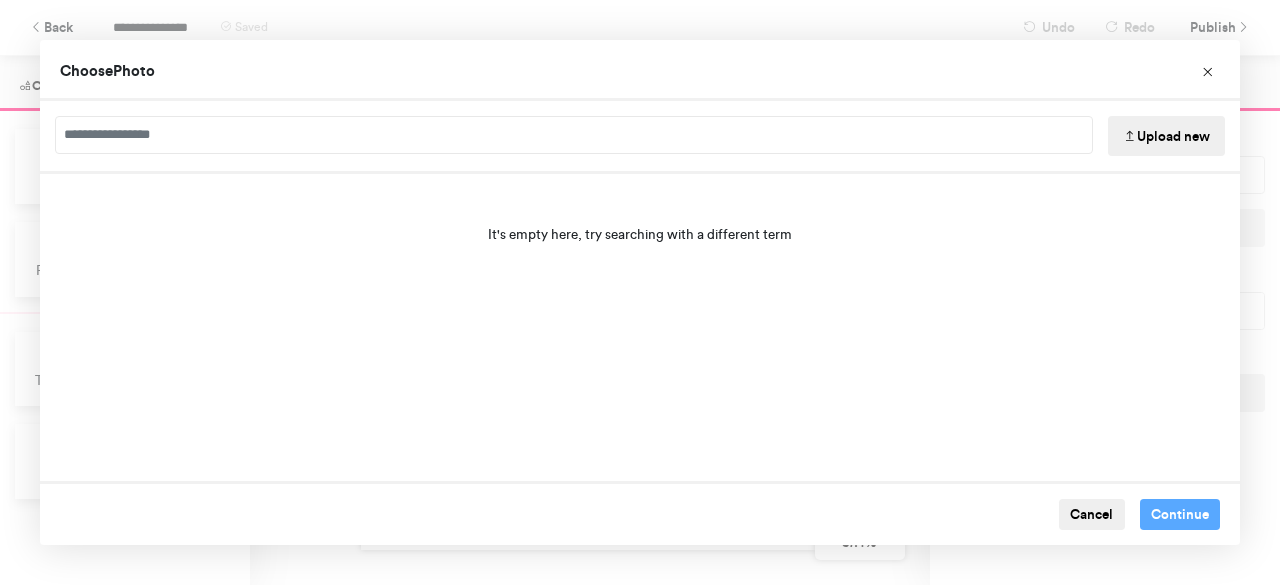 click on "Upload new" at bounding box center (1166, 136) 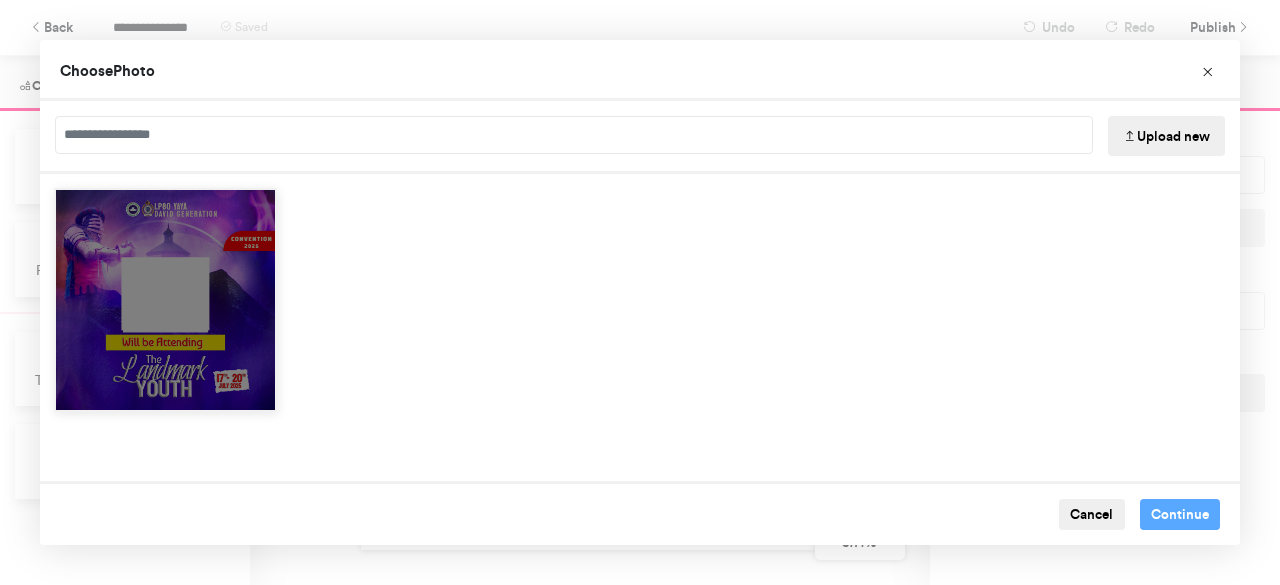 click at bounding box center [165, 300] 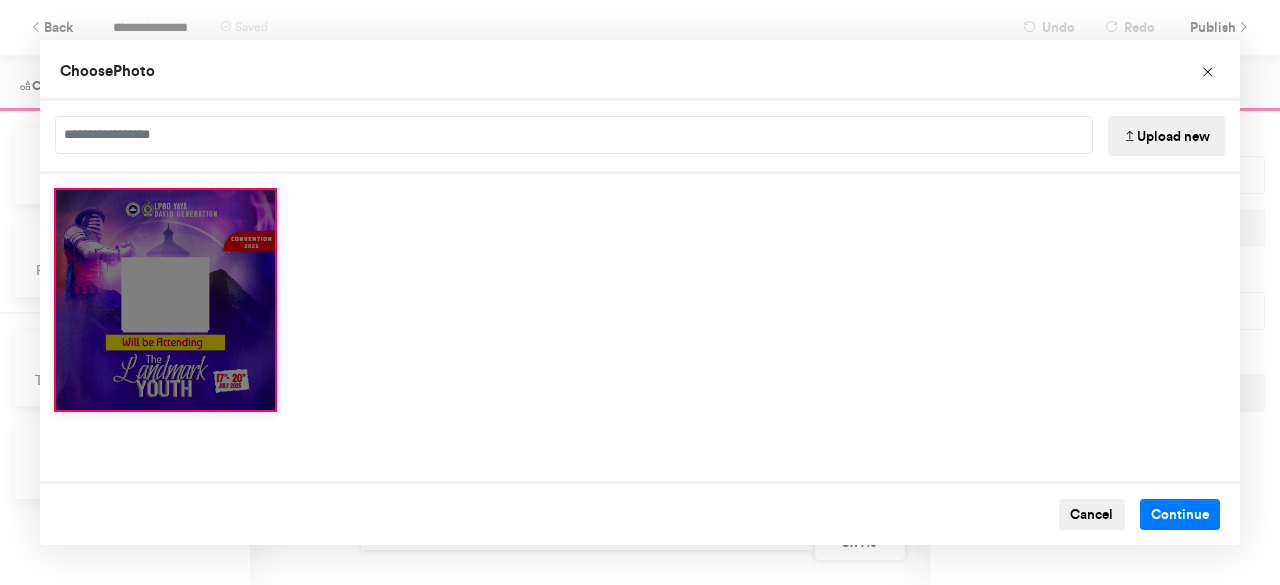click at bounding box center (165, 300) 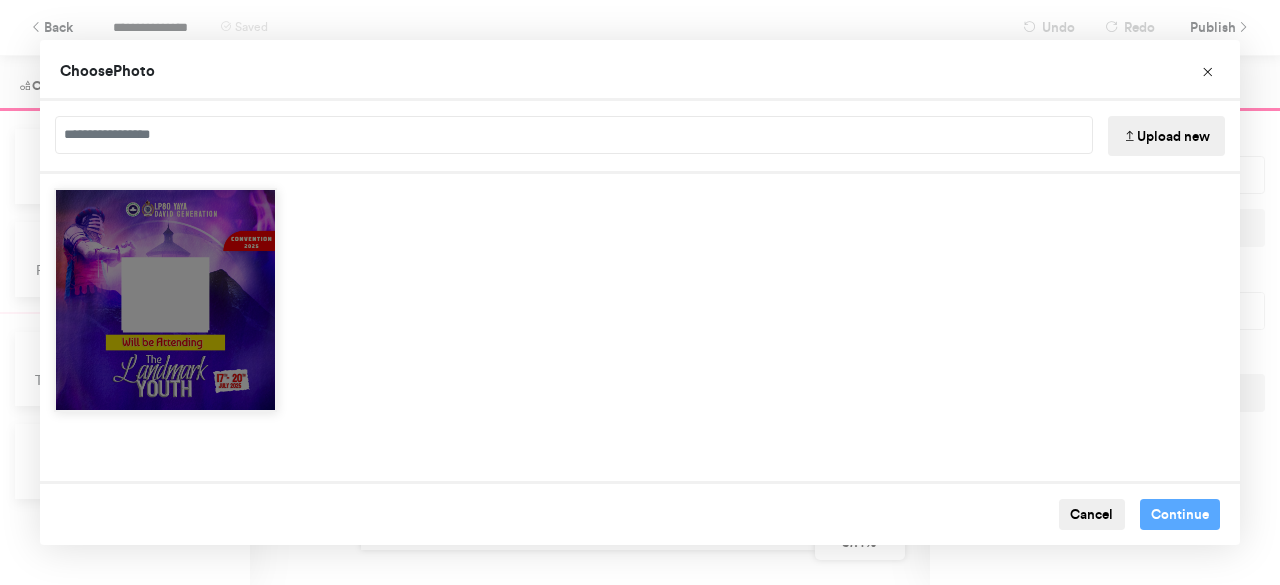 click at bounding box center (165, 300) 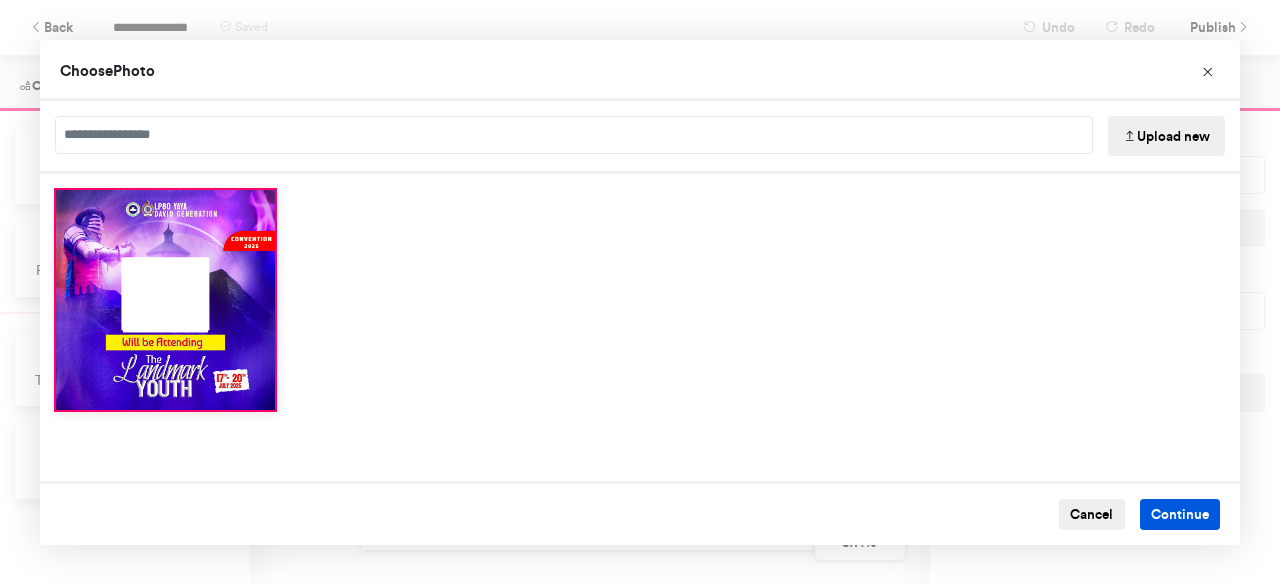 click on "Continue" at bounding box center (1180, 515) 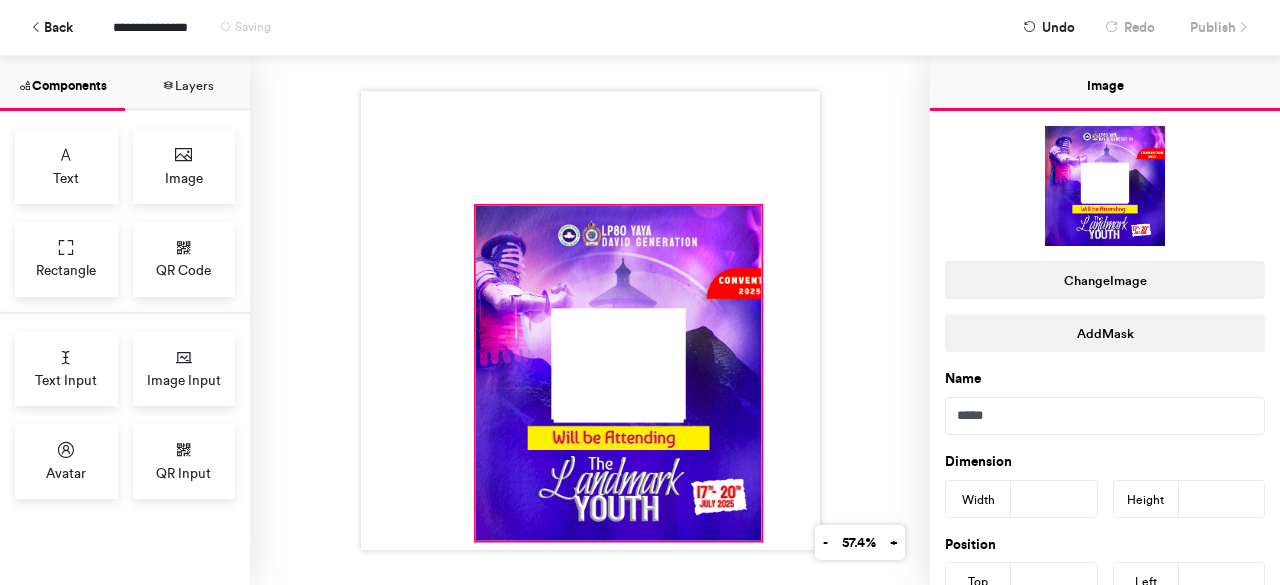 drag, startPoint x: 583, startPoint y: 315, endPoint x: 754, endPoint y: 535, distance: 278.64136 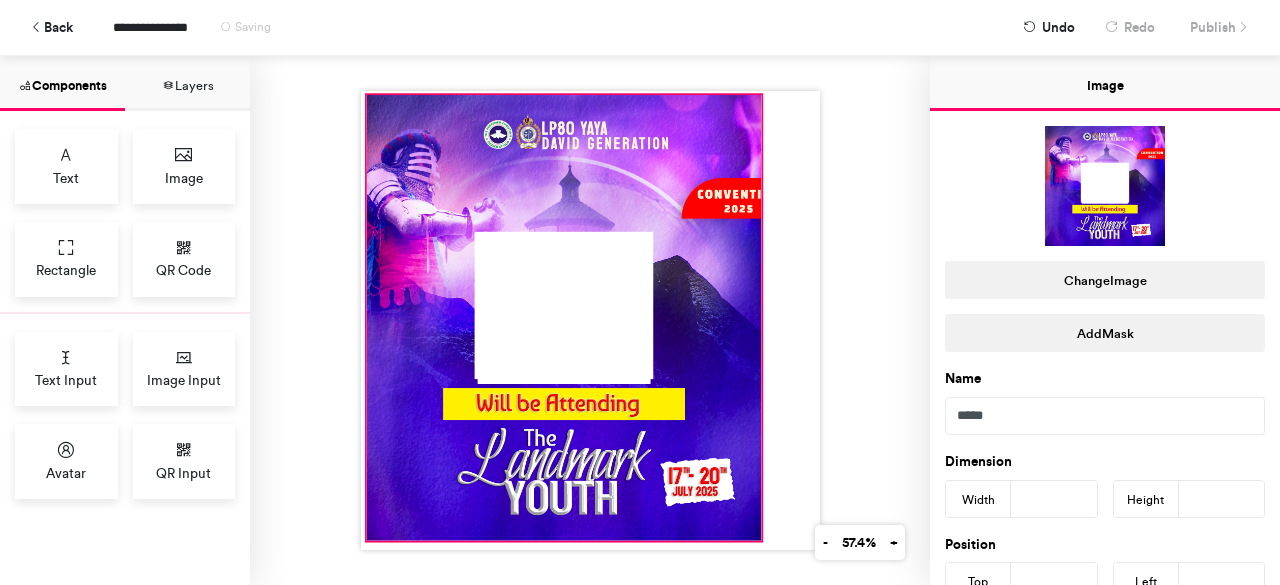 drag, startPoint x: 472, startPoint y: 197, endPoint x: 363, endPoint y: 86, distance: 155.56992 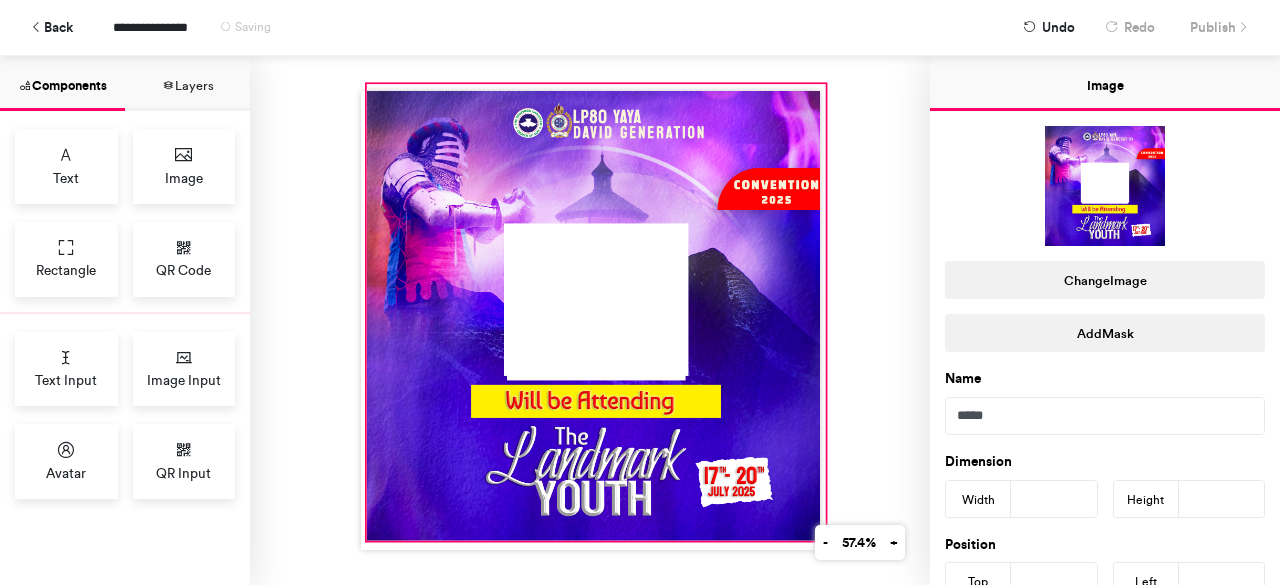 drag, startPoint x: 752, startPoint y: 92, endPoint x: 816, endPoint y: 81, distance: 64.93843 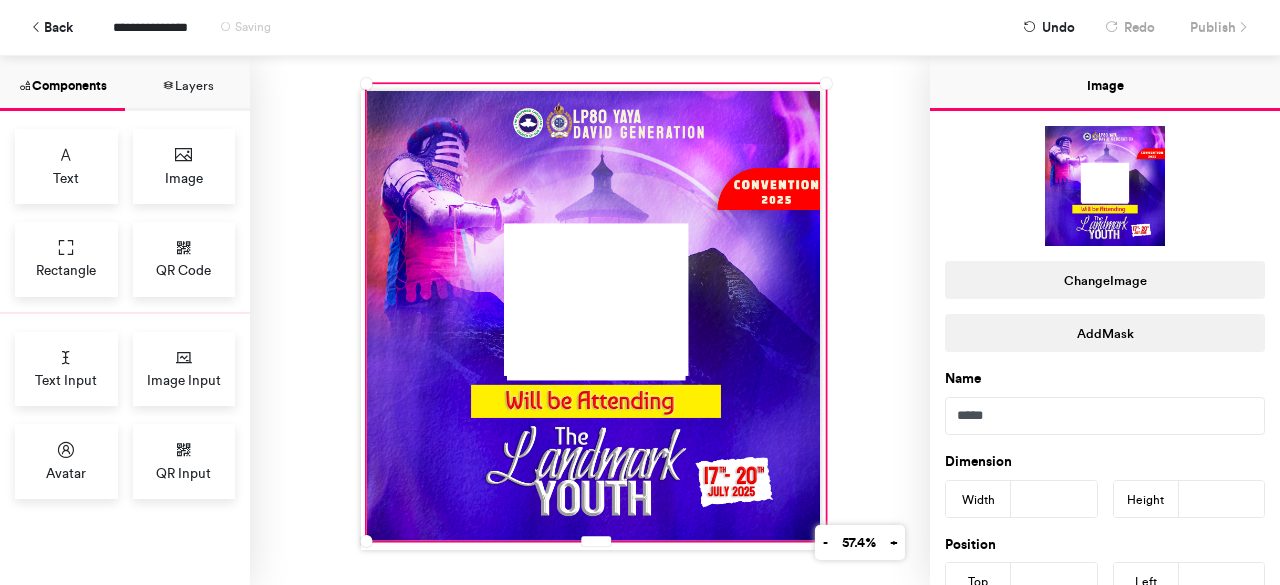 click at bounding box center (590, 320) 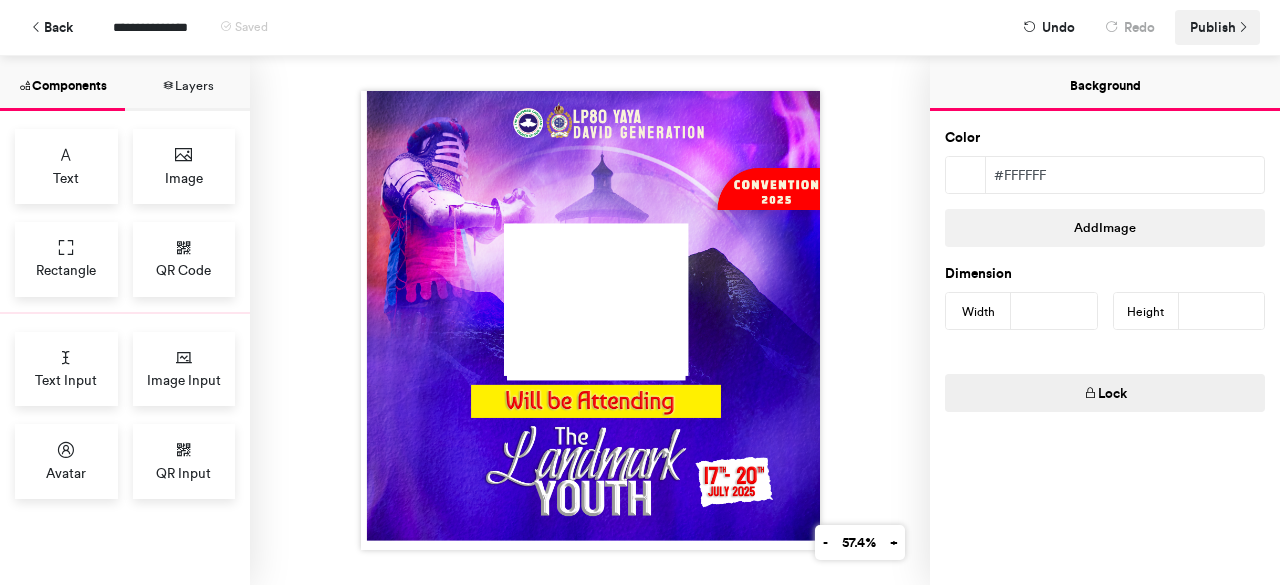click on "Publish" at bounding box center [1213, 27] 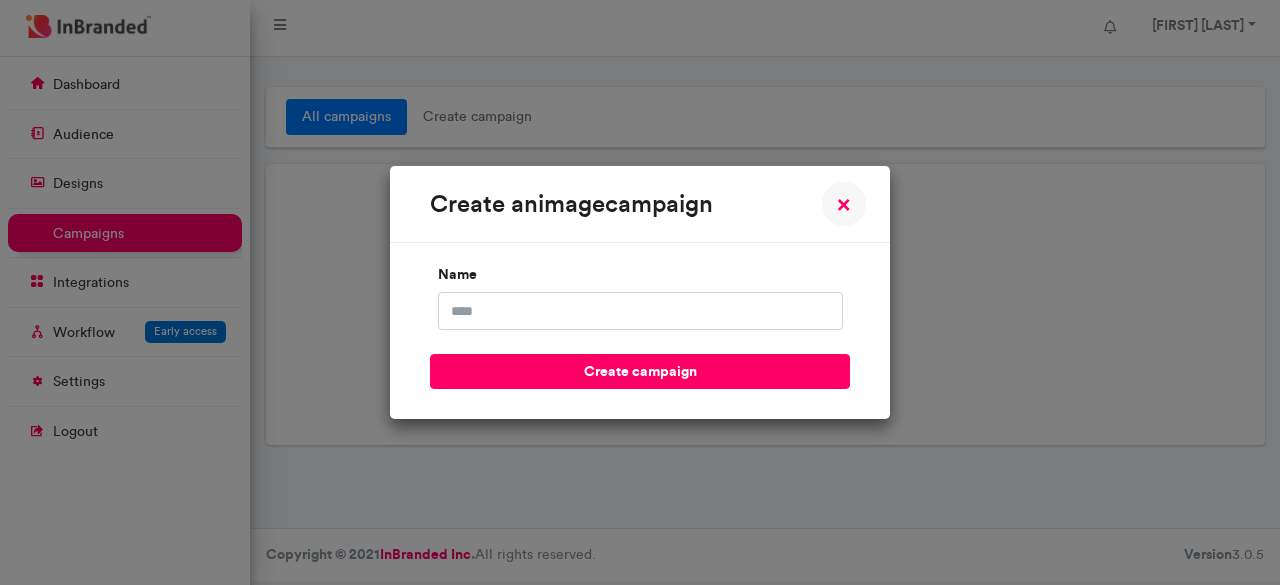 scroll, scrollTop: 0, scrollLeft: 0, axis: both 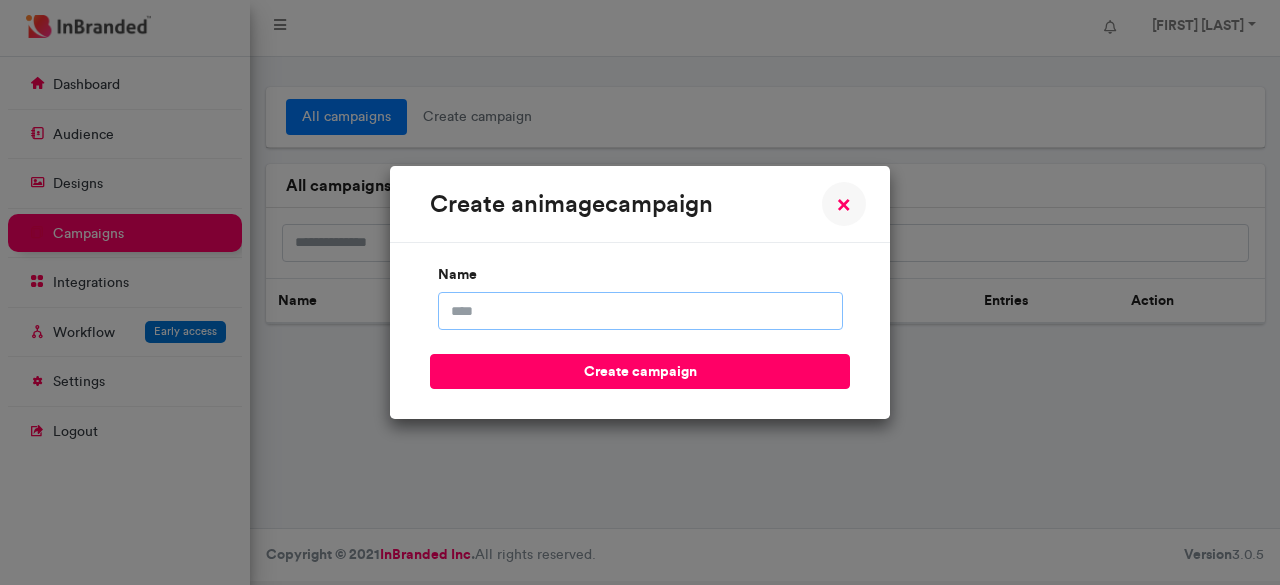 click on "name" at bounding box center (640, 311) 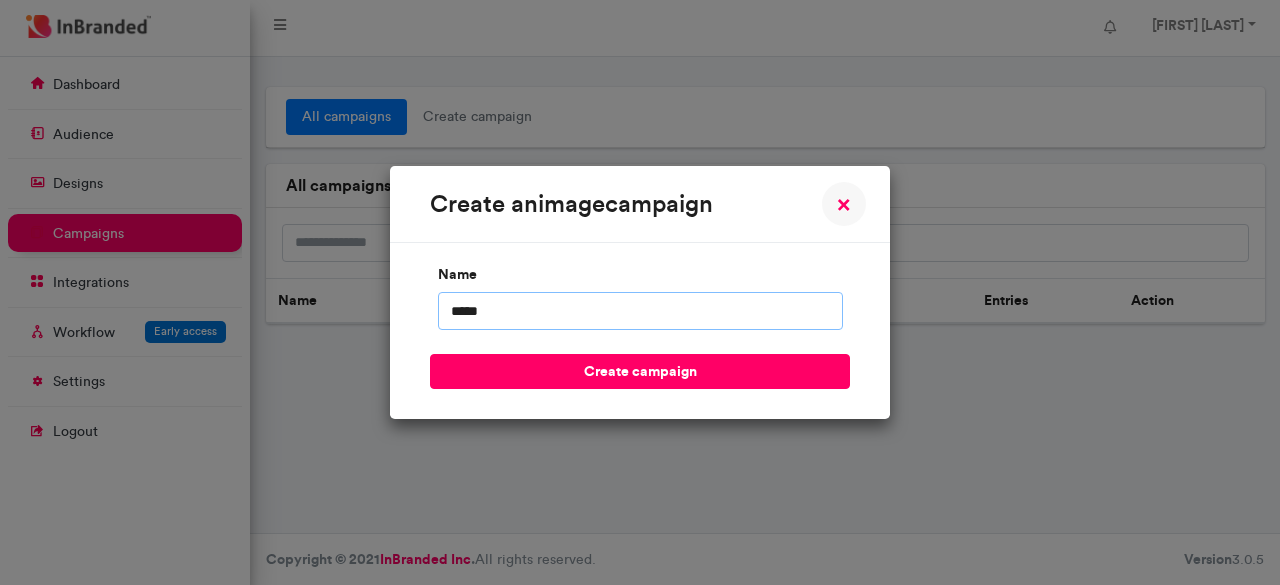 scroll, scrollTop: 528, scrollLeft: 250, axis: both 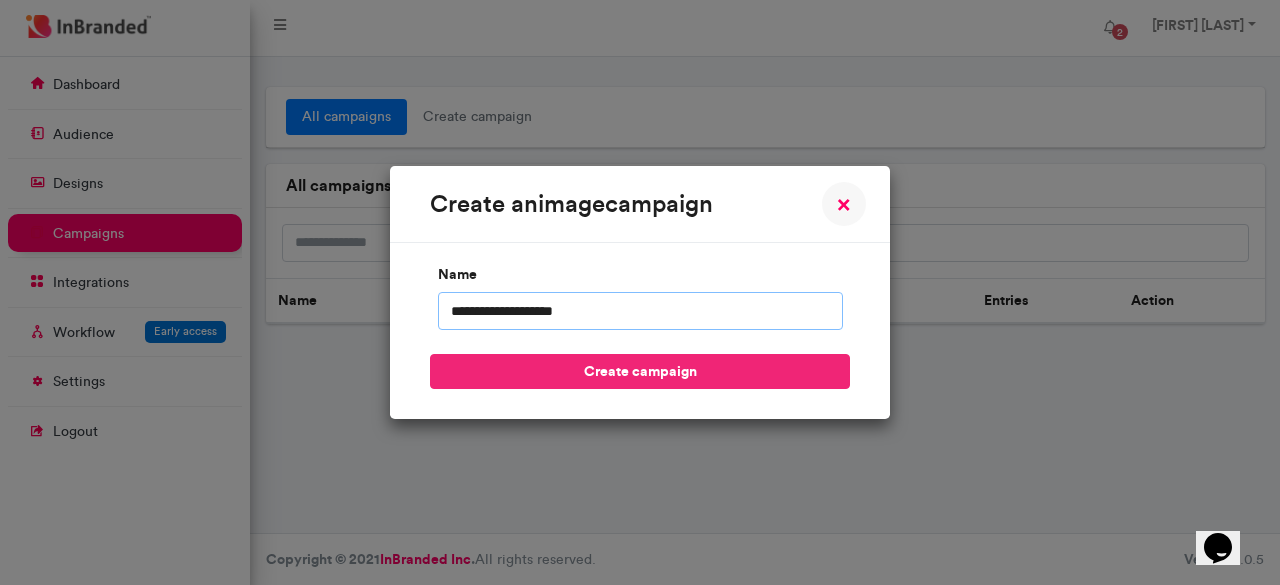 type on "**********" 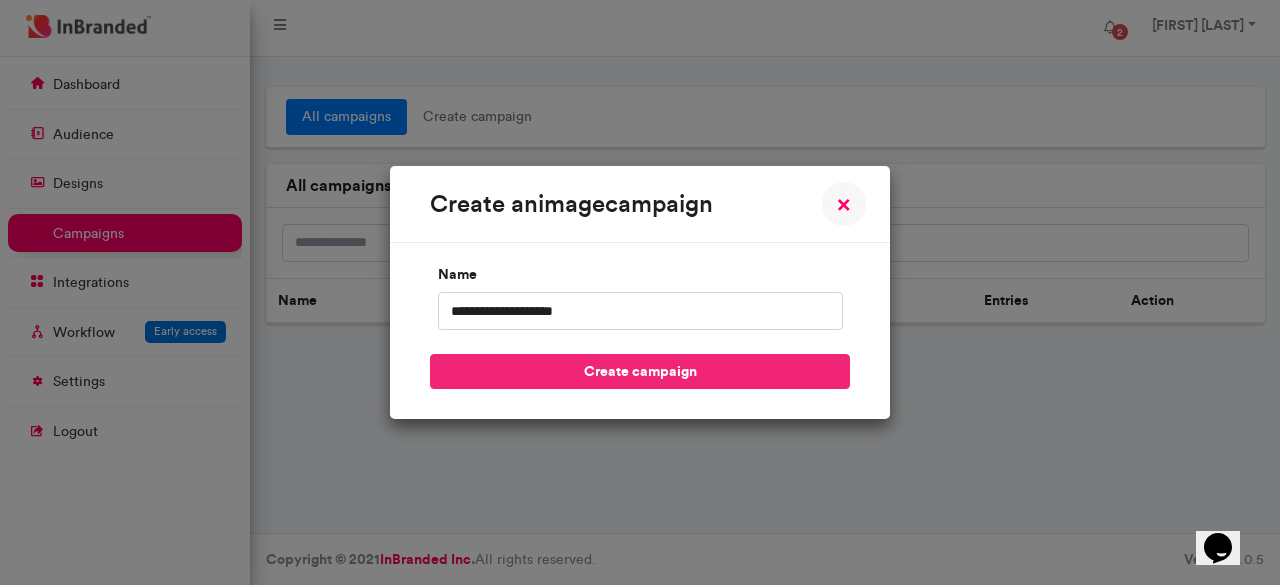 click on "create campaign" at bounding box center (640, 371) 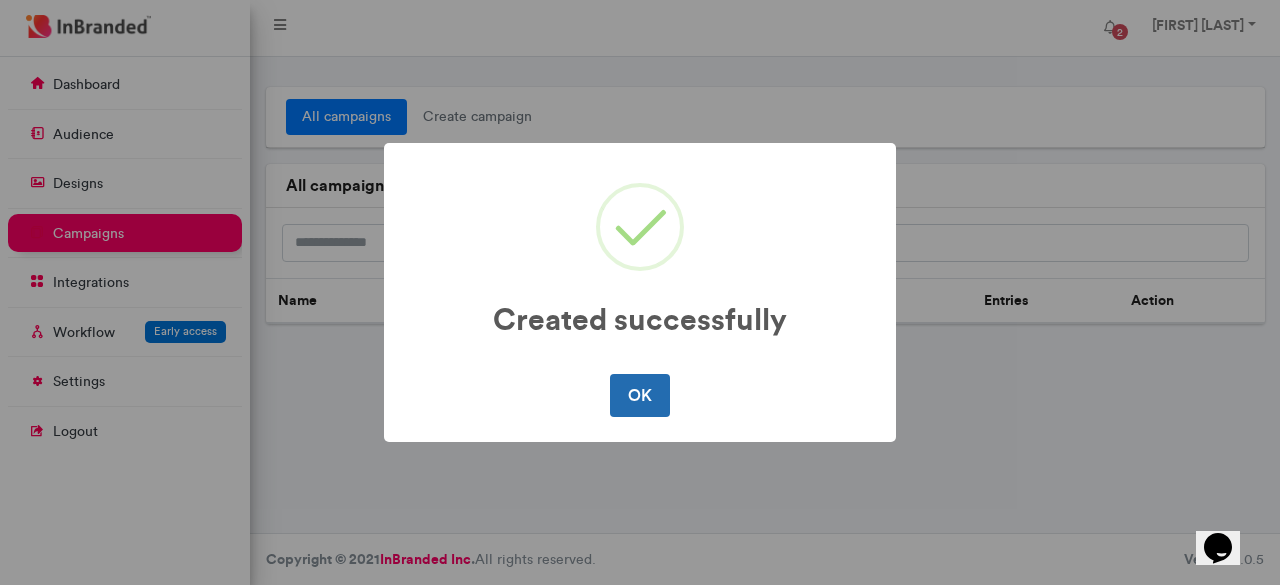 click on "OK" at bounding box center (639, 395) 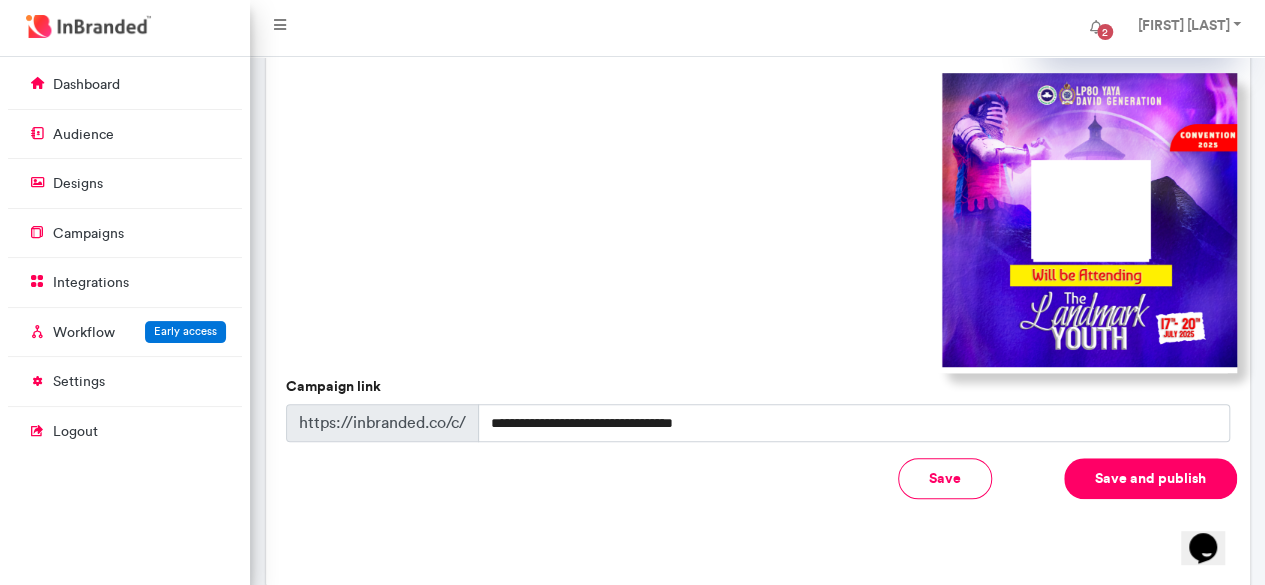 scroll, scrollTop: 727, scrollLeft: 0, axis: vertical 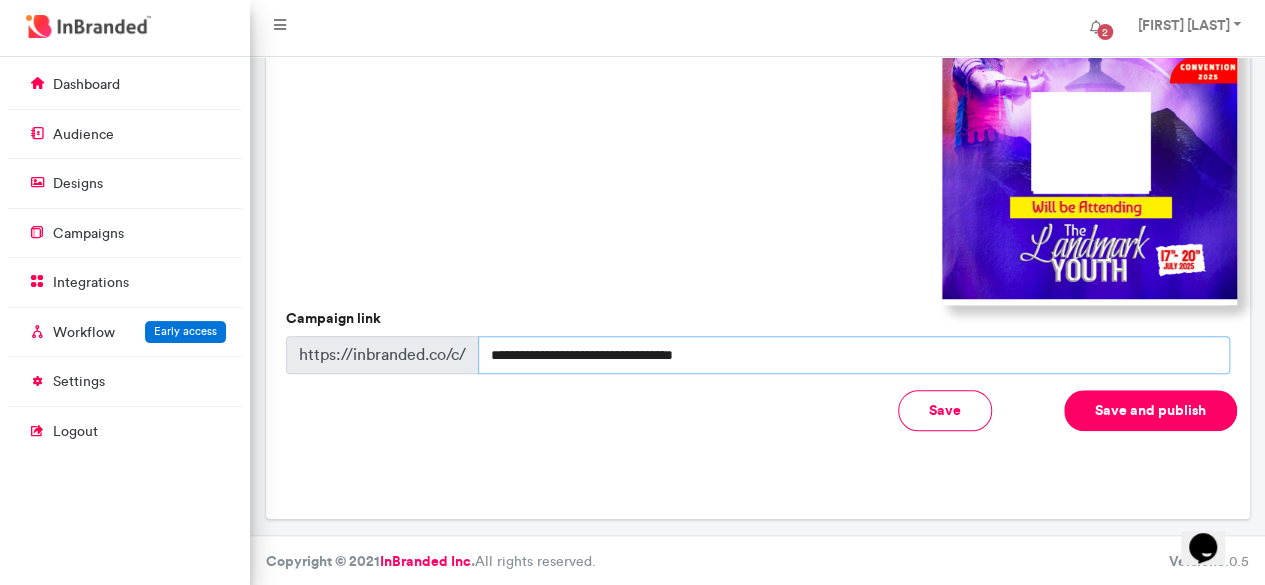 click on "**********" at bounding box center [854, 355] 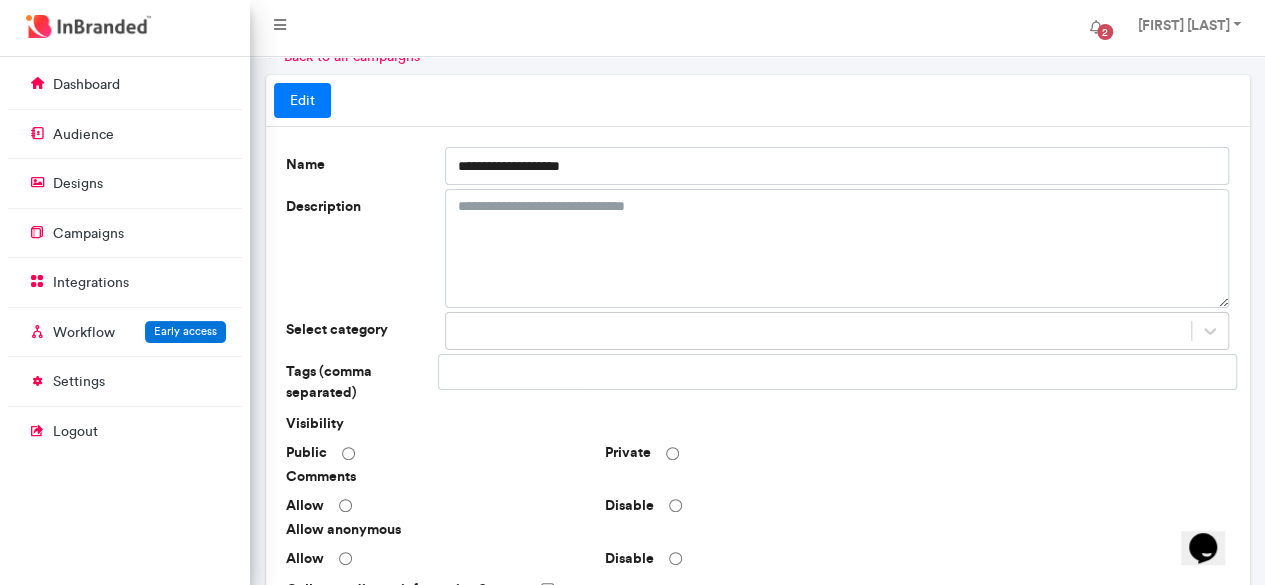 scroll, scrollTop: 42, scrollLeft: 0, axis: vertical 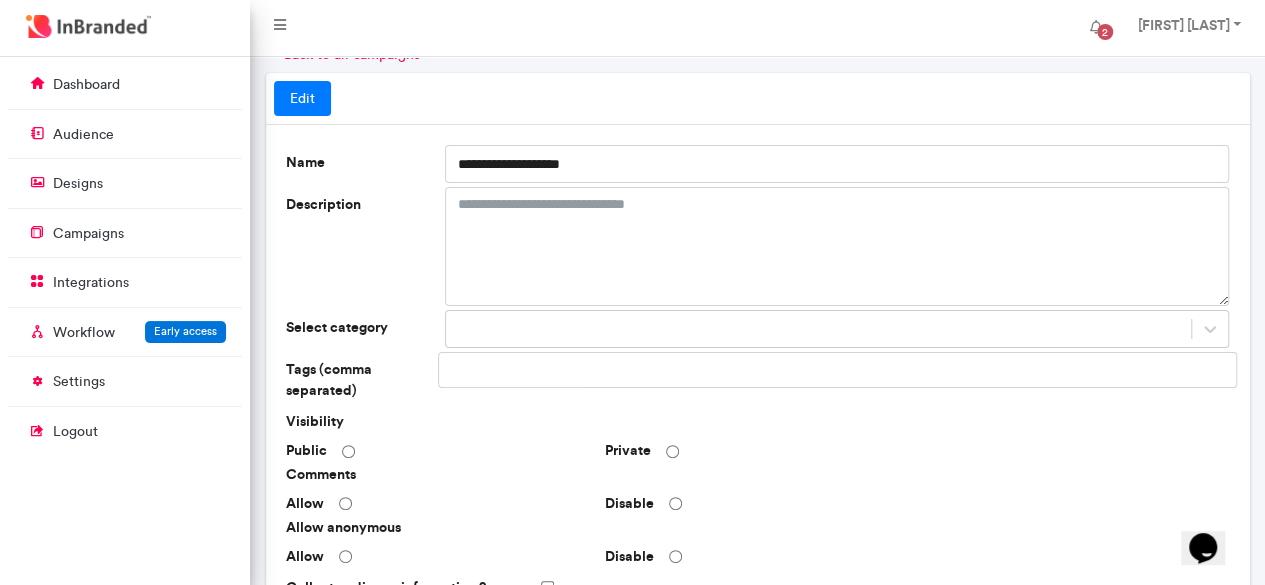 type on "**********" 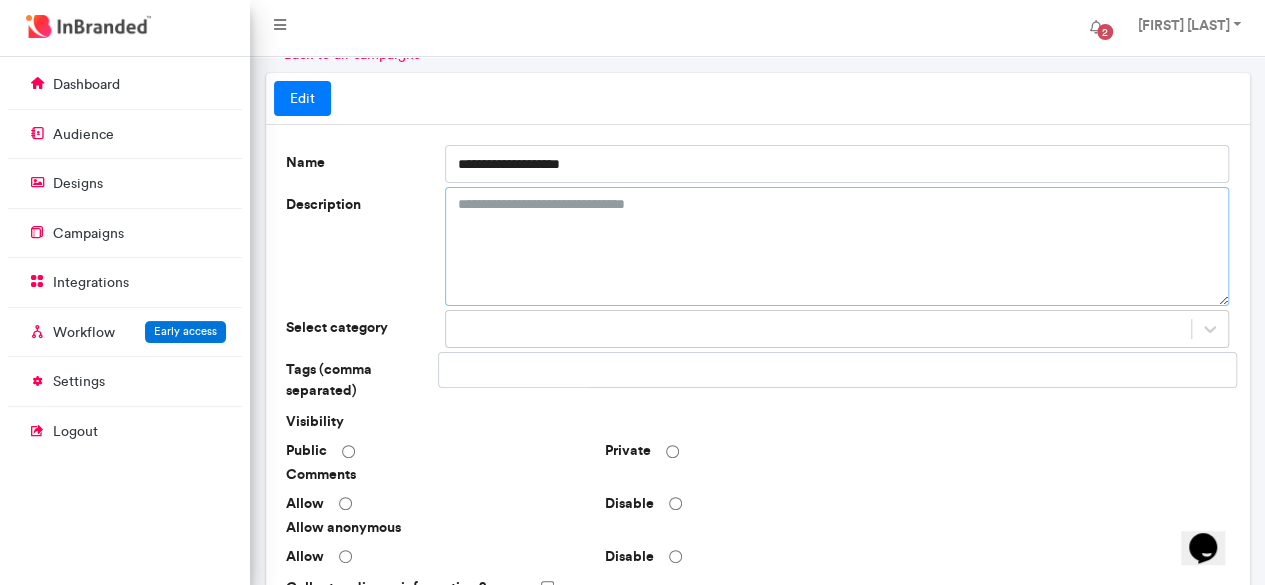 click on "Description" at bounding box center (837, 246) 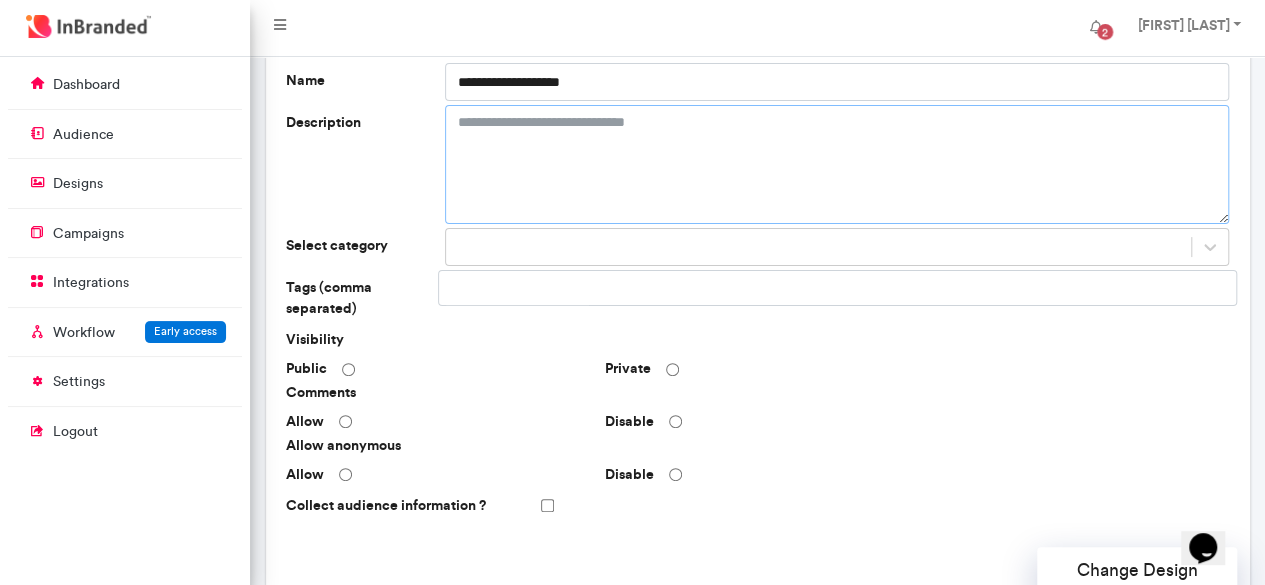 scroll, scrollTop: 141, scrollLeft: 0, axis: vertical 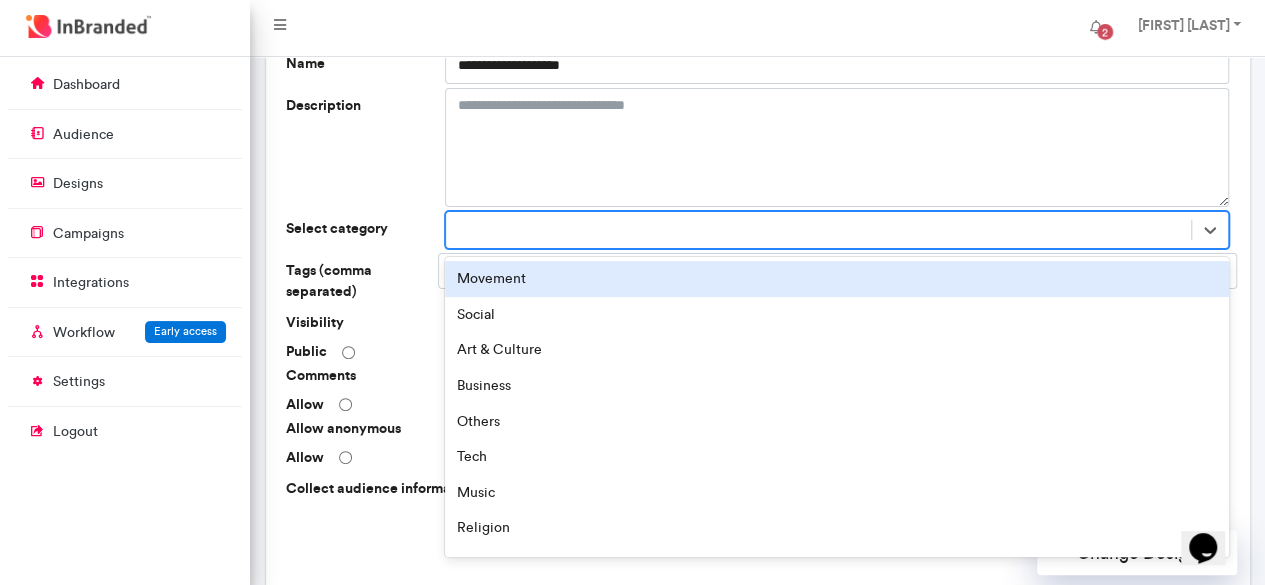 click at bounding box center [818, 230] 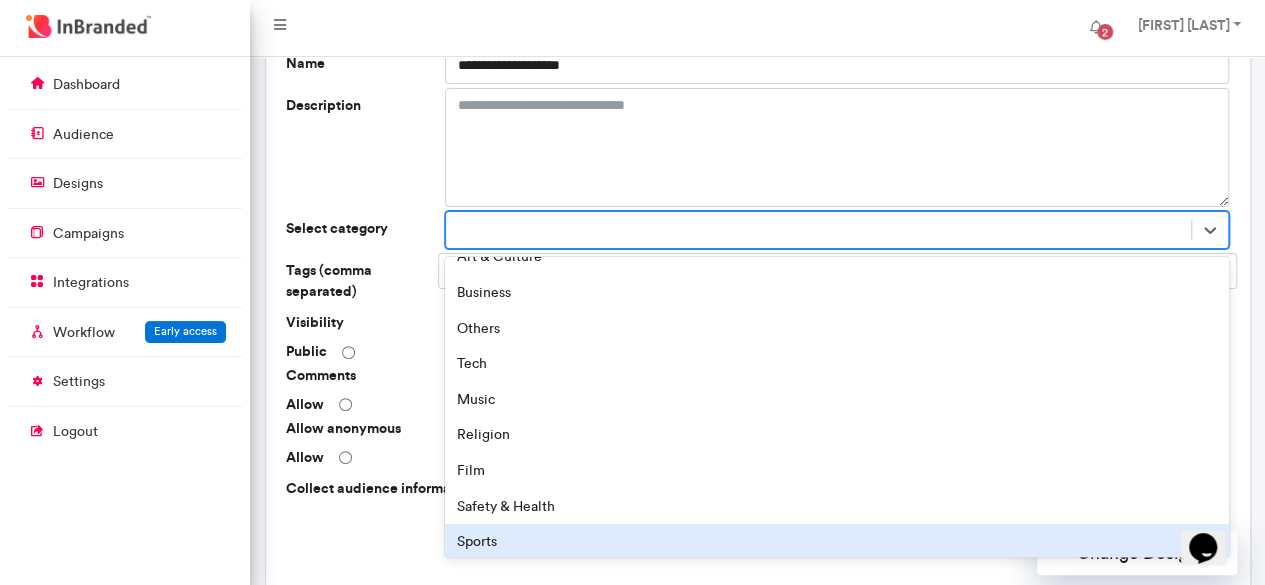 scroll, scrollTop: 92, scrollLeft: 0, axis: vertical 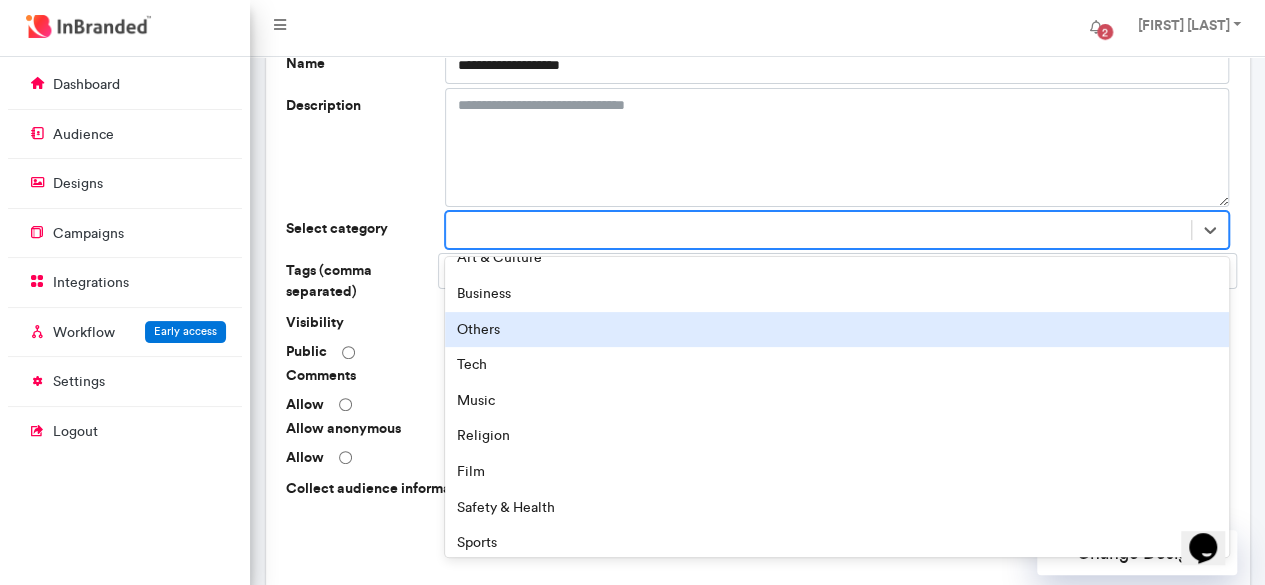 click on "Others" at bounding box center [837, 330] 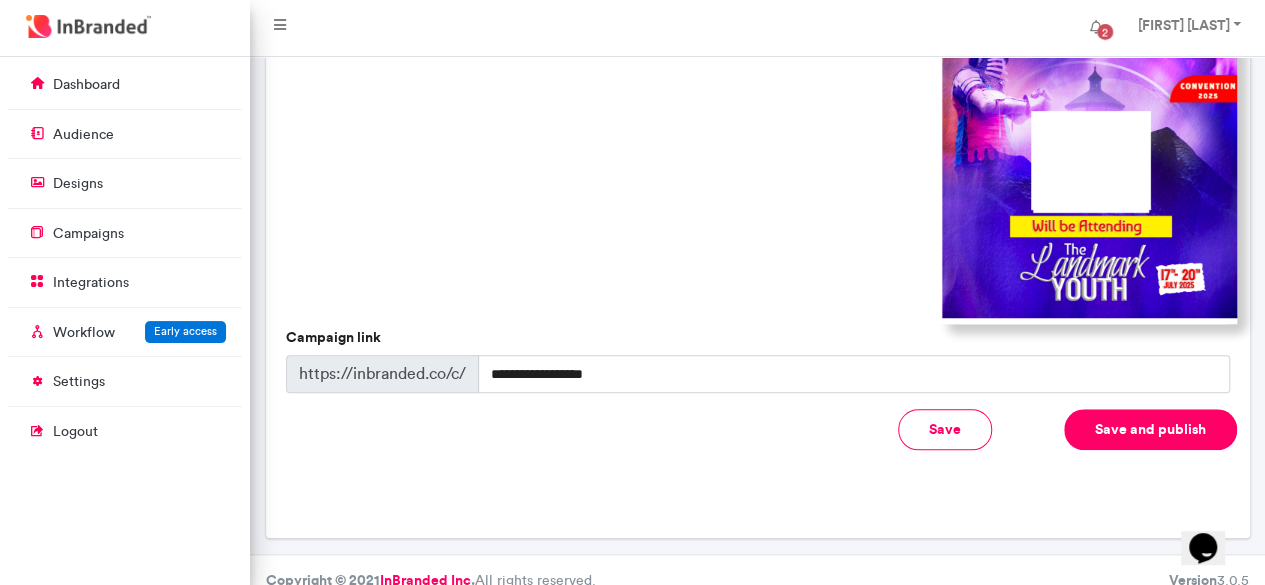 scroll, scrollTop: 709, scrollLeft: 0, axis: vertical 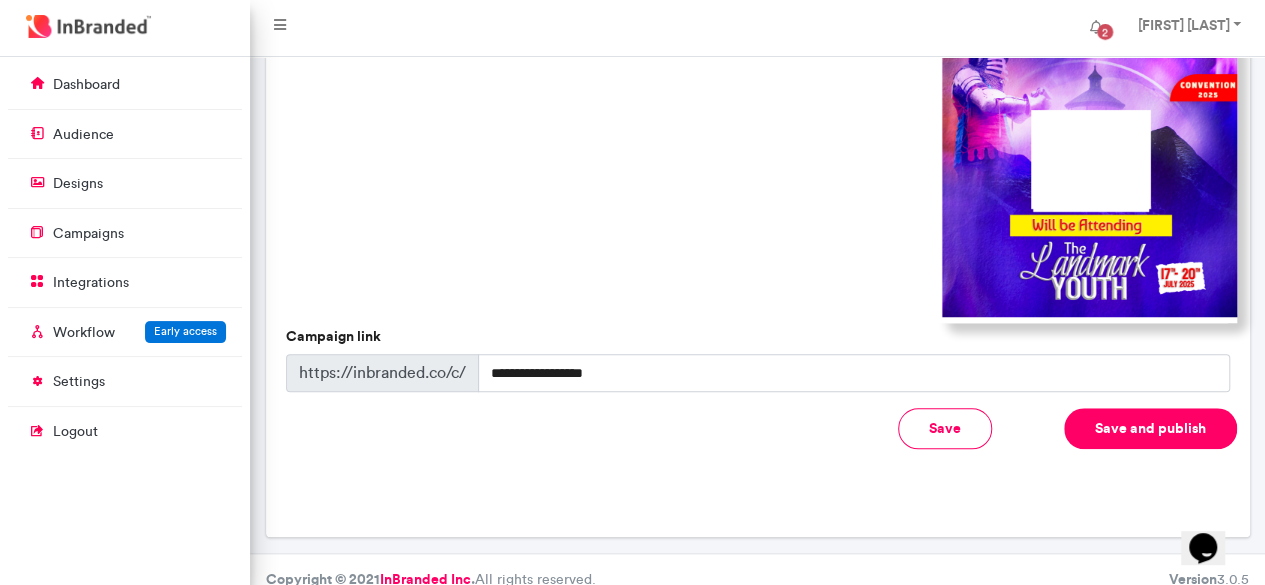click on "Save and publish" at bounding box center (1150, 428) 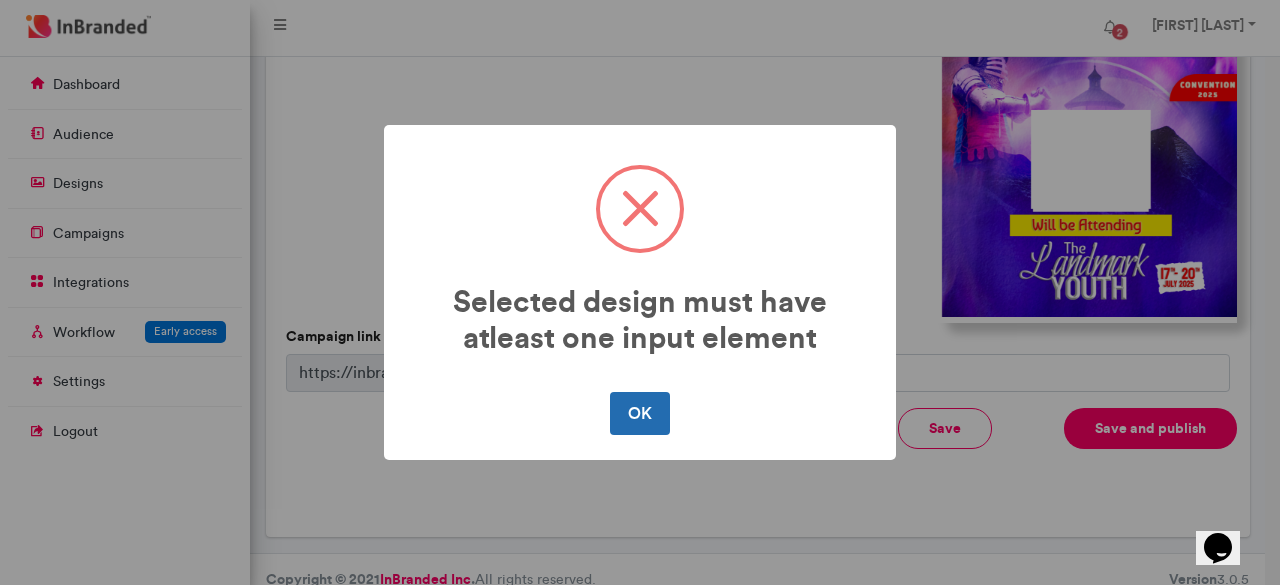 click on "OK" at bounding box center [639, 413] 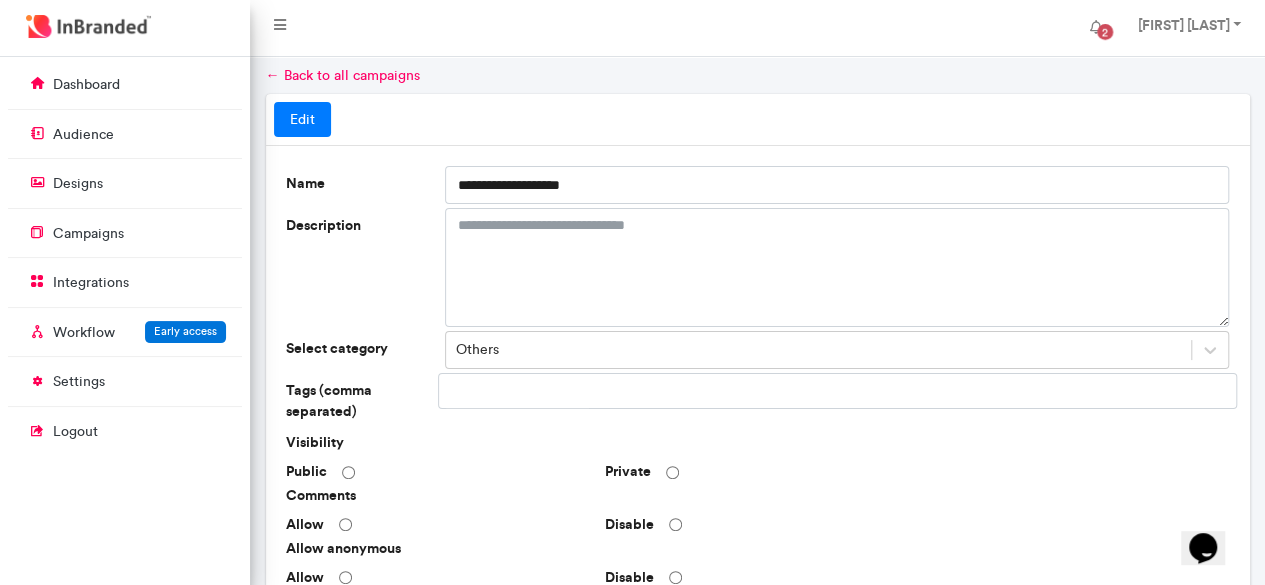 scroll, scrollTop: 0, scrollLeft: 0, axis: both 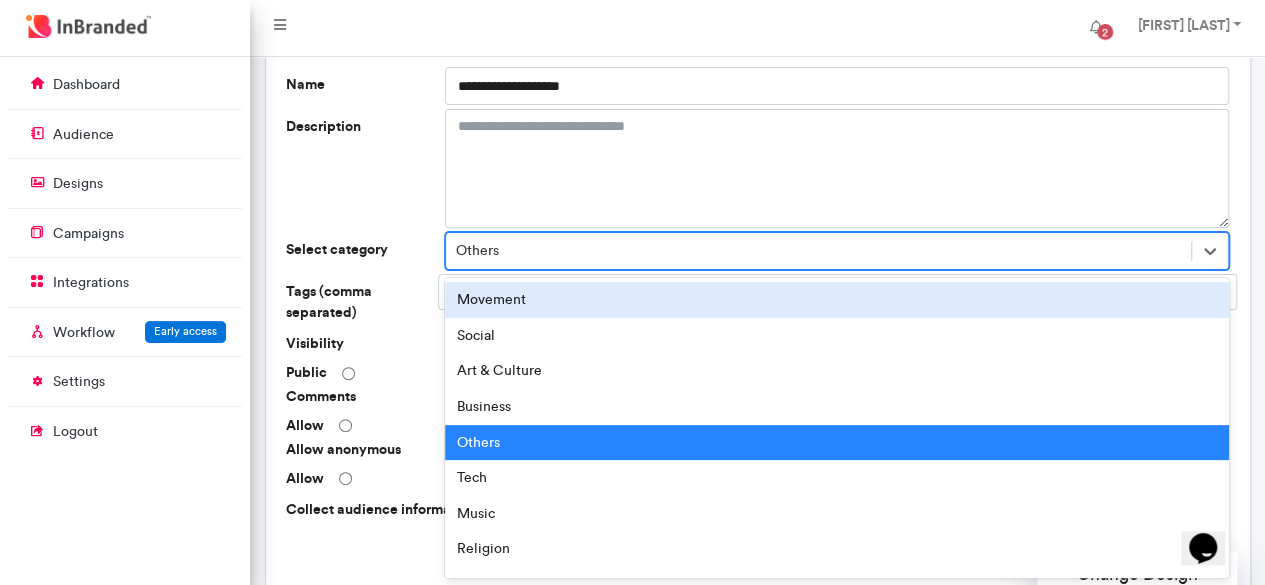 click on "option Others, selected.    option Movement focused, 1 of 16. 16 results available. Use Up and Down to choose options, press Enter to select the currently focused option, press Escape to exit the menu, press Tab to select the option and exit the menu. Others Movement Social Art  &  Culture Business Others Tech Music Religion Film Safety  &  Health Sports Fashion  &  Beauty Food  &  Drinks Education Celebration Event  &  Conference" at bounding box center [837, 251] 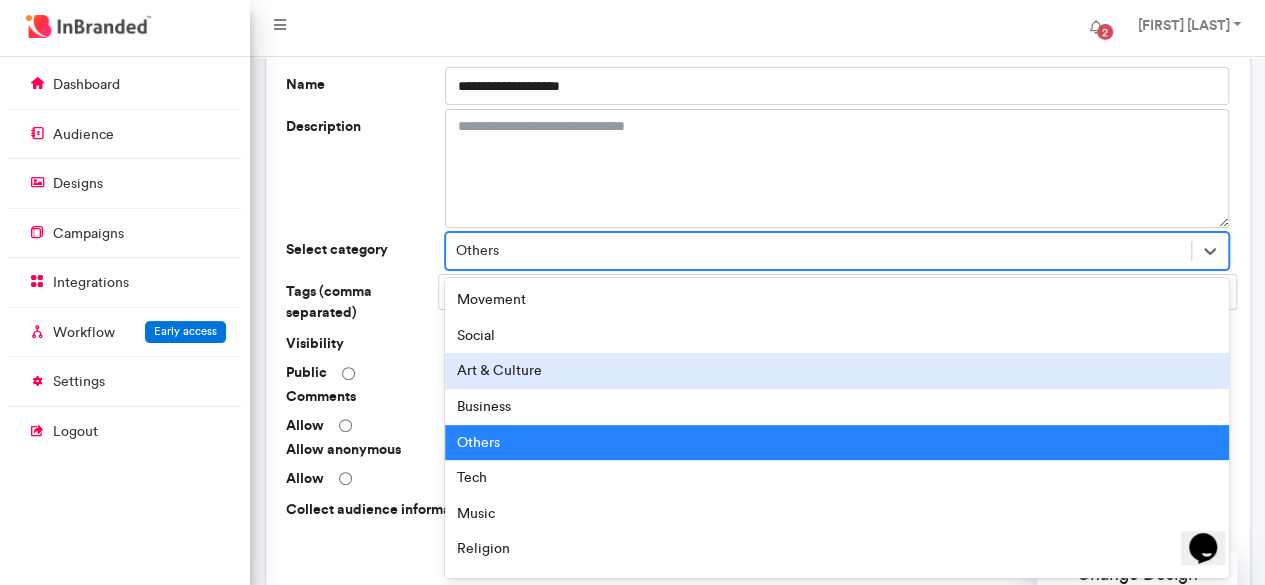 click on "Art  &  Culture" at bounding box center [837, 371] 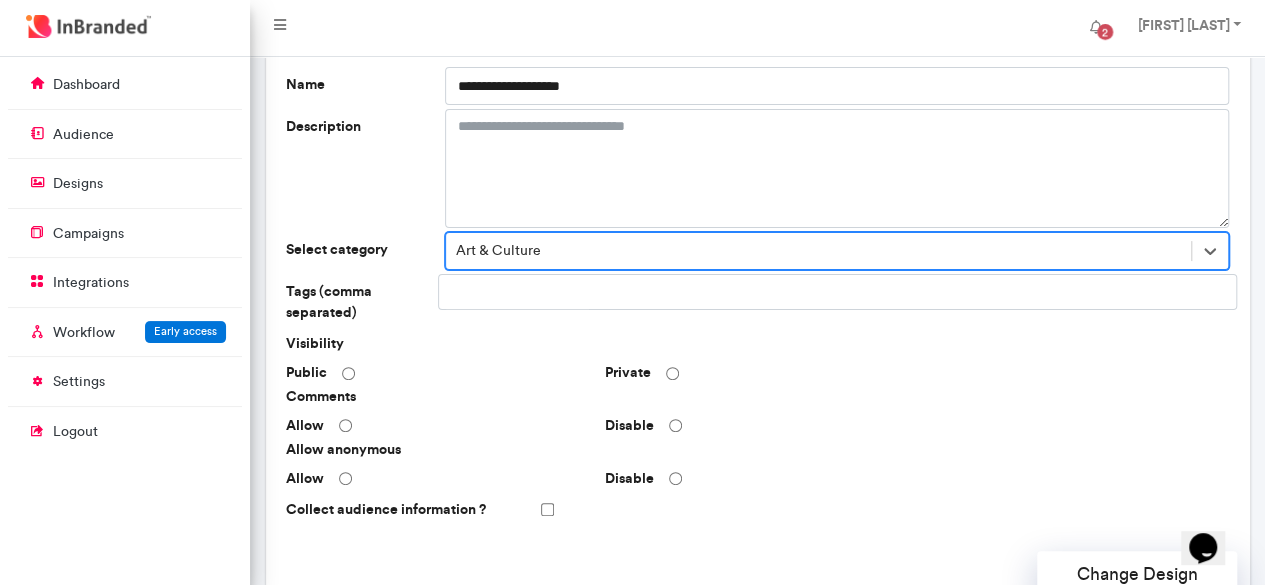 click on "Art  &  Culture" at bounding box center (498, 251) 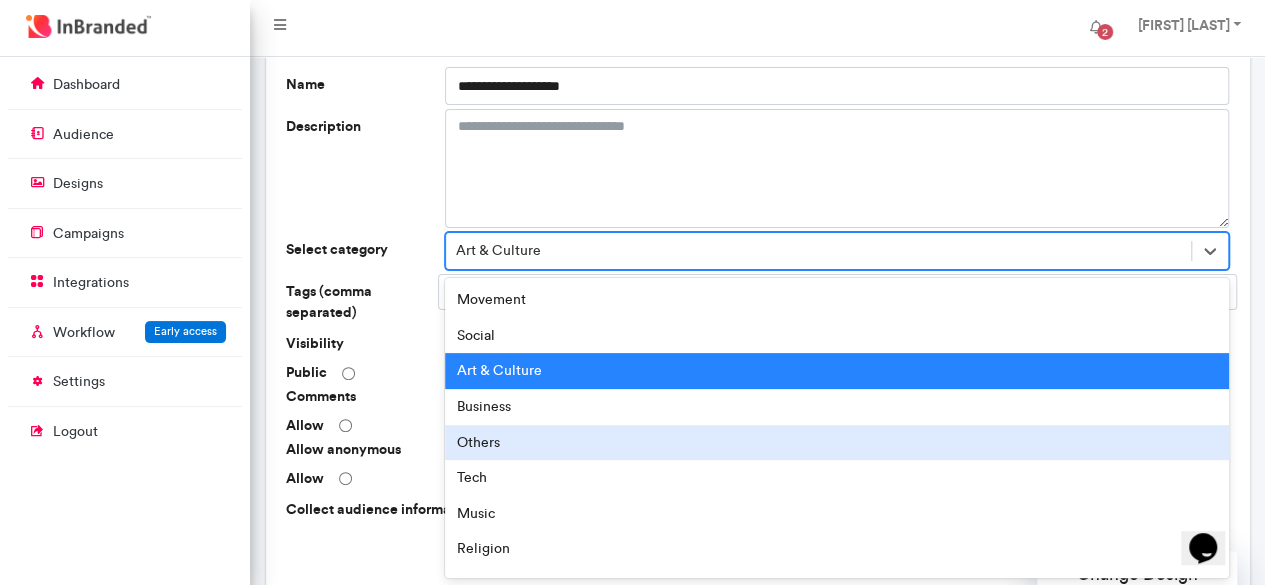 click on "Others" at bounding box center (837, 443) 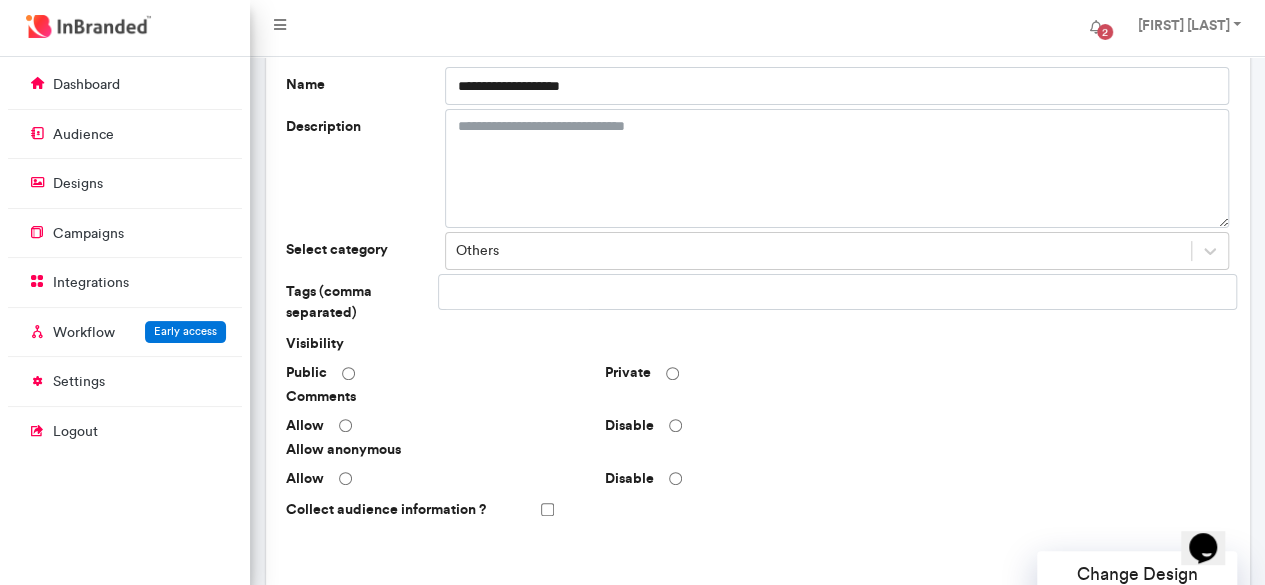click at bounding box center [517, 292] 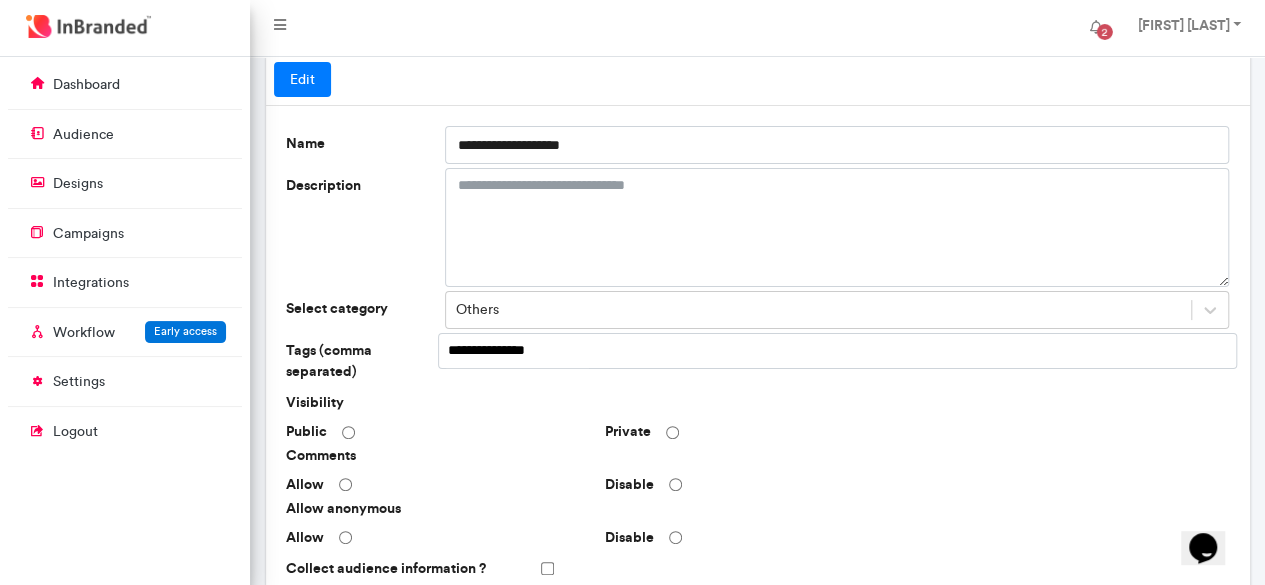 scroll, scrollTop: 57, scrollLeft: 0, axis: vertical 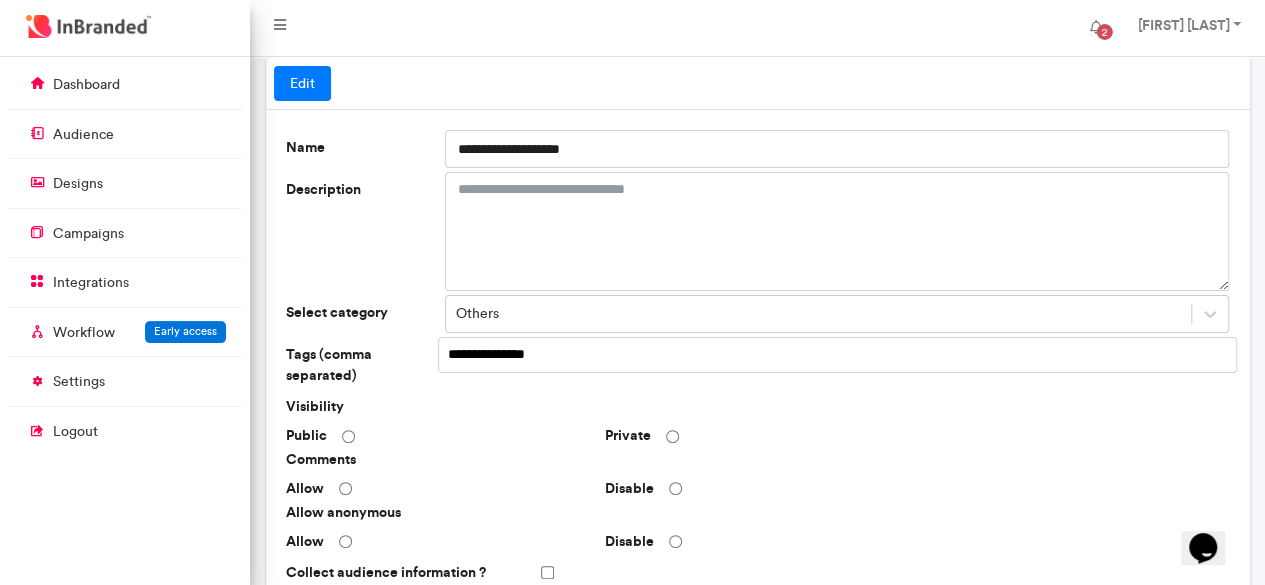 type on "**********" 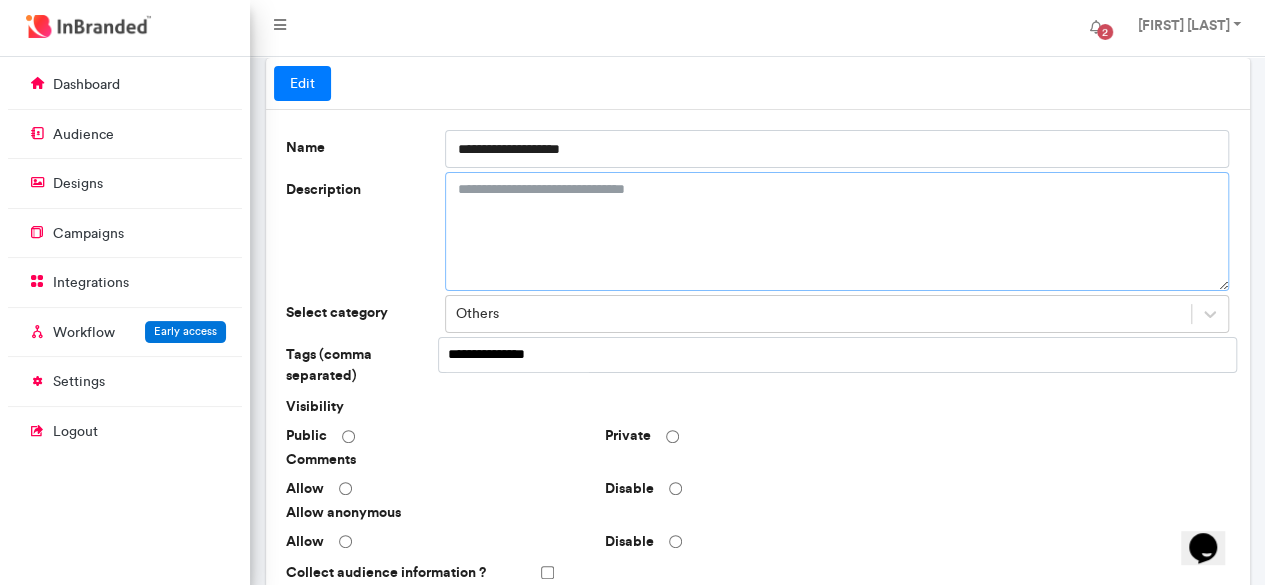 click on "Description" at bounding box center (837, 231) 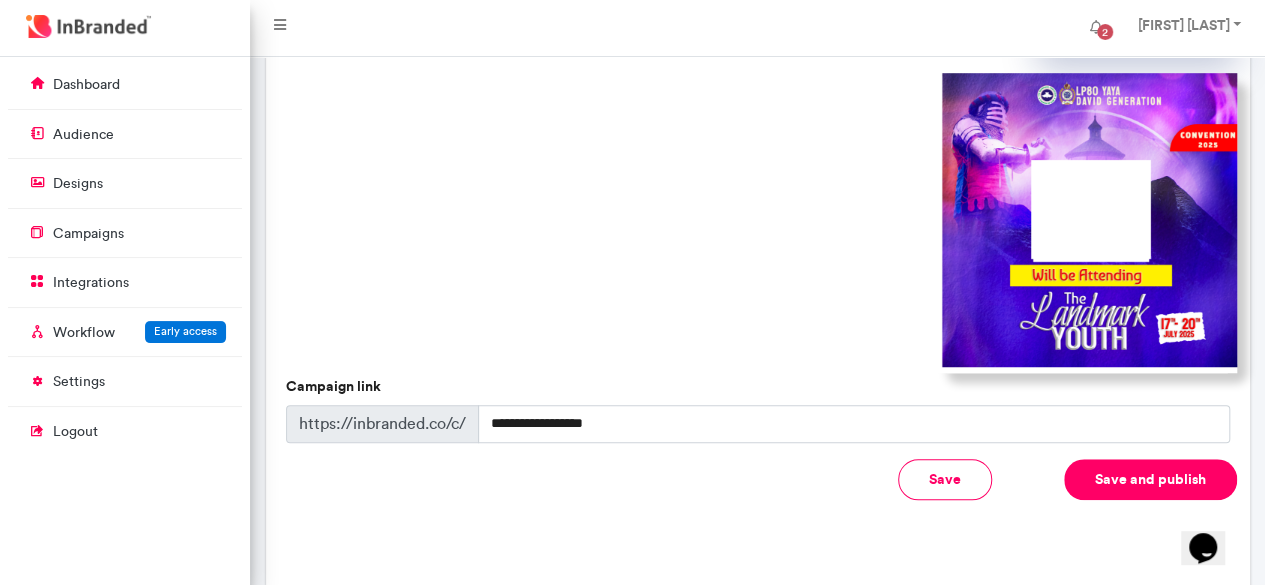 scroll, scrollTop: 727, scrollLeft: 0, axis: vertical 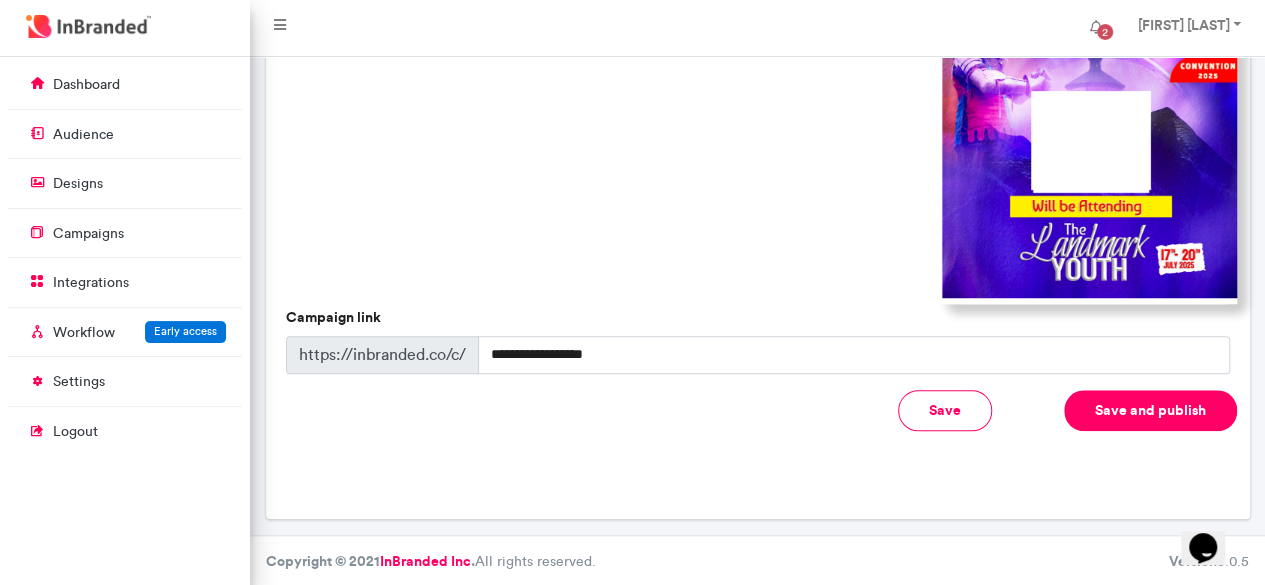 type on "**********" 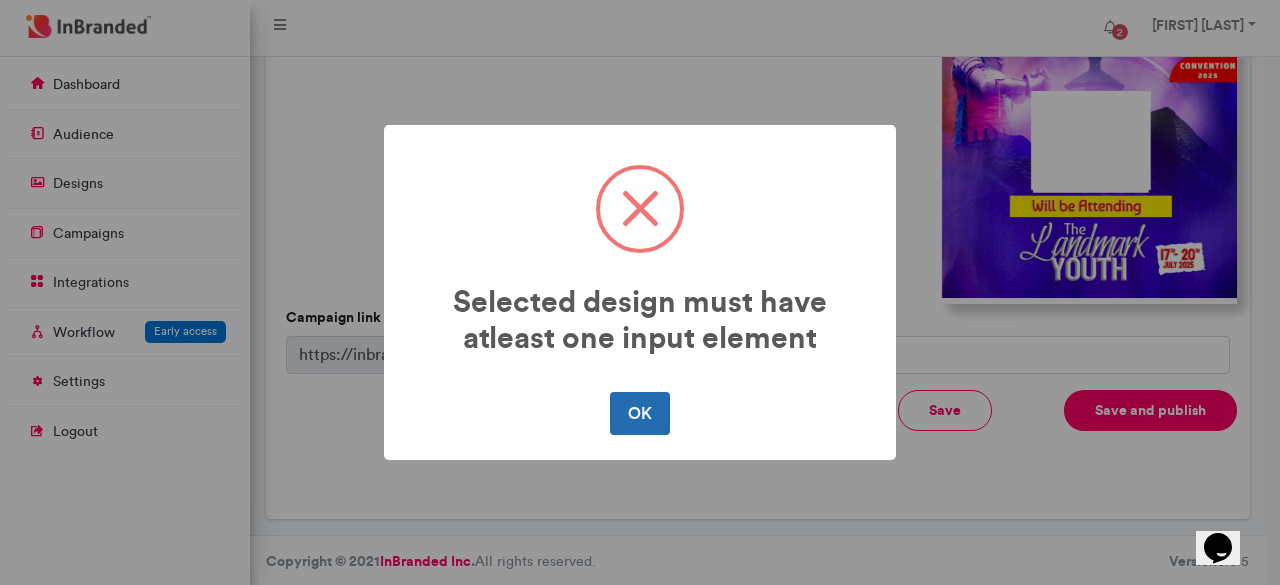 click on "OK" at bounding box center (639, 413) 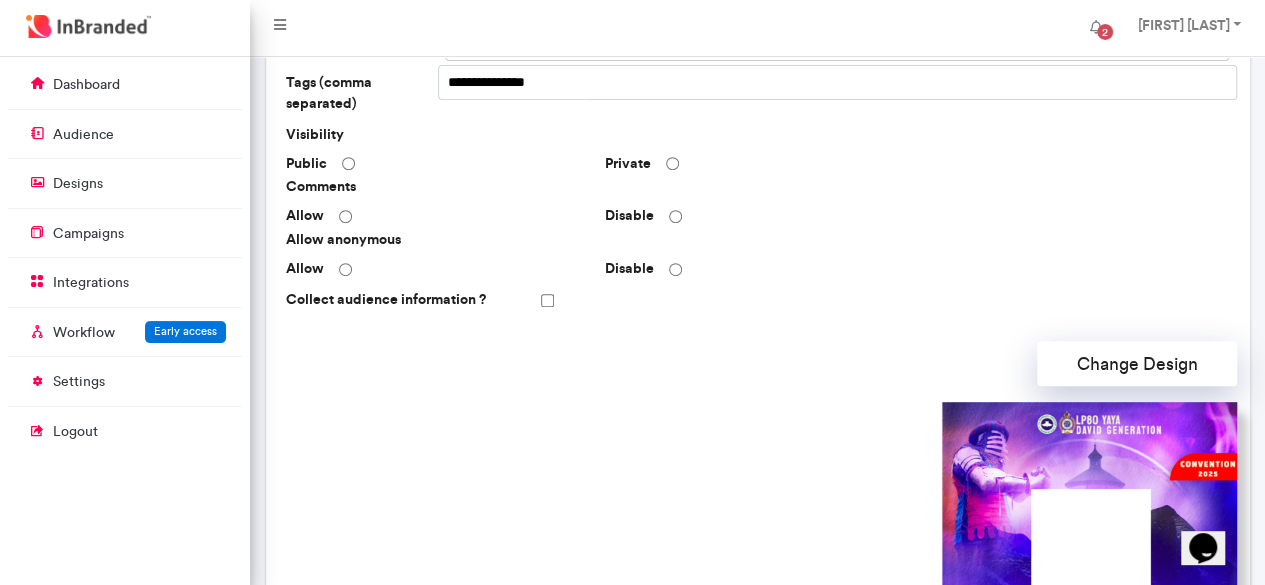scroll, scrollTop: 325, scrollLeft: 0, axis: vertical 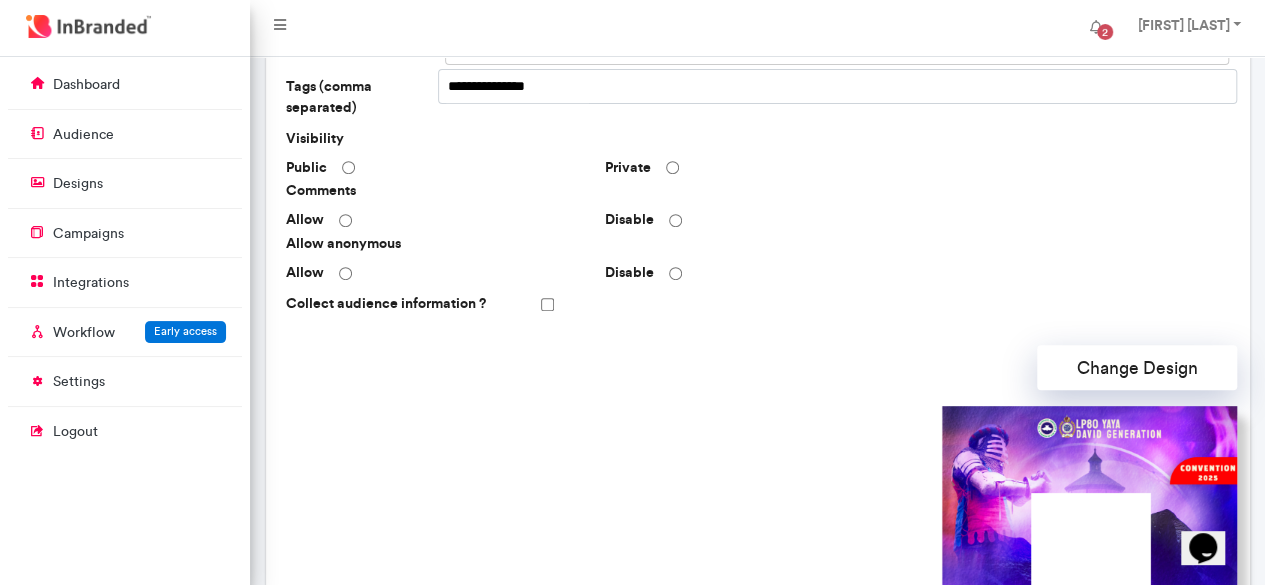 click at bounding box center (1087, 556) 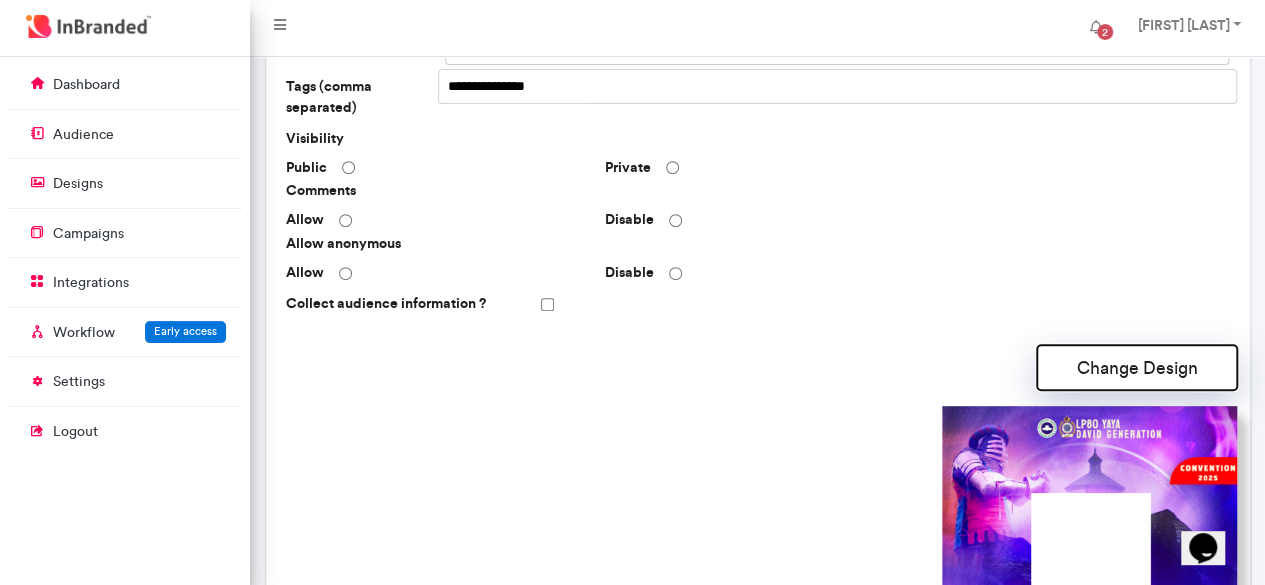 click on "Change Design" at bounding box center [1137, 367] 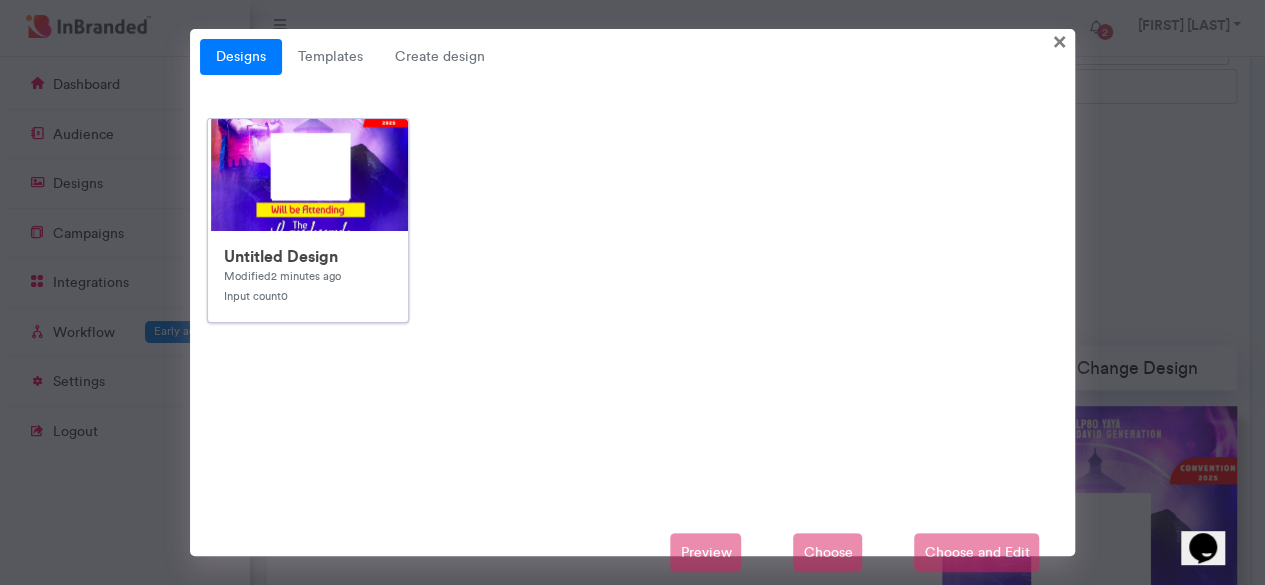 click at bounding box center (608, 519) 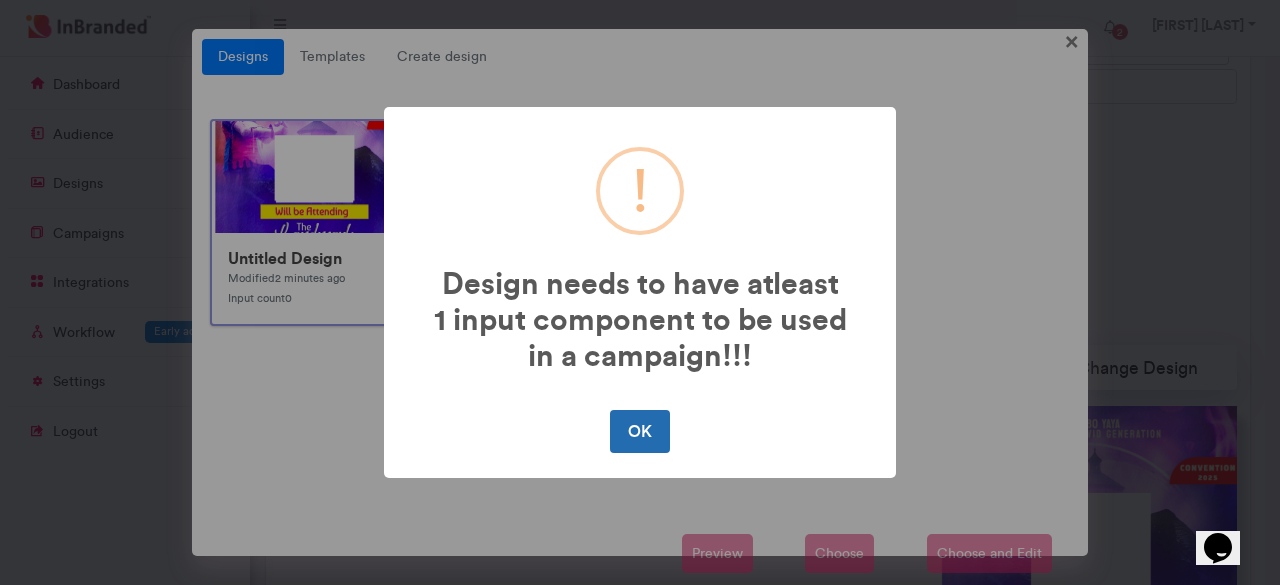 click on "OK" at bounding box center [639, 431] 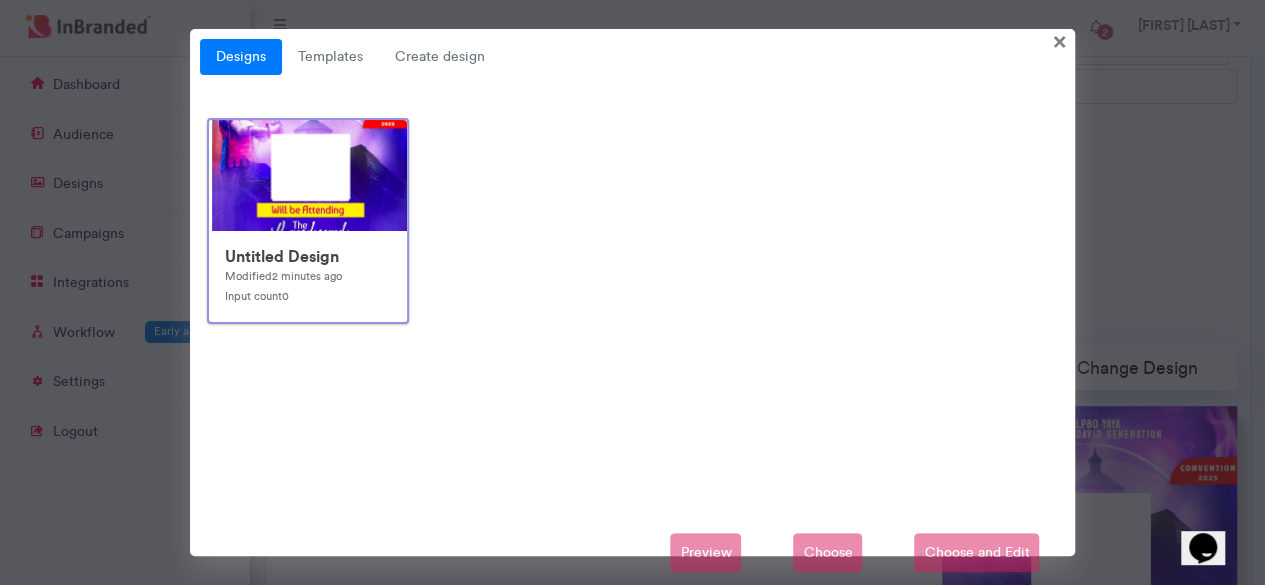 scroll, scrollTop: 448, scrollLeft: 0, axis: vertical 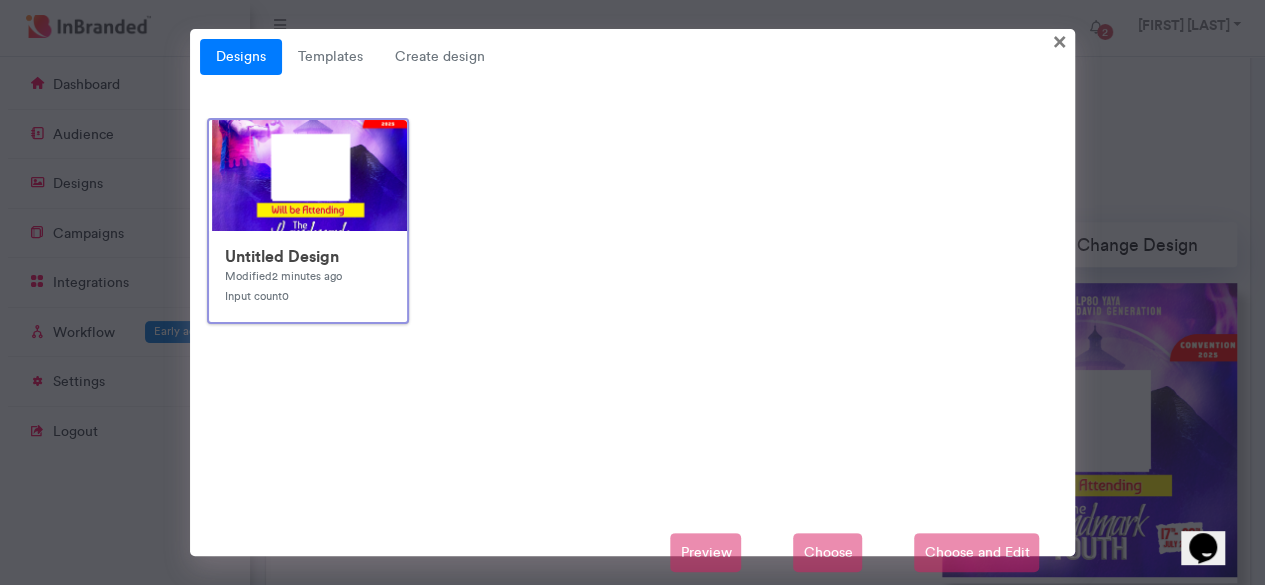 click on "Preview Choose Choose and Edit" at bounding box center [633, 553] 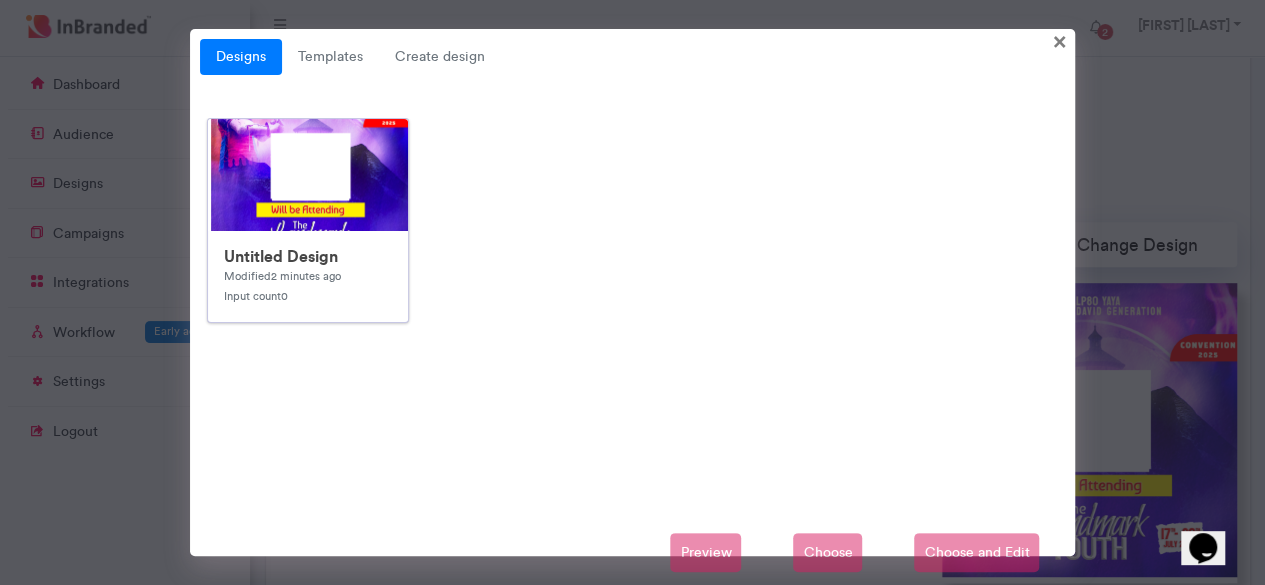 click at bounding box center [608, 519] 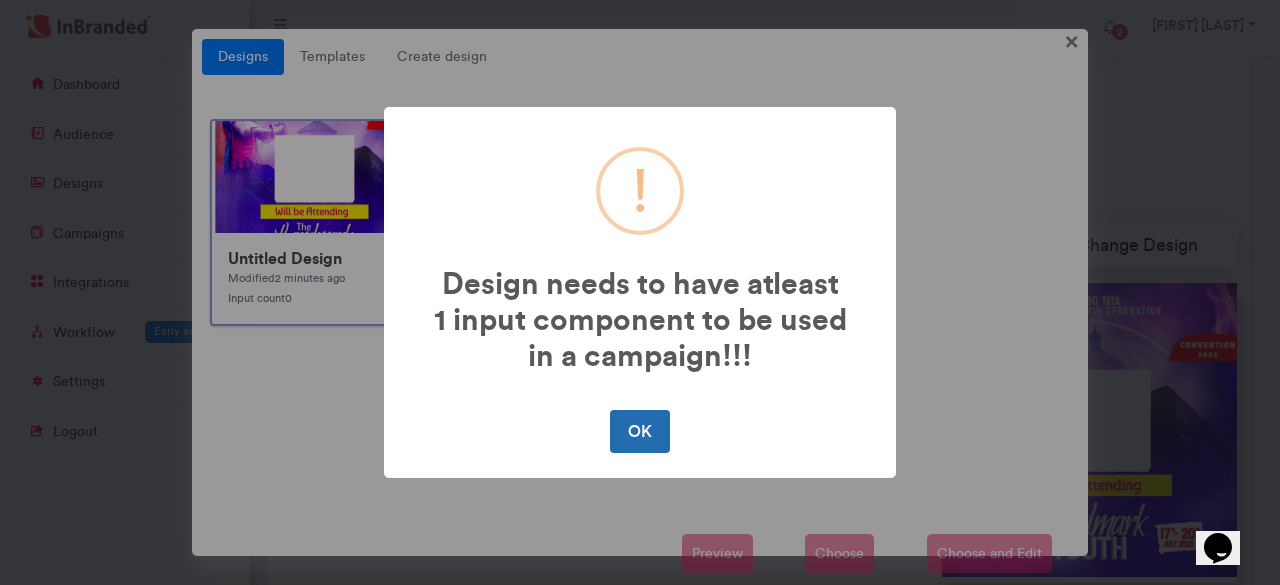 click on "OK" at bounding box center (639, 431) 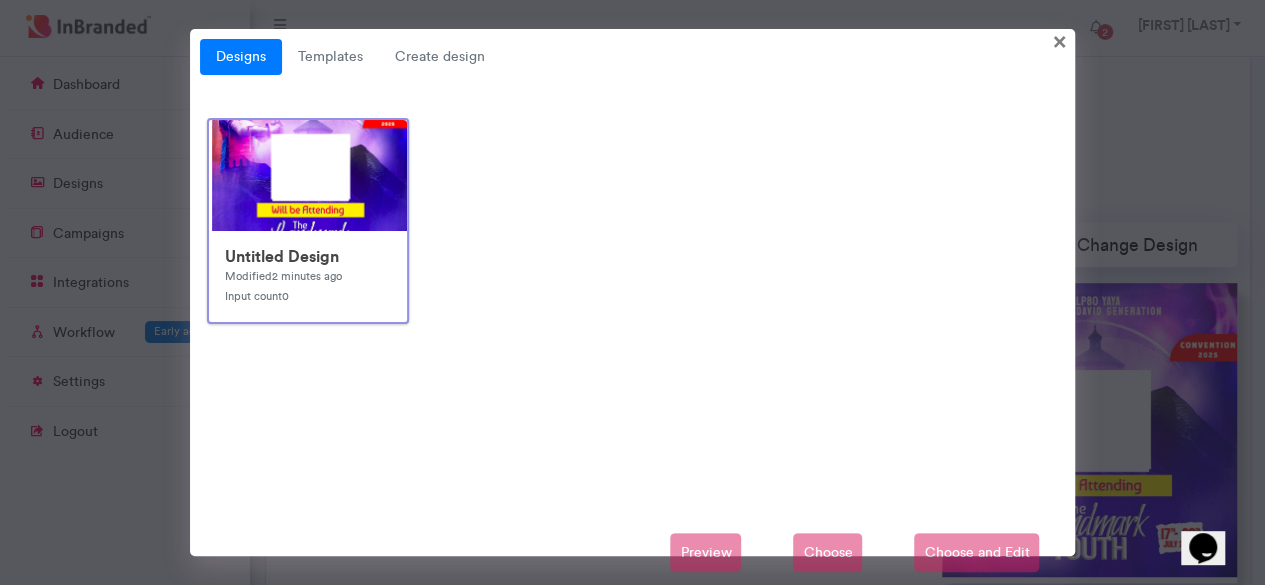 click on "Preview Choose Choose and Edit" at bounding box center [633, 553] 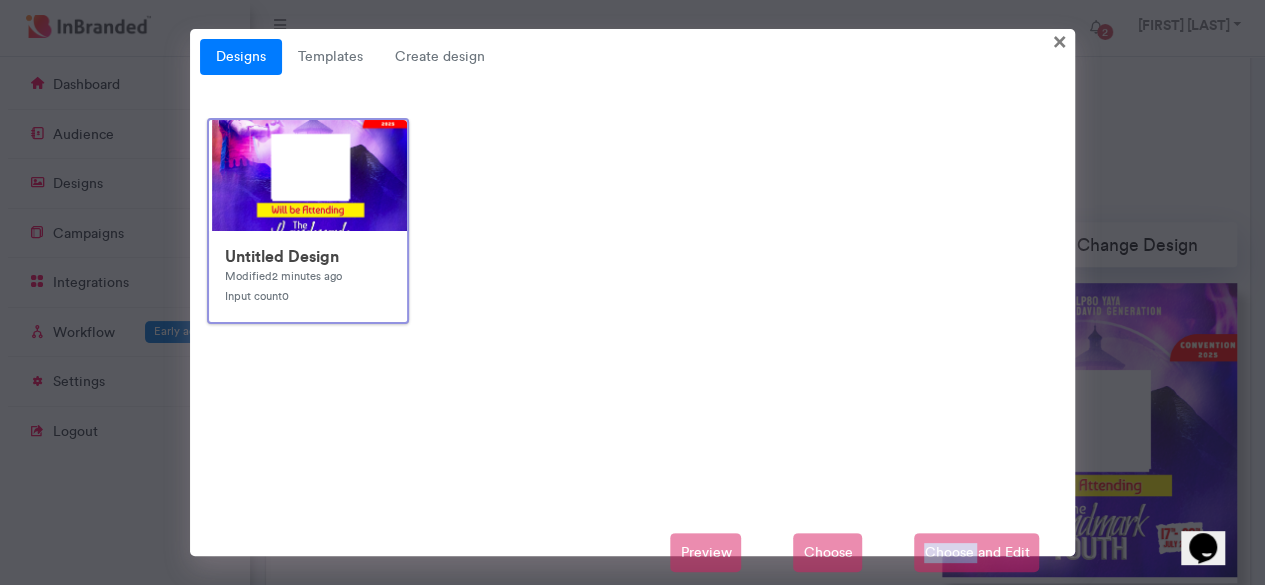 click on "Preview Choose Choose and Edit" at bounding box center [633, 553] 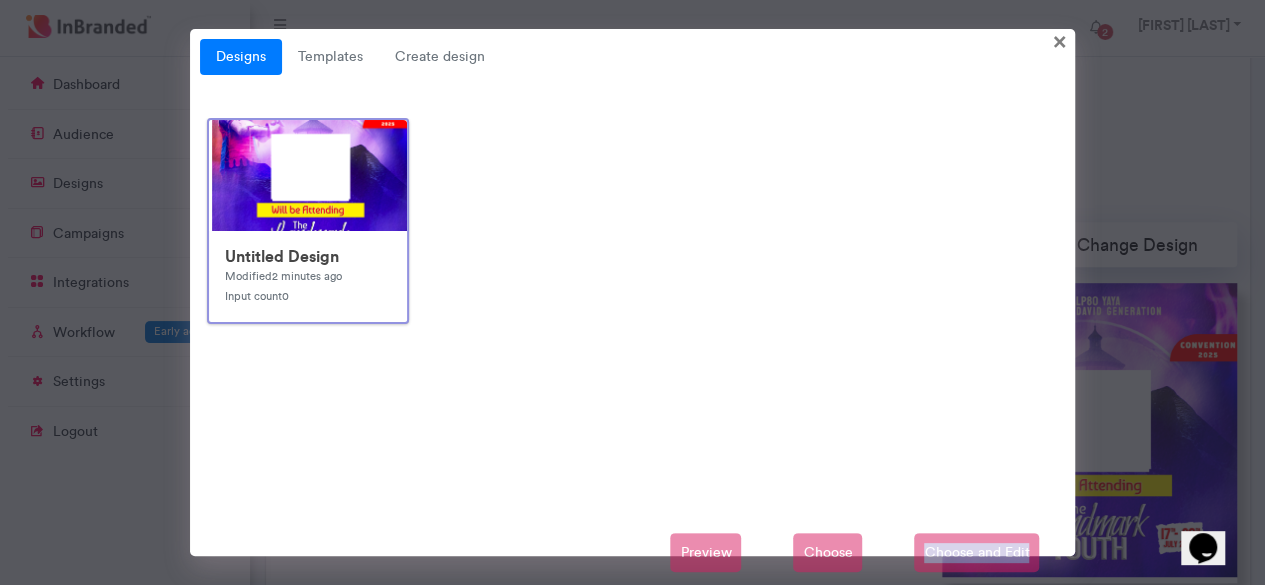 click on "Preview Choose Choose and Edit" at bounding box center [633, 553] 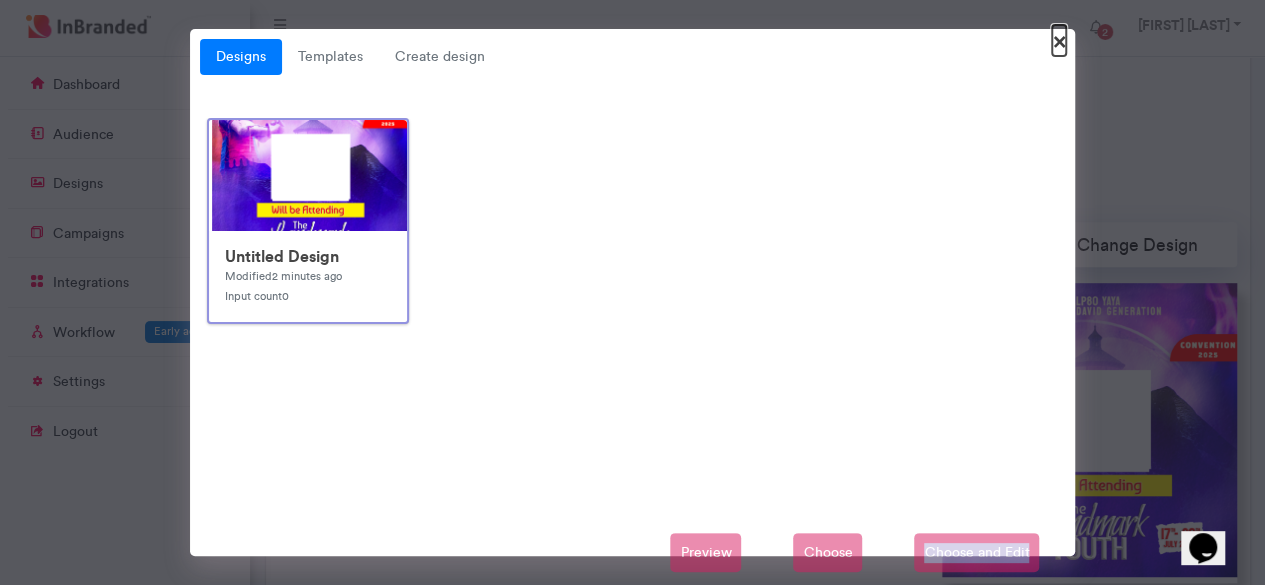 click on "×" at bounding box center [1059, 40] 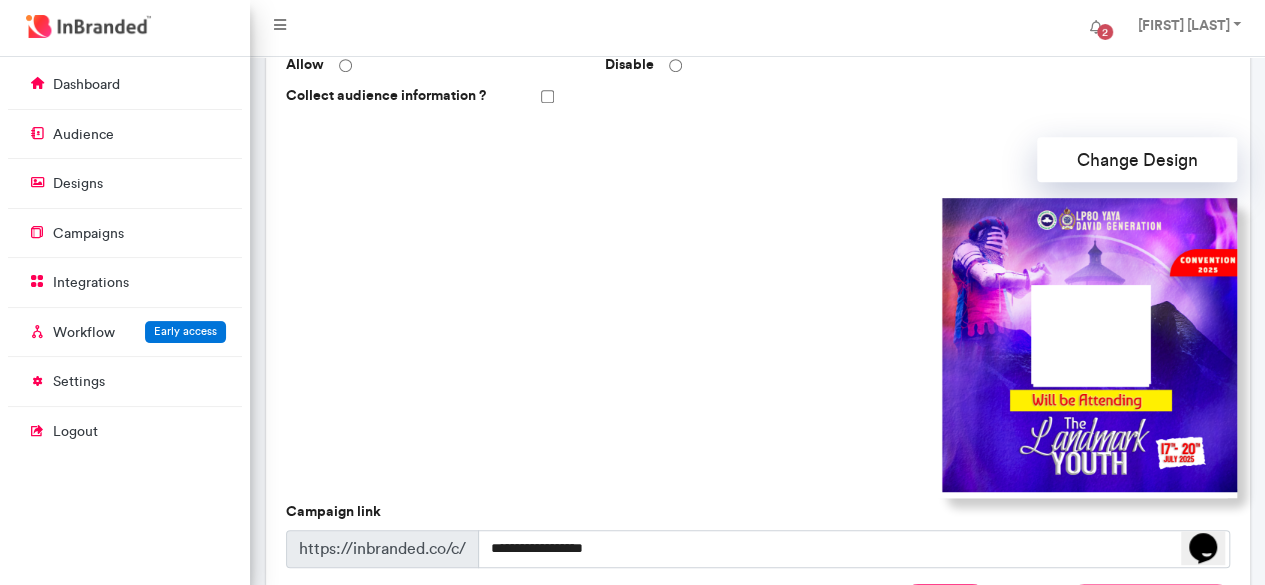 scroll, scrollTop: 534, scrollLeft: 0, axis: vertical 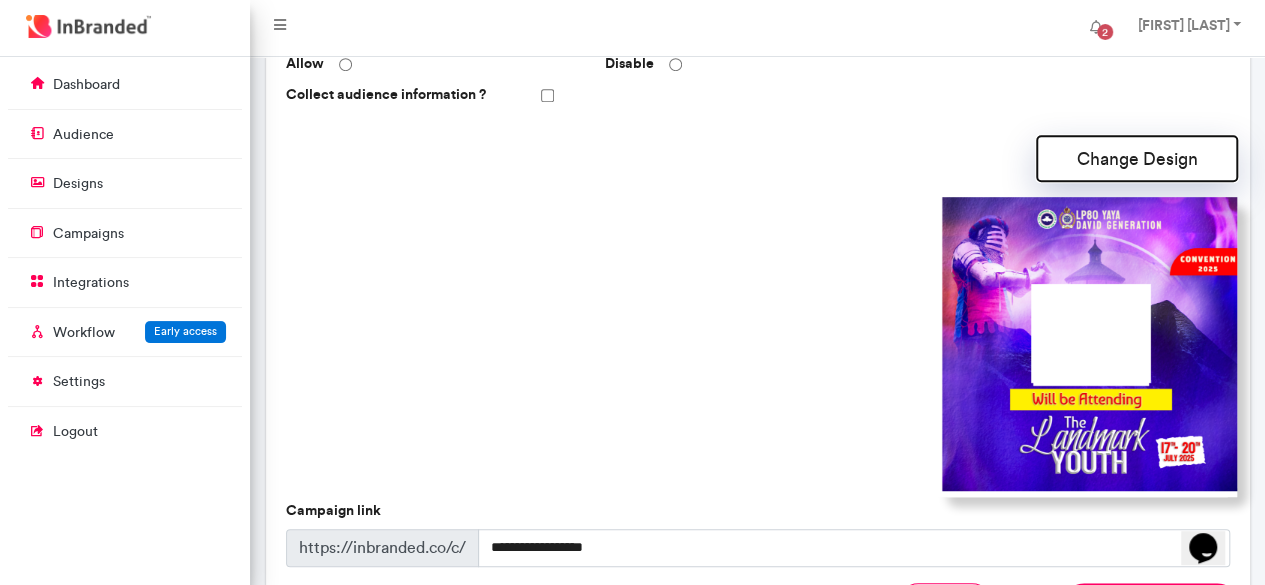 click on "Change Design" at bounding box center (1137, 158) 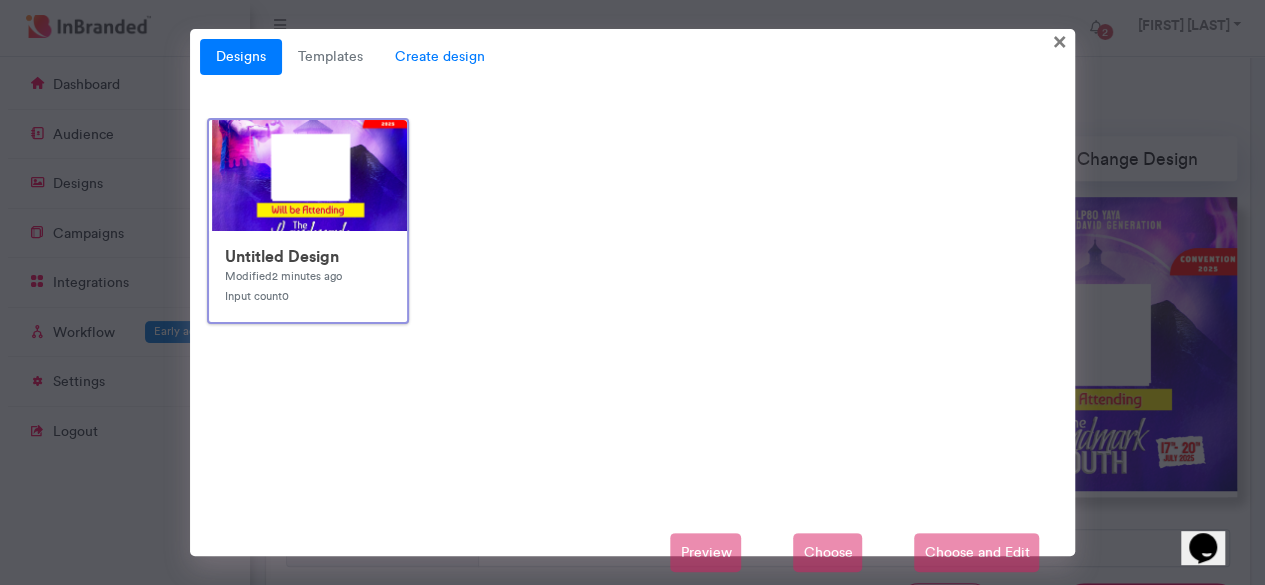 click on "Create design" at bounding box center [440, 57] 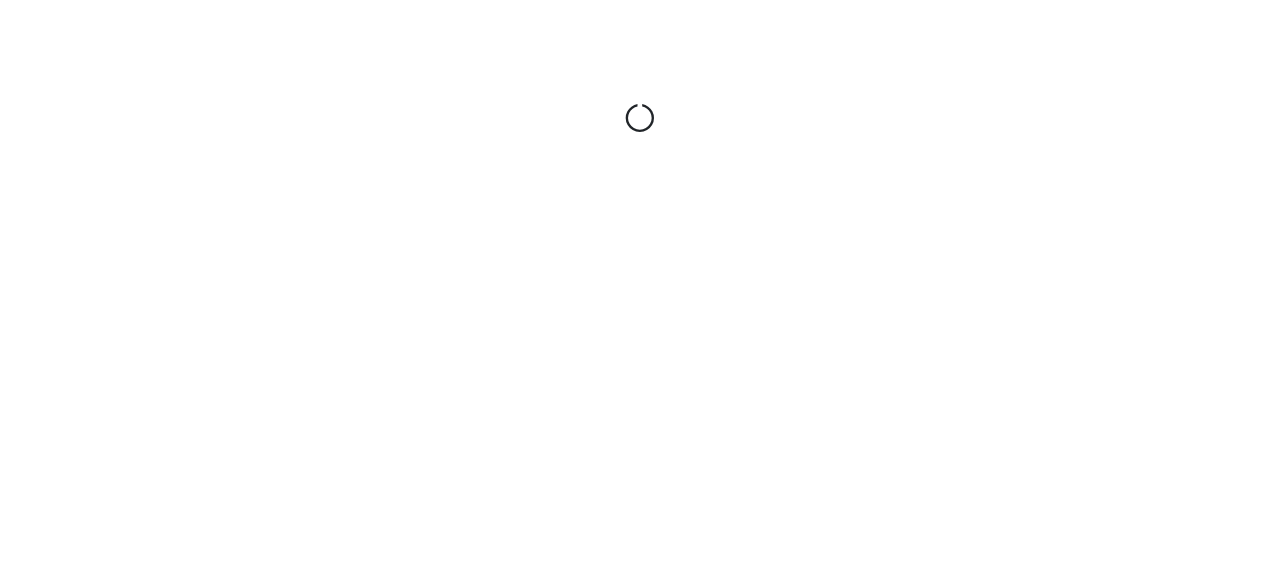 scroll, scrollTop: 0, scrollLeft: 0, axis: both 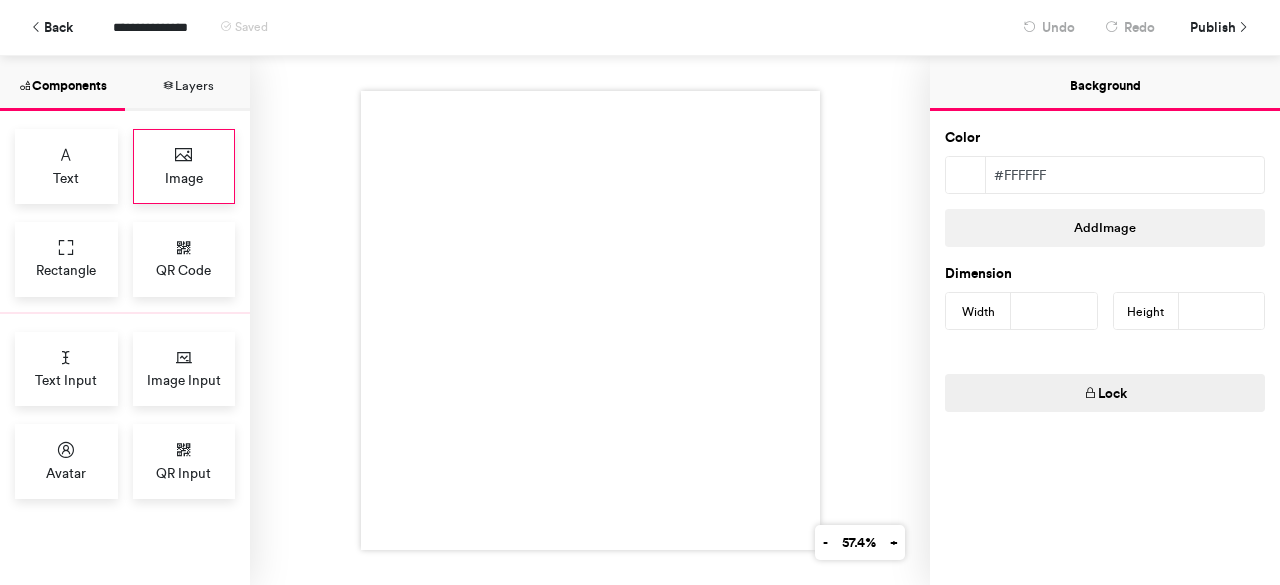 click on "Image" at bounding box center [184, 178] 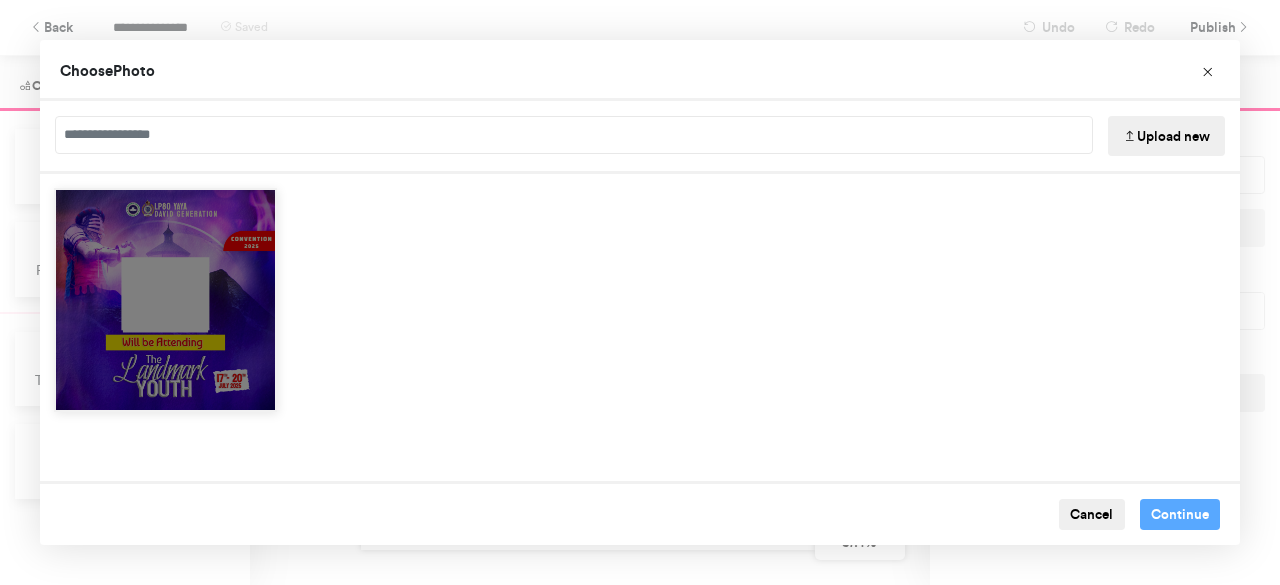 click at bounding box center [165, 300] 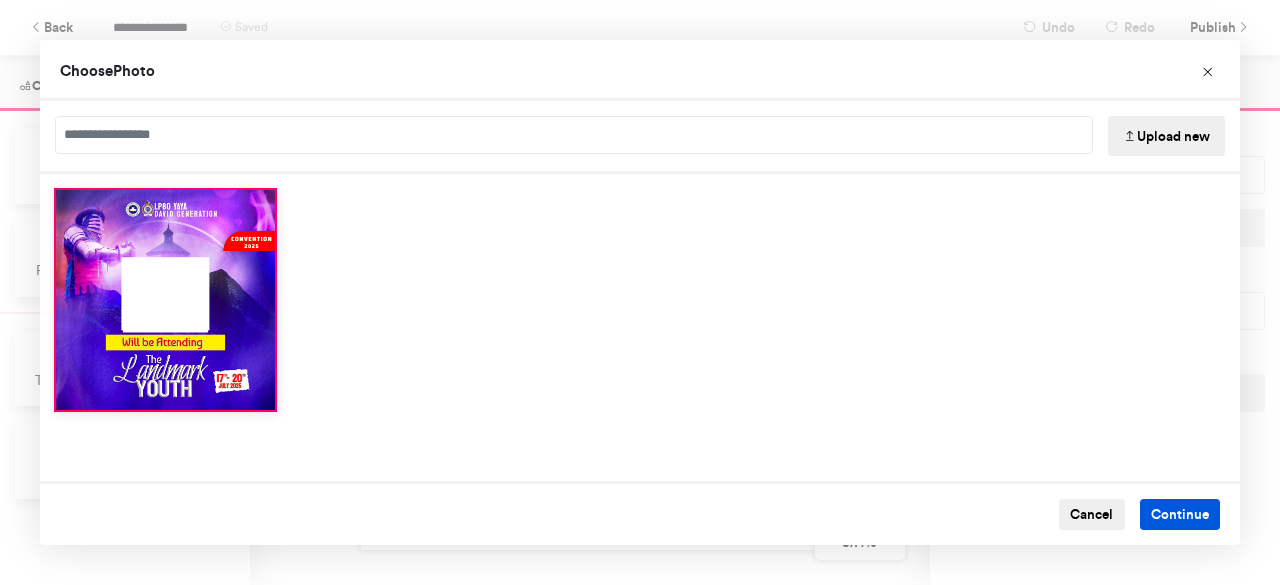 click on "Continue" at bounding box center [1180, 515] 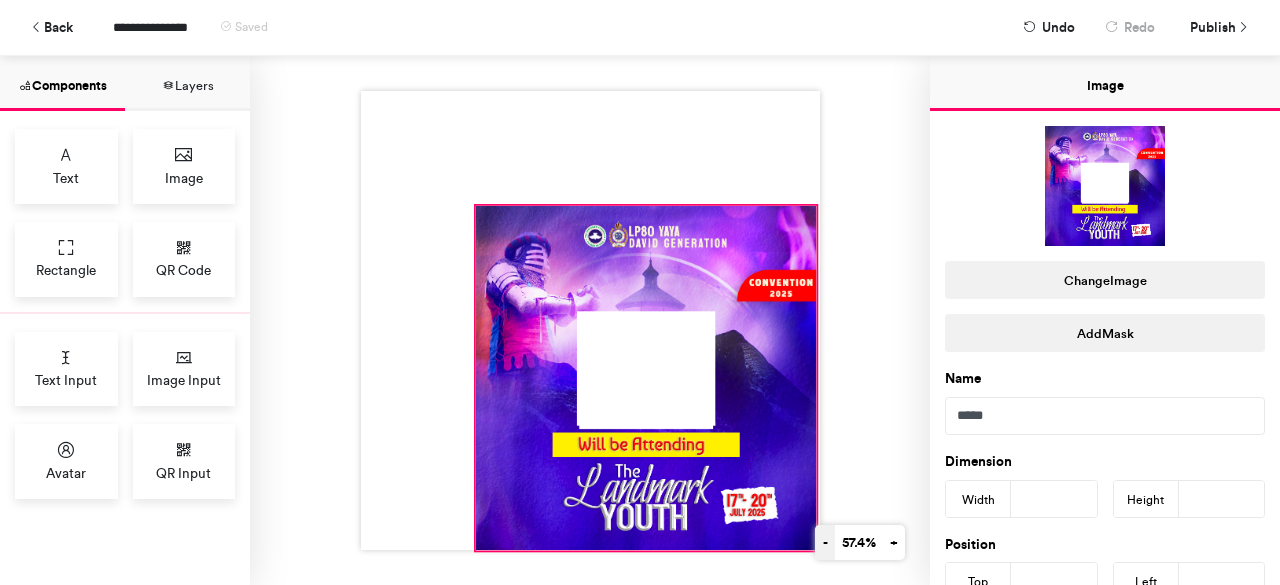 drag, startPoint x: 578, startPoint y: 316, endPoint x: 804, endPoint y: 546, distance: 322.4531 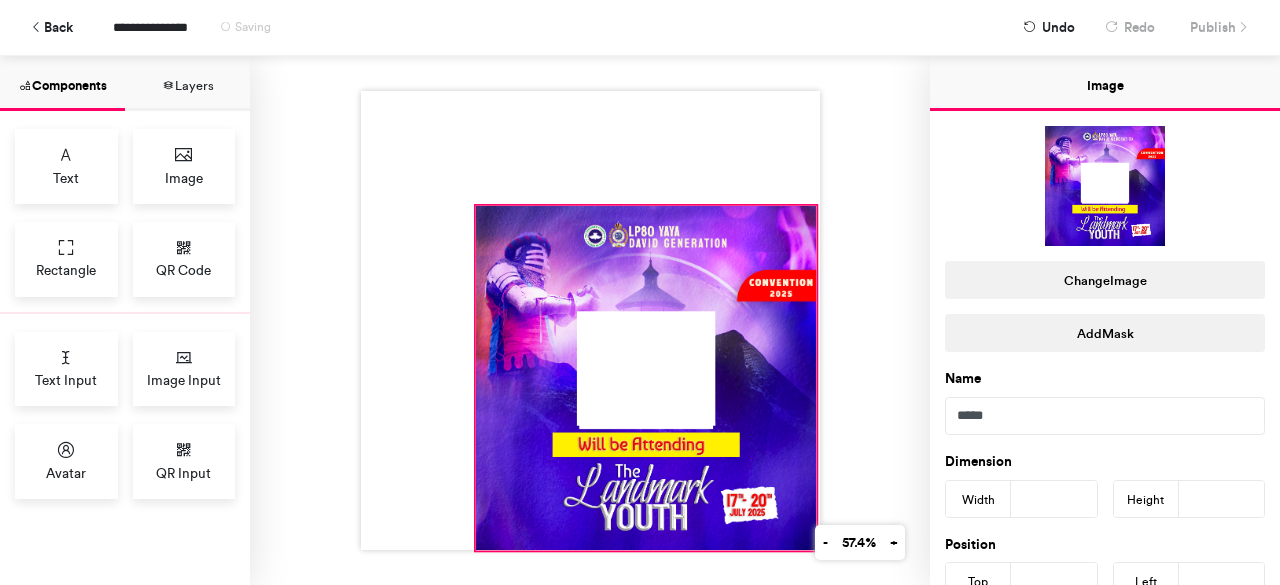 click at bounding box center (590, 320) 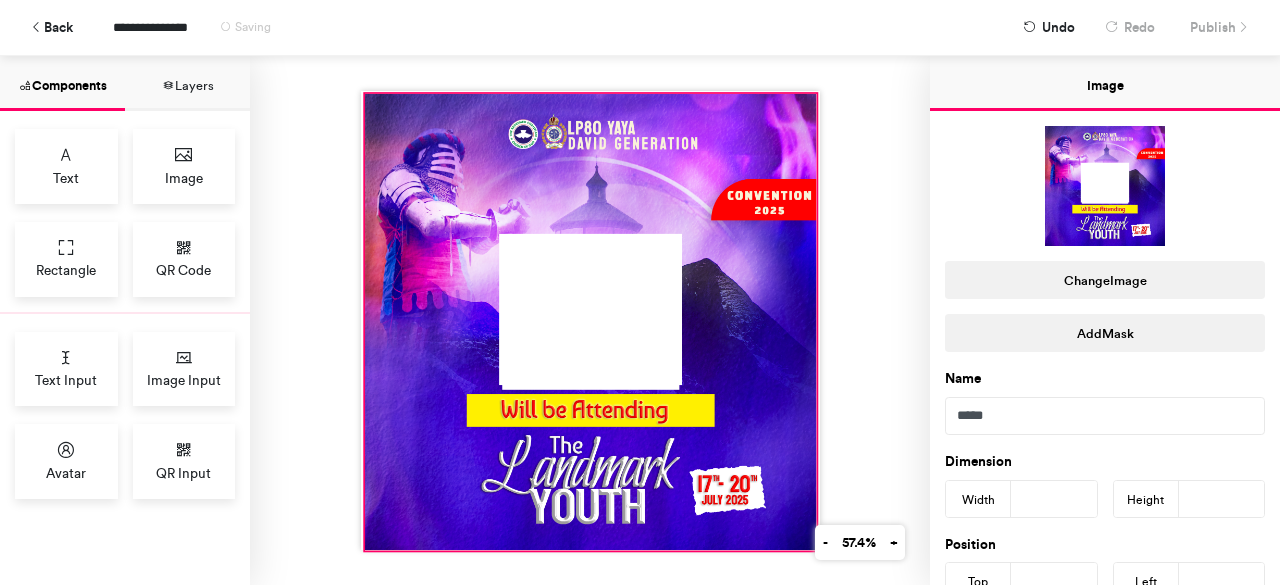 drag, startPoint x: 467, startPoint y: 197, endPoint x: 356, endPoint y: 85, distance: 157.6864 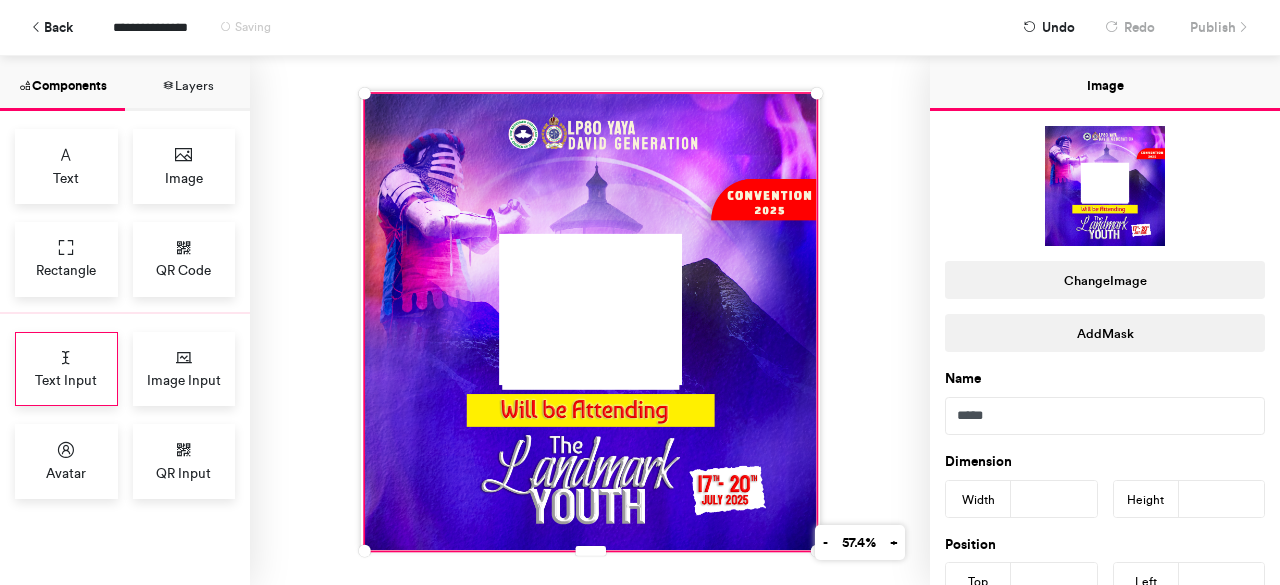 click at bounding box center [66, 358] 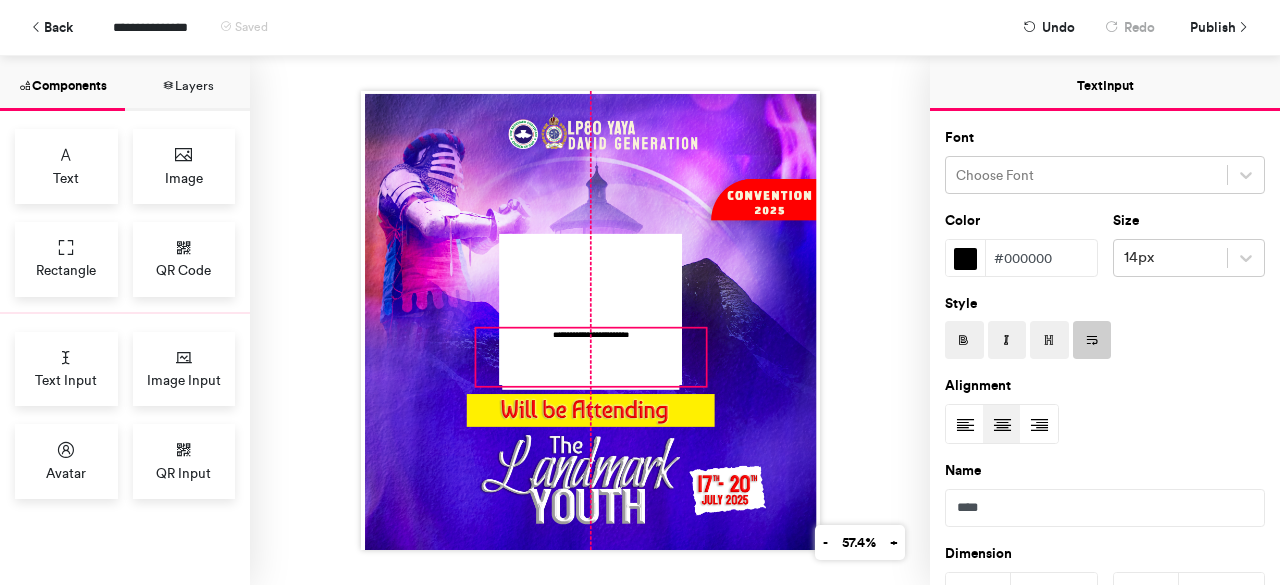 drag, startPoint x: 583, startPoint y: 259, endPoint x: 588, endPoint y: 382, distance: 123.101585 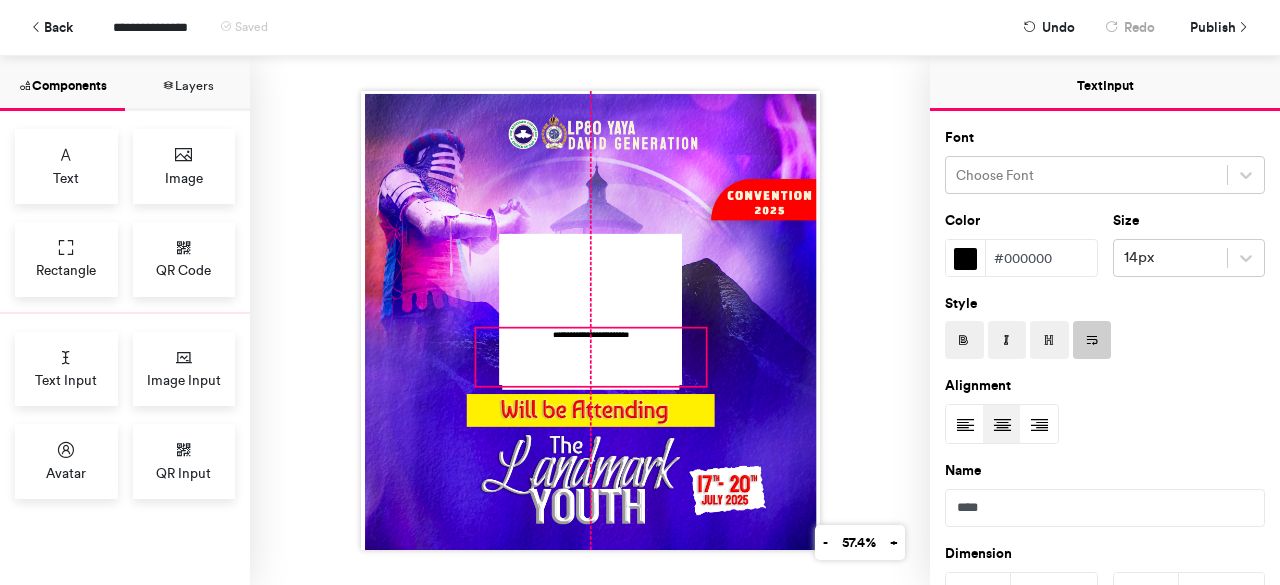 click on "**********" at bounding box center [590, 320] 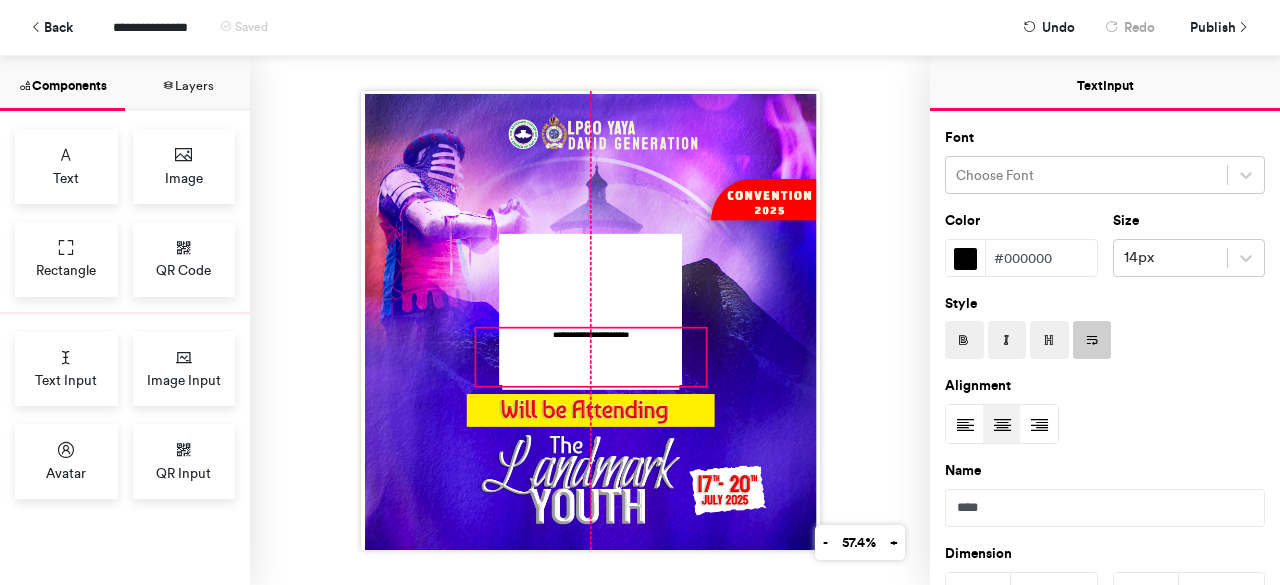 type on "***" 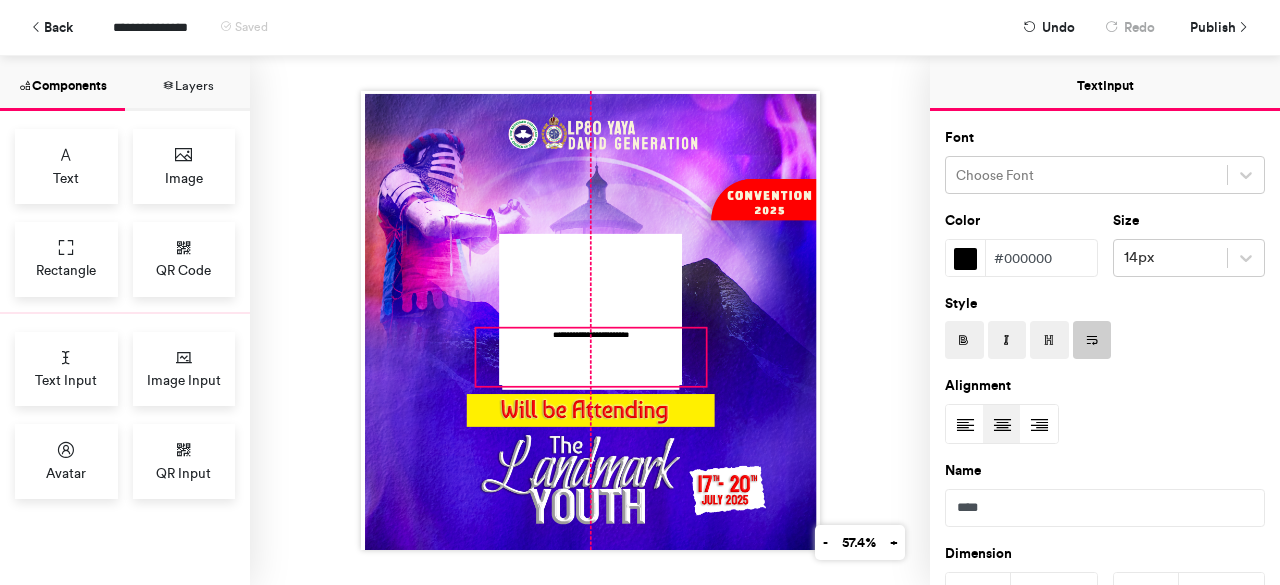 type on "***" 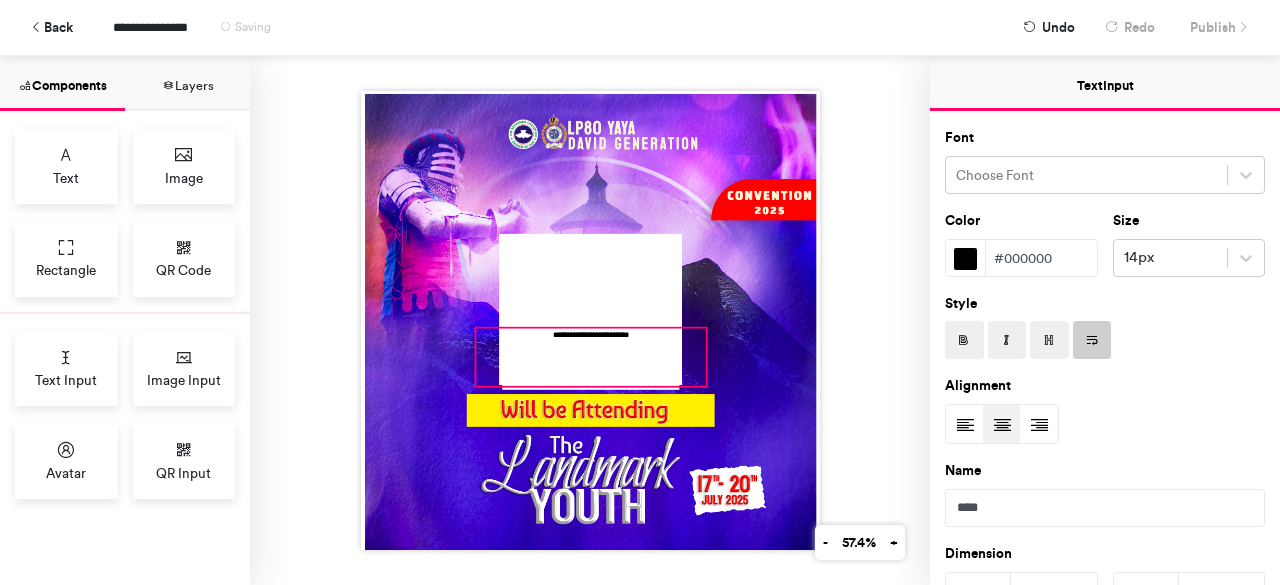 click on "**********" at bounding box center (590, 320) 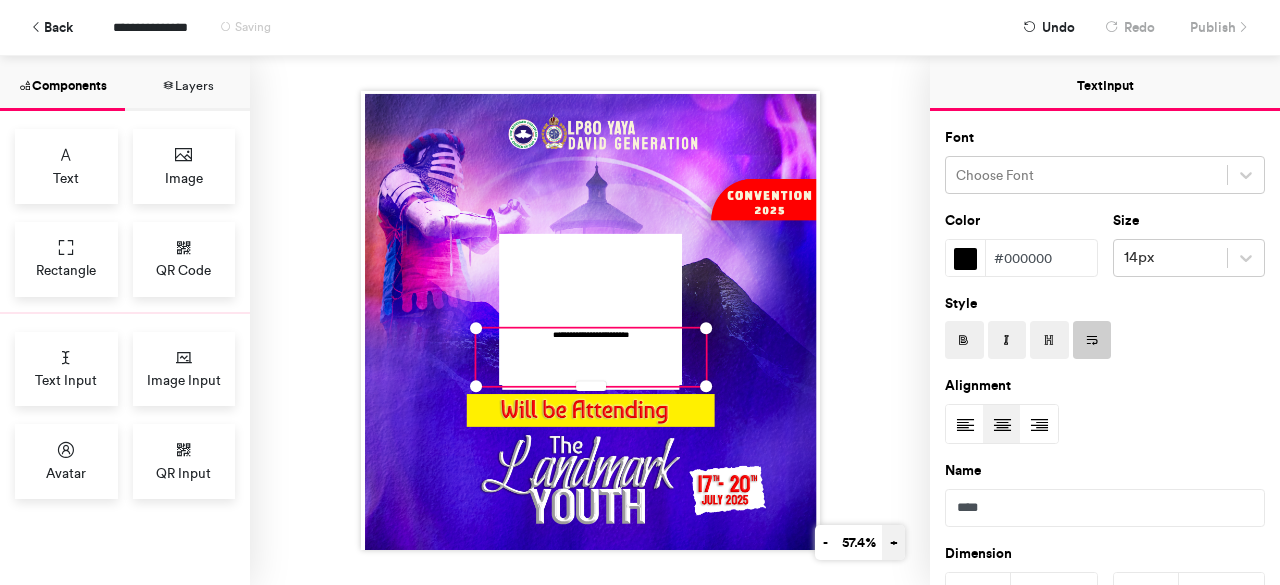 click on "+" at bounding box center [893, 542] 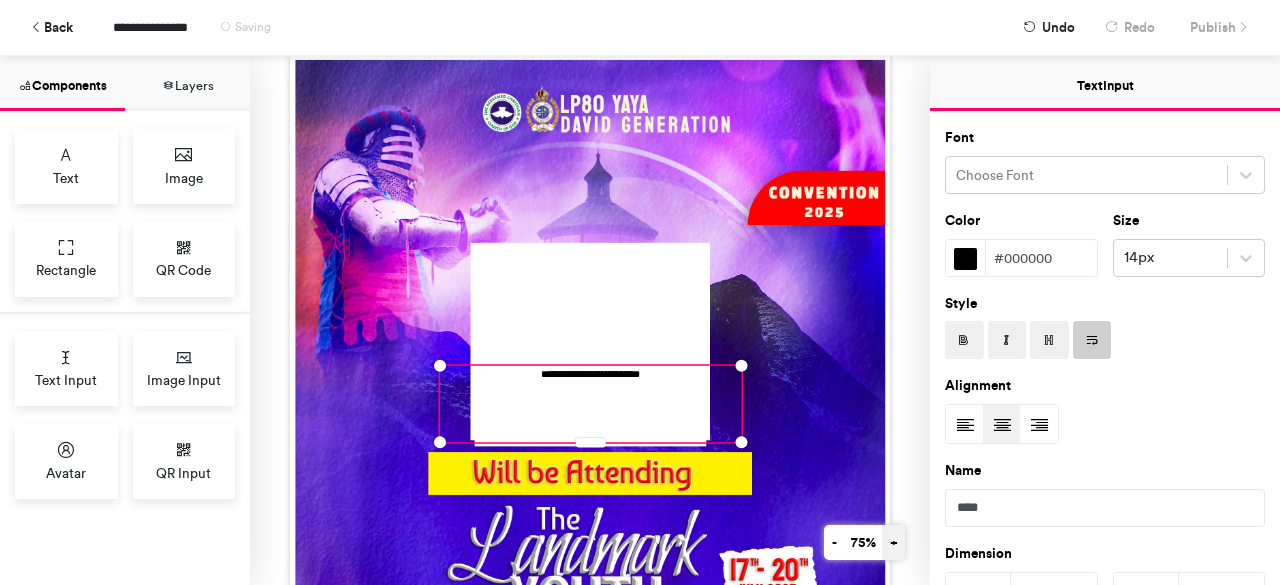 scroll, scrollTop: 70, scrollLeft: 0, axis: vertical 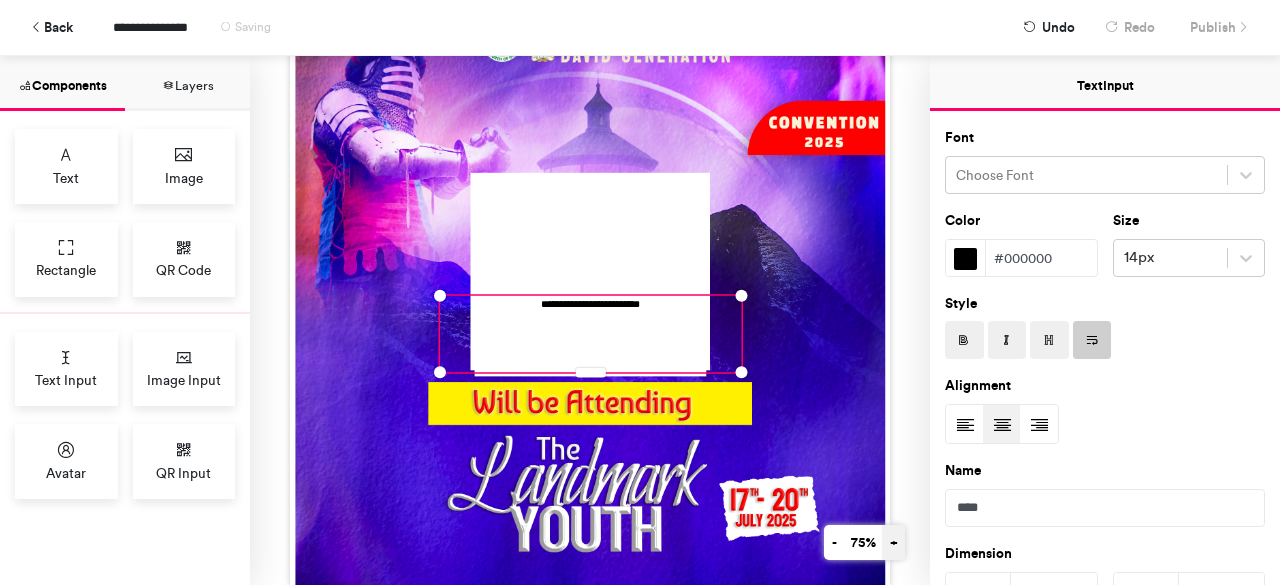 click on "+" at bounding box center (893, 542) 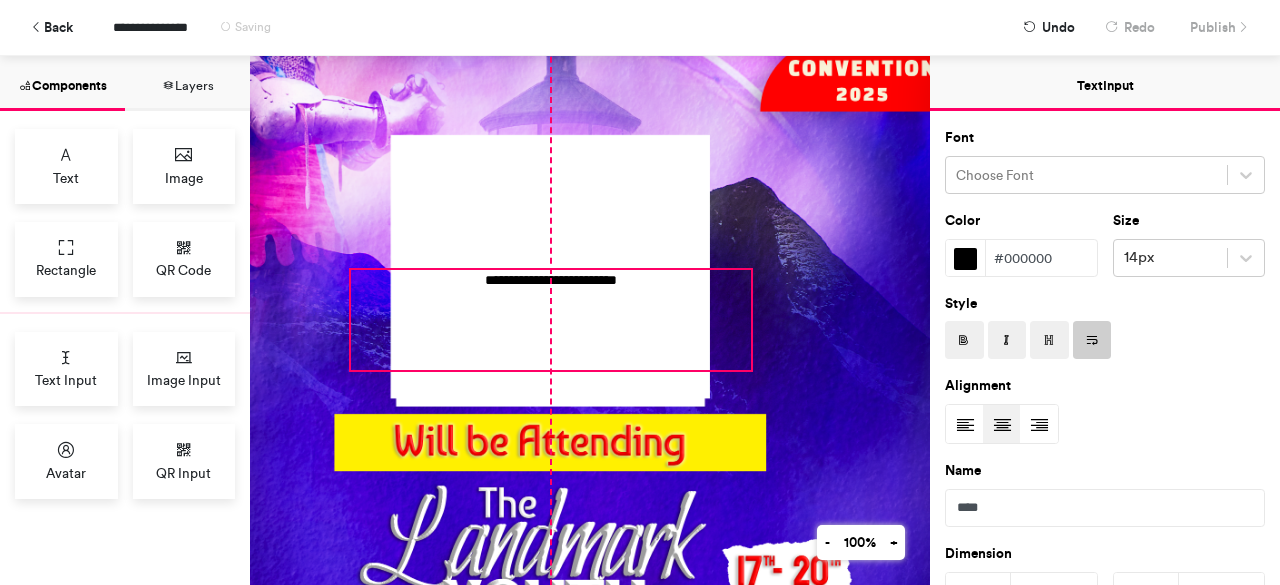 drag, startPoint x: 550, startPoint y: 398, endPoint x: 550, endPoint y: 368, distance: 30 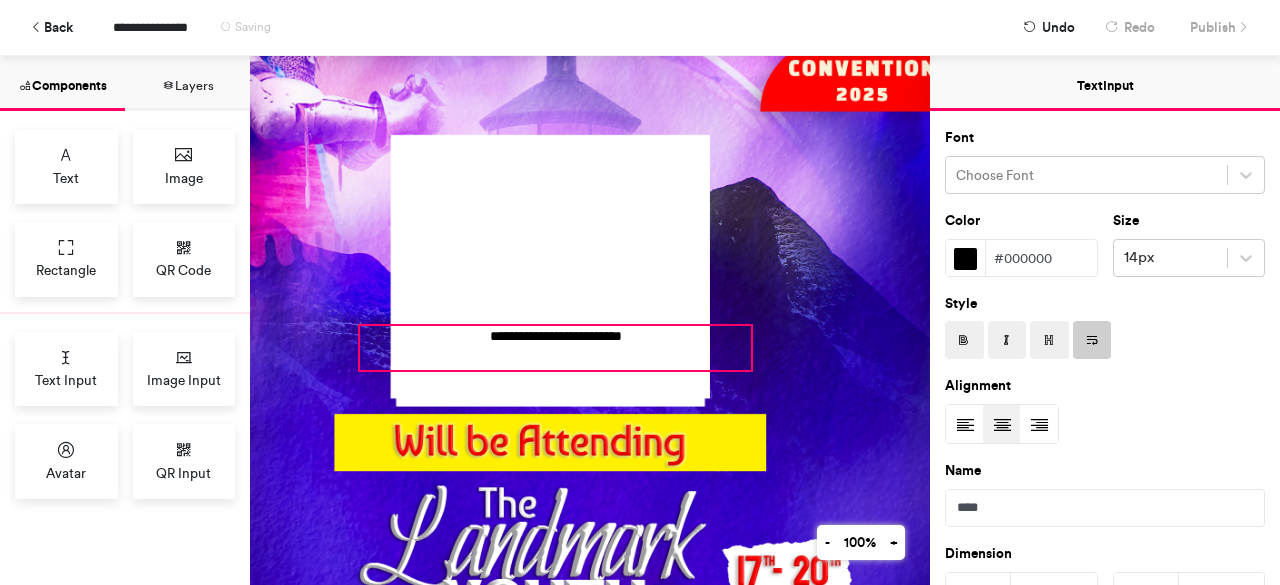 drag, startPoint x: 351, startPoint y: 265, endPoint x: 360, endPoint y: 321, distance: 56.718605 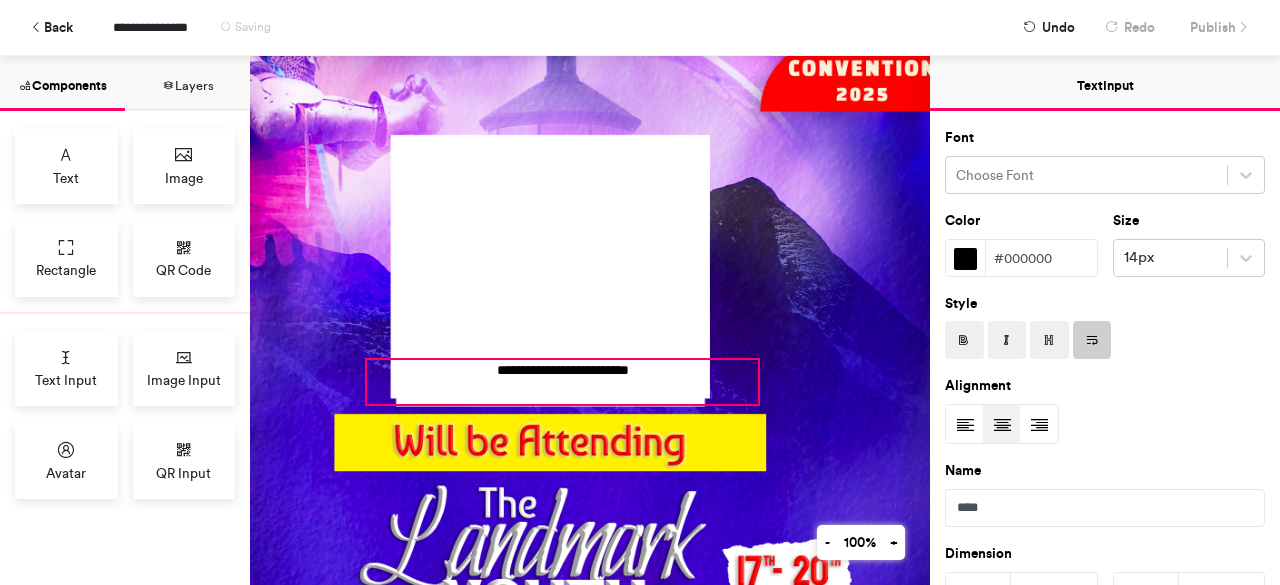 drag, startPoint x: 552, startPoint y: 373, endPoint x: 559, endPoint y: 407, distance: 34.713108 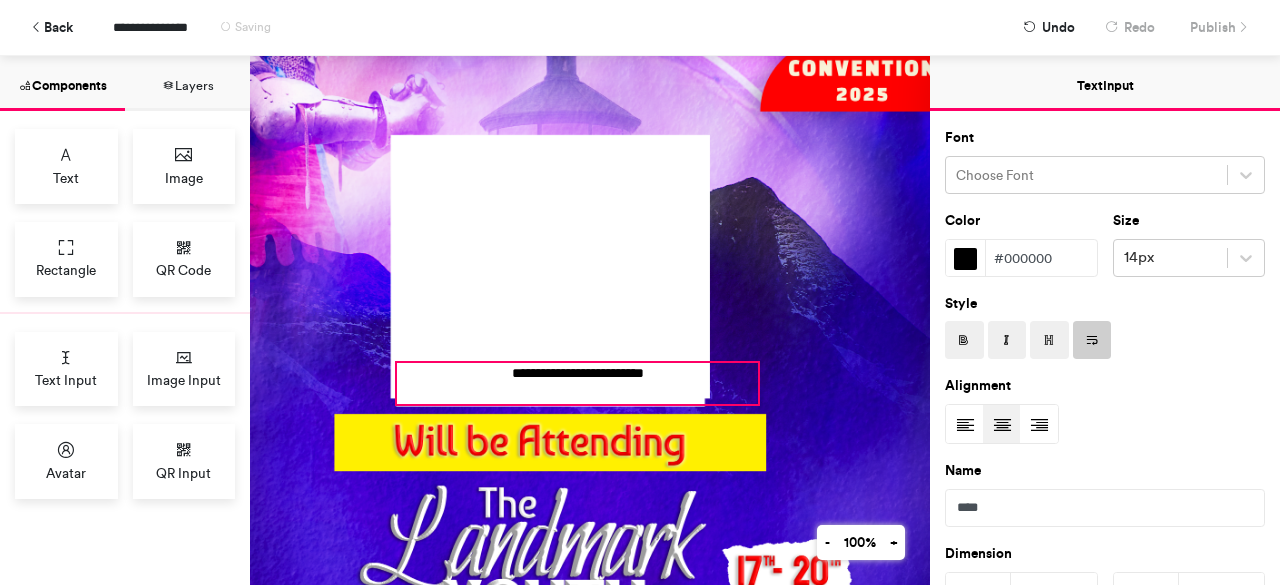 drag, startPoint x: 362, startPoint y: 362, endPoint x: 392, endPoint y: 365, distance: 30.149628 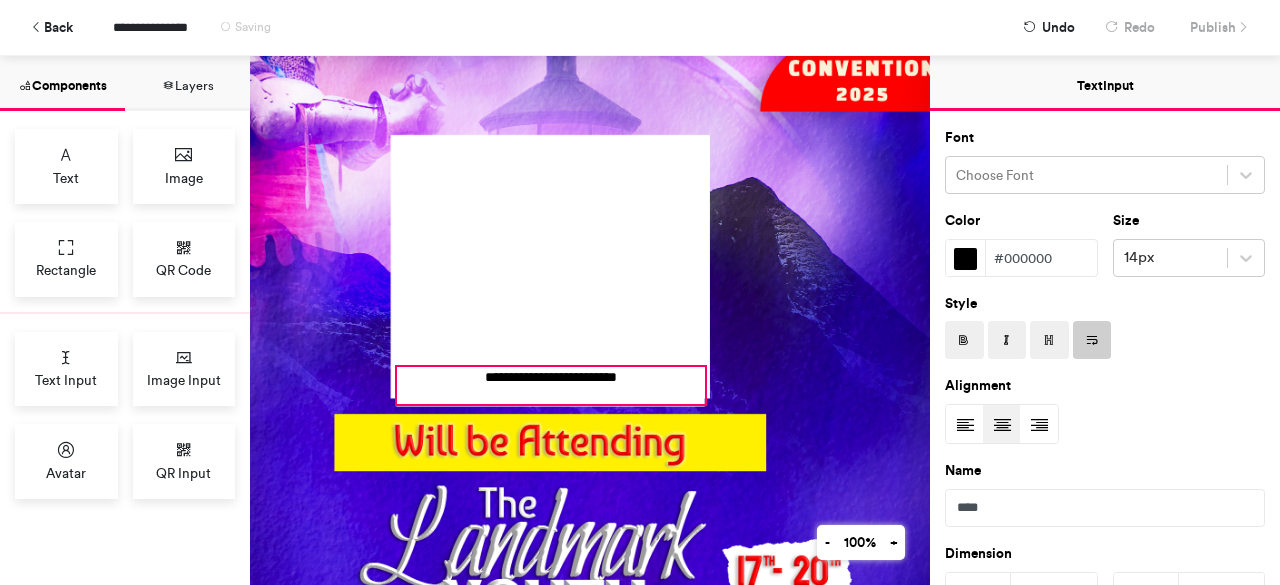 drag, startPoint x: 758, startPoint y: 365, endPoint x: 705, endPoint y: 369, distance: 53.15073 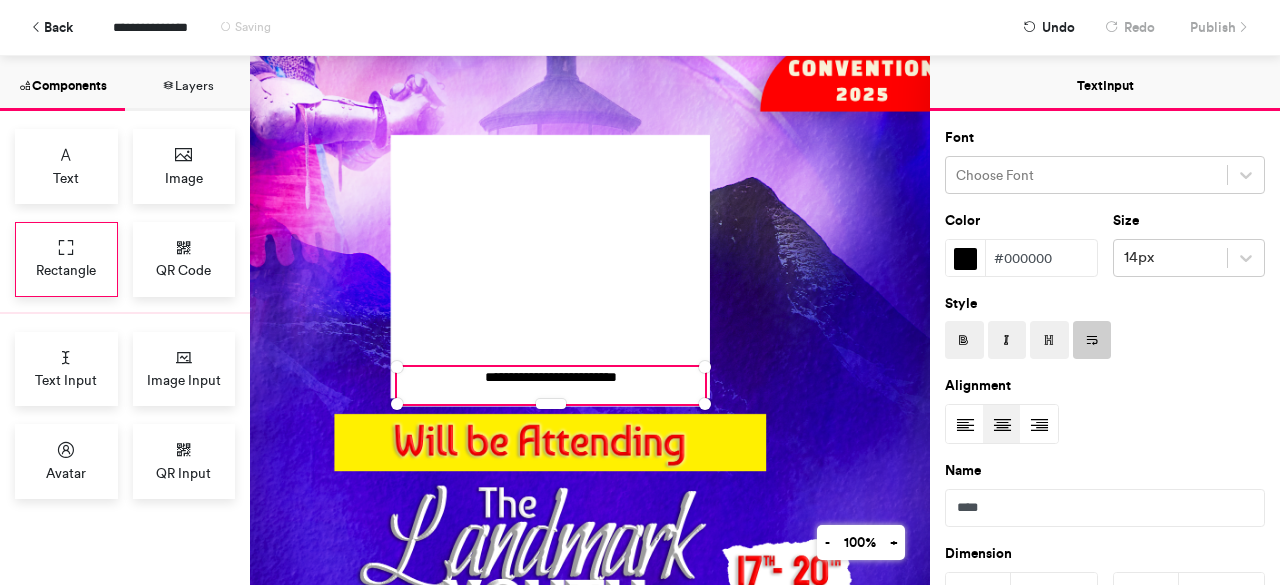 click on "Rectangle" at bounding box center [66, 259] 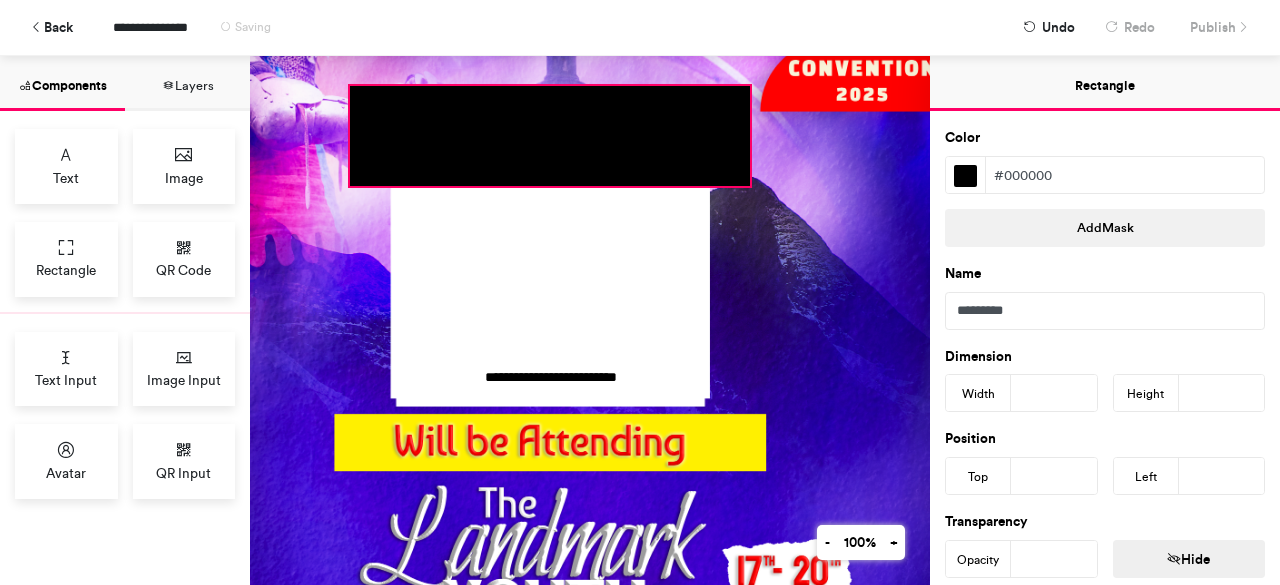 click on "**********" at bounding box center (550, 286) 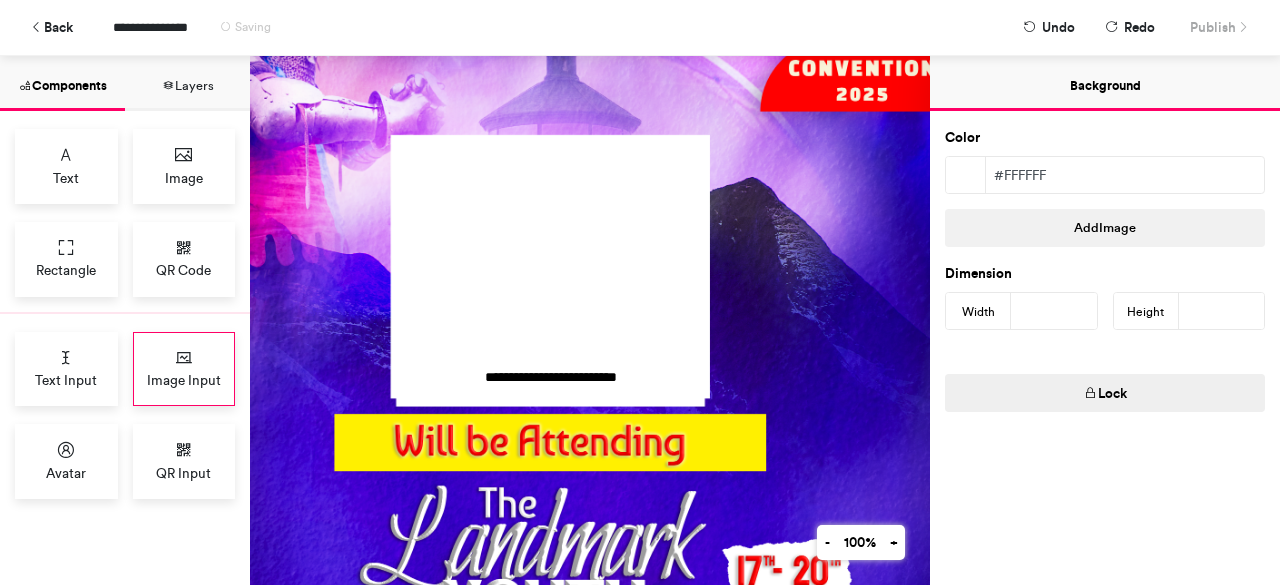 click on "Image Input" at bounding box center [184, 380] 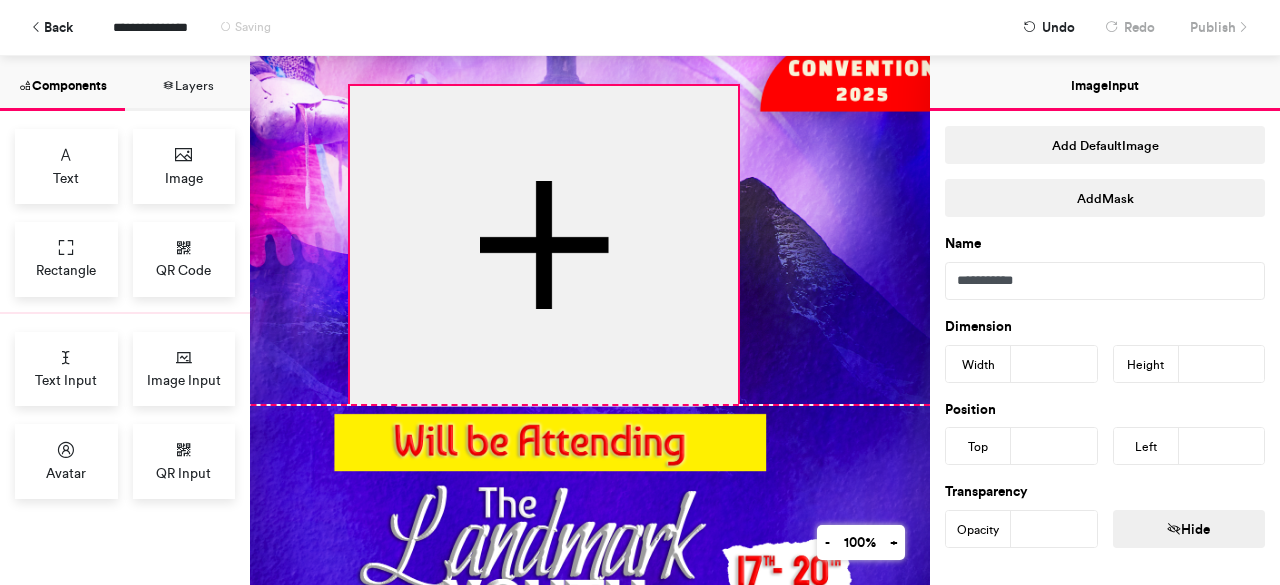 drag, startPoint x: 550, startPoint y: 189, endPoint x: 738, endPoint y: 406, distance: 287.11148 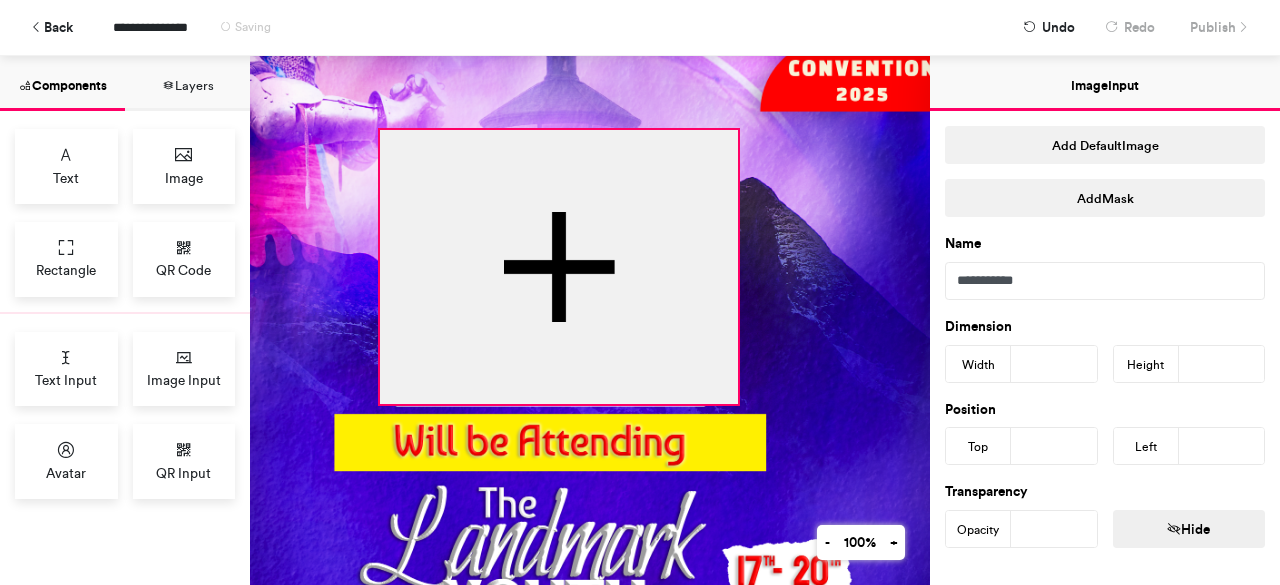 drag, startPoint x: 352, startPoint y: 84, endPoint x: 382, endPoint y: 128, distance: 53.25411 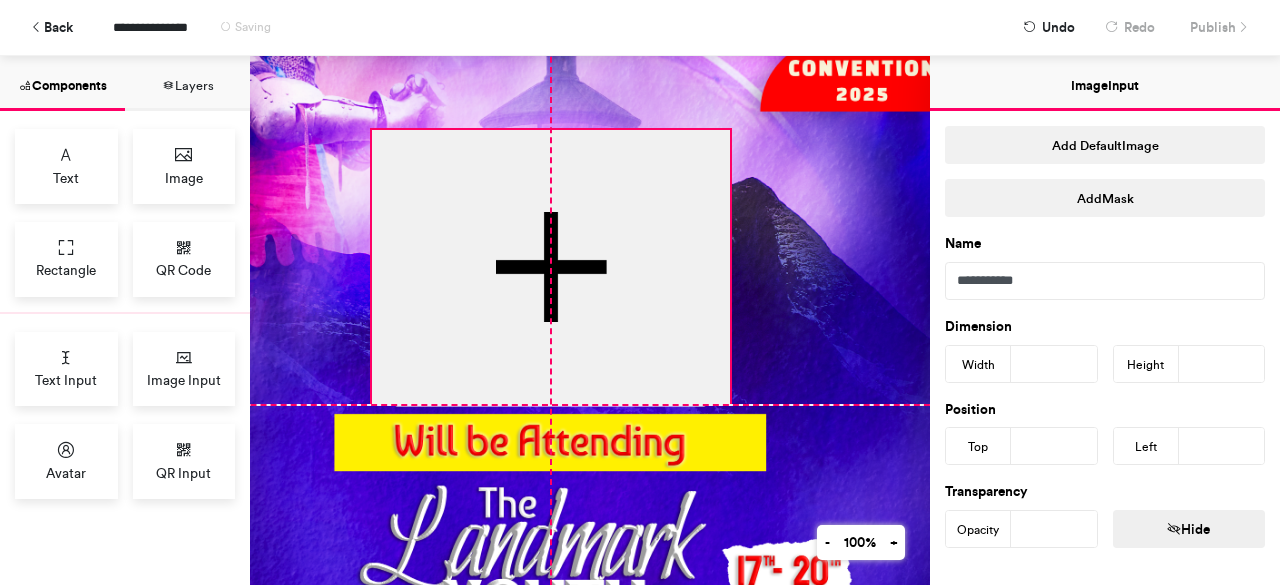 drag, startPoint x: 660, startPoint y: 257, endPoint x: 566, endPoint y: 321, distance: 113.71895 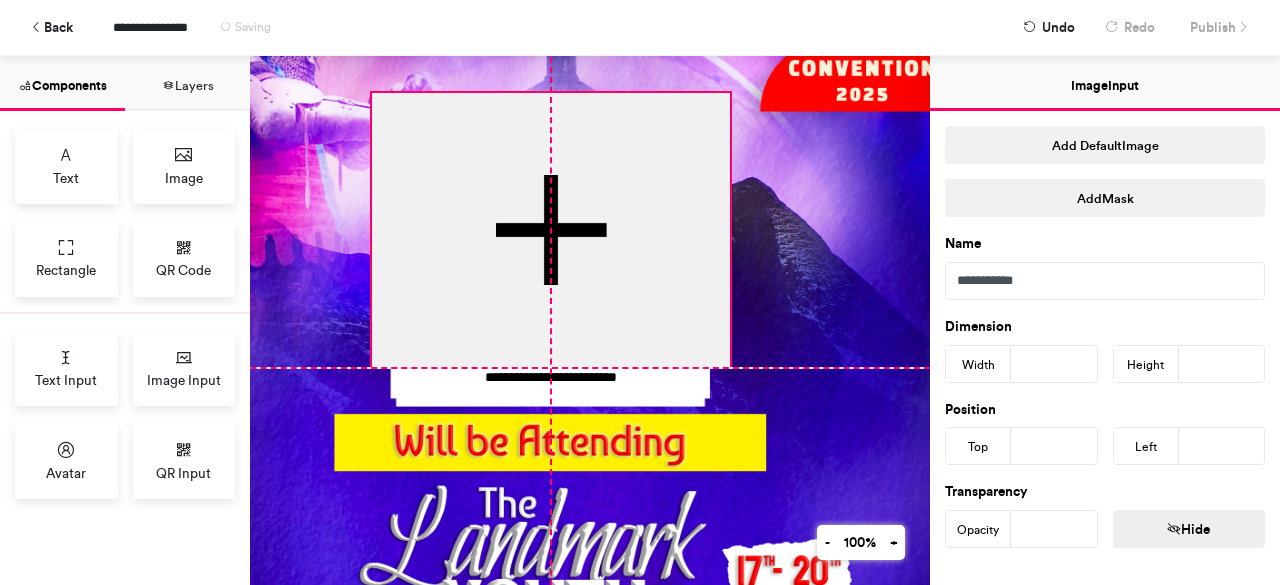 drag, startPoint x: 696, startPoint y: 330, endPoint x: 697, endPoint y: 286, distance: 44.011364 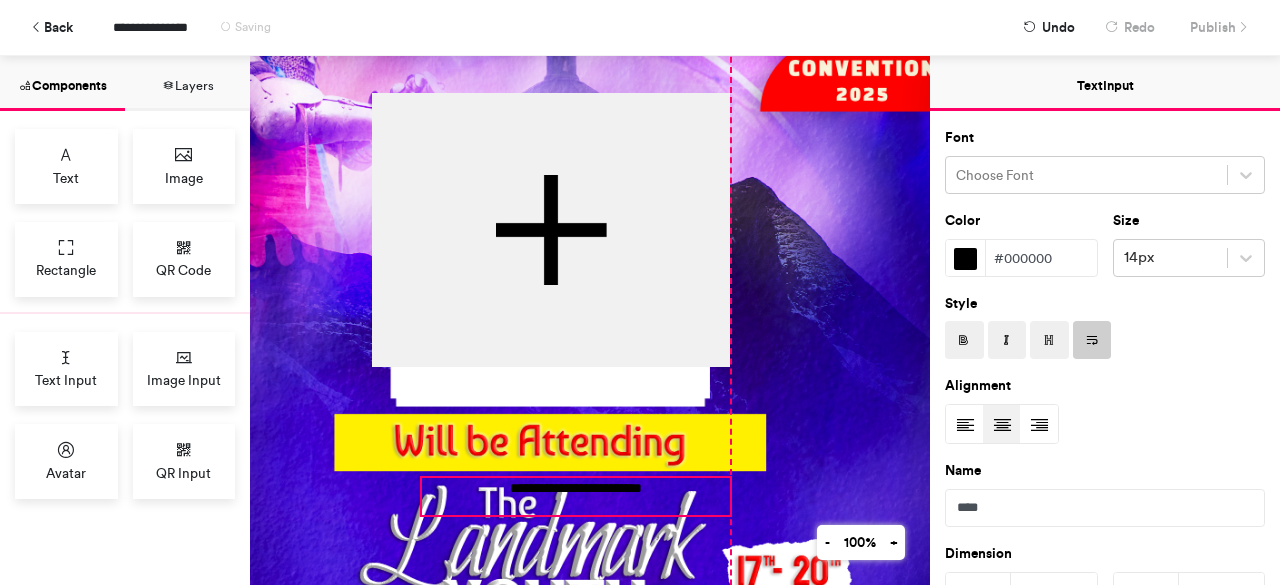 drag, startPoint x: 653, startPoint y: 402, endPoint x: 676, endPoint y: 513, distance: 113.35784 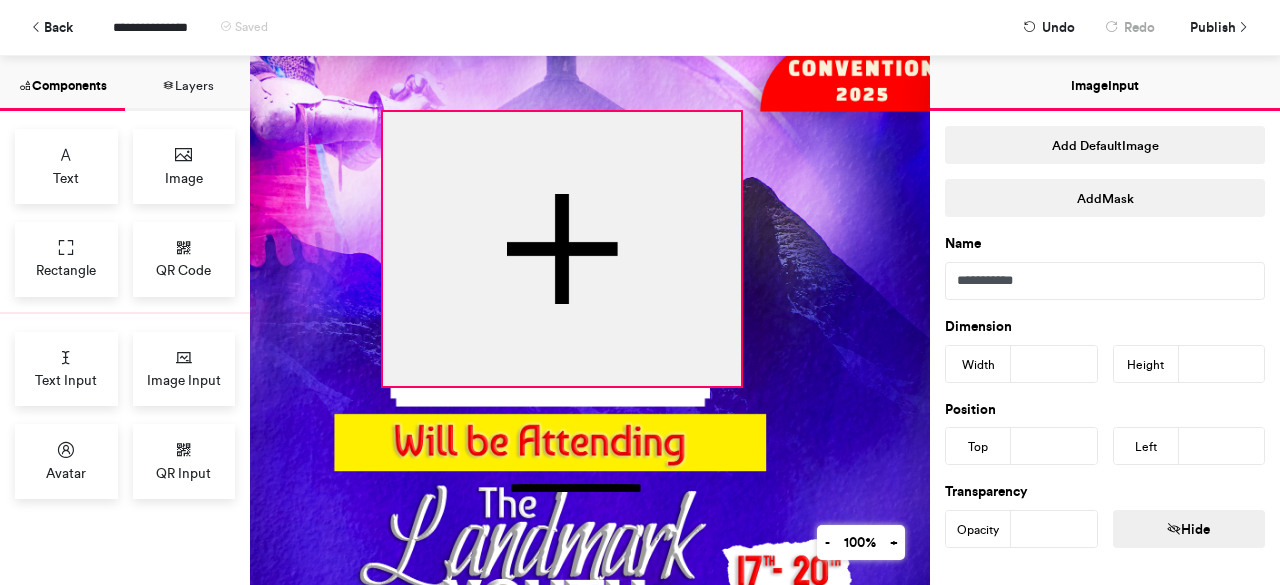 drag, startPoint x: 615, startPoint y: 333, endPoint x: 626, endPoint y: 352, distance: 21.954498 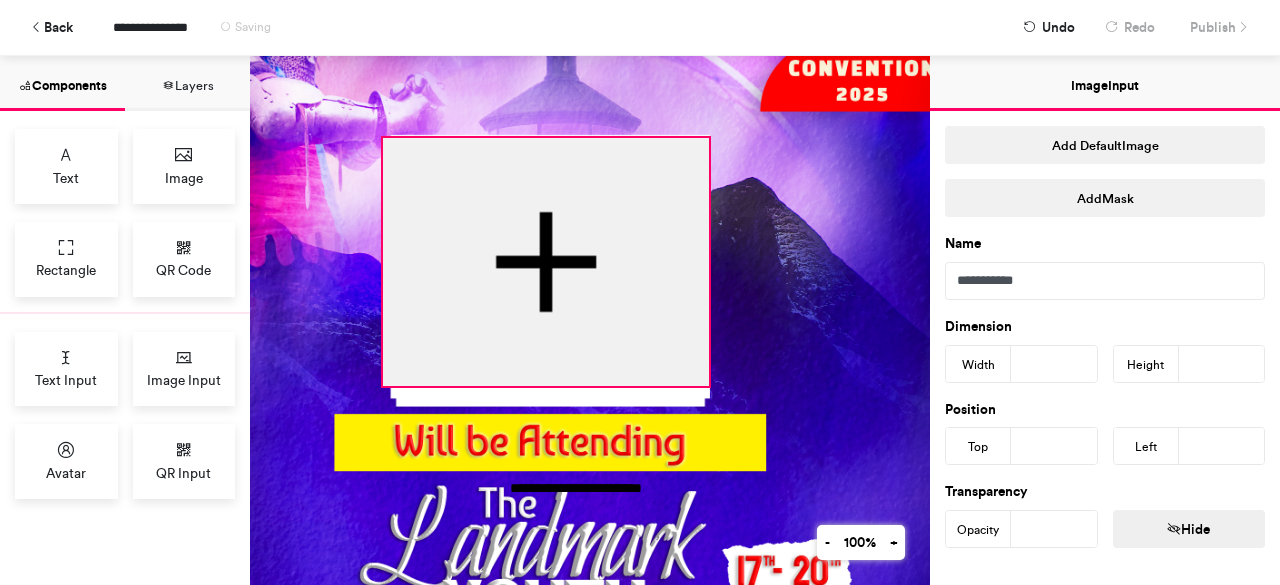 drag, startPoint x: 744, startPoint y: 111, endPoint x: 712, endPoint y: 137, distance: 41.231056 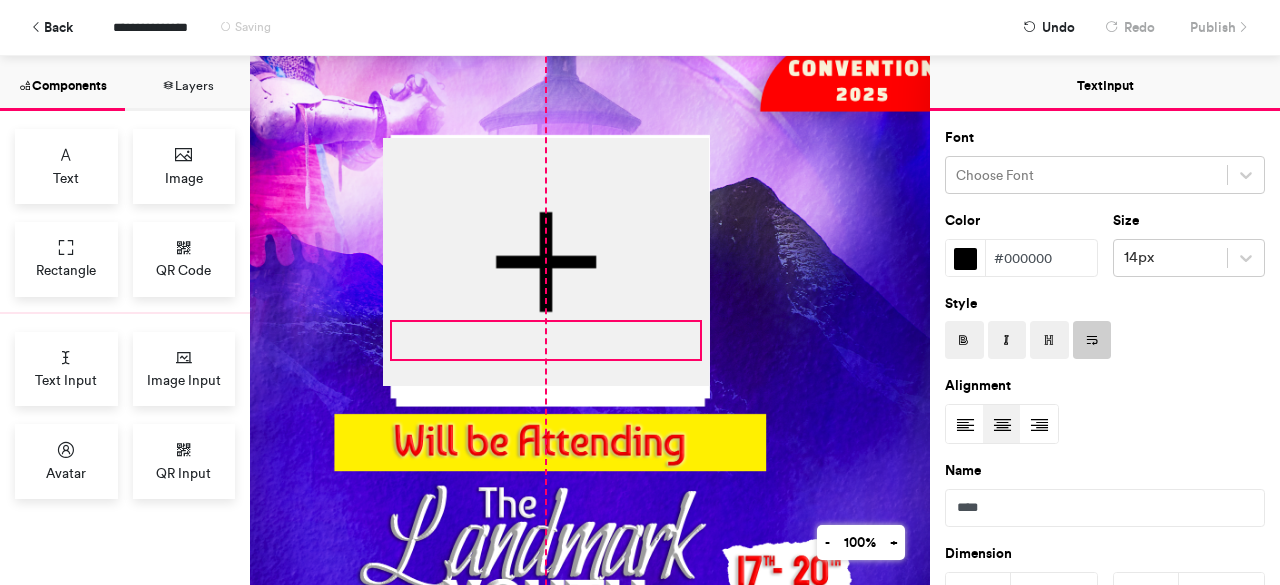 drag, startPoint x: 598, startPoint y: 487, endPoint x: 568, endPoint y: 331, distance: 158.85843 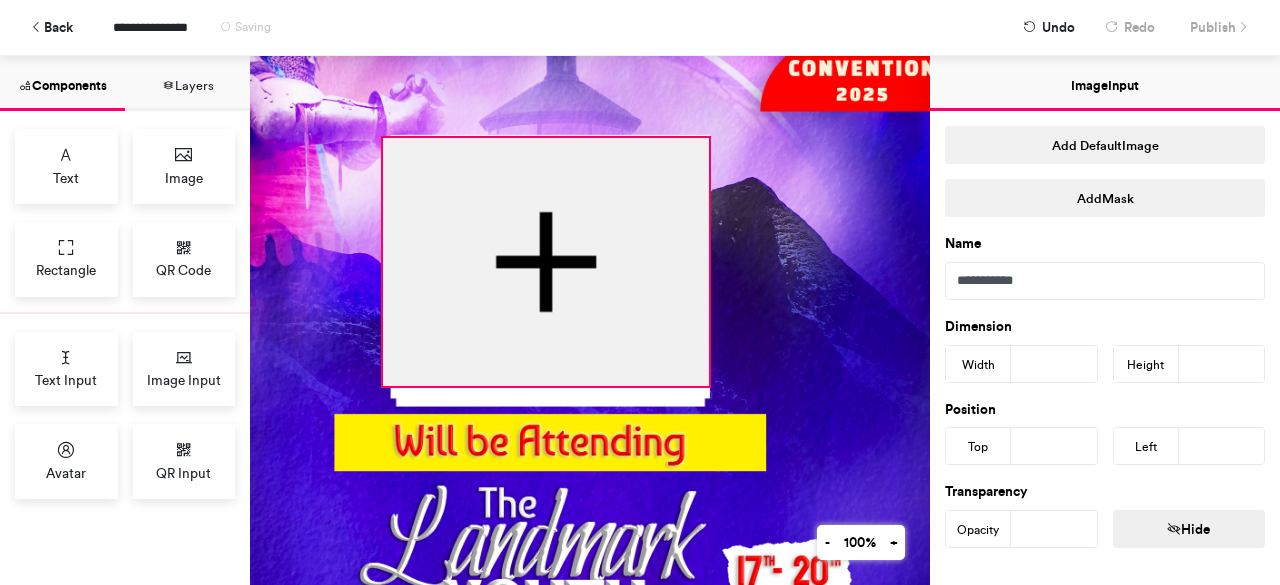 drag, startPoint x: 578, startPoint y: 343, endPoint x: 577, endPoint y: 359, distance: 16.03122 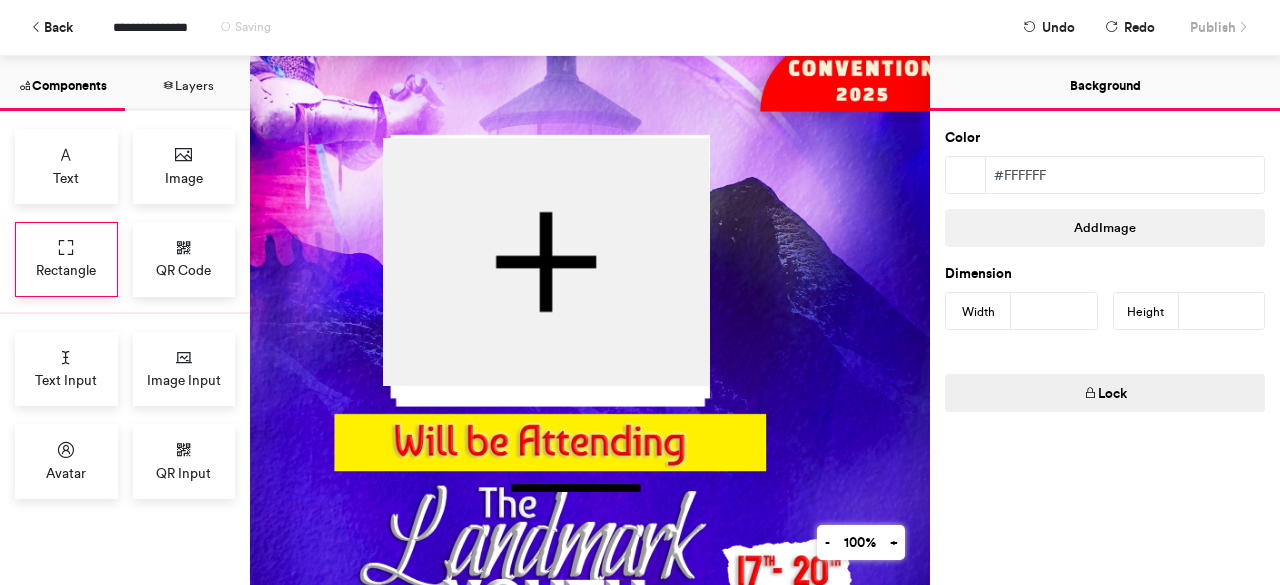 click at bounding box center (66, 248) 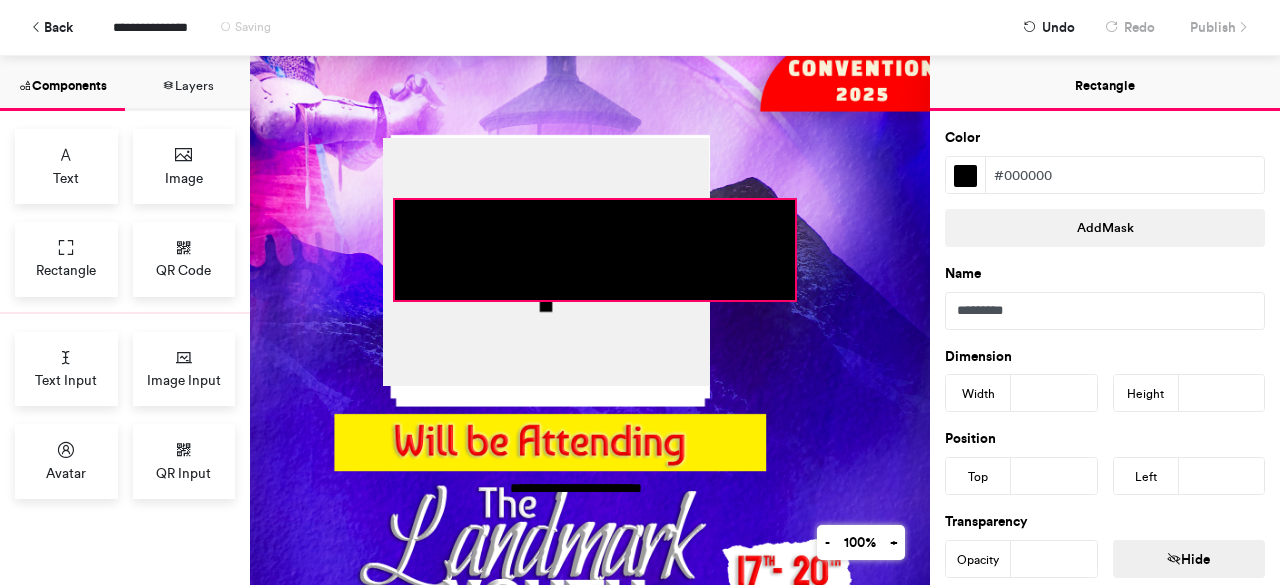drag, startPoint x: 516, startPoint y: 99, endPoint x: 561, endPoint y: 213, distance: 122.56019 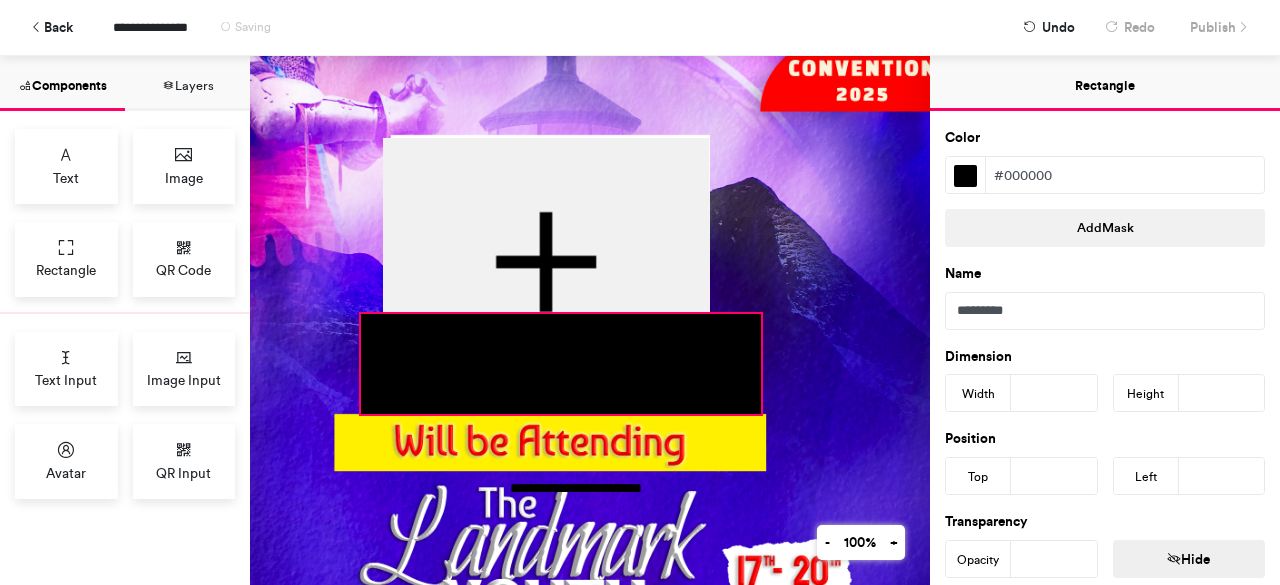 drag, startPoint x: 556, startPoint y: 271, endPoint x: 522, endPoint y: 385, distance: 118.96218 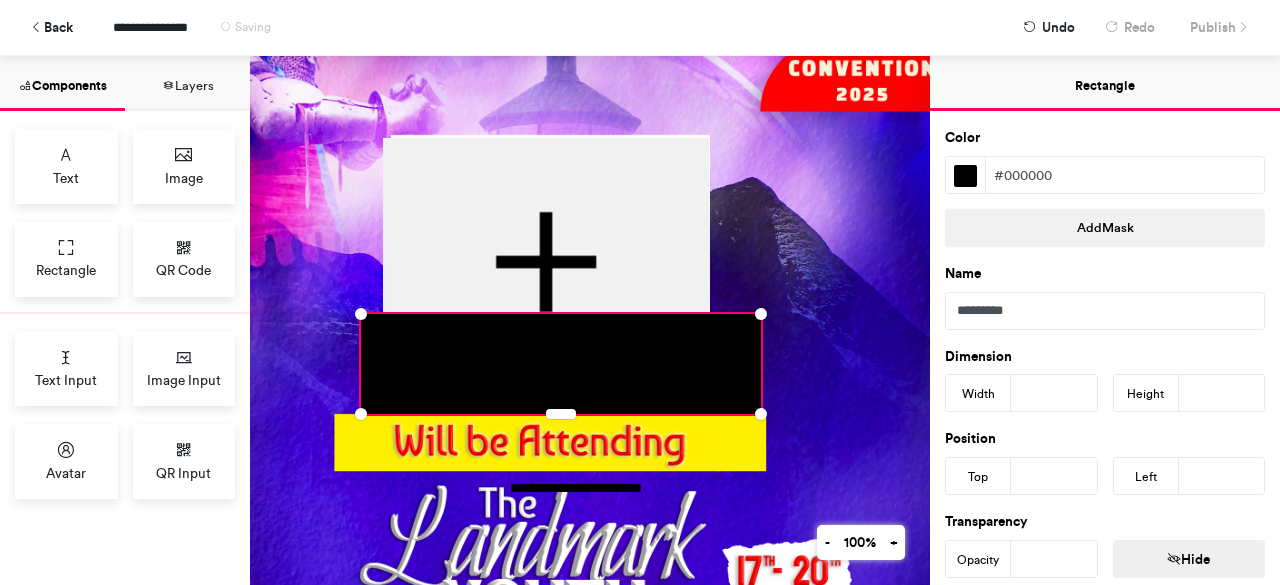 click on "**********" at bounding box center (550, 286) 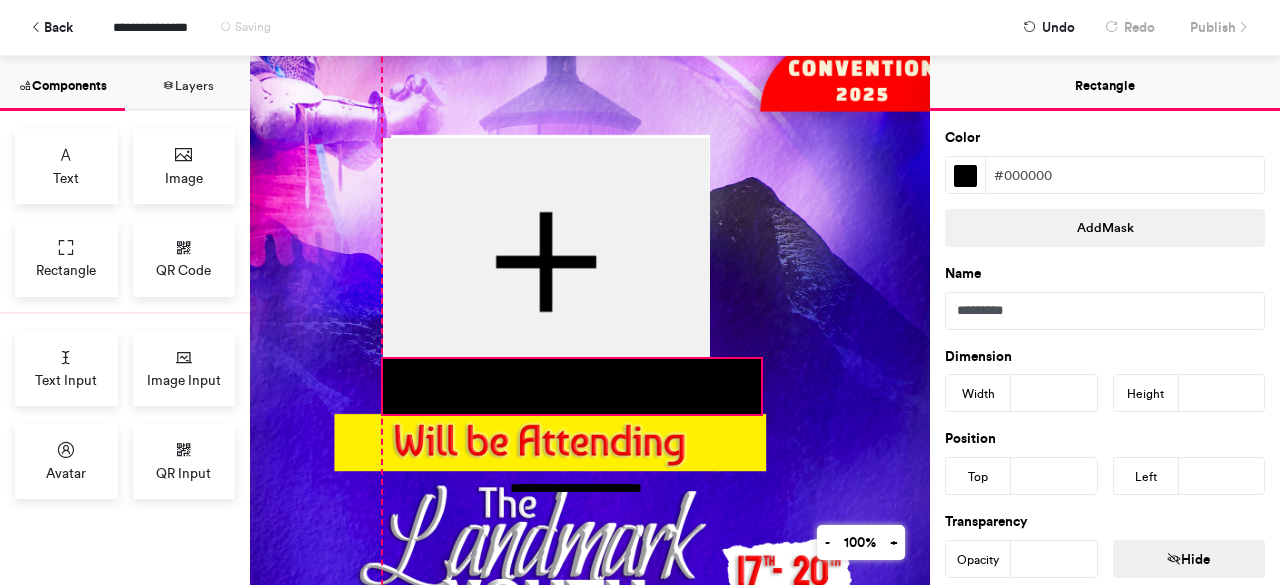 drag, startPoint x: 358, startPoint y: 313, endPoint x: 384, endPoint y: 358, distance: 51.971146 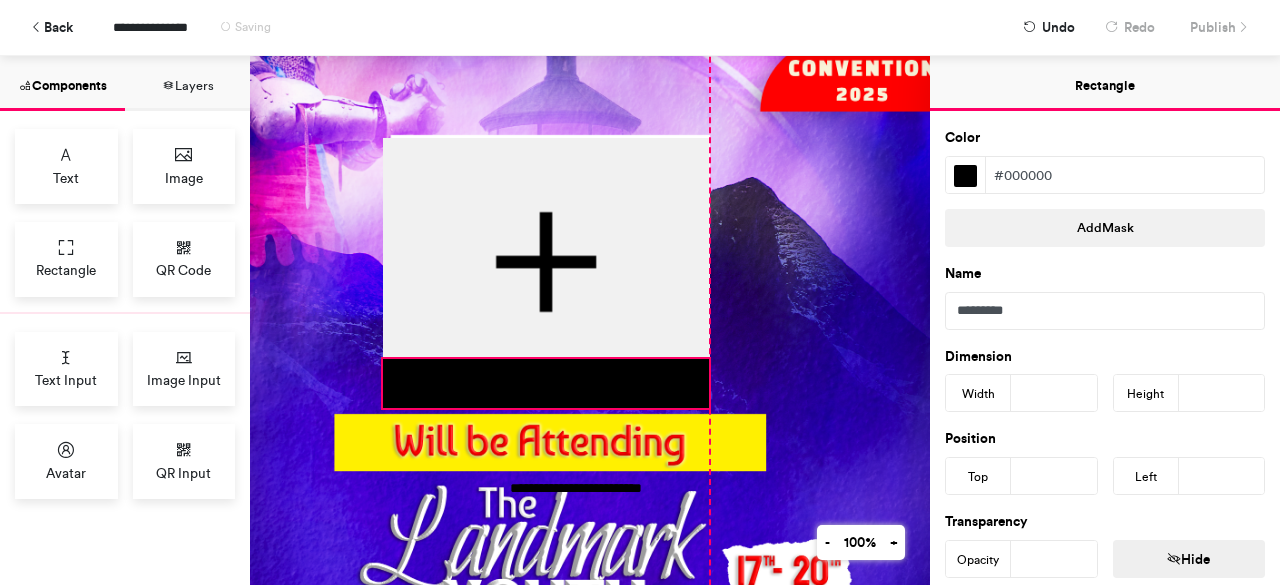 drag, startPoint x: 762, startPoint y: 413, endPoint x: 707, endPoint y: 407, distance: 55.326305 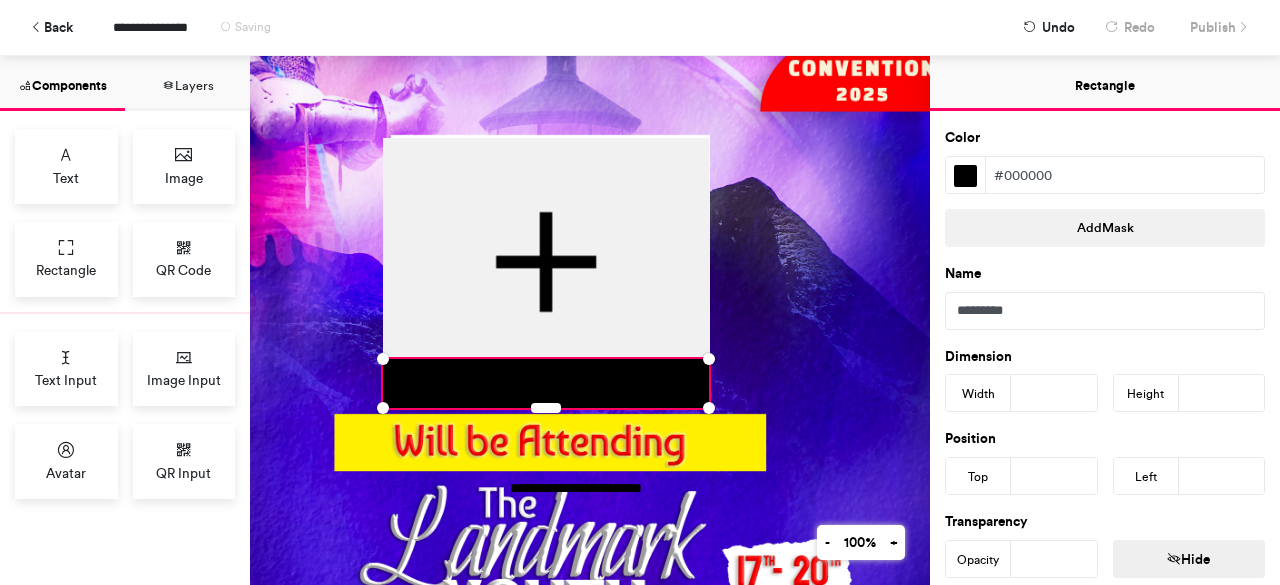click at bounding box center (965, 176) 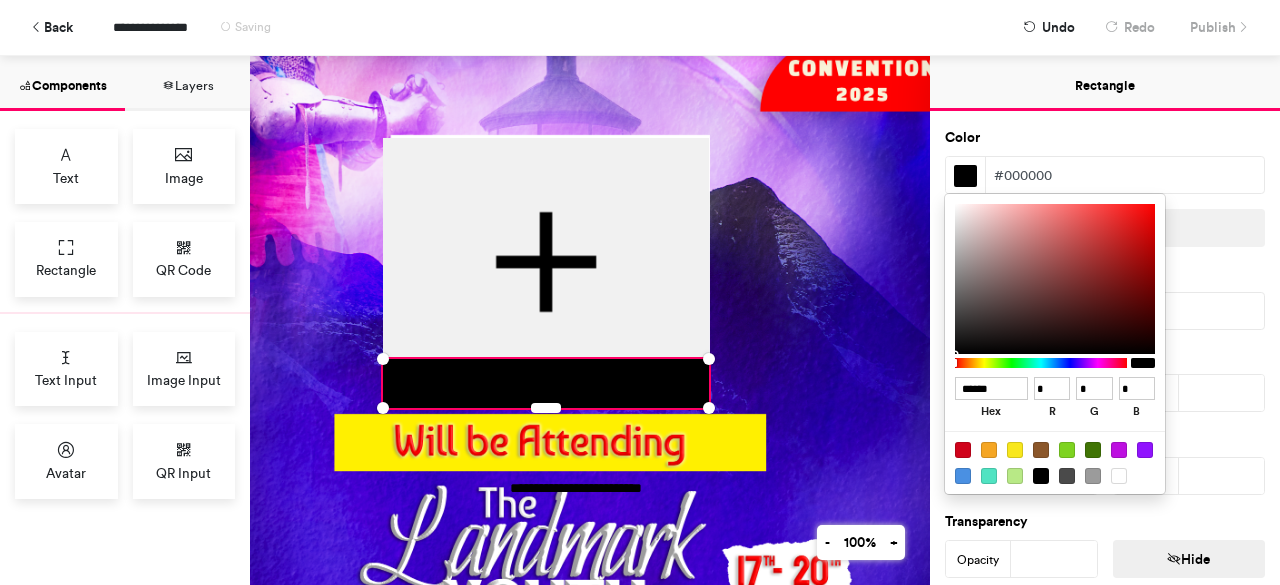 type on "******" 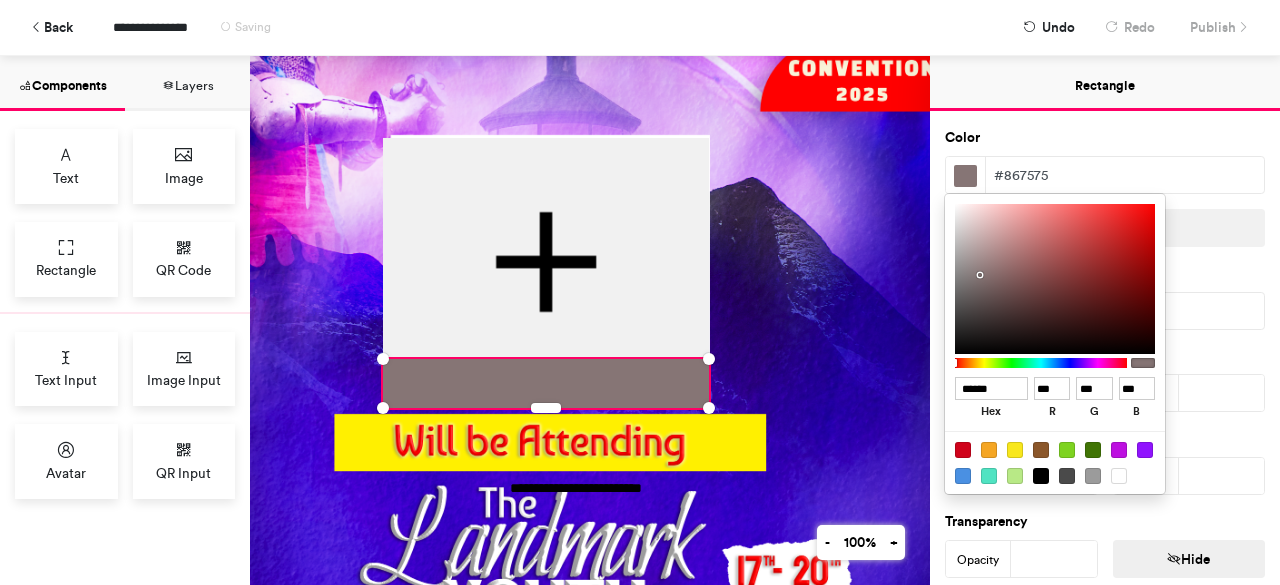 type on "******" 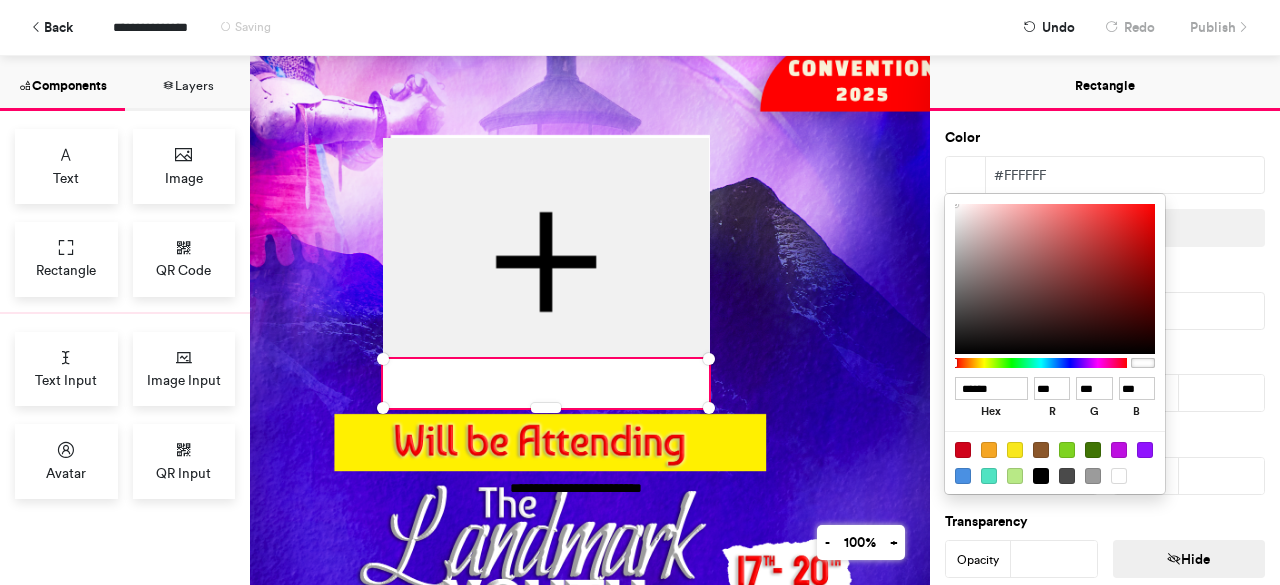 drag, startPoint x: 980, startPoint y: 274, endPoint x: 933, endPoint y: 163, distance: 120.54045 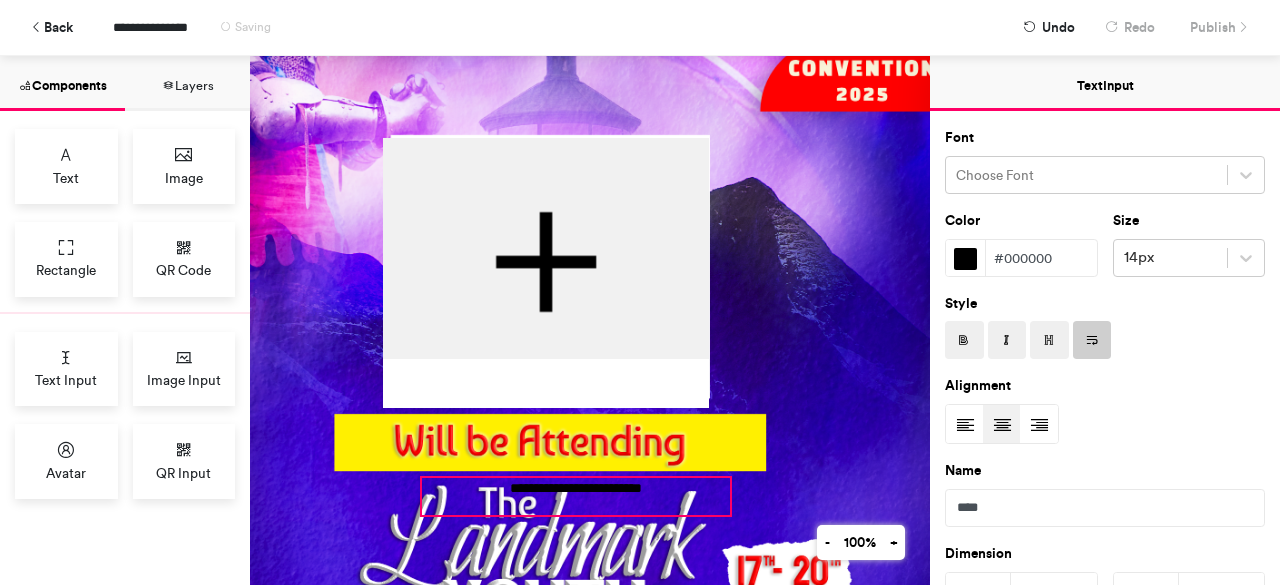 click on "**********" at bounding box center [576, 496] 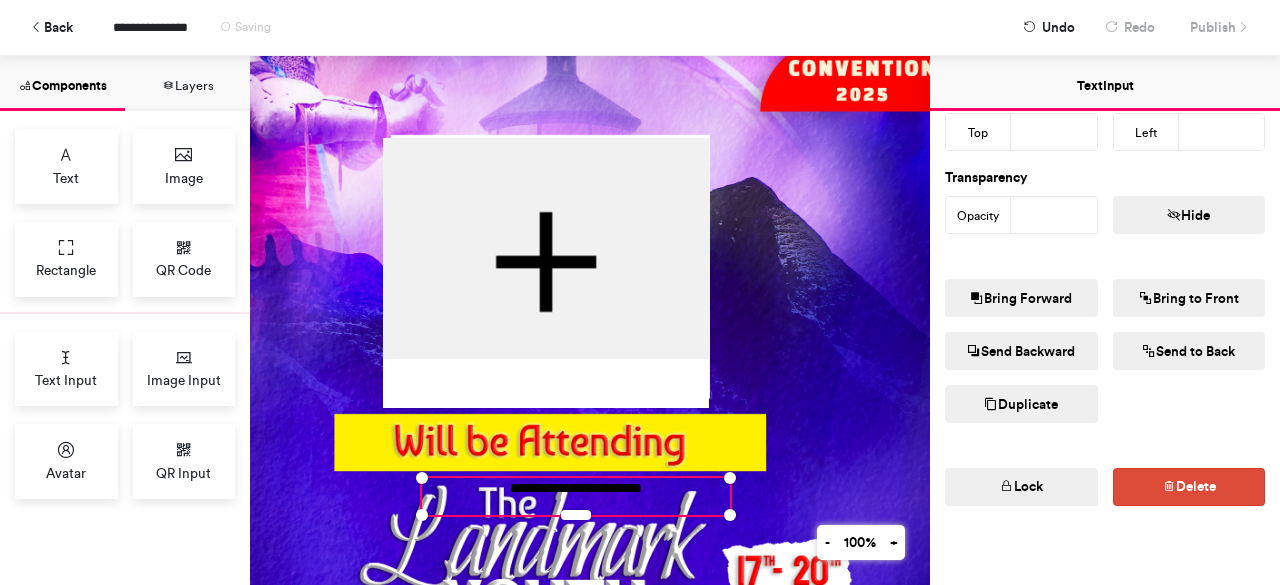 scroll, scrollTop: 543, scrollLeft: 0, axis: vertical 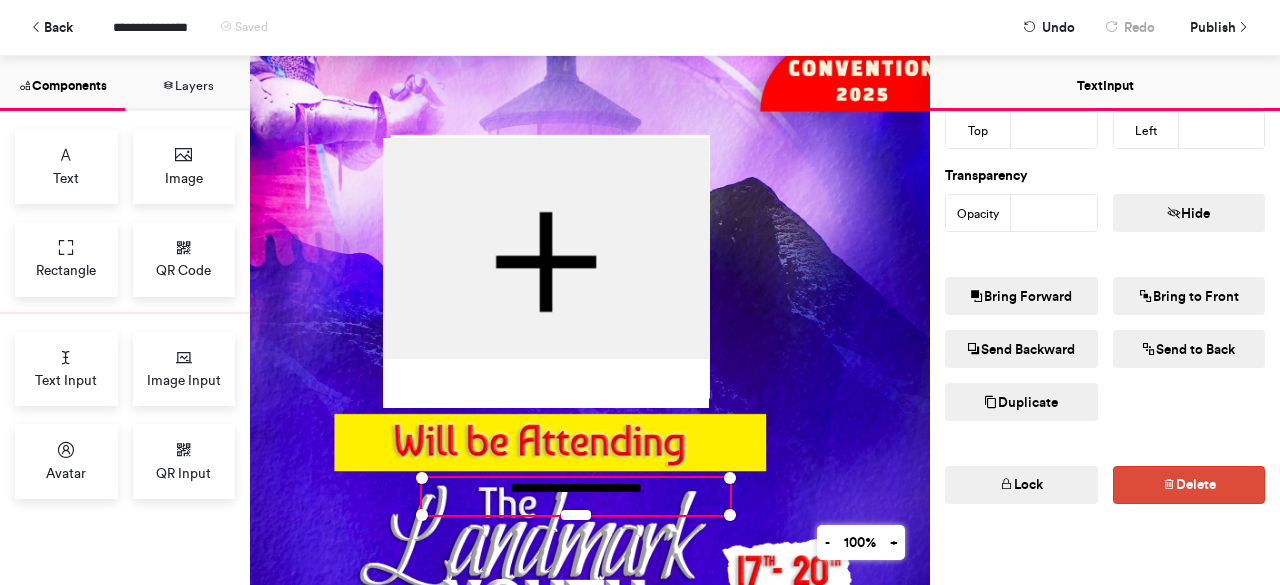 click on "Bring to Front" at bounding box center [1189, 296] 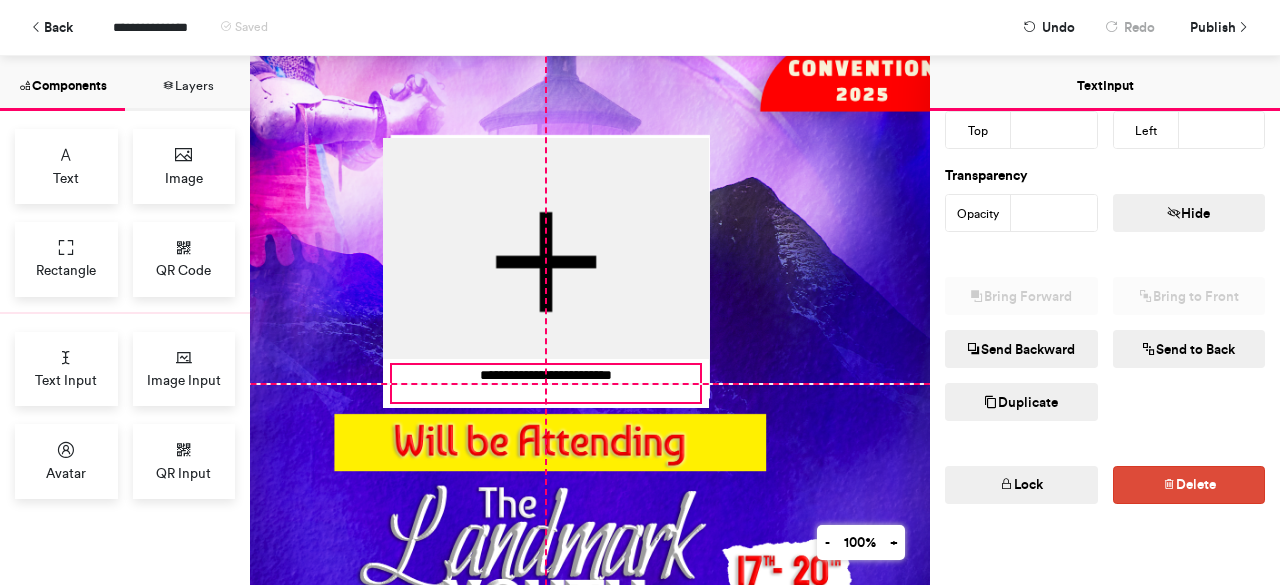 drag, startPoint x: 580, startPoint y: 512, endPoint x: 546, endPoint y: 399, distance: 118.004234 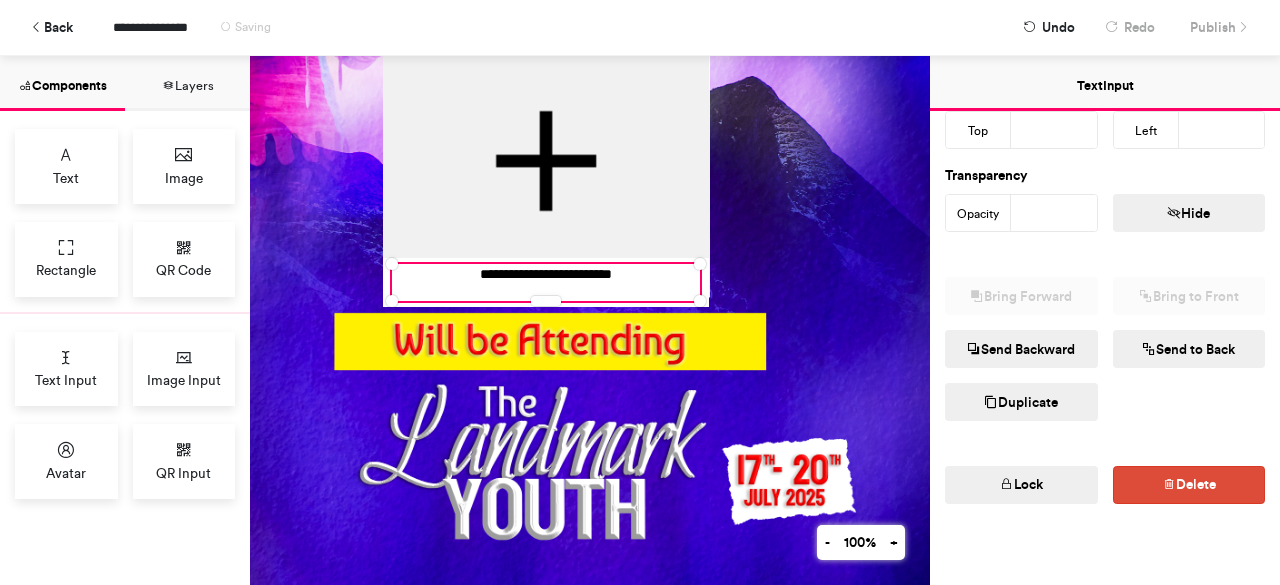 scroll, scrollTop: 285, scrollLeft: 100, axis: both 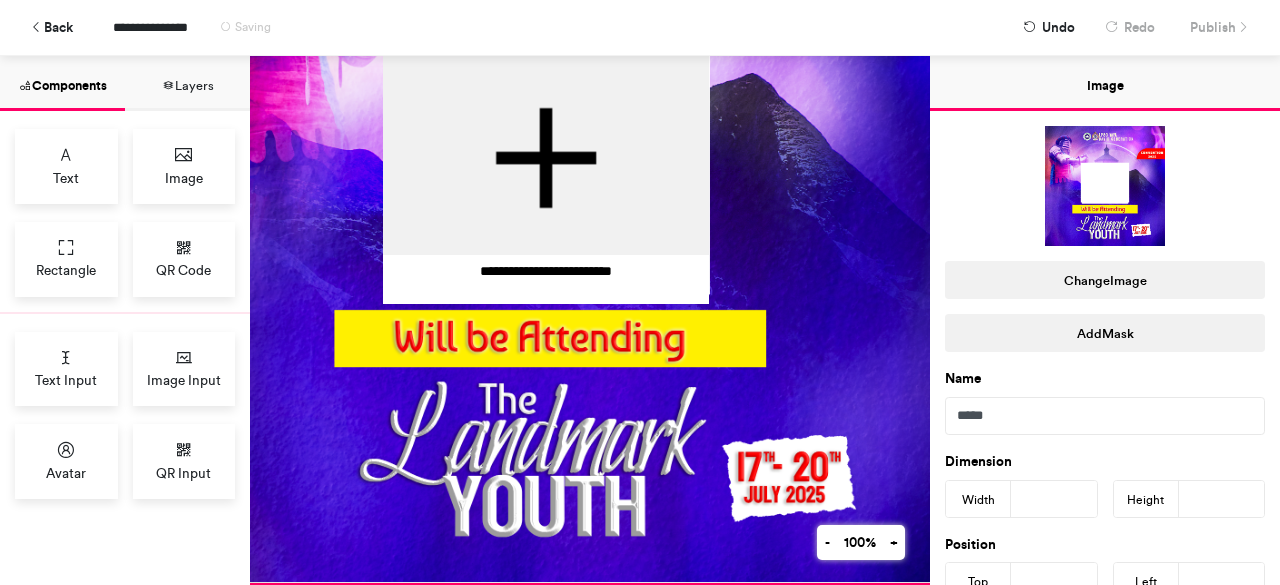 click at bounding box center (550, 185) 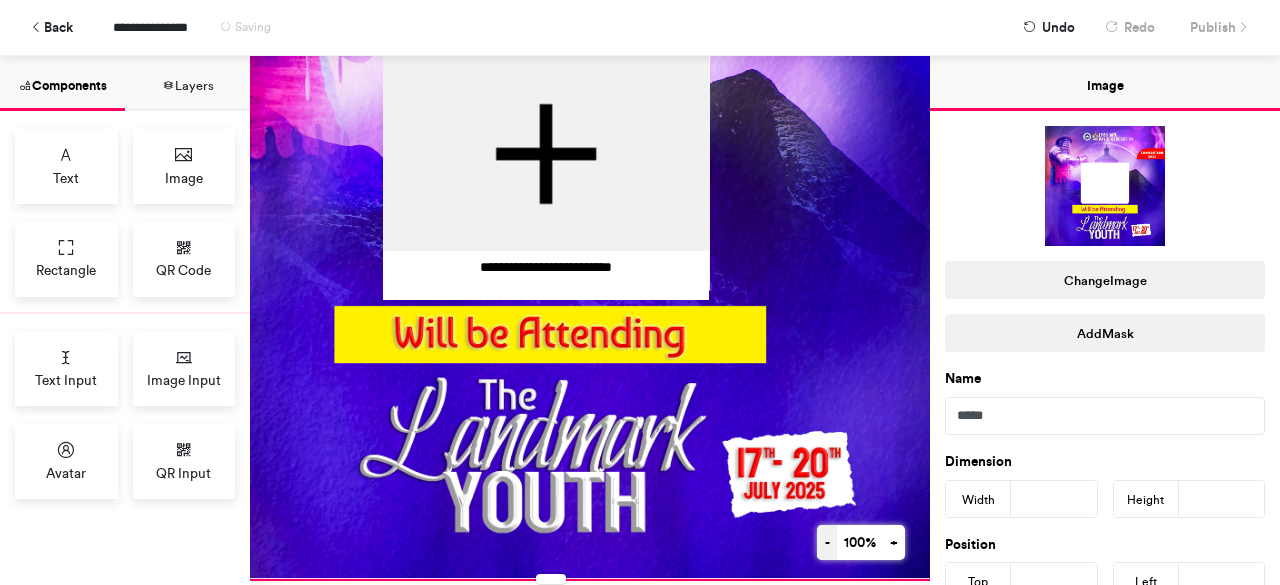 click on "-" at bounding box center [827, 542] 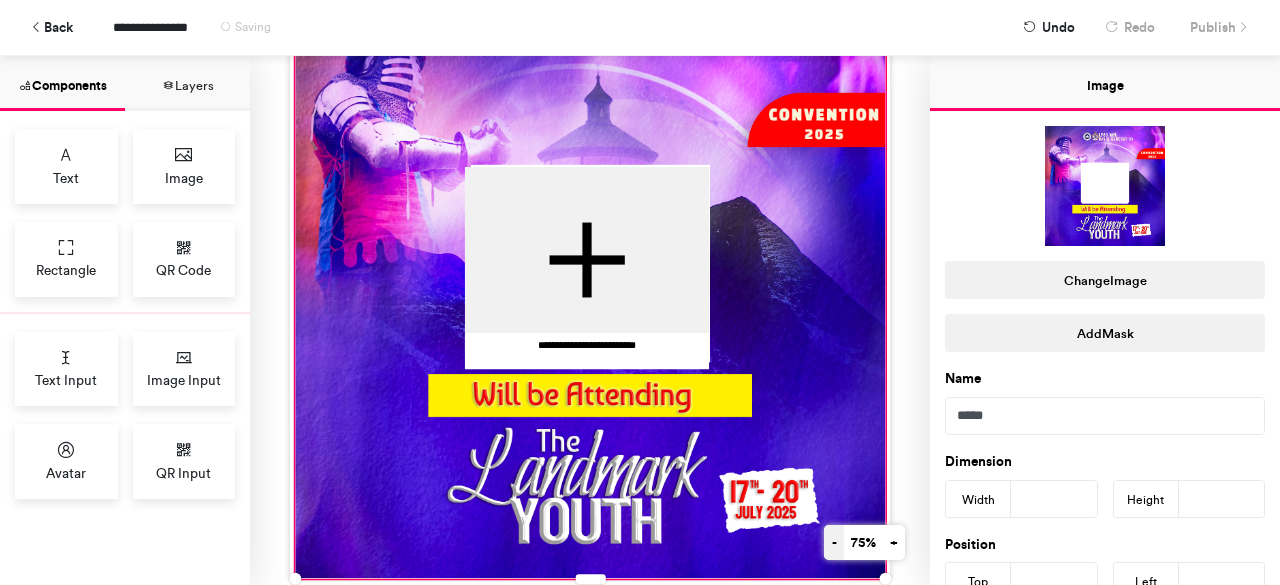 scroll, scrollTop: 0, scrollLeft: 0, axis: both 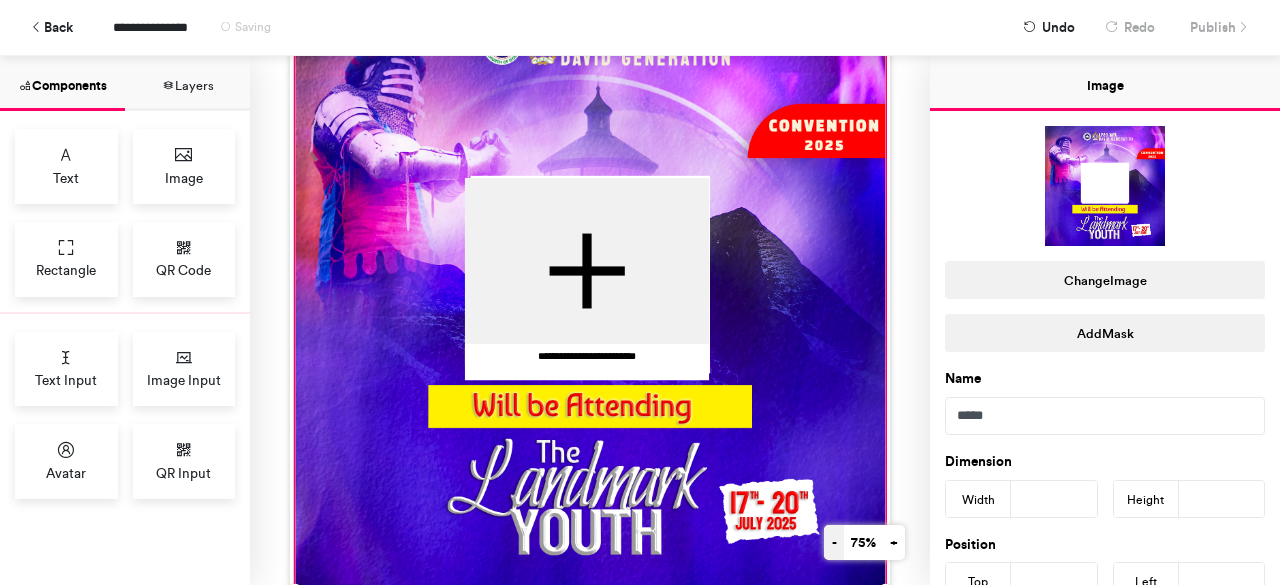 click on "-" at bounding box center [834, 542] 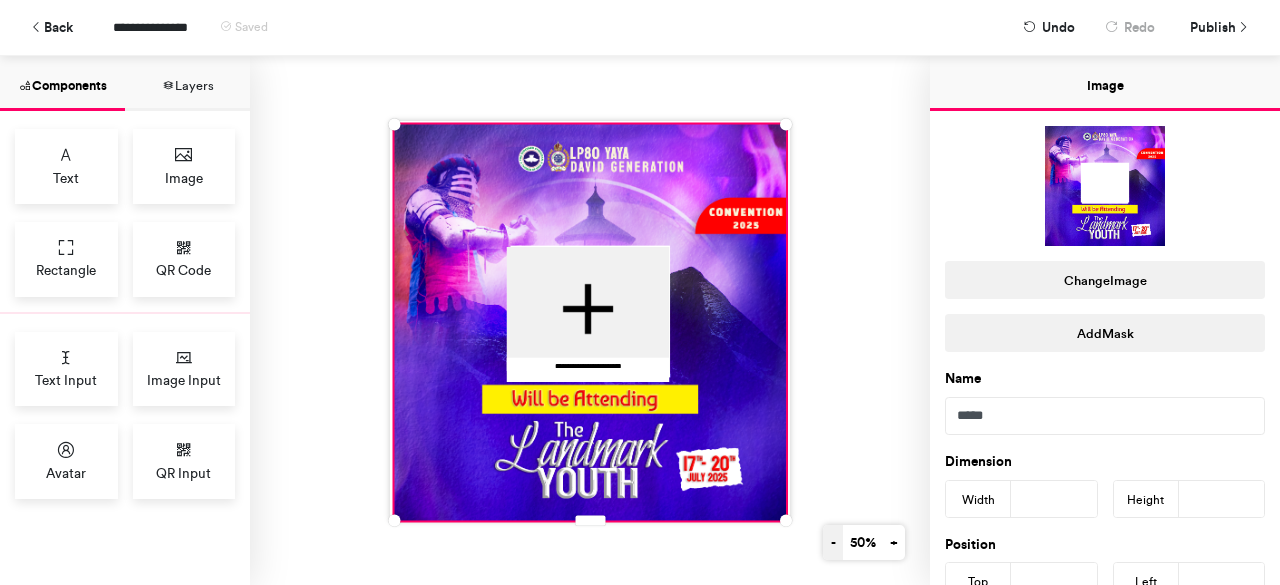 click on "-" at bounding box center [833, 542] 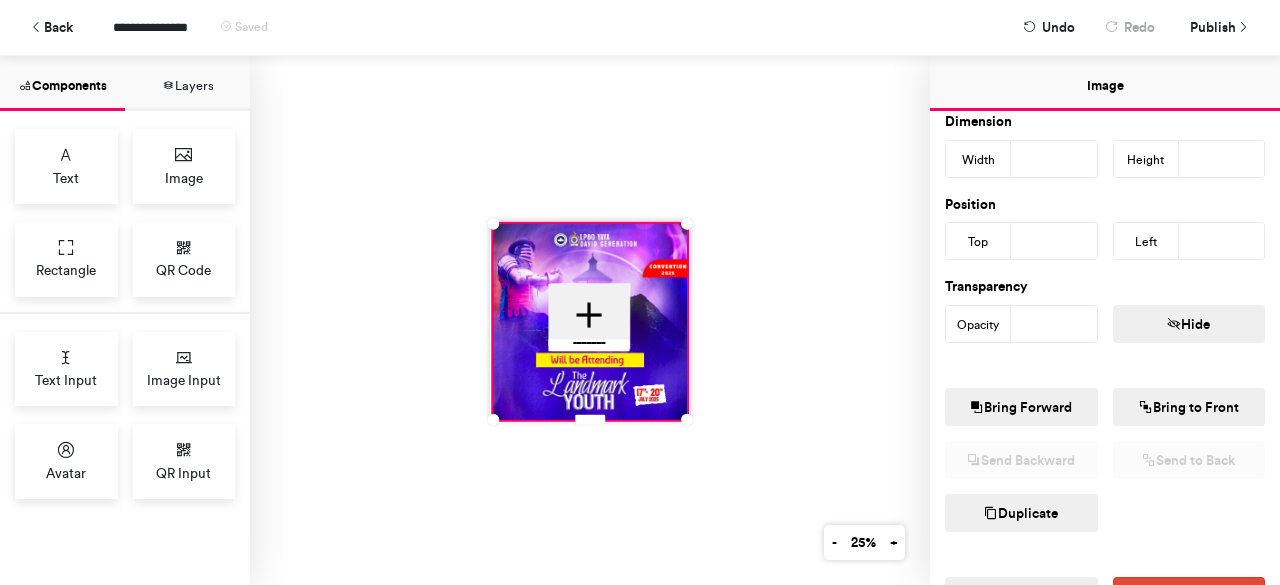 scroll, scrollTop: 454, scrollLeft: 0, axis: vertical 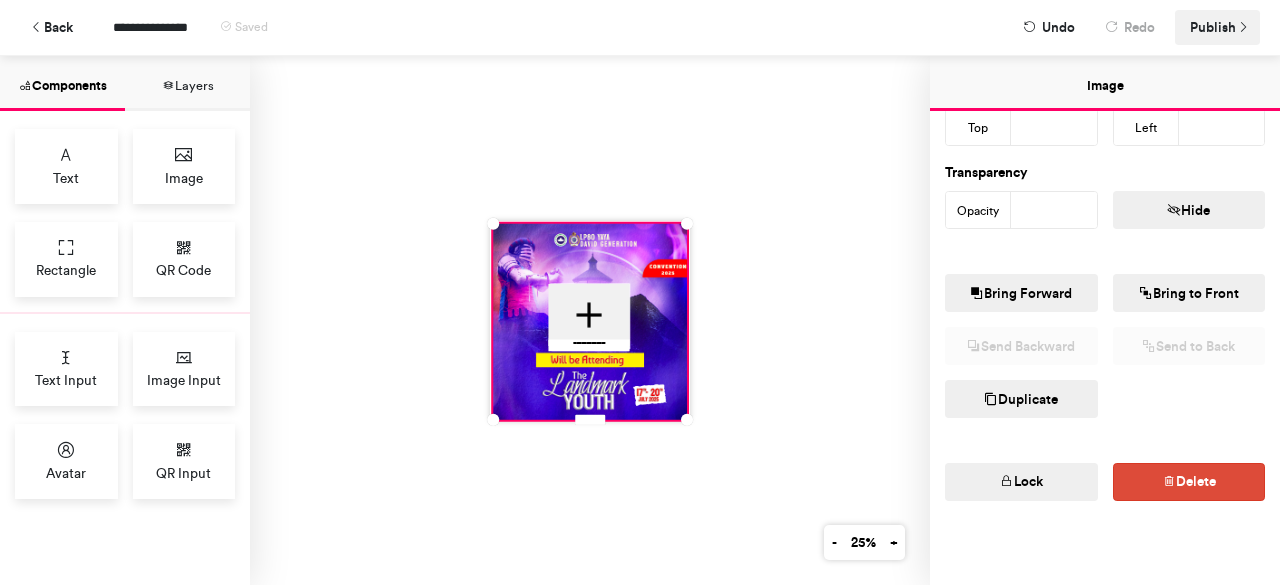 click on "Publish" at bounding box center (1213, 27) 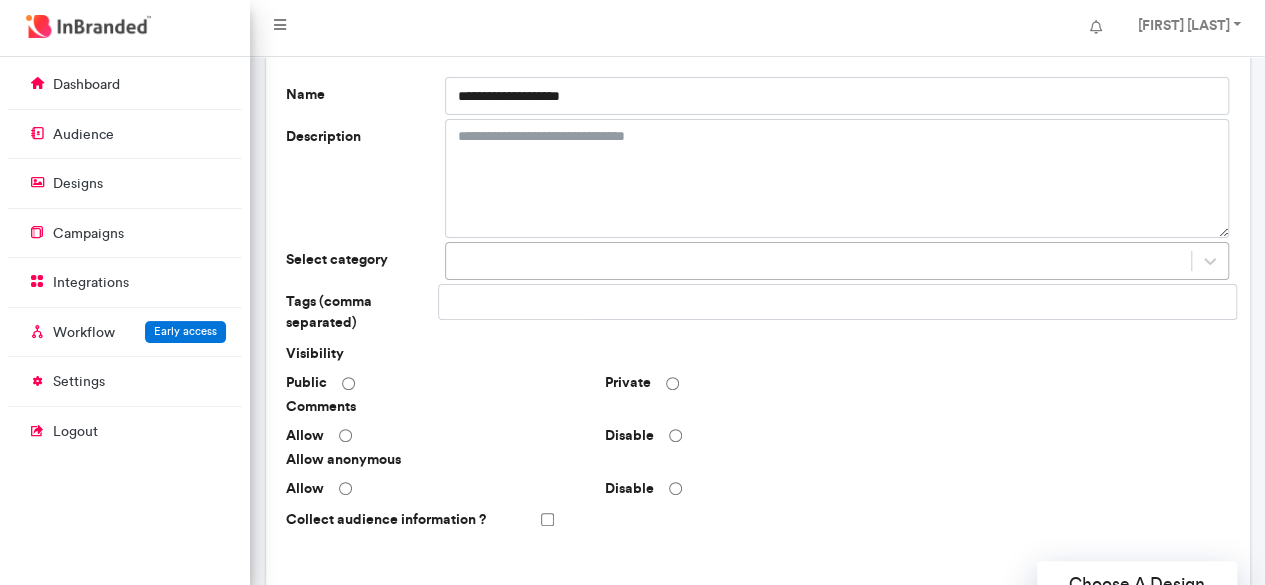 scroll, scrollTop: 111, scrollLeft: 0, axis: vertical 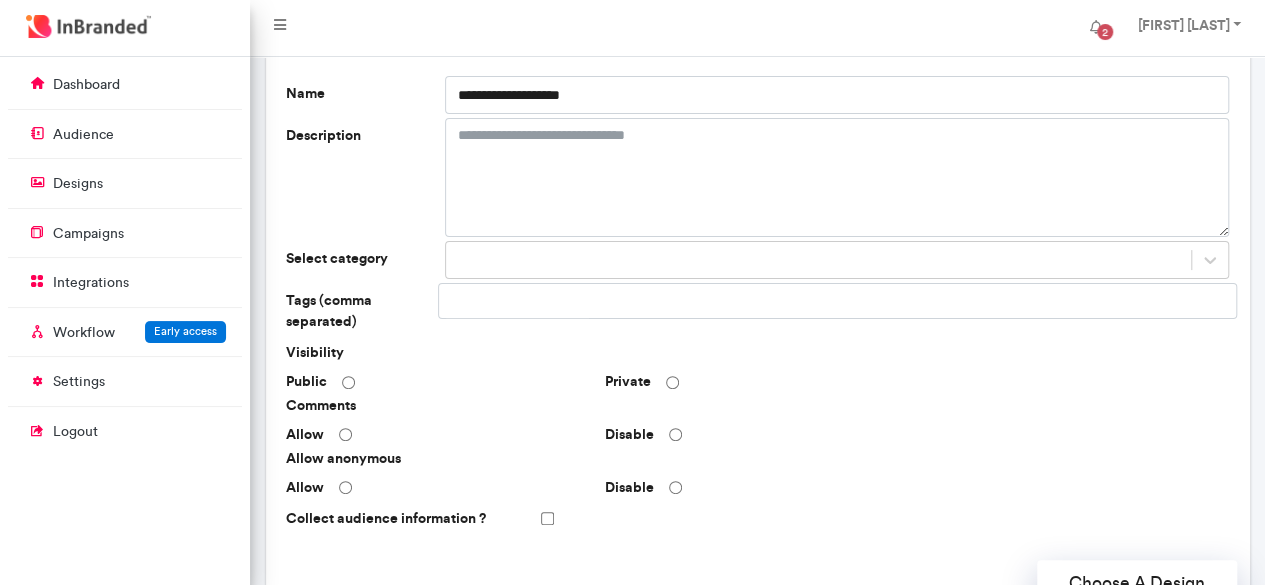 click at bounding box center (517, 301) 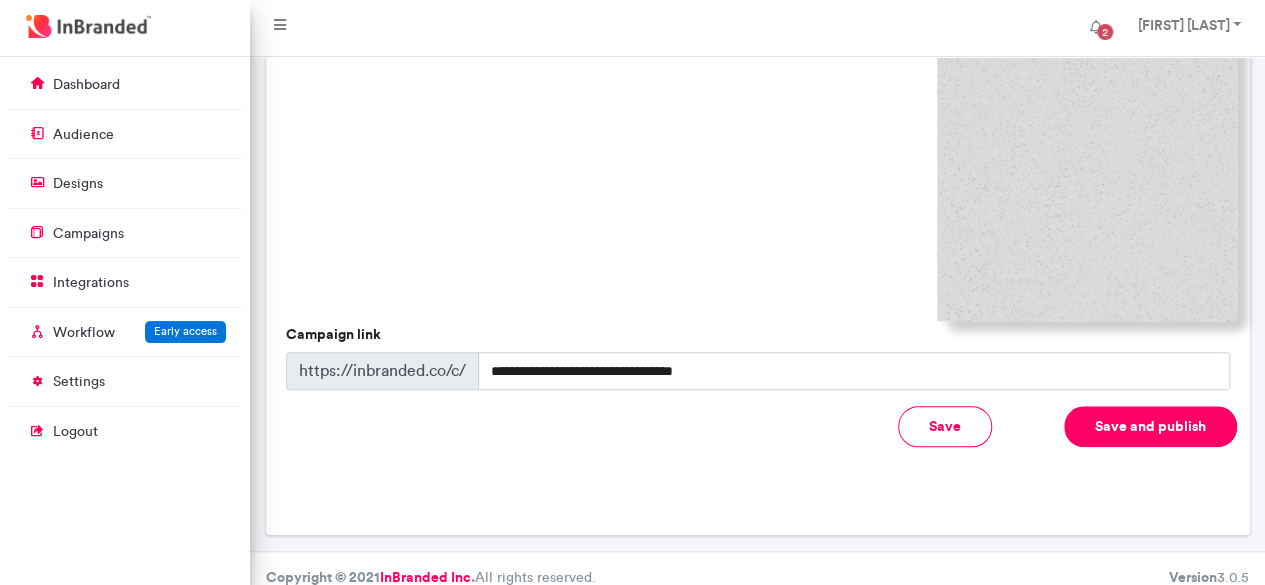 scroll, scrollTop: 727, scrollLeft: 0, axis: vertical 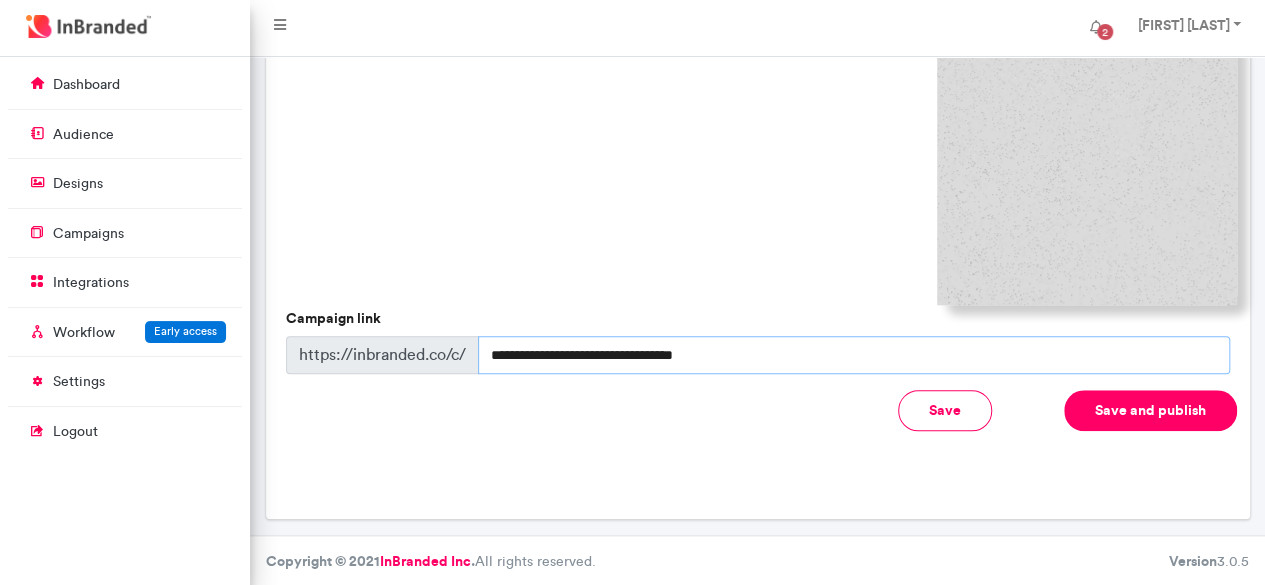 click on "**********" at bounding box center [854, 355] 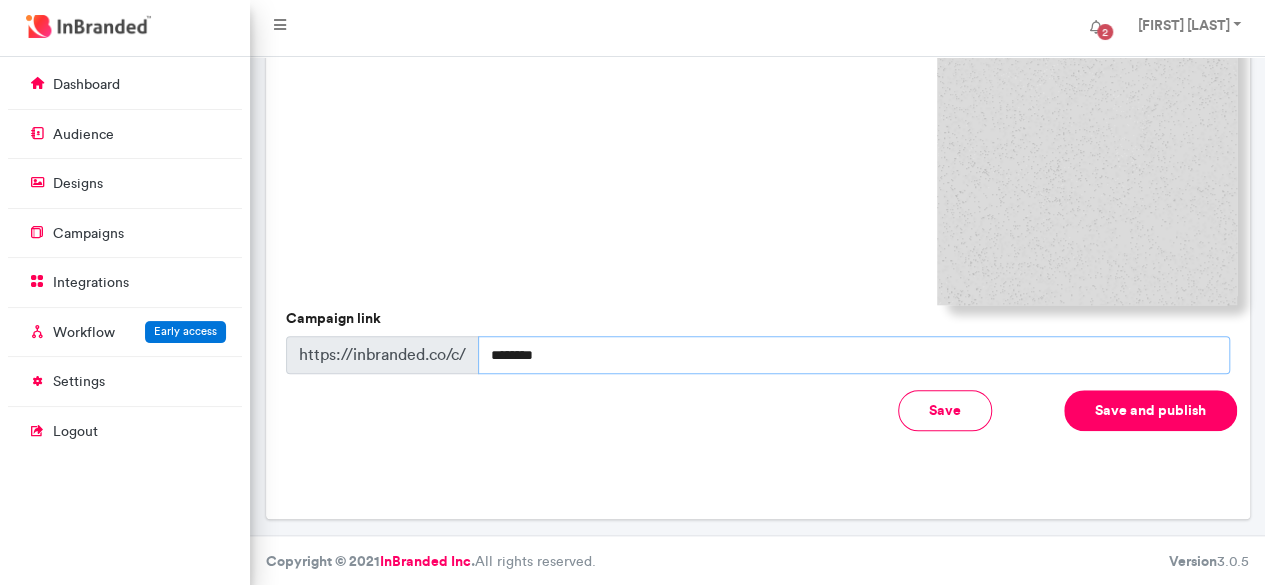 scroll, scrollTop: 726, scrollLeft: 0, axis: vertical 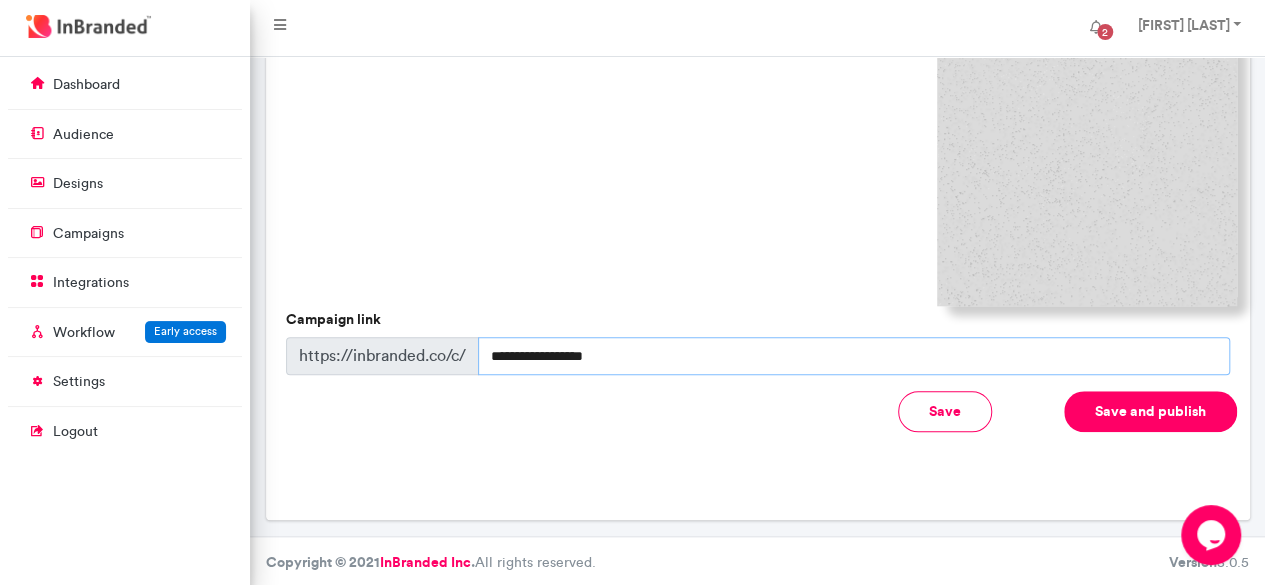 type on "**********" 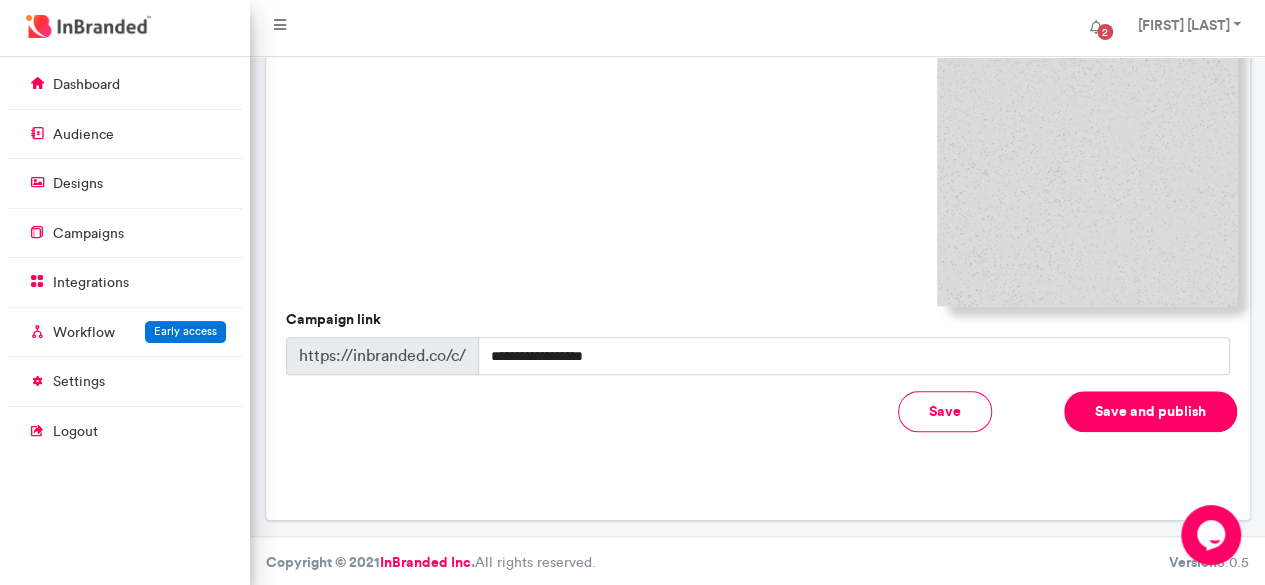 click on "Save and publish" at bounding box center (1150, 411) 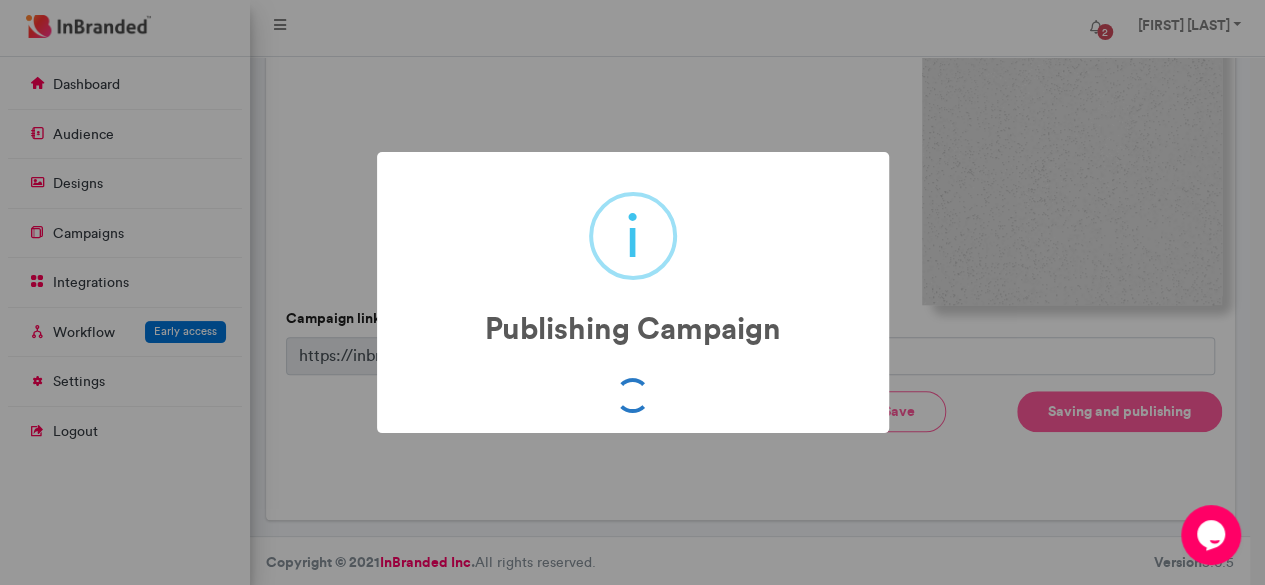 scroll, scrollTop: 727, scrollLeft: 0, axis: vertical 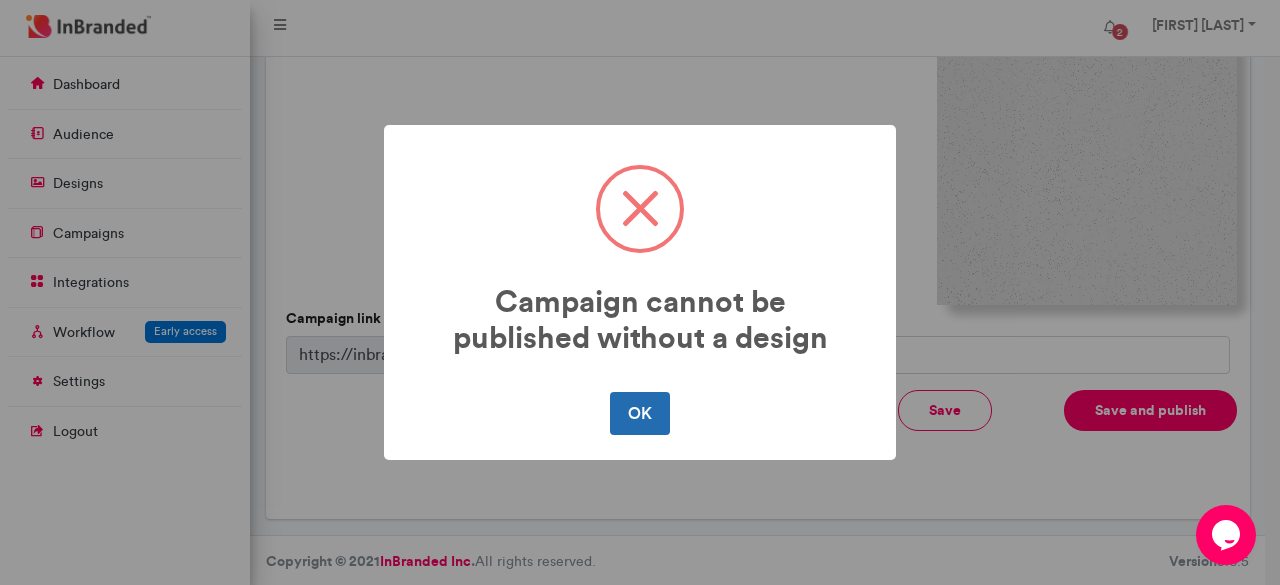 click on "OK" at bounding box center [639, 413] 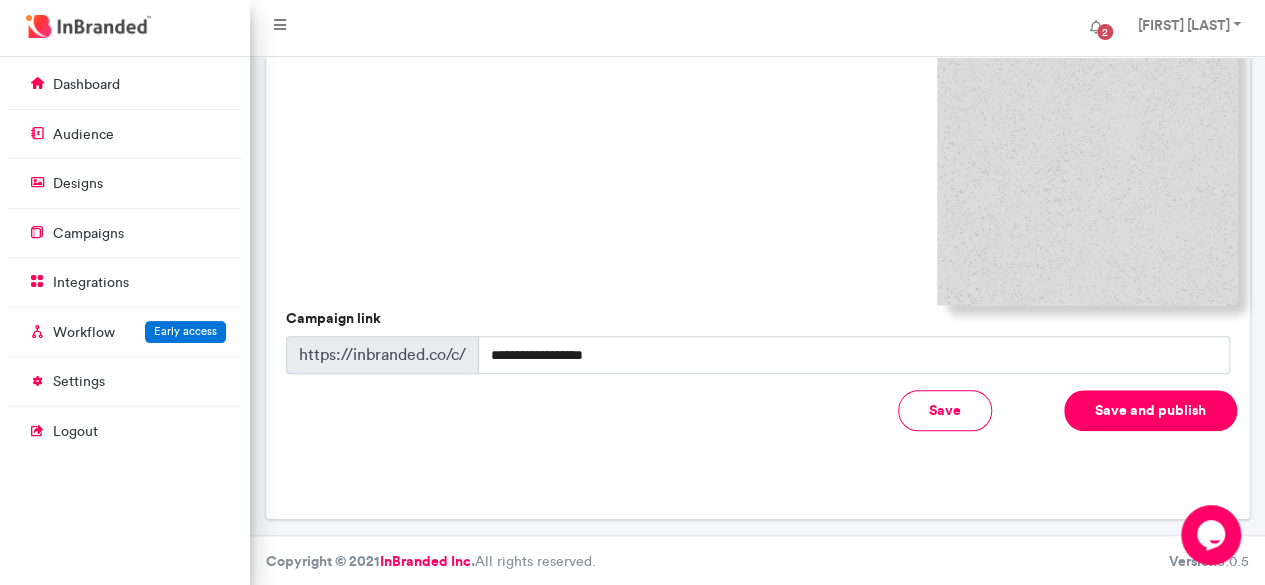 scroll, scrollTop: 608, scrollLeft: 0, axis: vertical 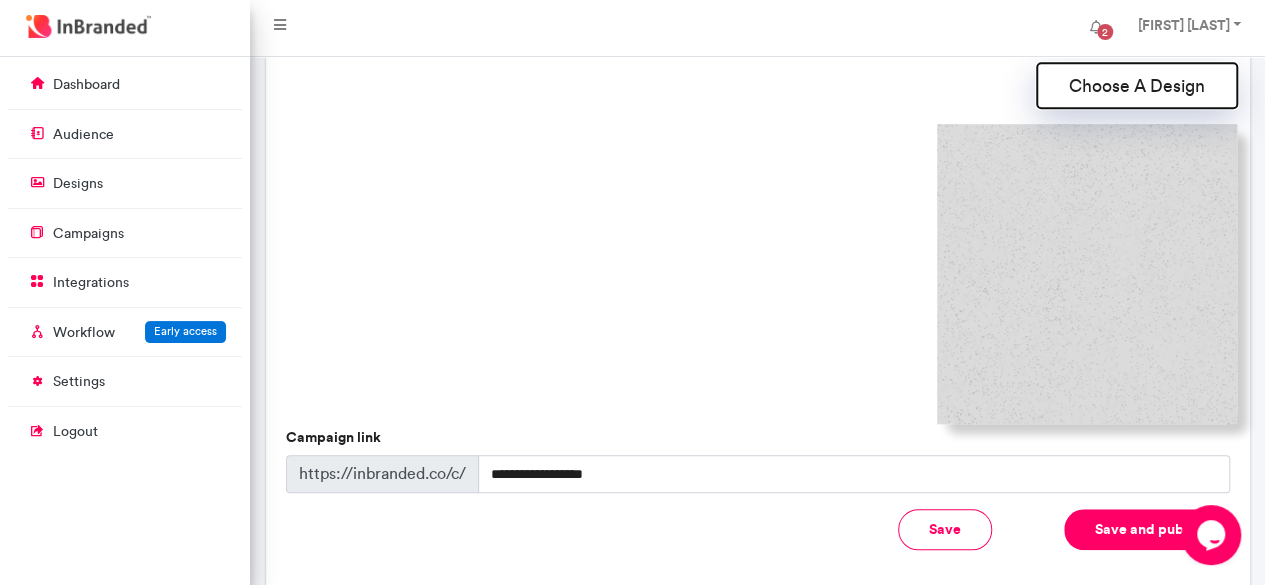 click on "Choose A Design" at bounding box center (1137, 85) 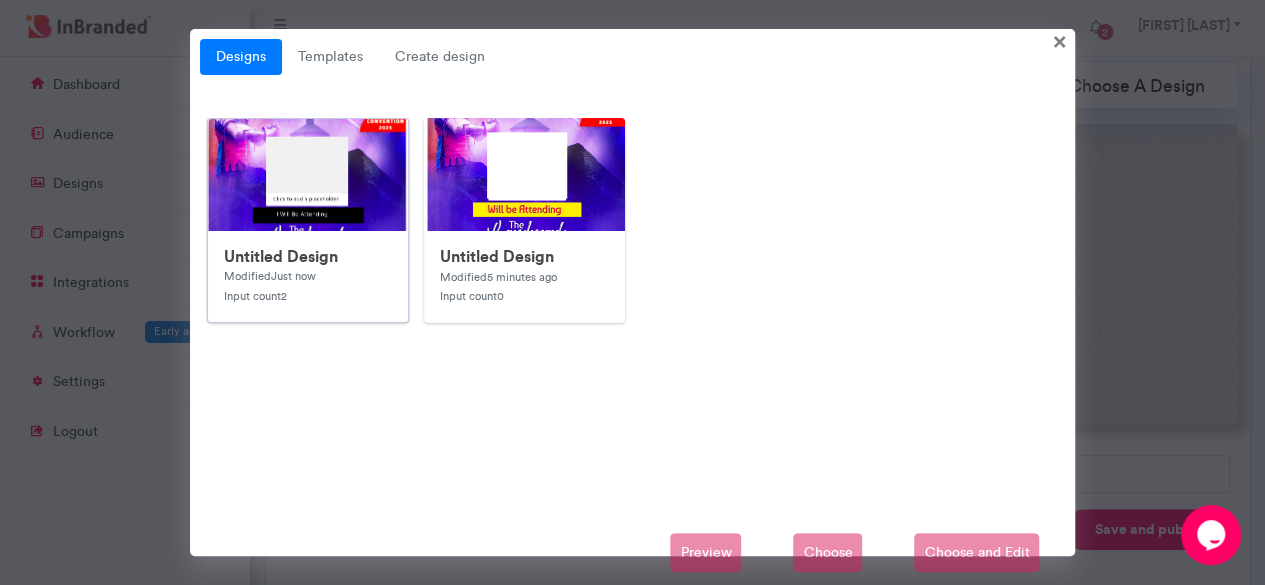 click at bounding box center [608, 519] 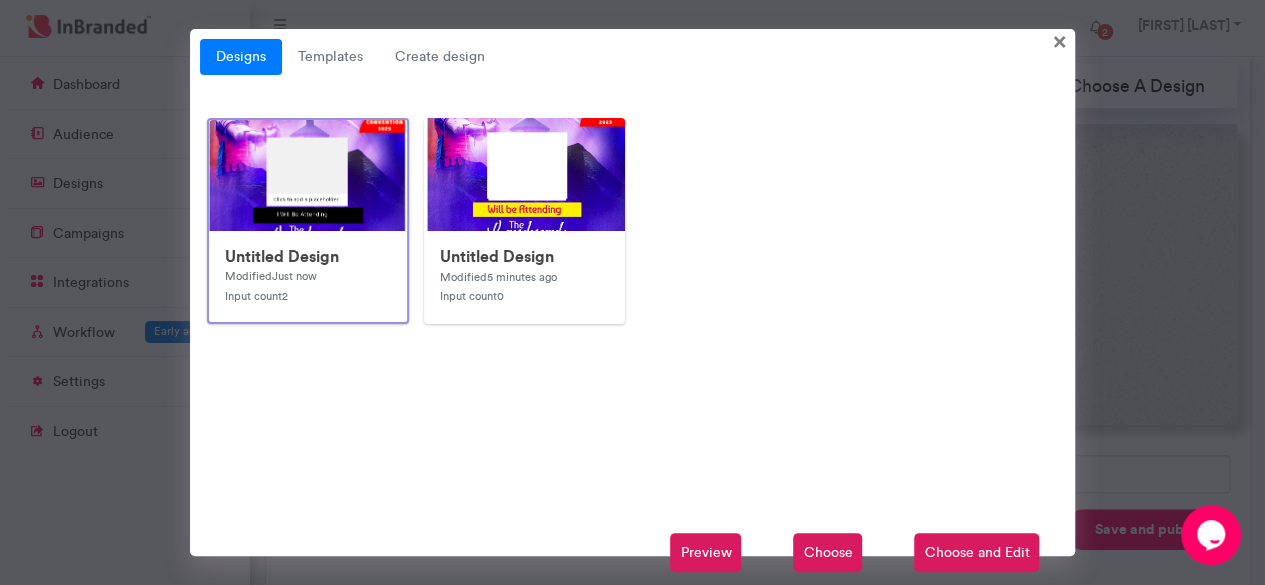 click on "Choose" at bounding box center [827, 553] 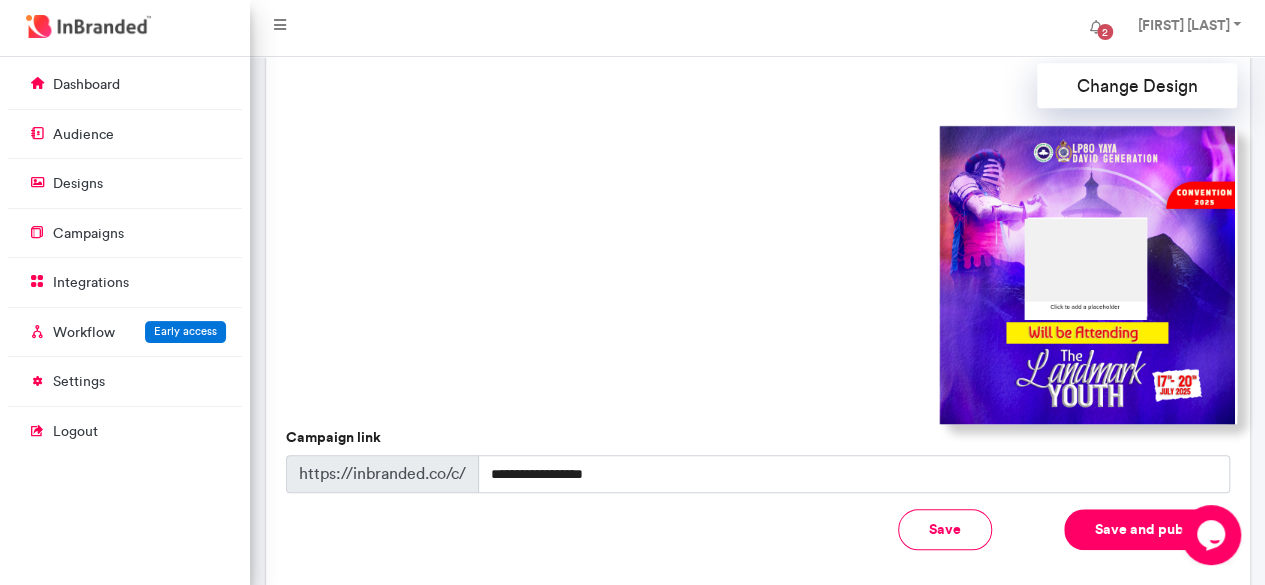click on "Save and publish" at bounding box center (1150, 529) 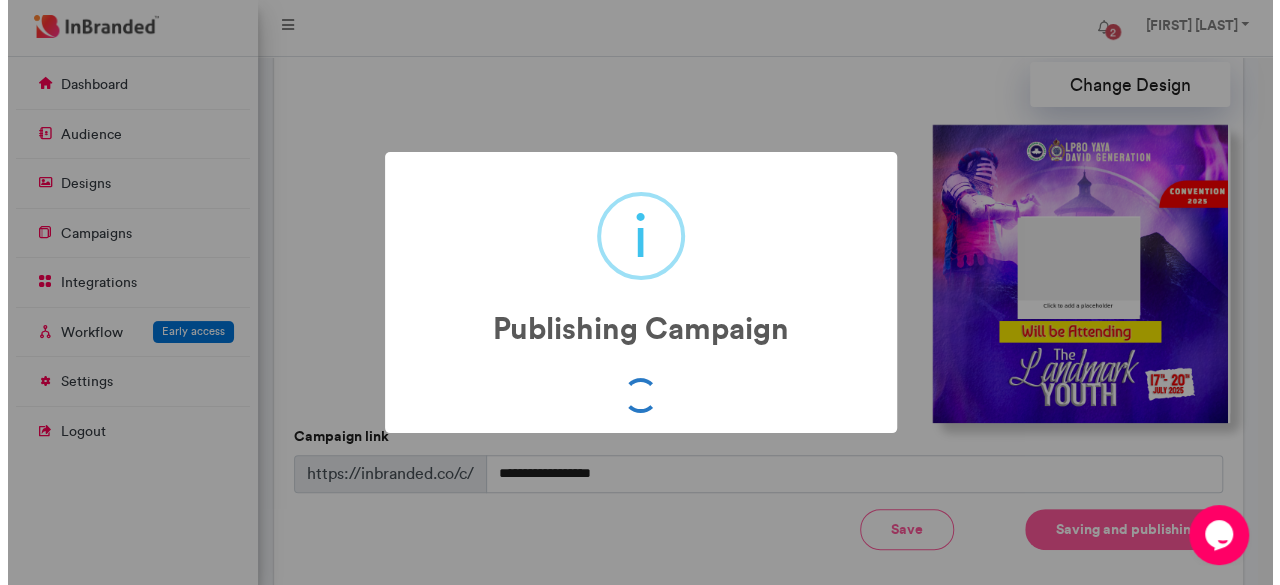 scroll, scrollTop: 609, scrollLeft: 0, axis: vertical 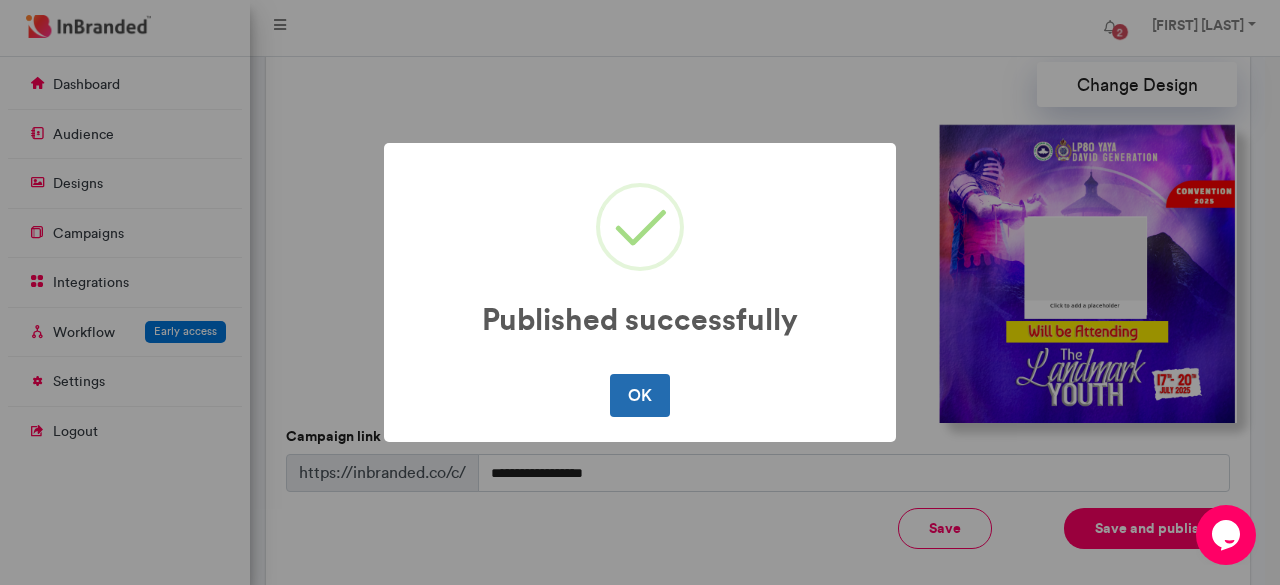 click on "OK" at bounding box center (639, 395) 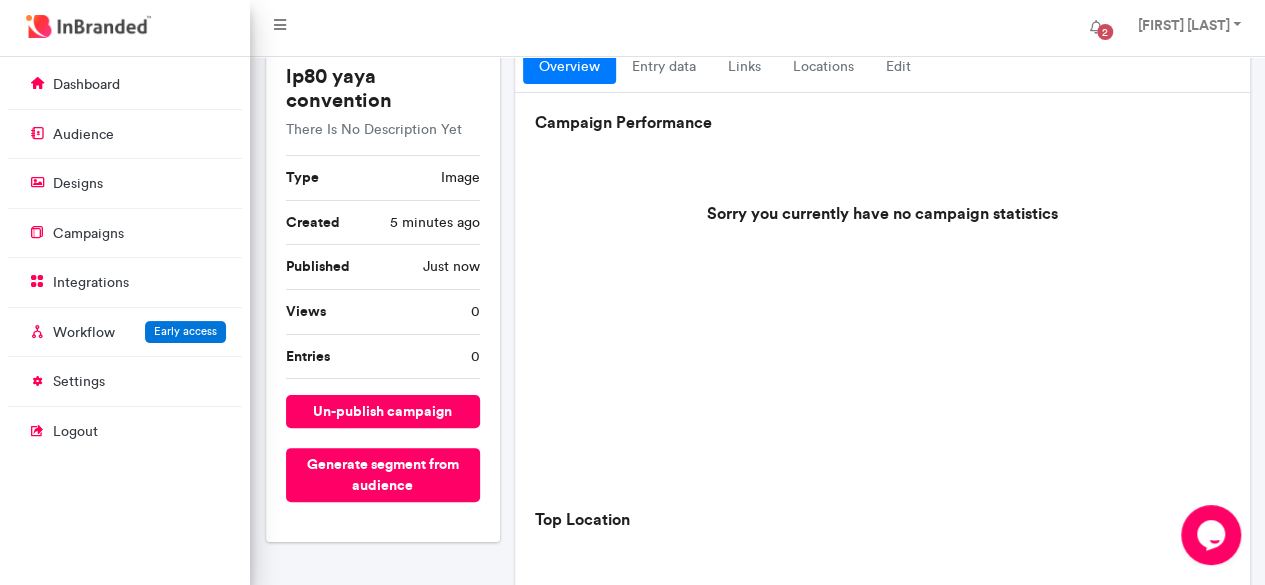 scroll, scrollTop: 0, scrollLeft: 0, axis: both 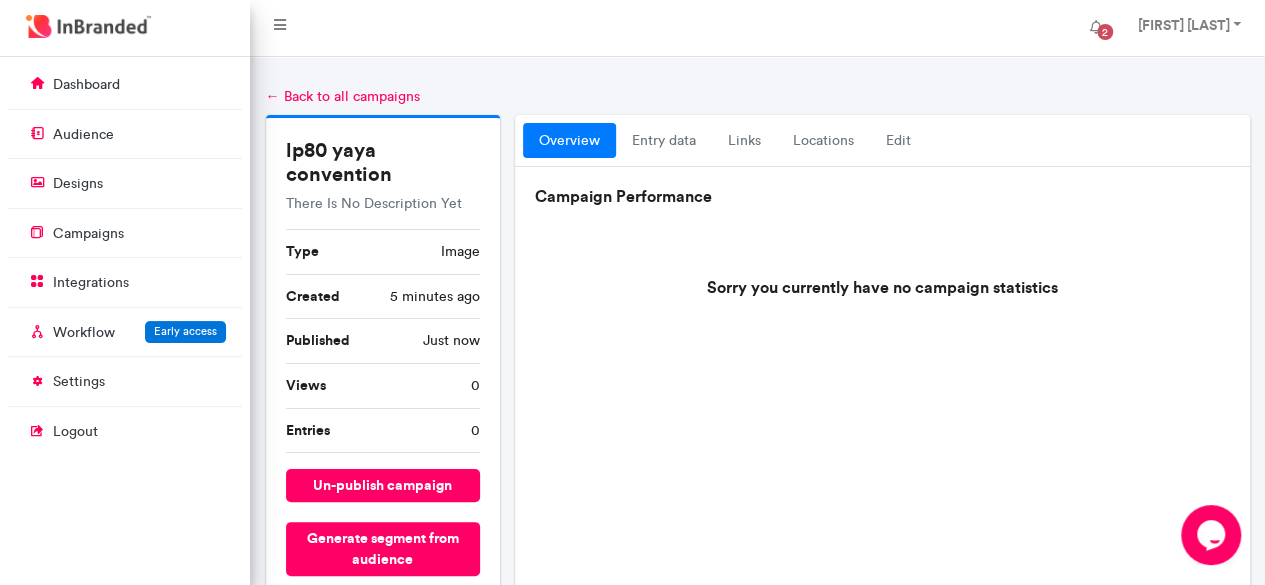 click on "Published   Just now" at bounding box center [383, 341] 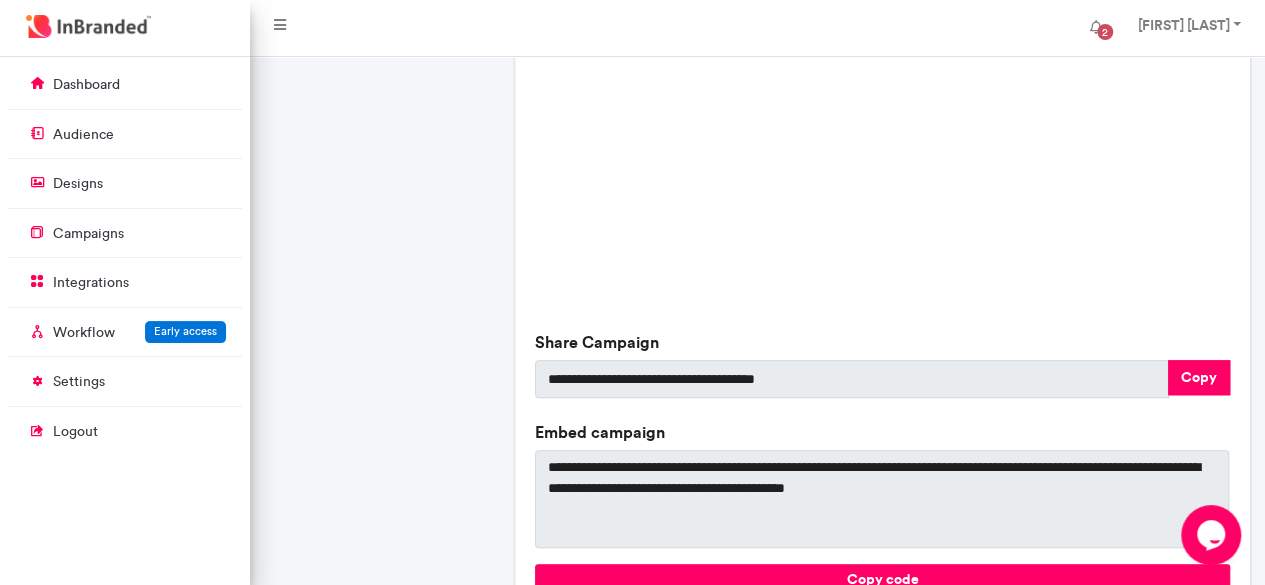 scroll, scrollTop: 697, scrollLeft: 0, axis: vertical 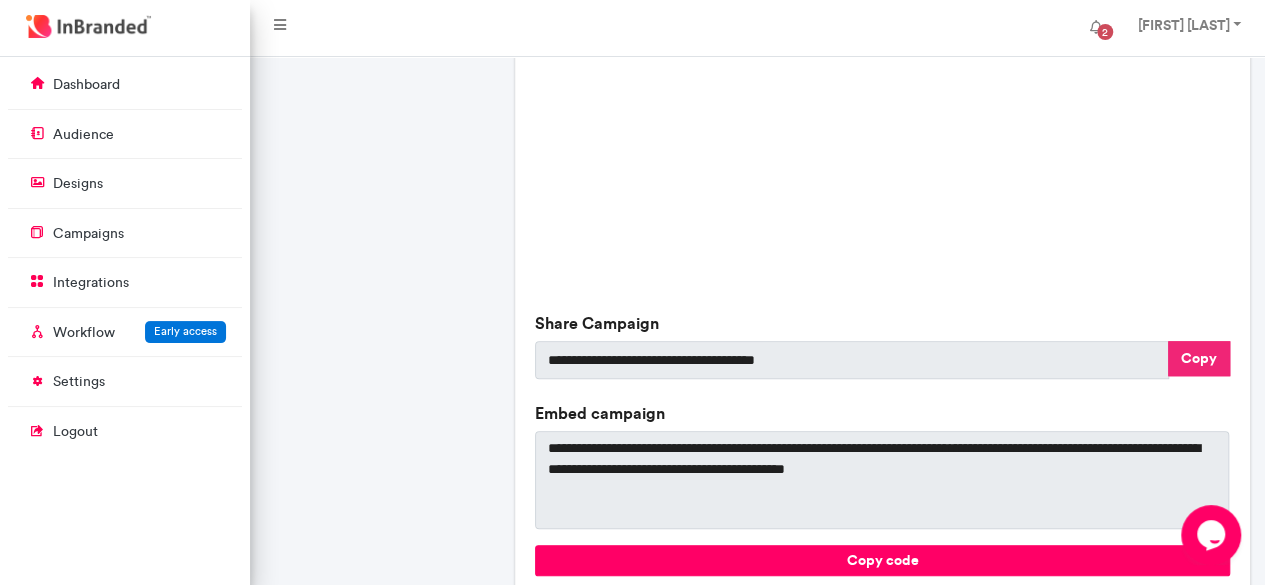 click on "Copy" at bounding box center [1199, 358] 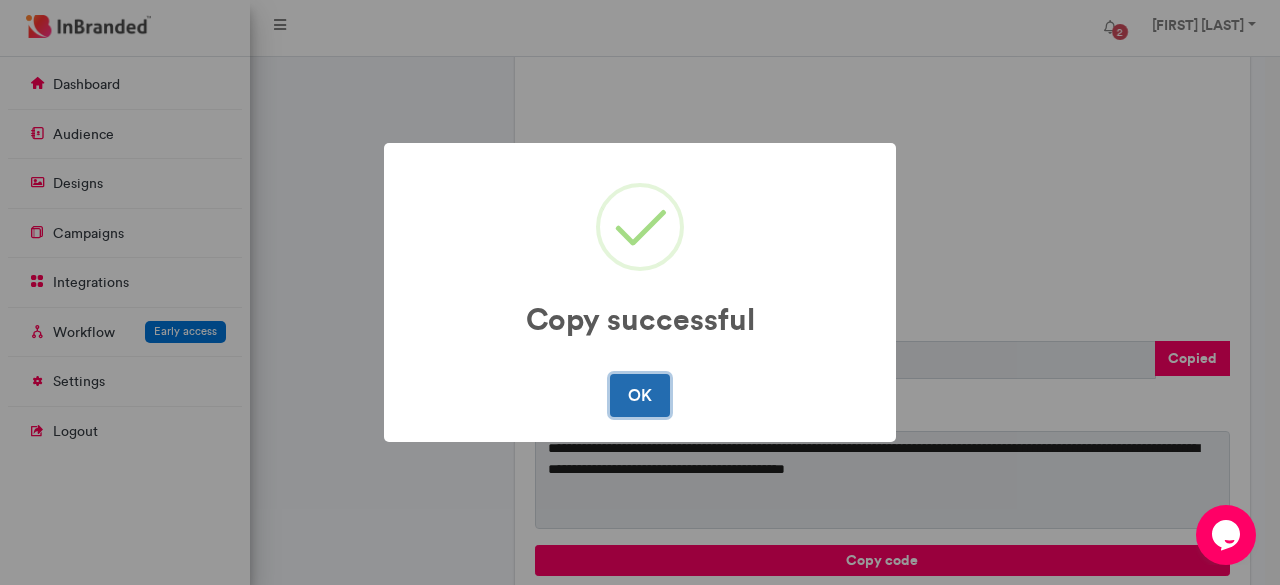 click on "OK" at bounding box center (639, 395) 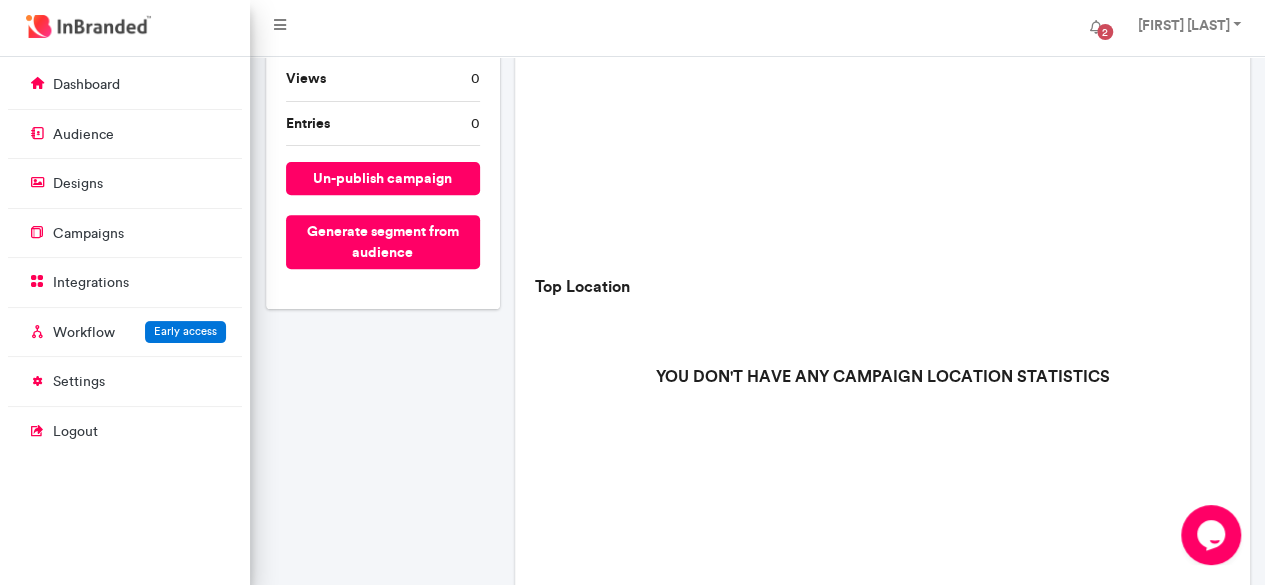 scroll, scrollTop: 0, scrollLeft: 0, axis: both 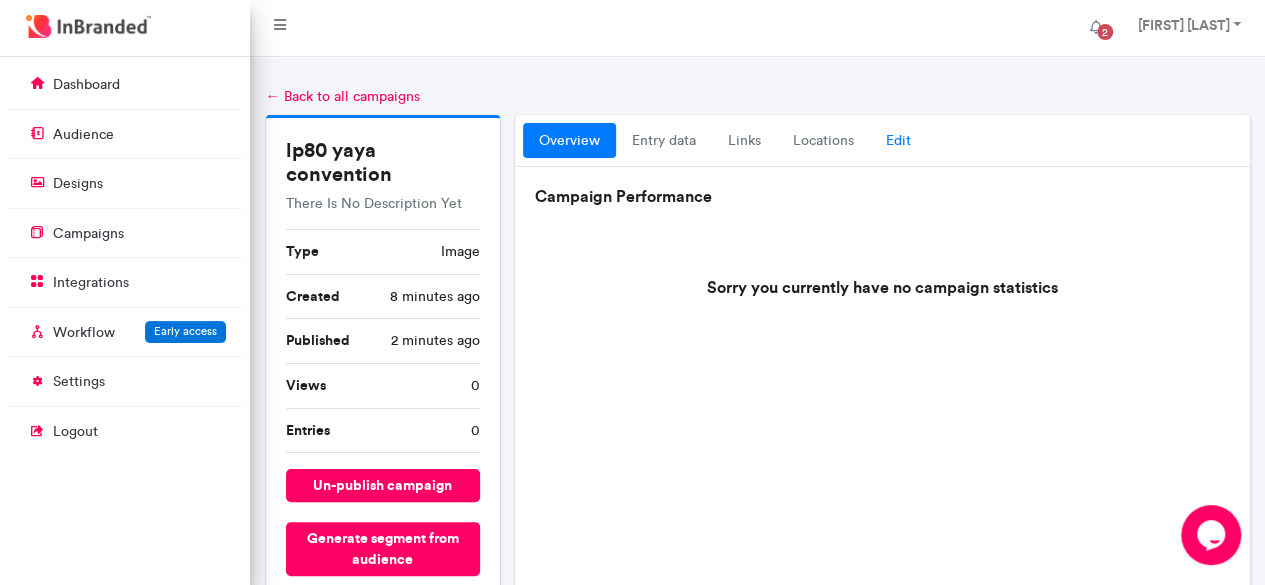 click on "Edit" at bounding box center (898, 141) 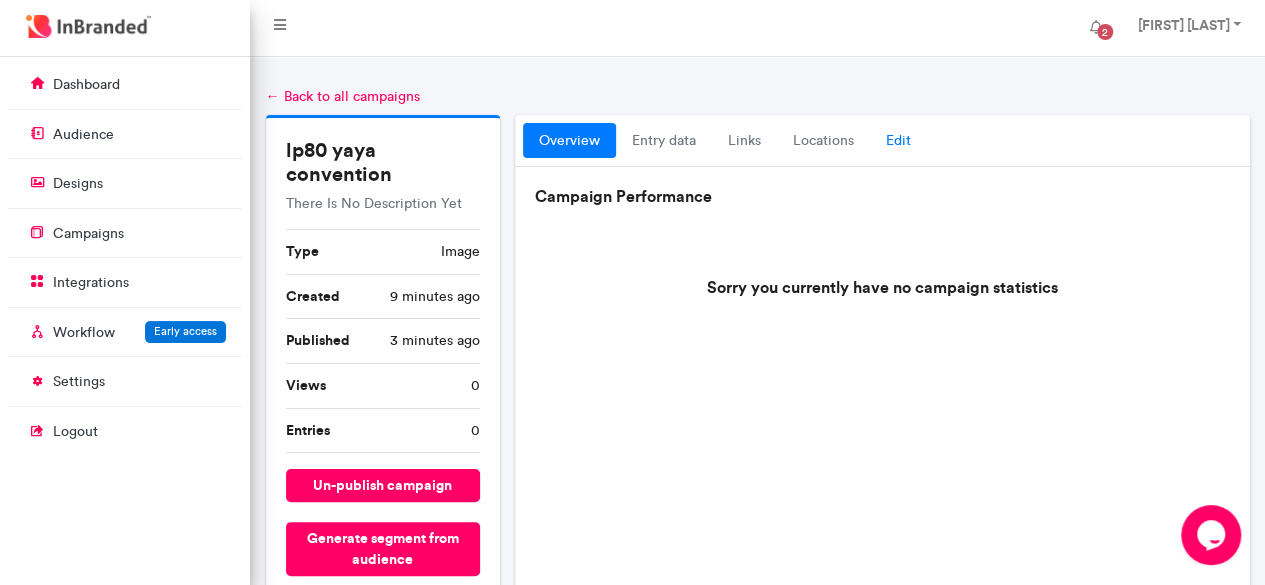 click on "Edit" at bounding box center (898, 141) 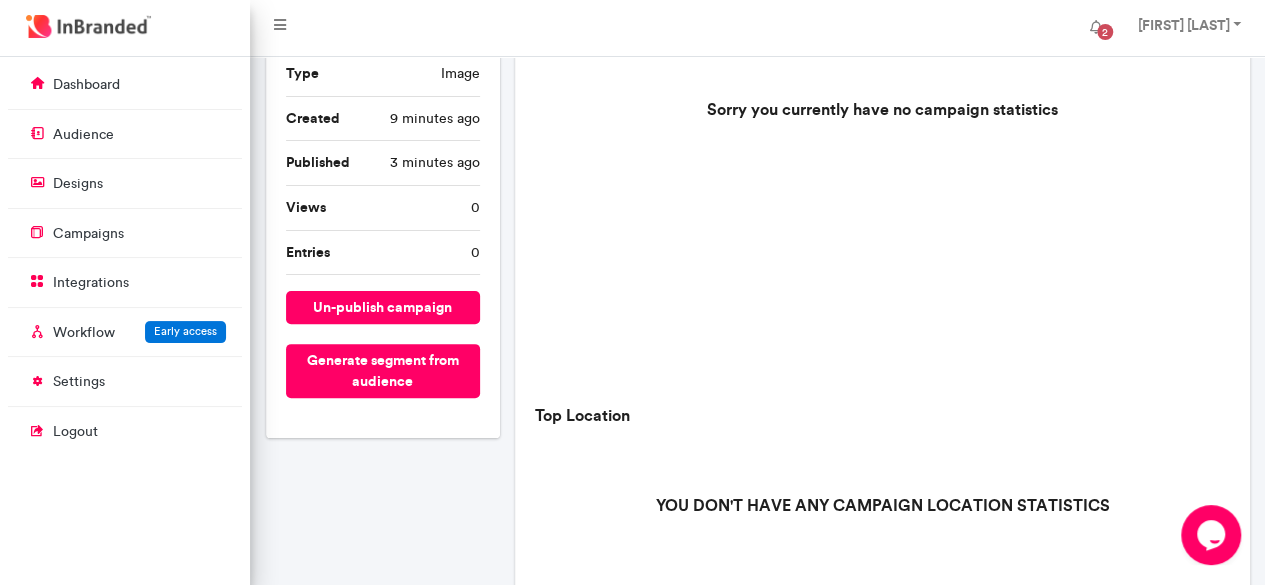 scroll, scrollTop: 179, scrollLeft: 0, axis: vertical 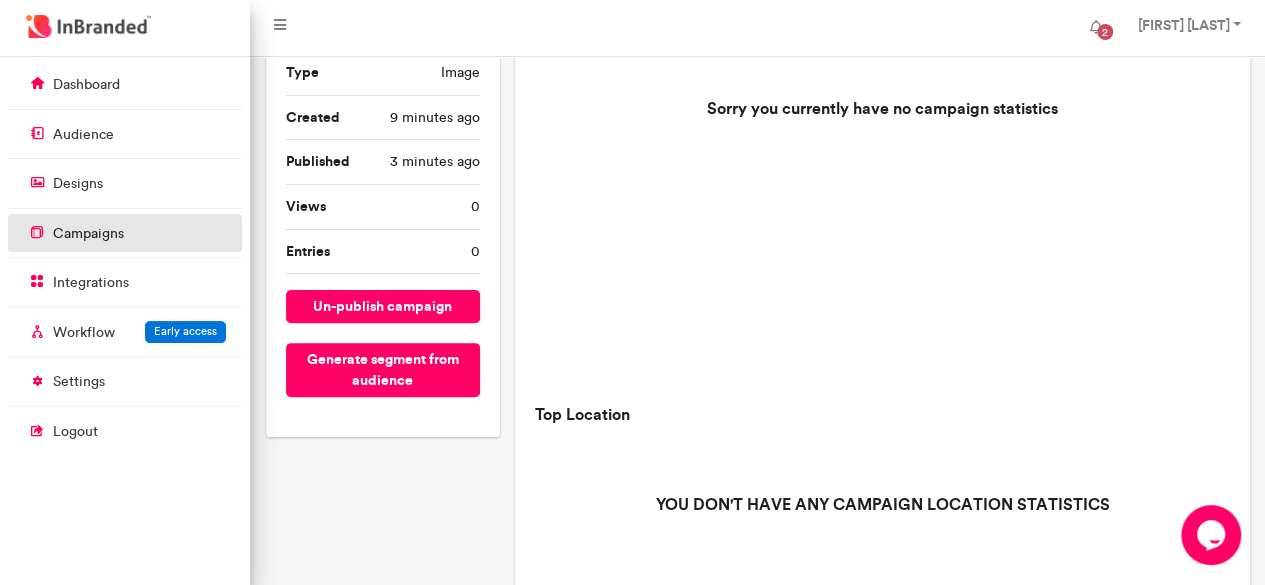click on "campaigns" at bounding box center [125, 233] 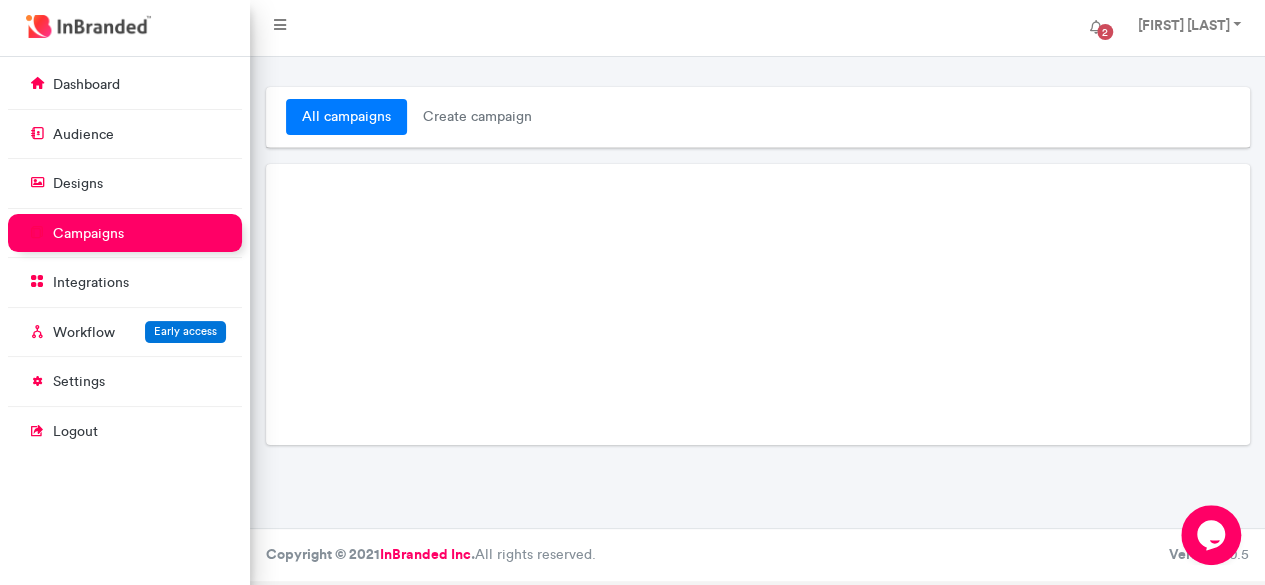 scroll, scrollTop: 0, scrollLeft: 0, axis: both 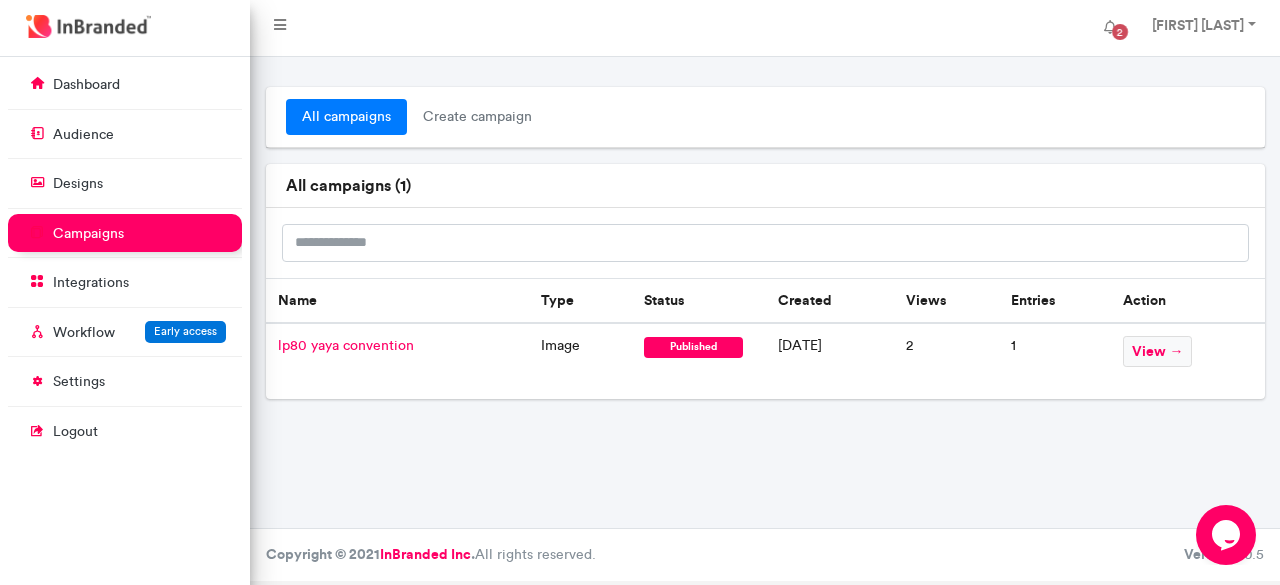 click on "lp80 yaya convention" at bounding box center (346, 345) 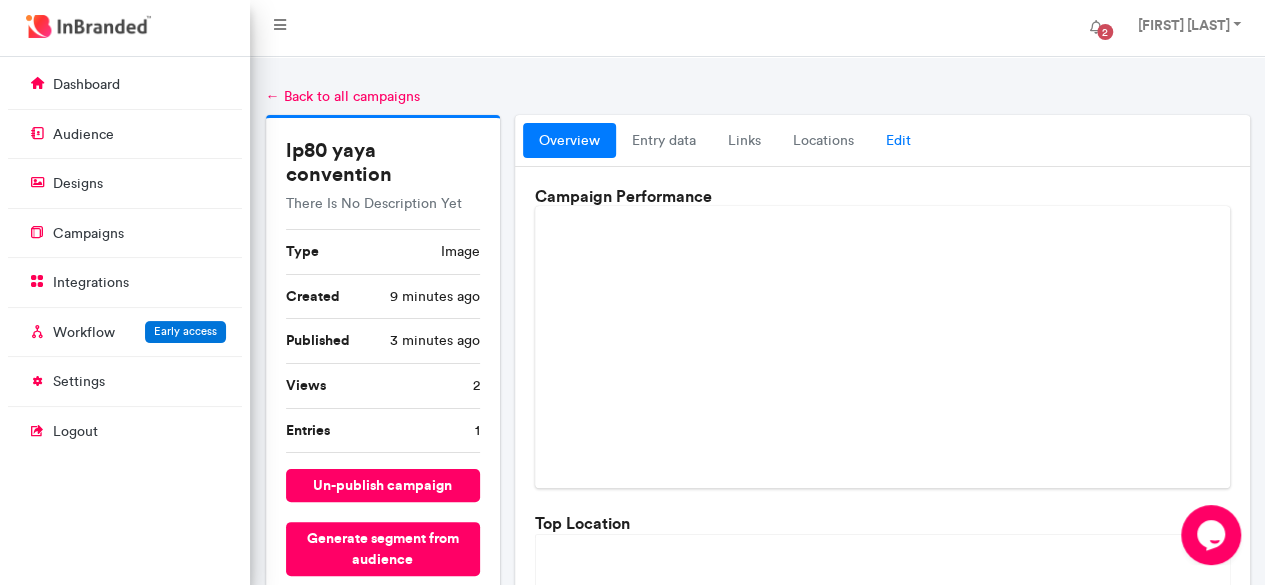 click on "Edit" at bounding box center [898, 141] 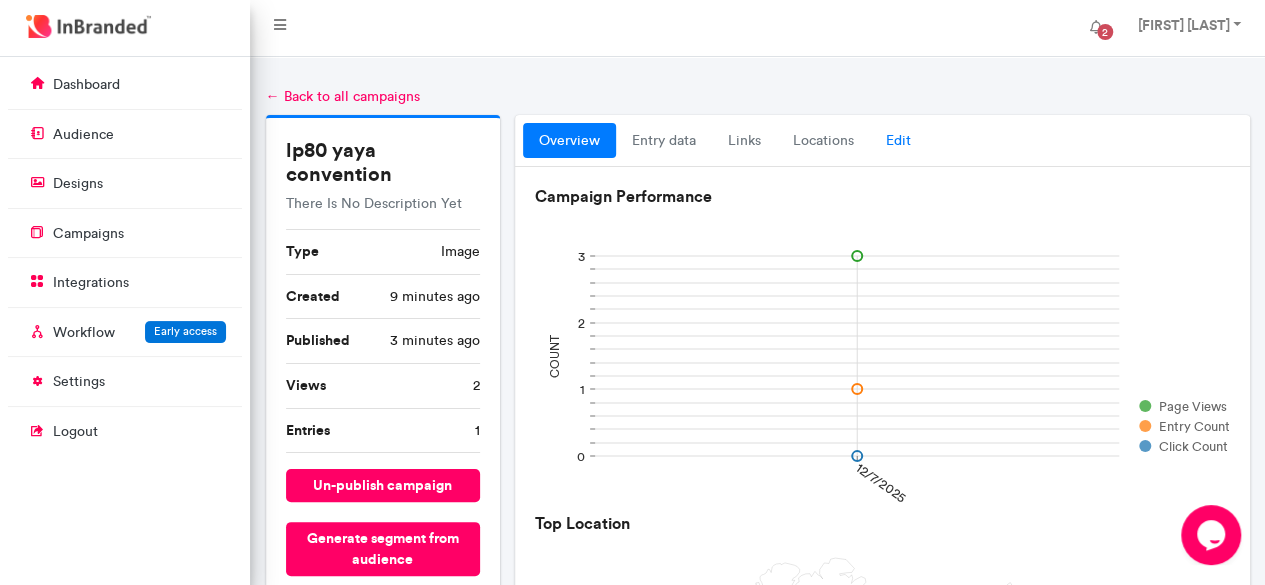click on "Edit" at bounding box center [898, 141] 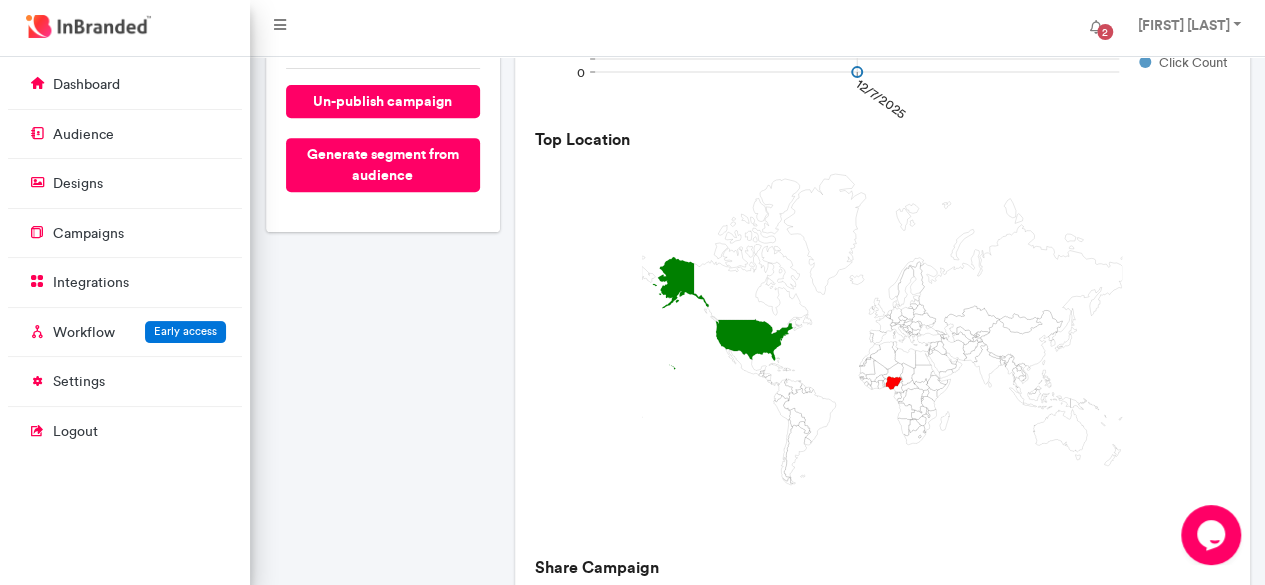 scroll, scrollTop: 0, scrollLeft: 0, axis: both 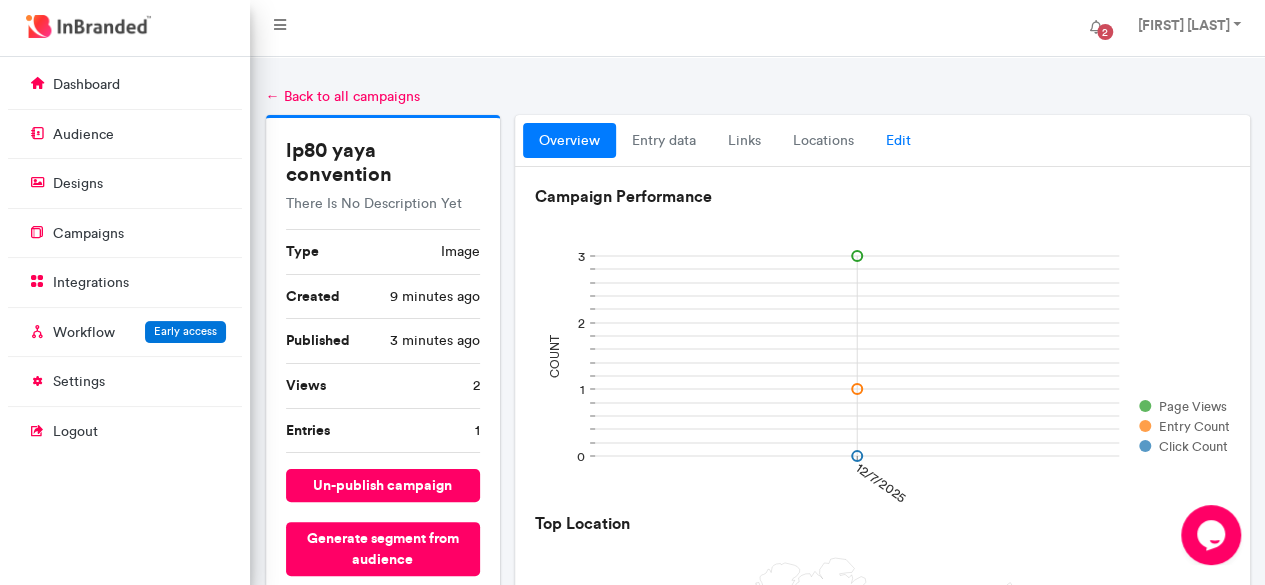 click on "Edit" at bounding box center (898, 141) 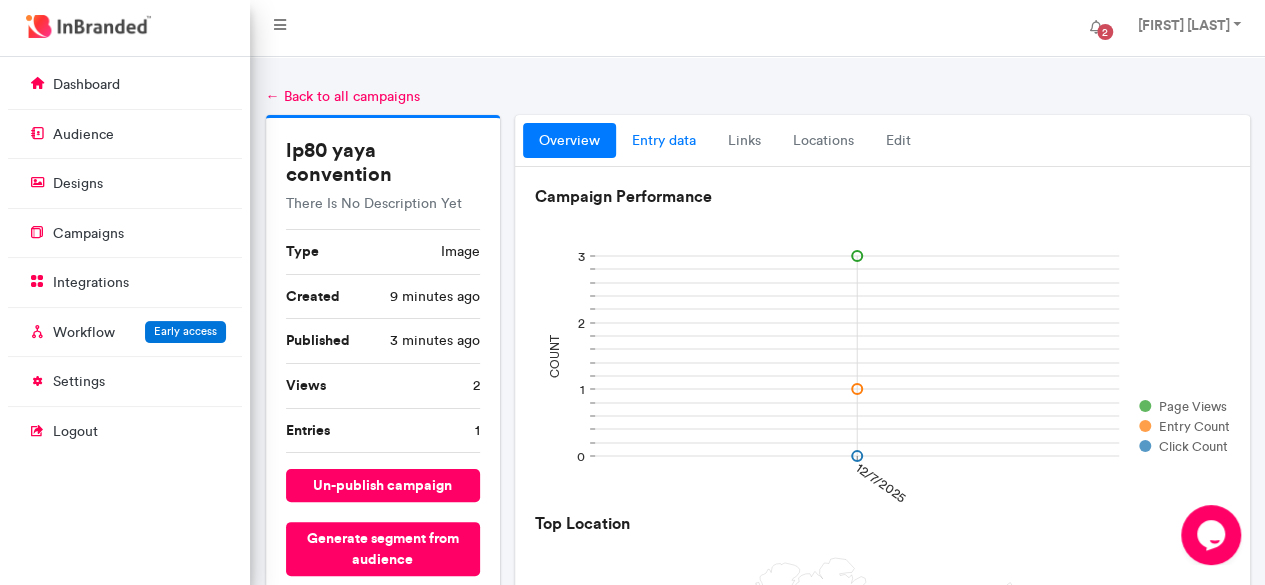 click on "entry data" at bounding box center [664, 141] 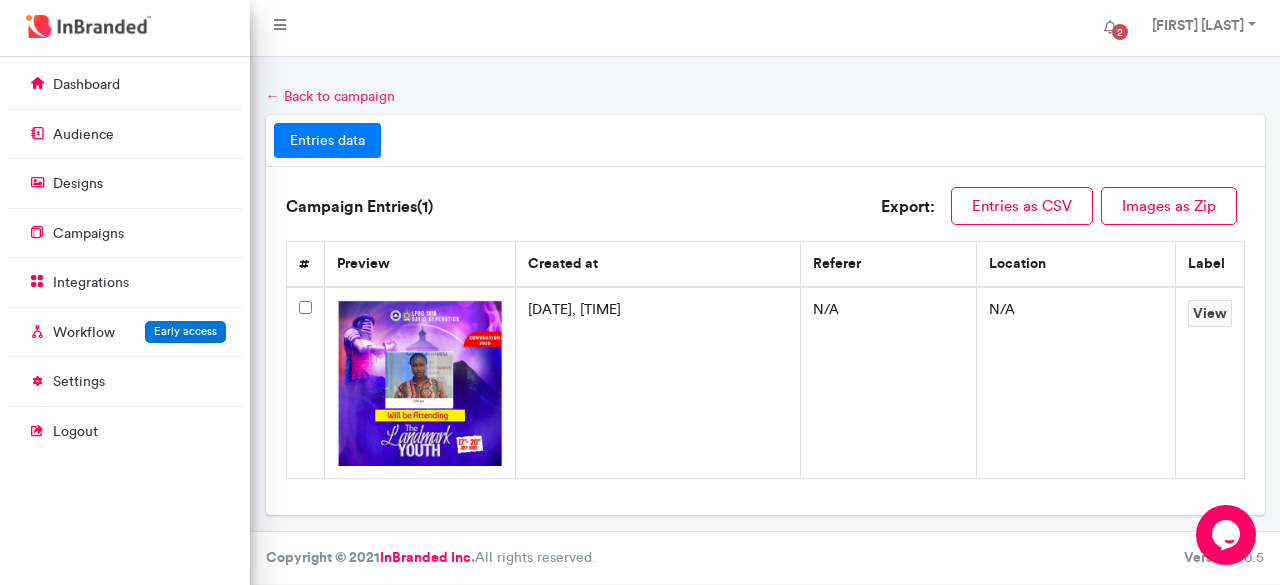 click on "← Back to campaign" at bounding box center [330, 96] 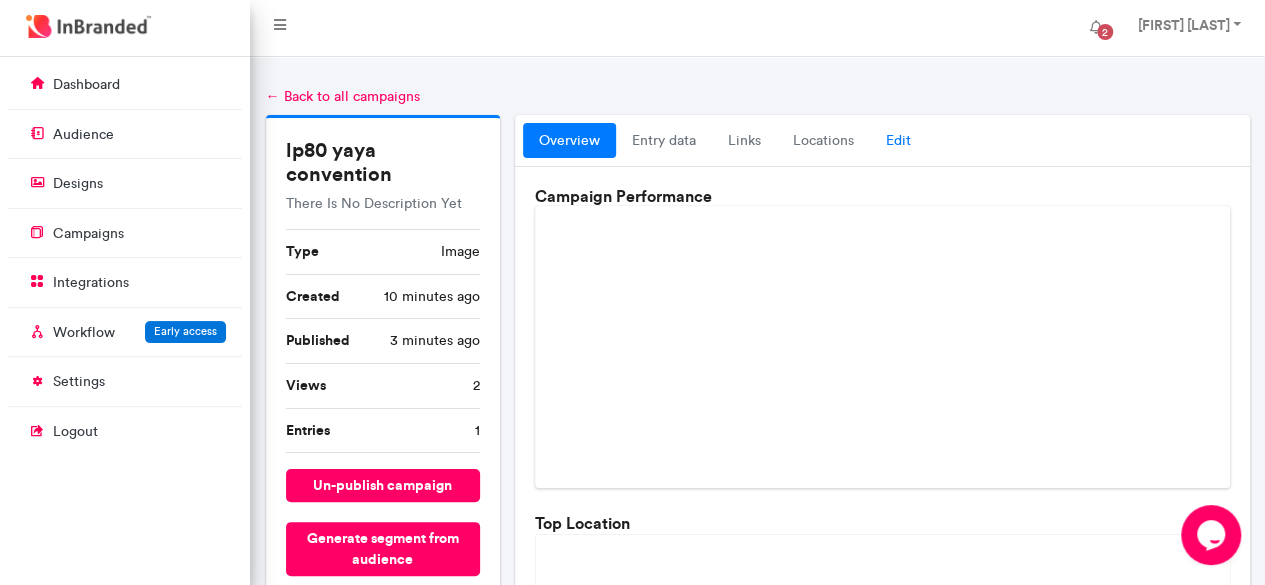 click on "Edit" at bounding box center [898, 141] 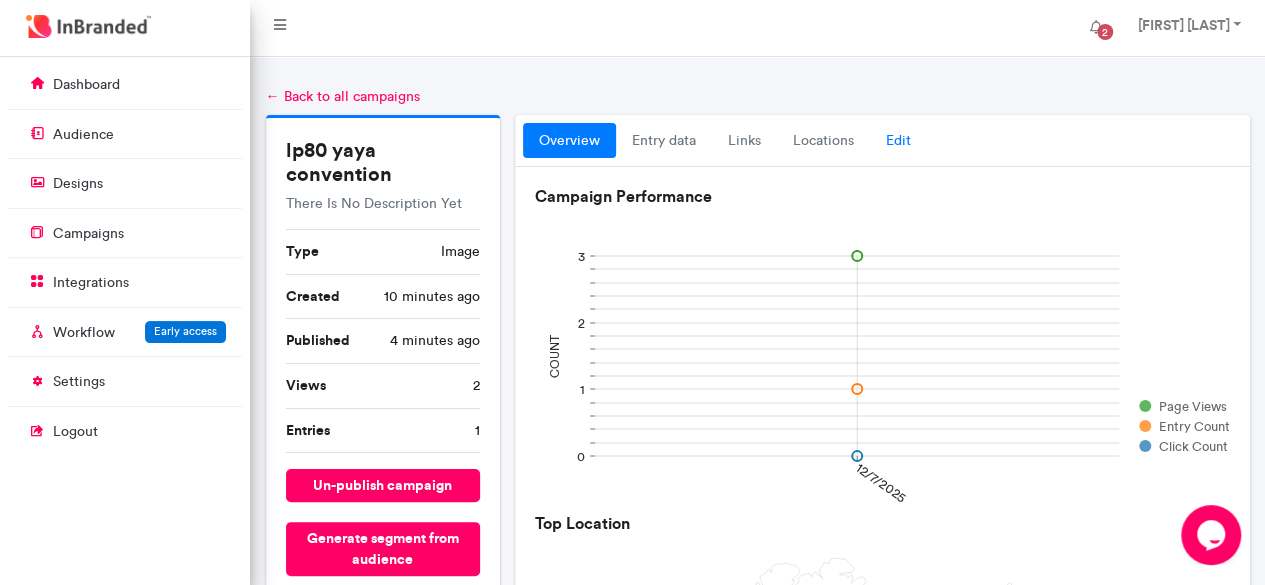 click on "Edit" at bounding box center (898, 141) 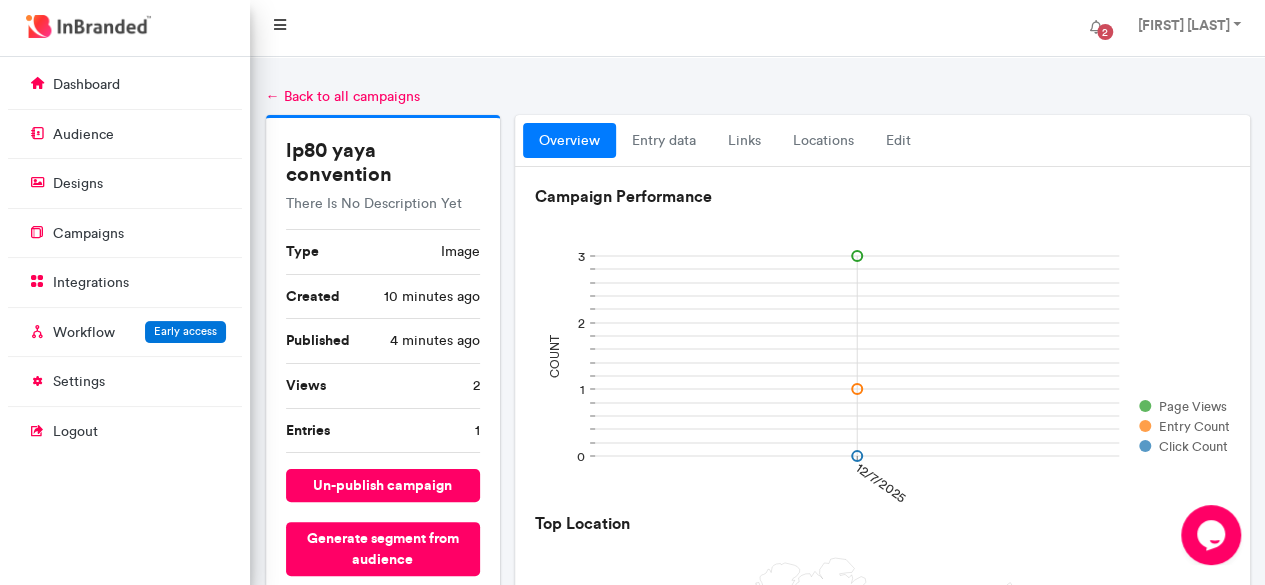 click at bounding box center (280, 25) 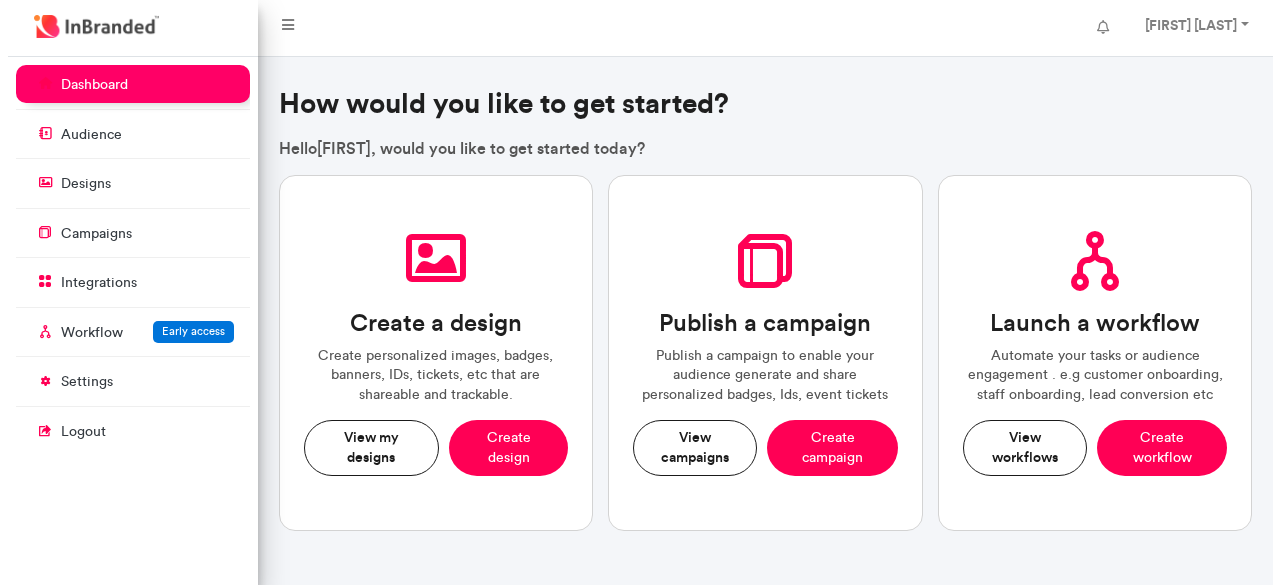 scroll, scrollTop: 0, scrollLeft: 0, axis: both 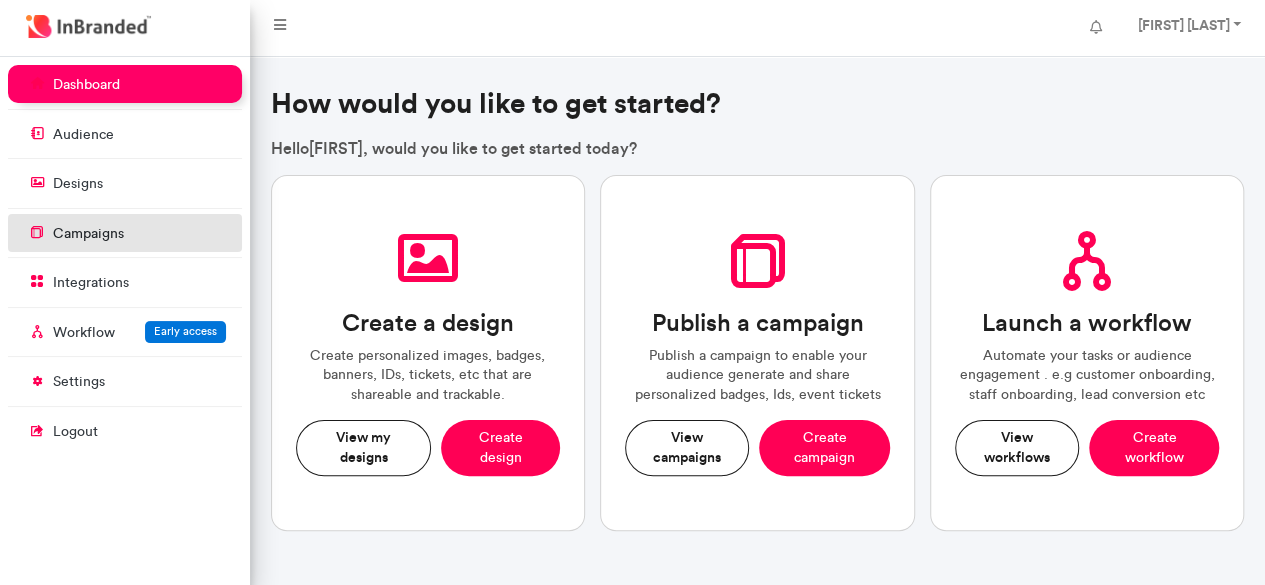click on "campaigns" at bounding box center [88, 234] 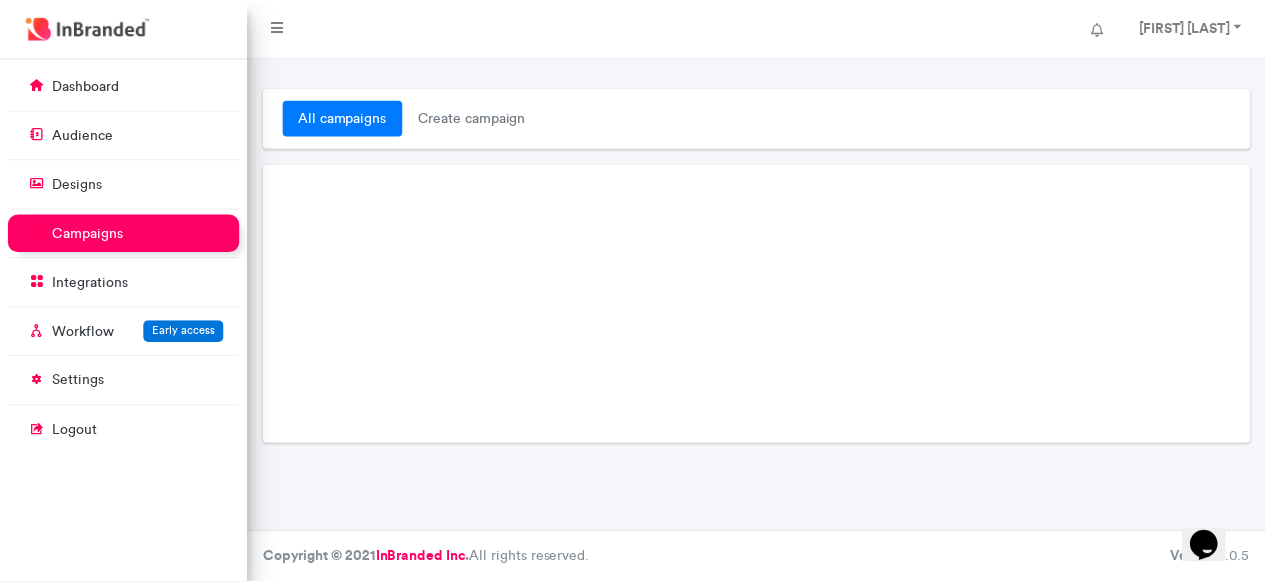 scroll, scrollTop: 0, scrollLeft: 0, axis: both 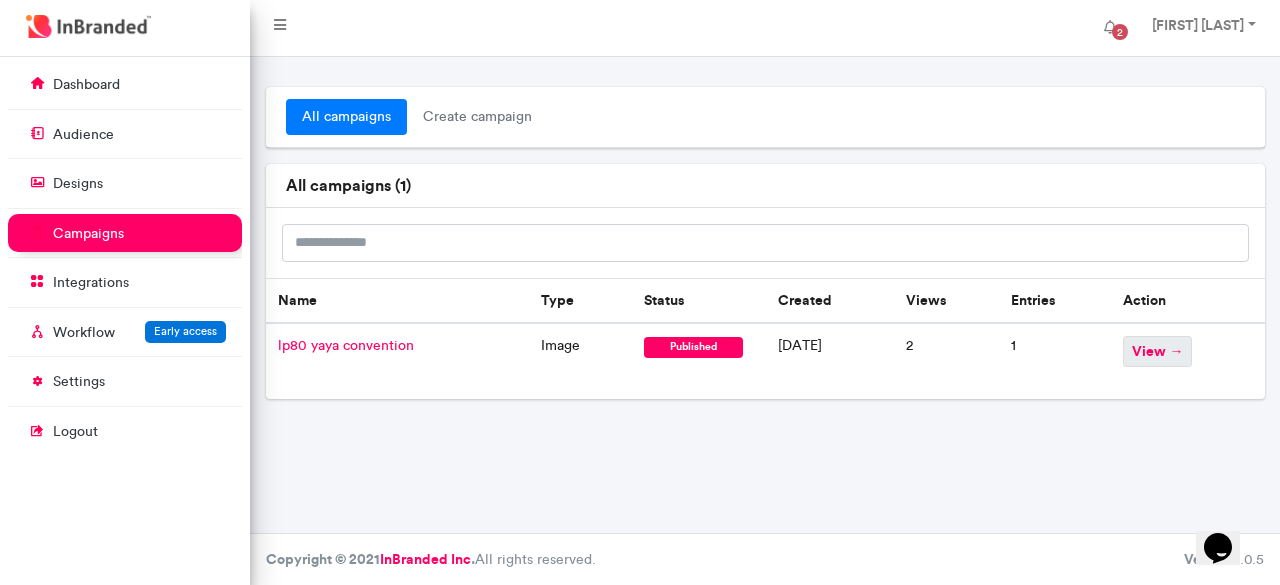 click on "view →" at bounding box center [1157, 351] 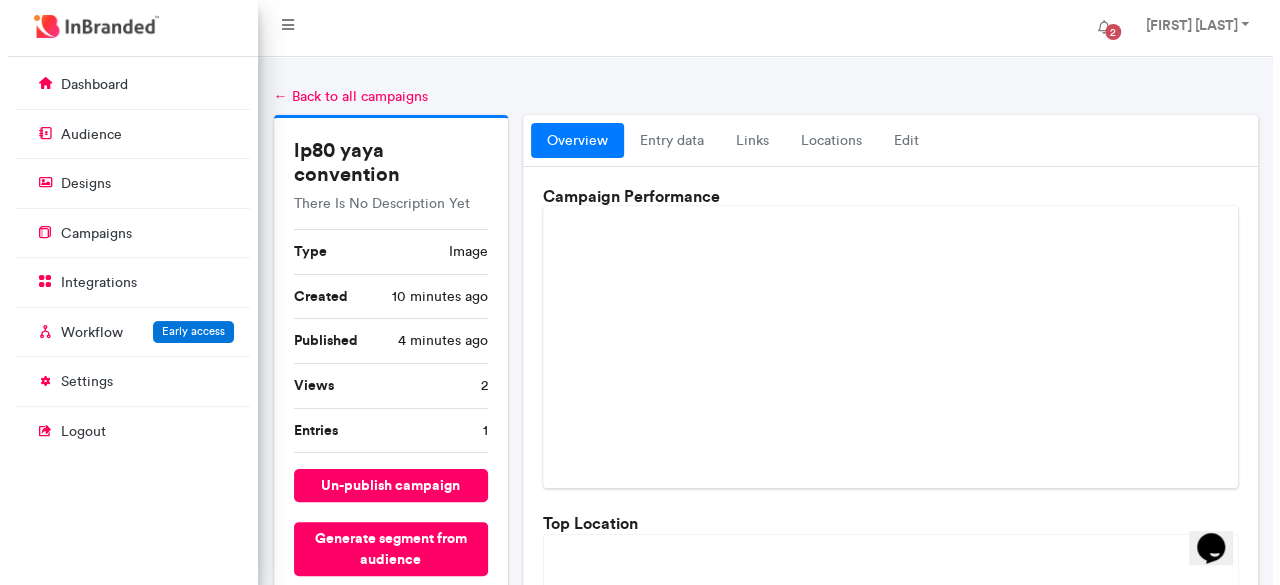 scroll, scrollTop: 28, scrollLeft: 0, axis: vertical 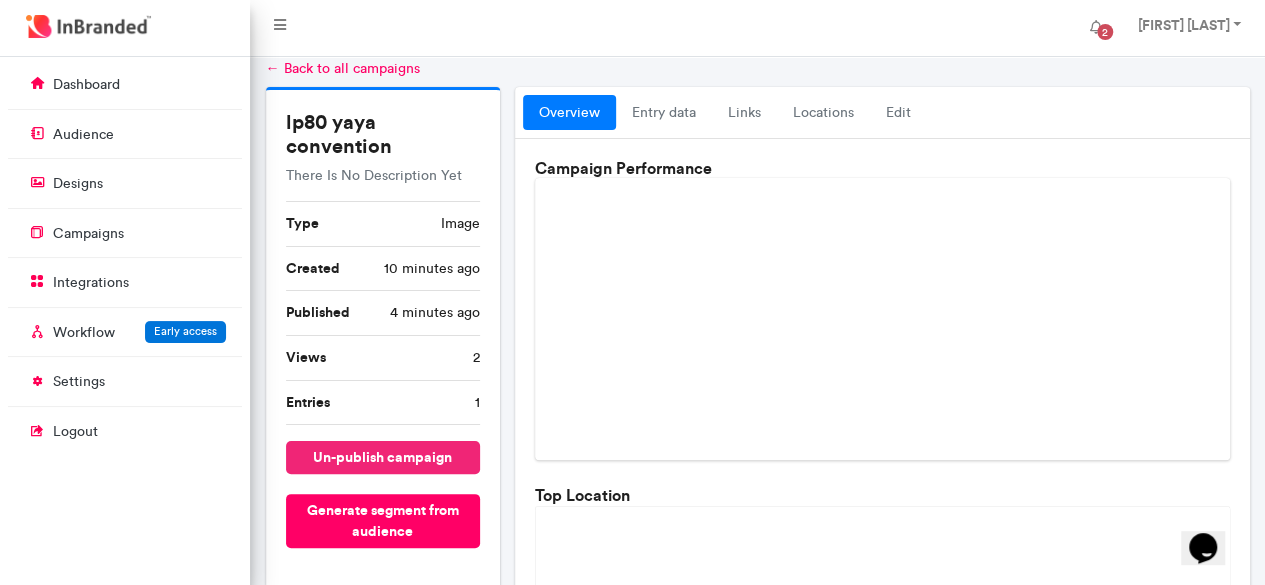 click on "un-publish campaign" at bounding box center (383, 457) 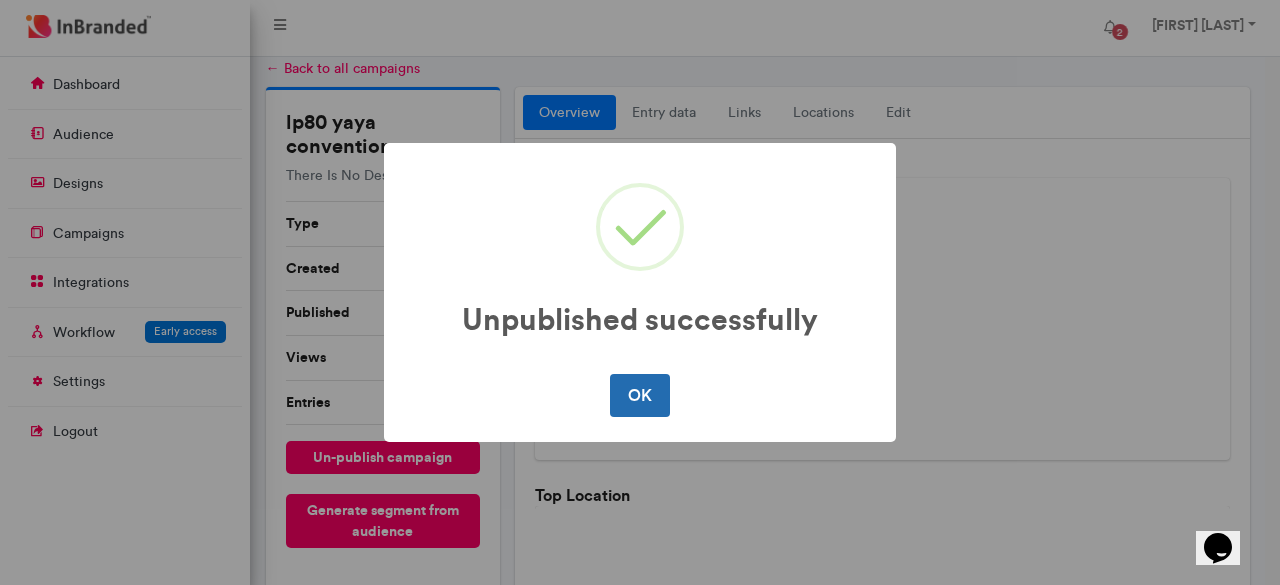 click on "OK" at bounding box center (639, 395) 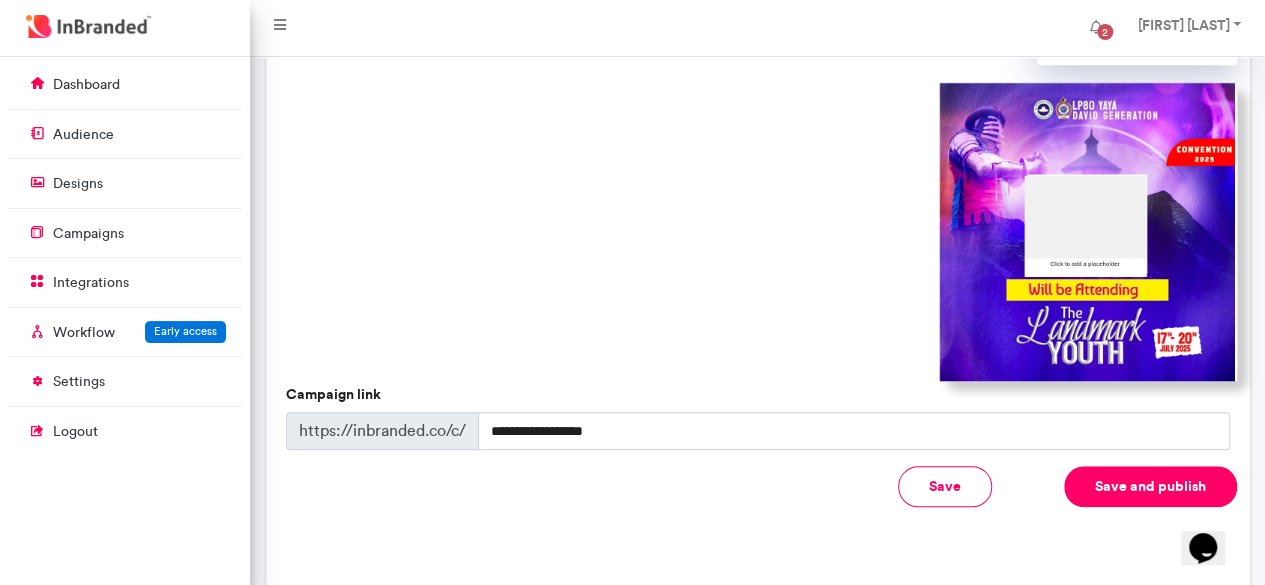 scroll, scrollTop: 652, scrollLeft: 0, axis: vertical 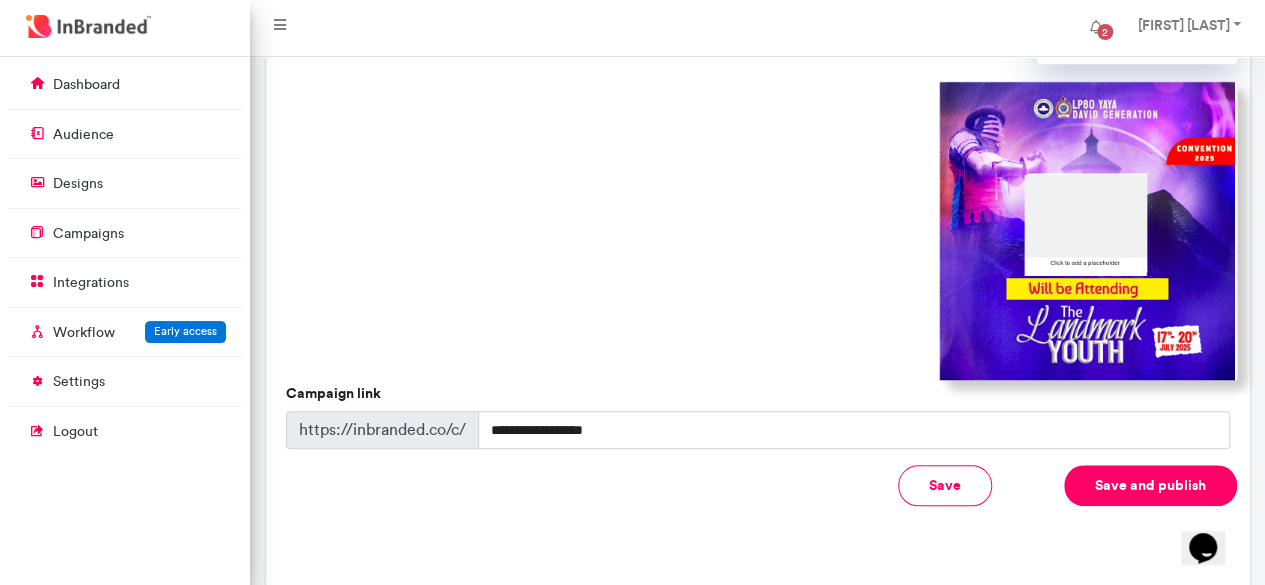 click at bounding box center [1087, 230] 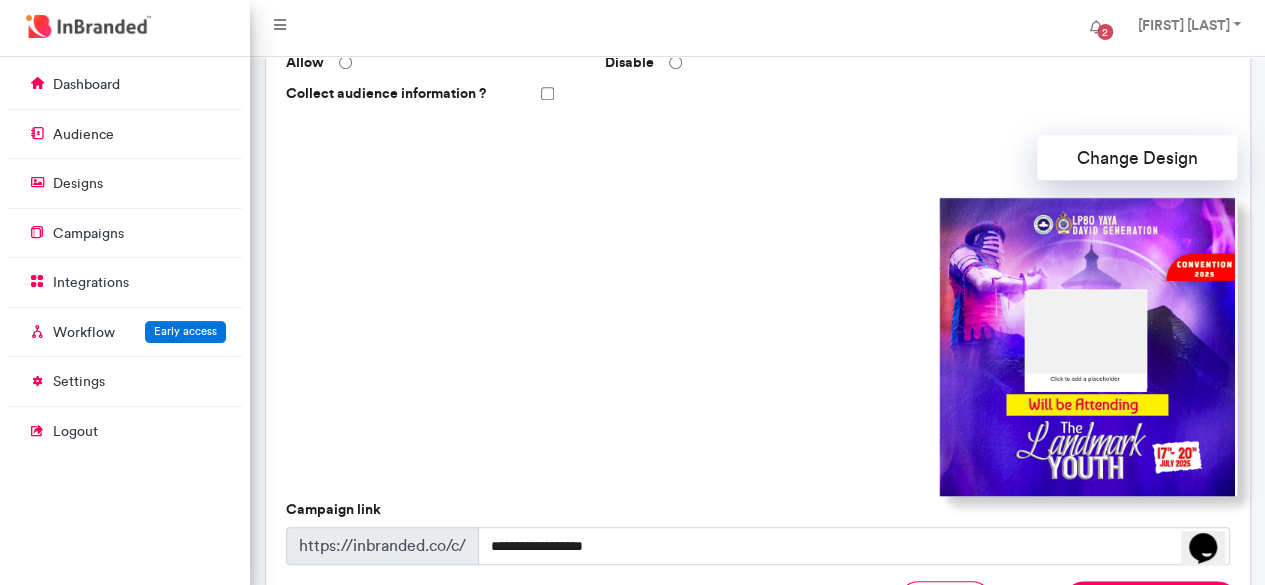 scroll, scrollTop: 527, scrollLeft: 0, axis: vertical 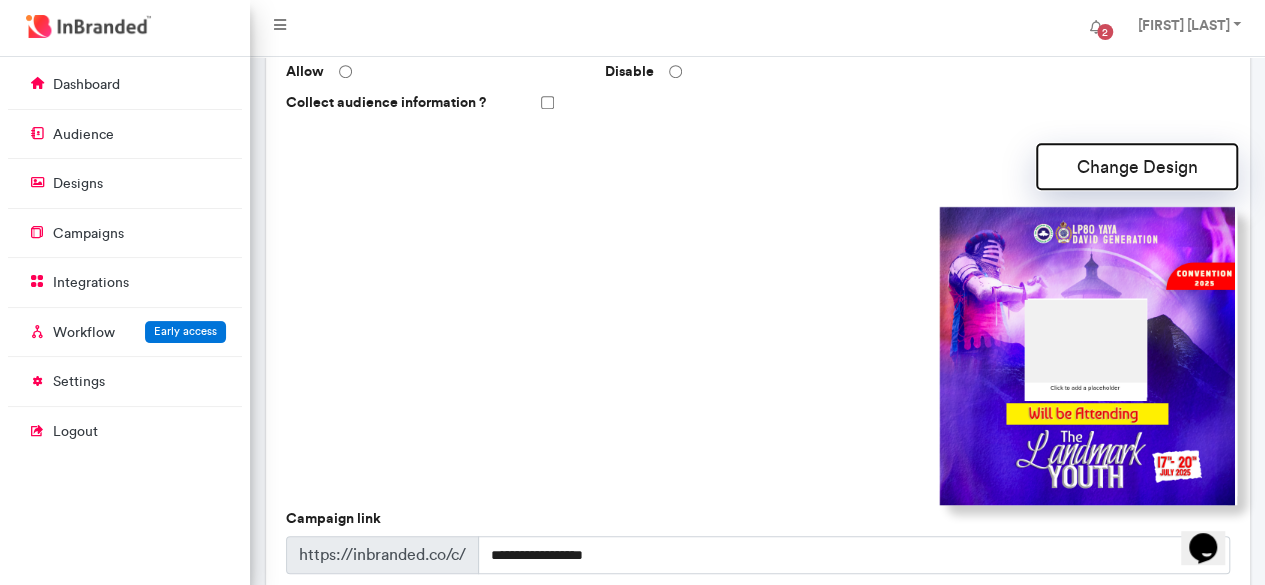 click on "Change Design" at bounding box center [1137, 166] 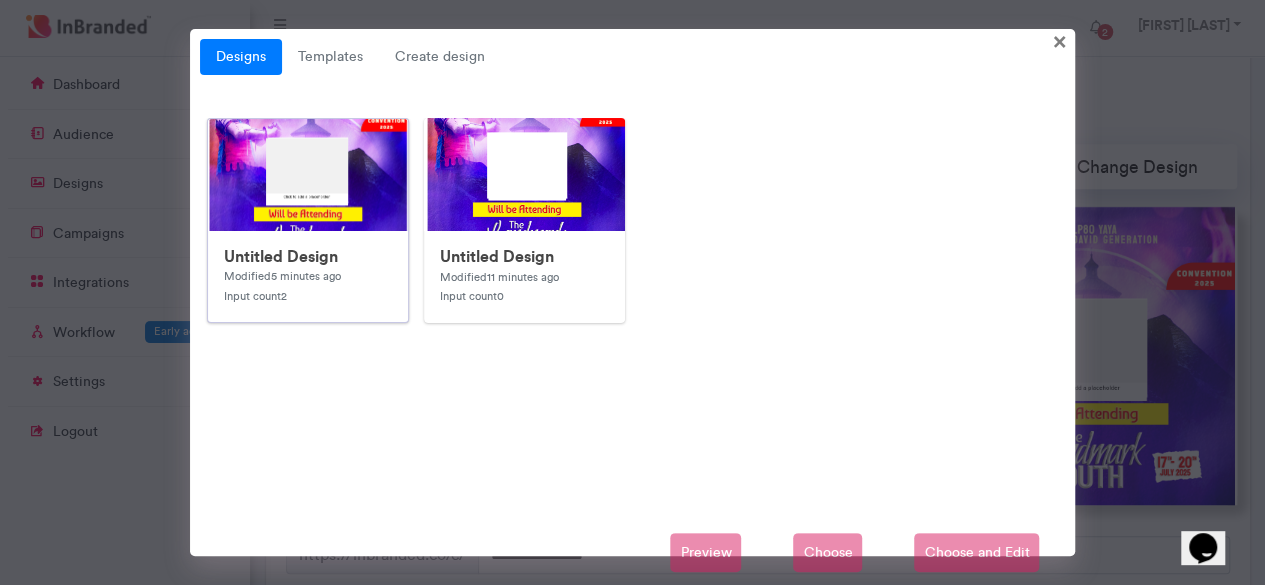 click at bounding box center [608, 519] 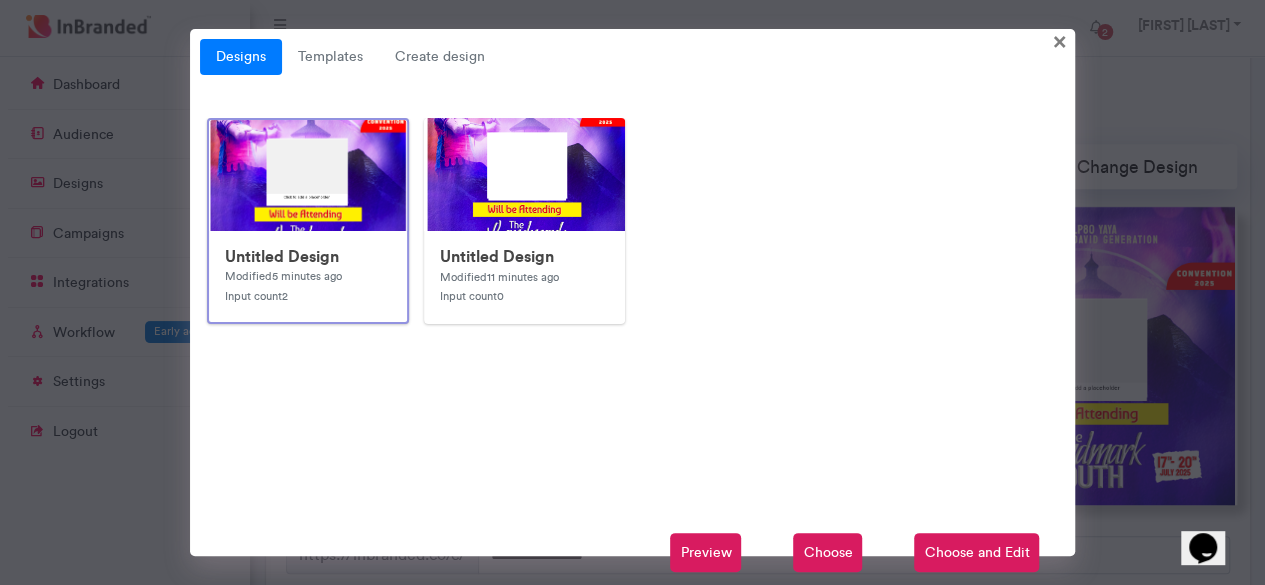 click on "Choose and Edit" at bounding box center (976, 553) 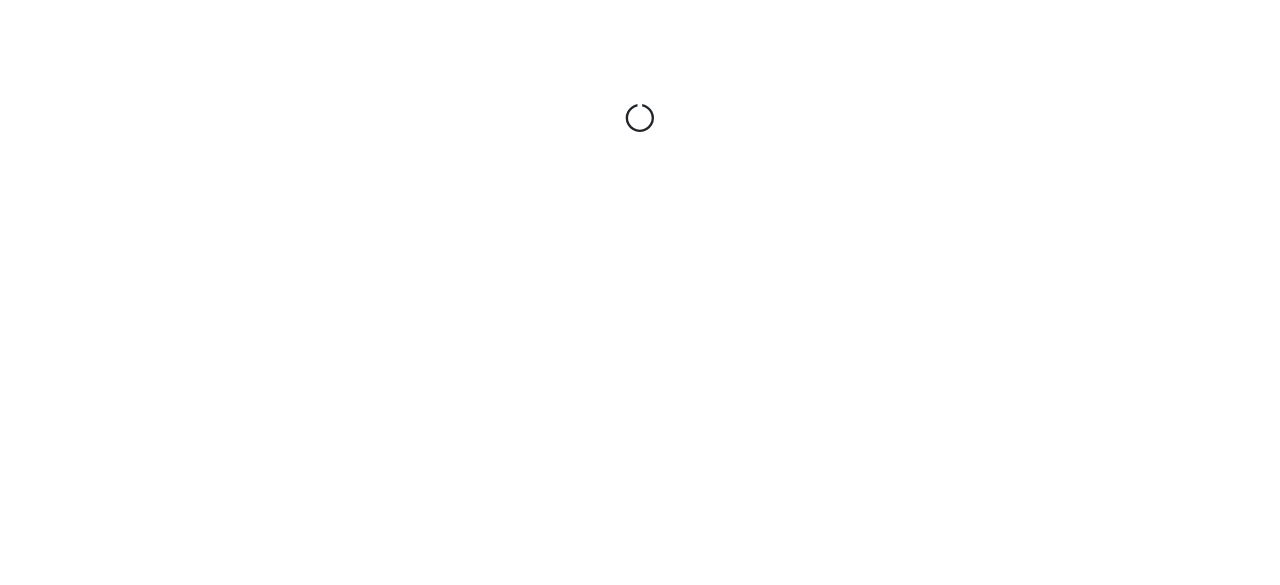 scroll, scrollTop: 0, scrollLeft: 0, axis: both 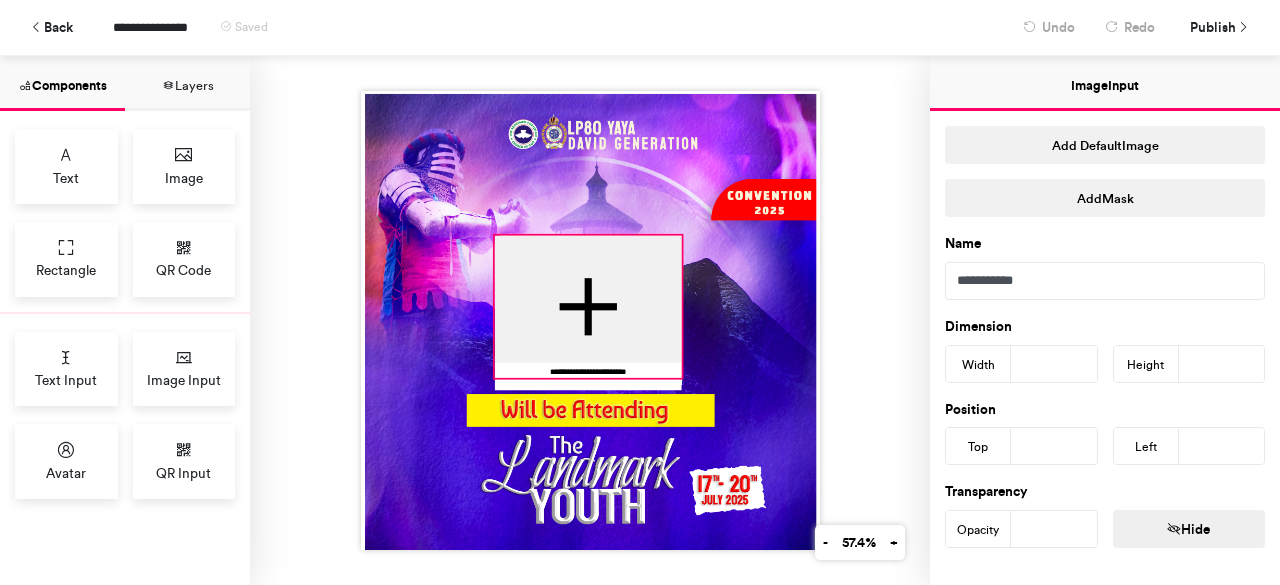 click at bounding box center (587, 307) 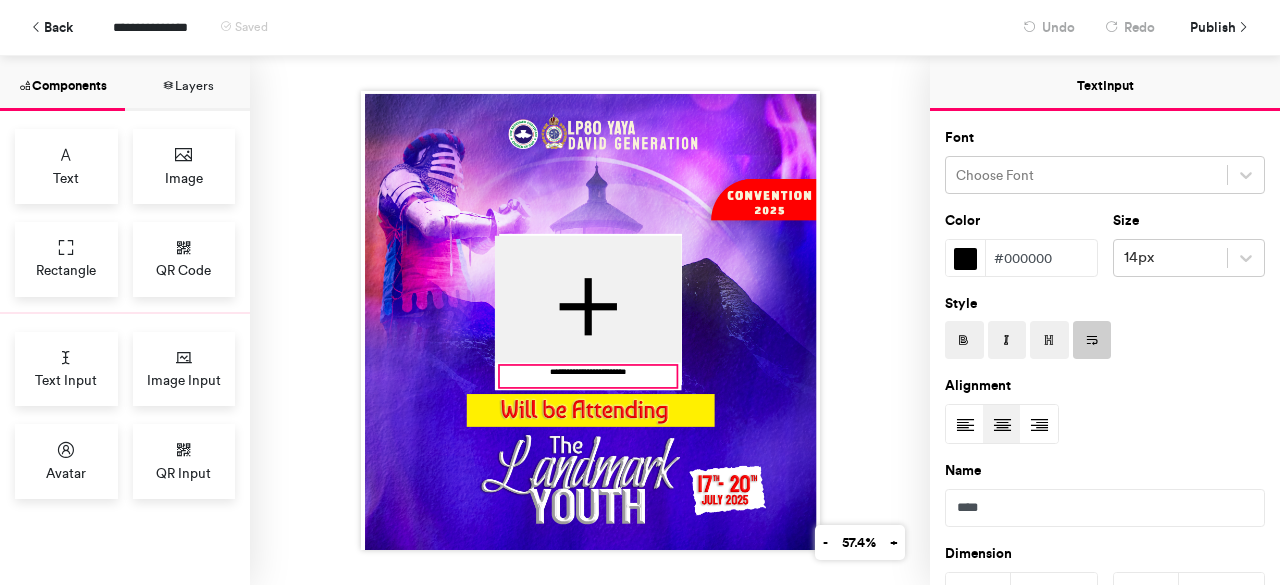 click on "**********" at bounding box center [587, 376] 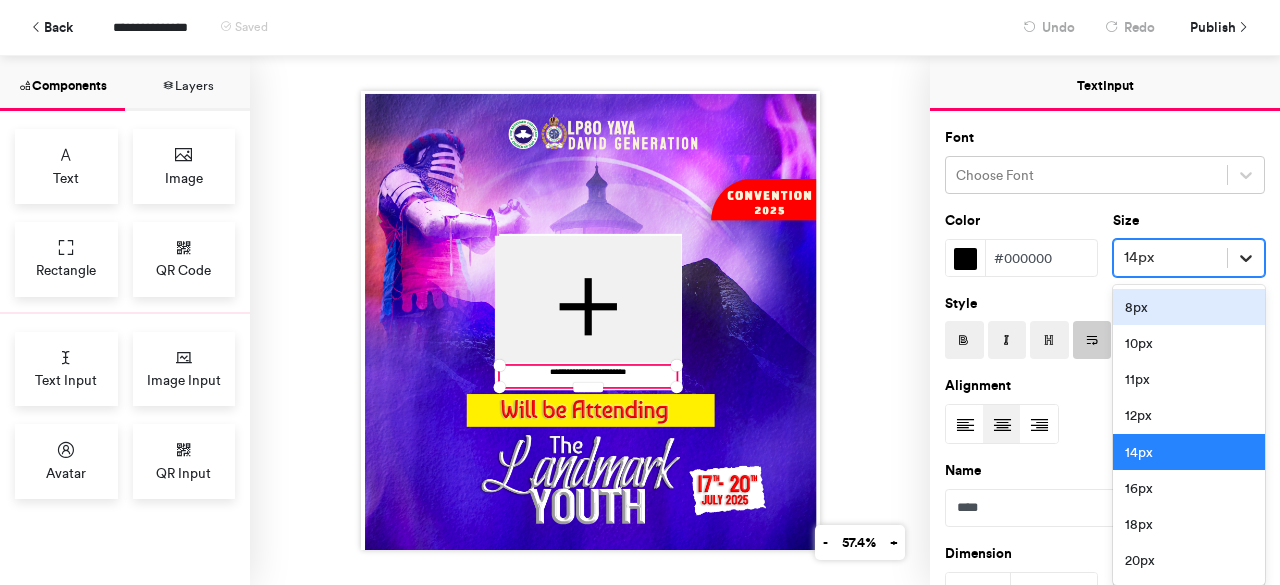 click 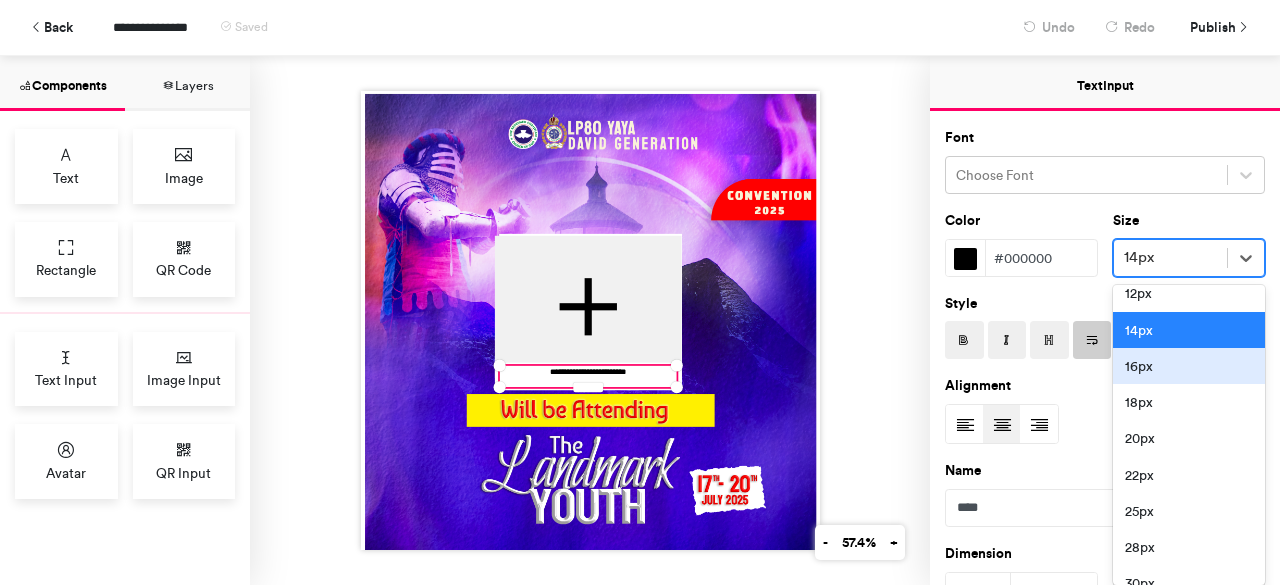 scroll, scrollTop: 124, scrollLeft: 0, axis: vertical 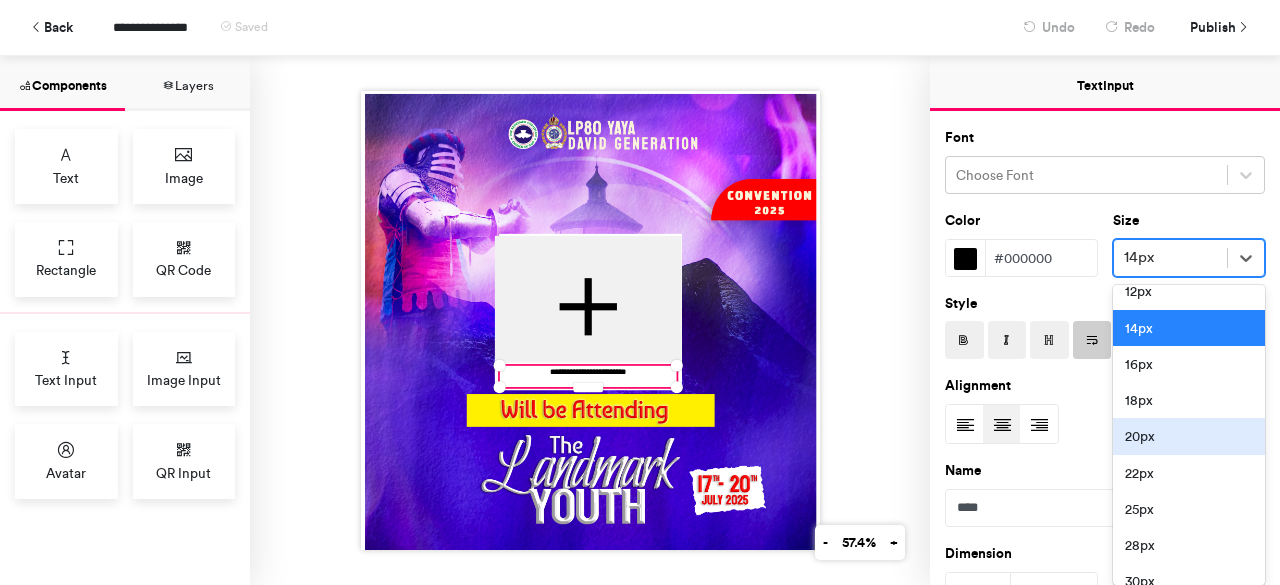 click on "20px" at bounding box center [1189, 436] 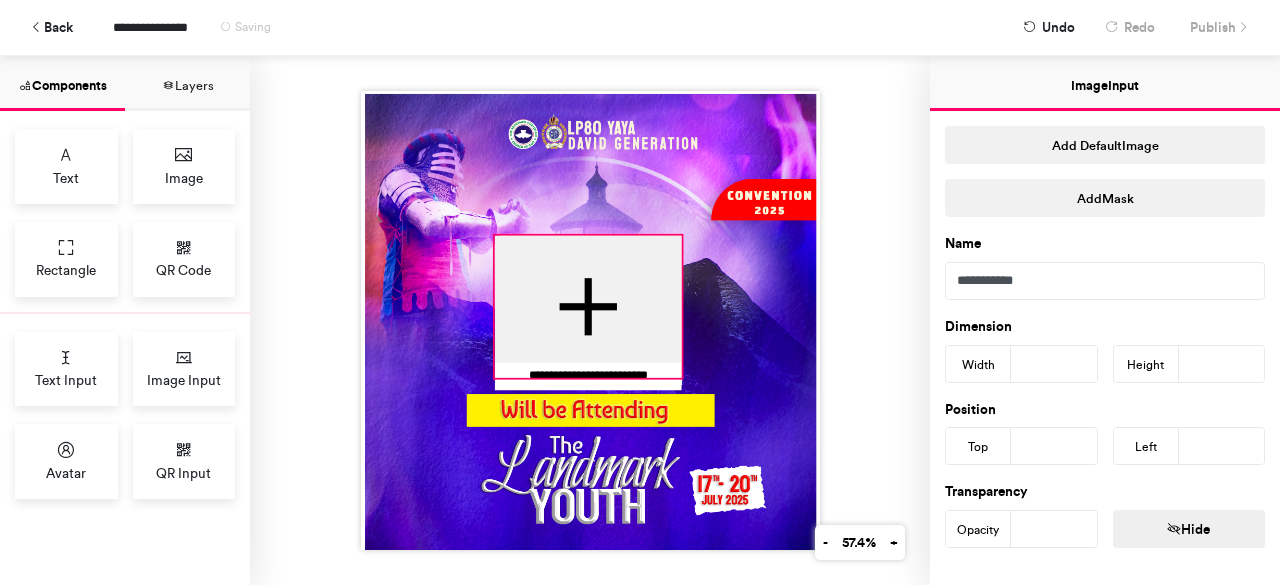 click at bounding box center (587, 307) 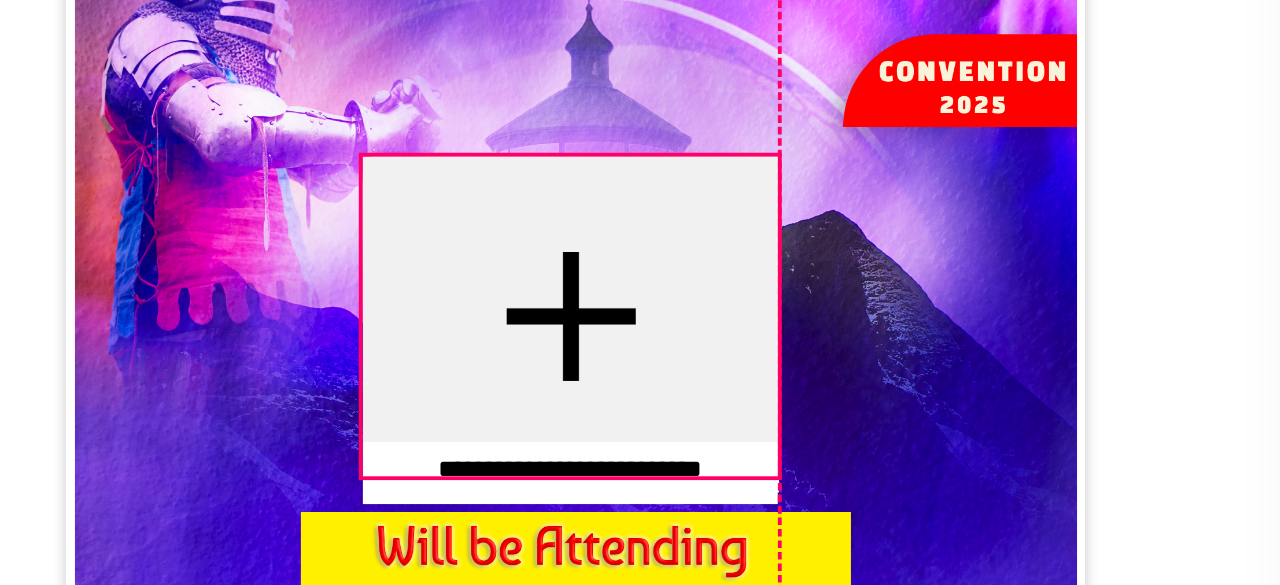 click on "**********" at bounding box center [590, 320] 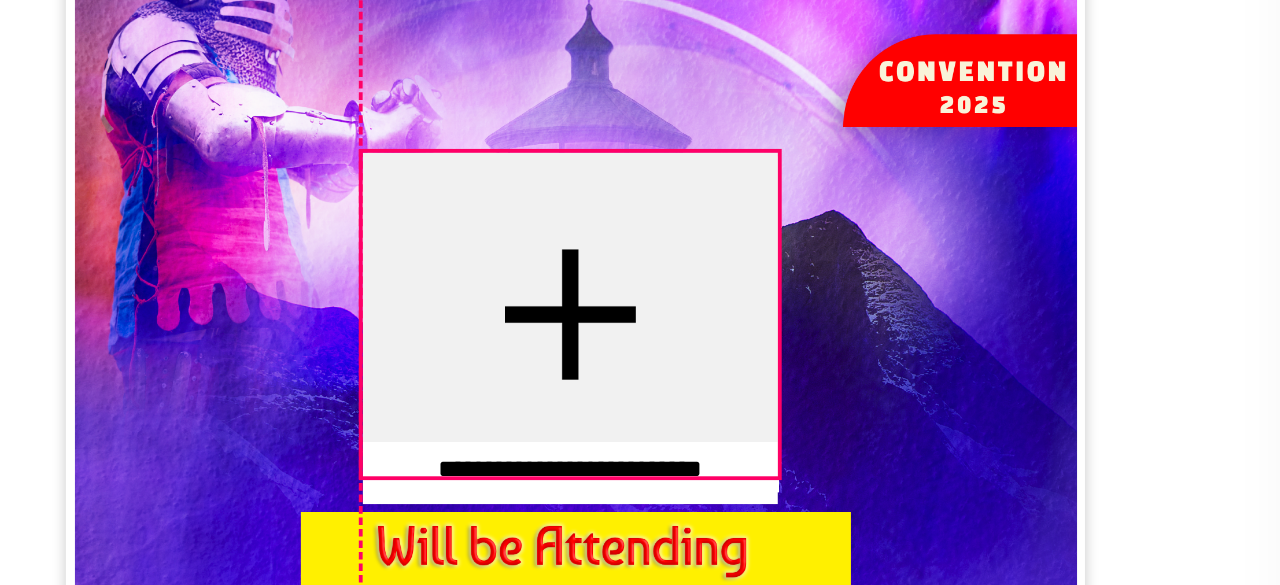click on "**********" at bounding box center [590, 320] 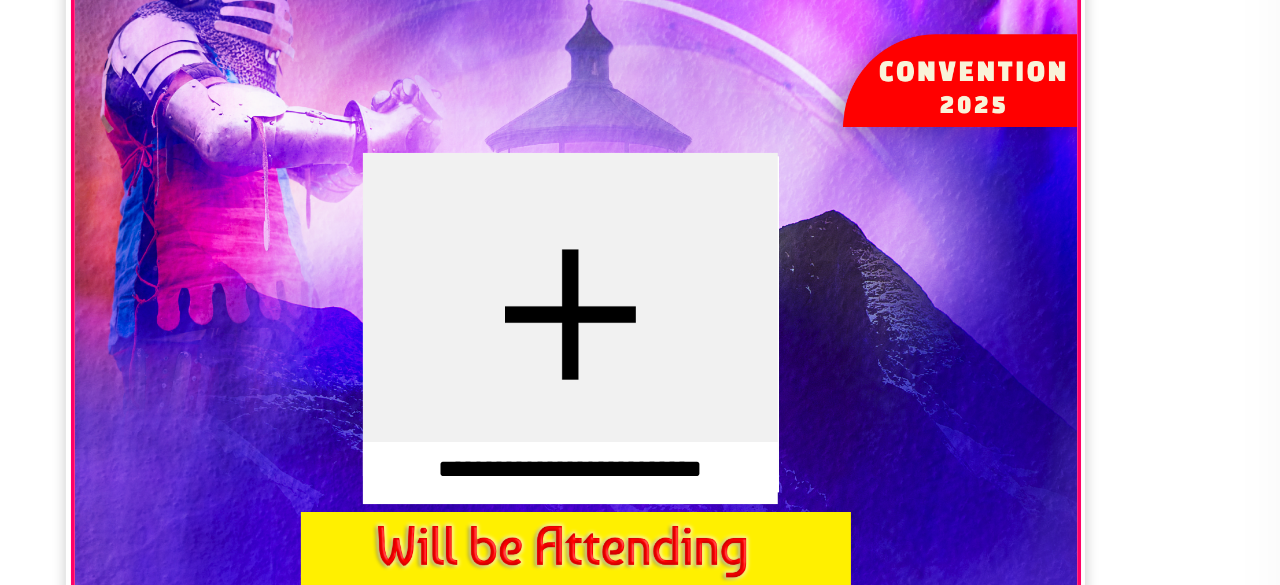 click at bounding box center (591, 322) 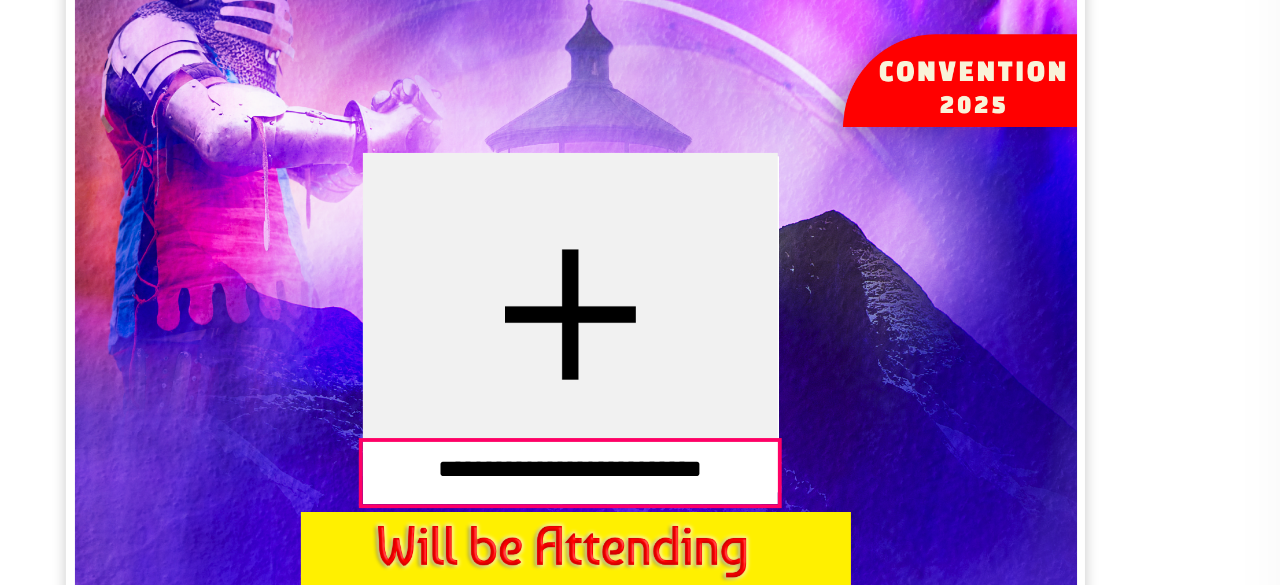 click at bounding box center (587, 376) 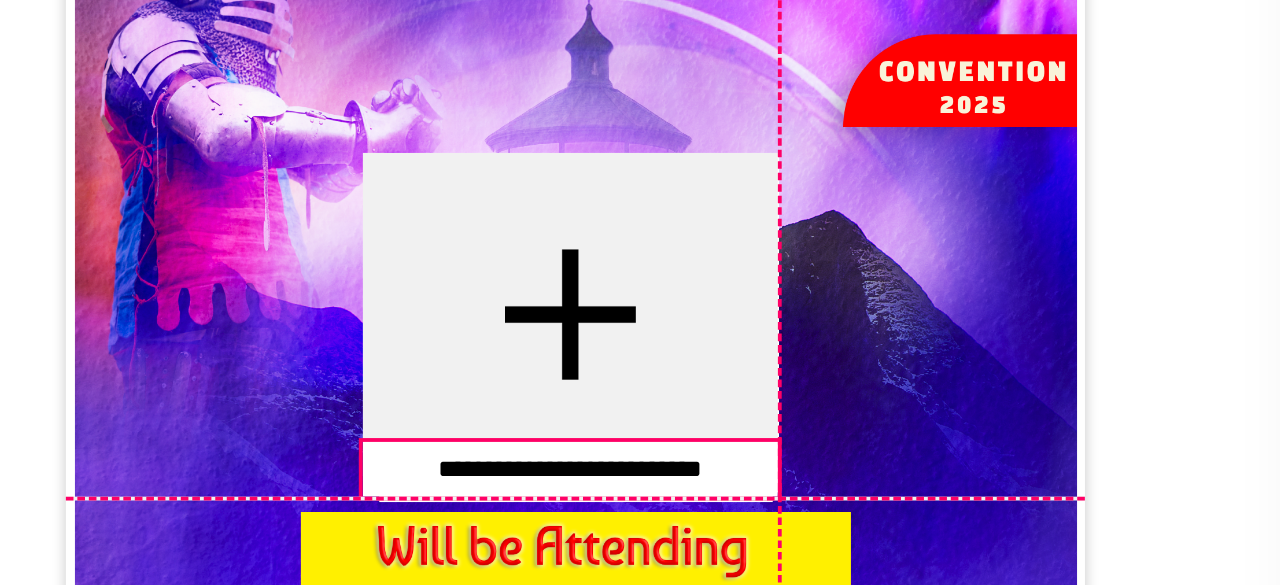 click on "**********" at bounding box center [590, 320] 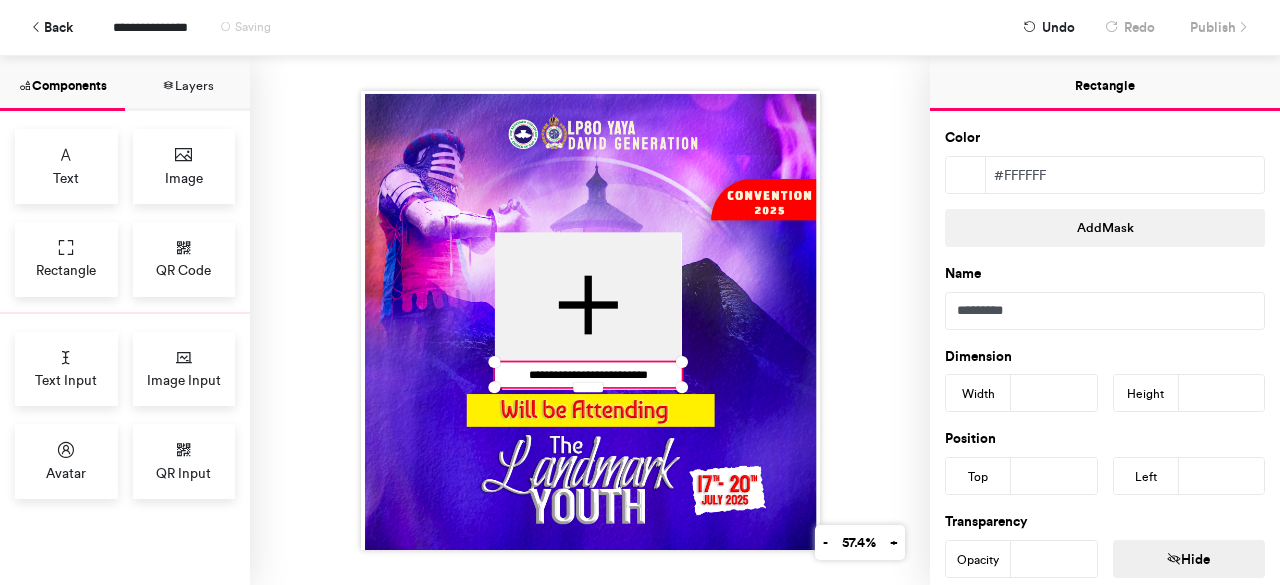 click on "Name *********" at bounding box center (1105, 288) 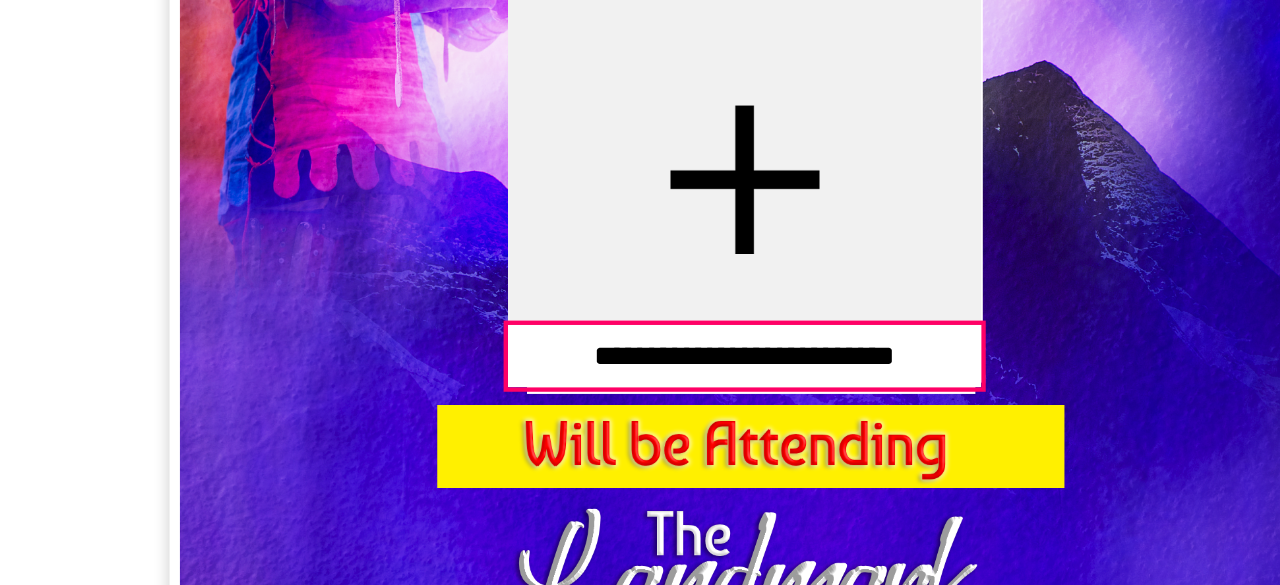 click at bounding box center [587, 374] 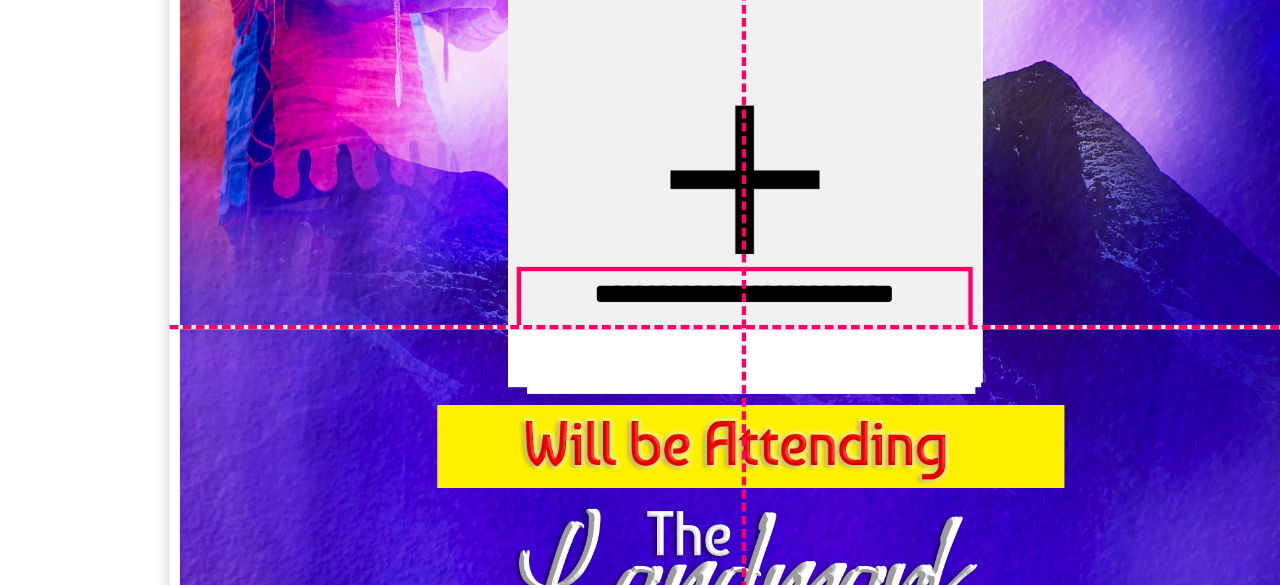 drag, startPoint x: 501, startPoint y: 368, endPoint x: 501, endPoint y: 342, distance: 26 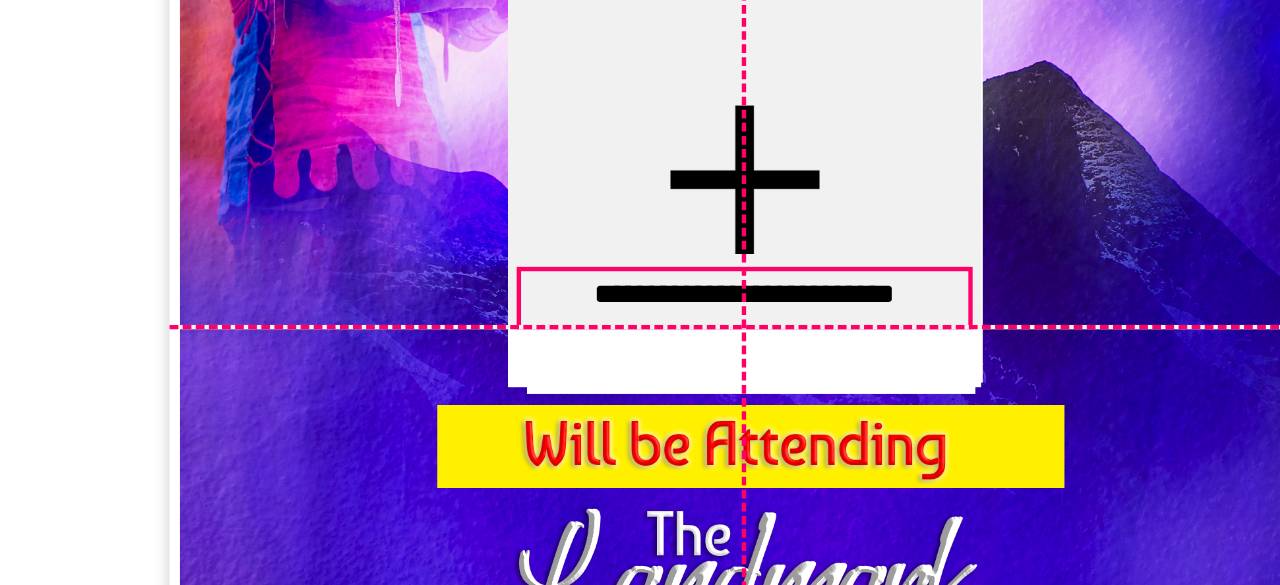 click on "**********" at bounding box center (587, 351) 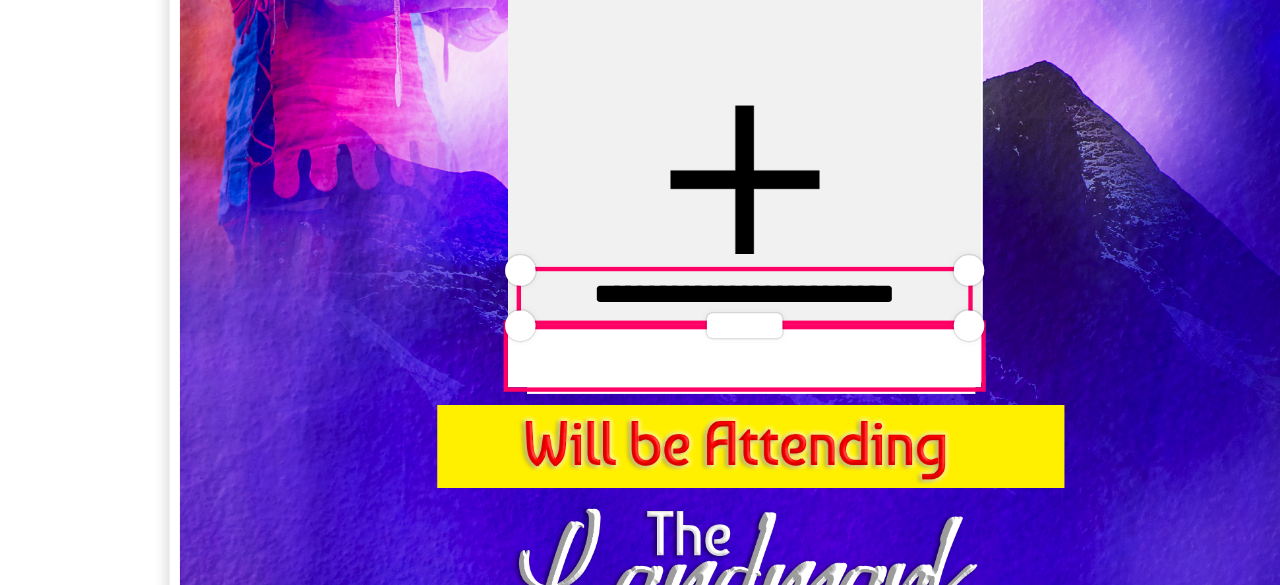 click at bounding box center [587, 374] 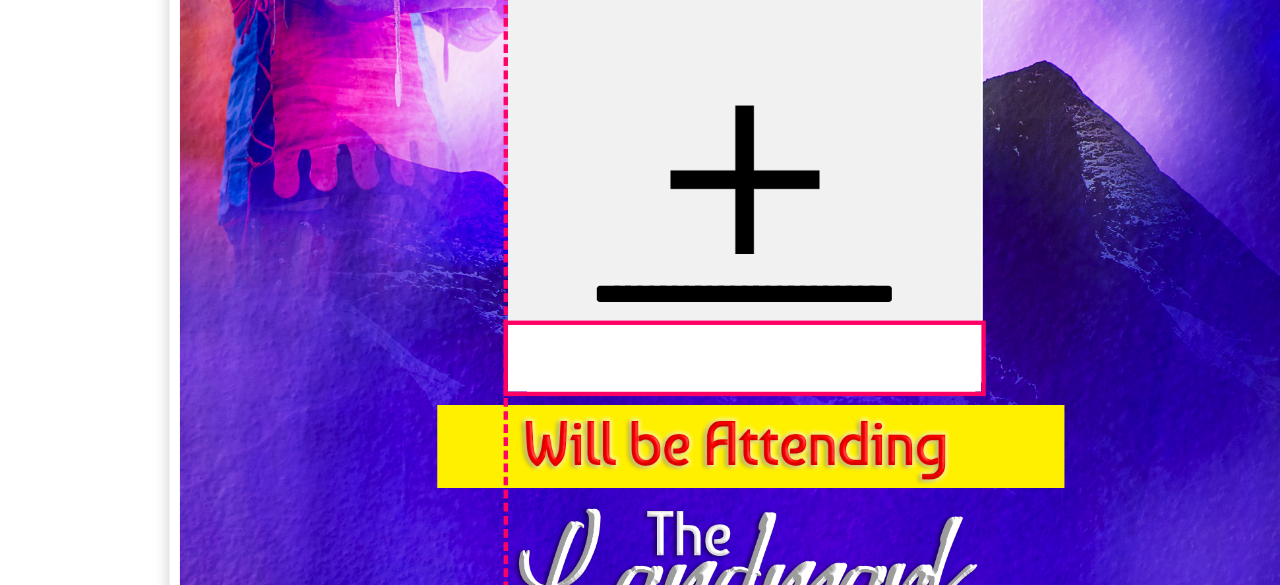 click on "**********" at bounding box center [590, 320] 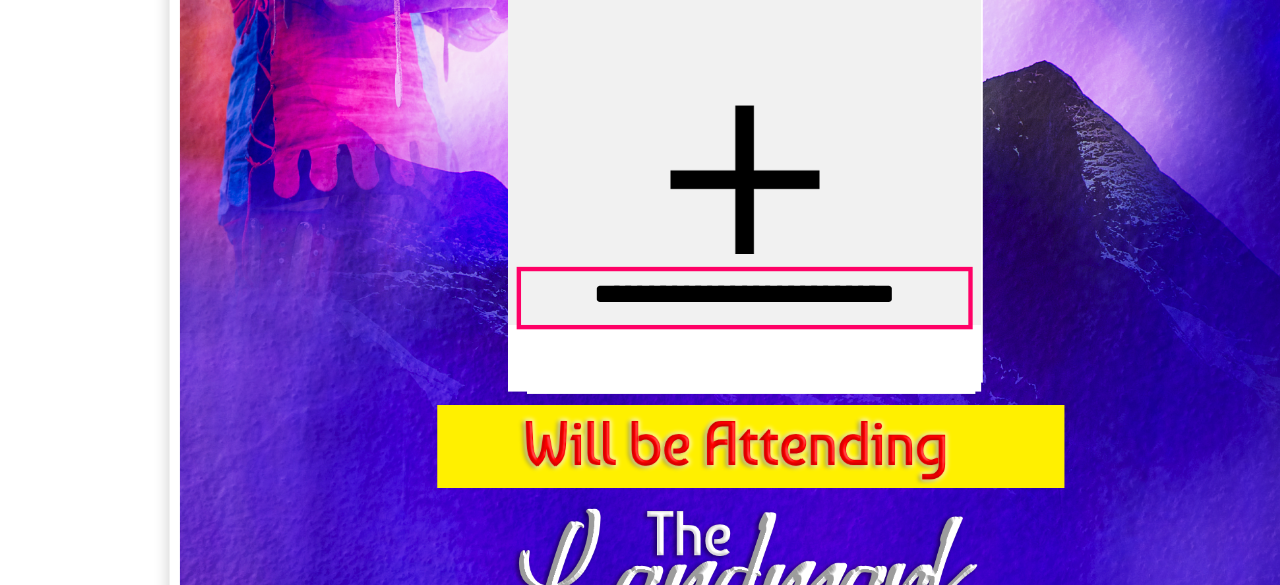 click on "**********" at bounding box center [587, 351] 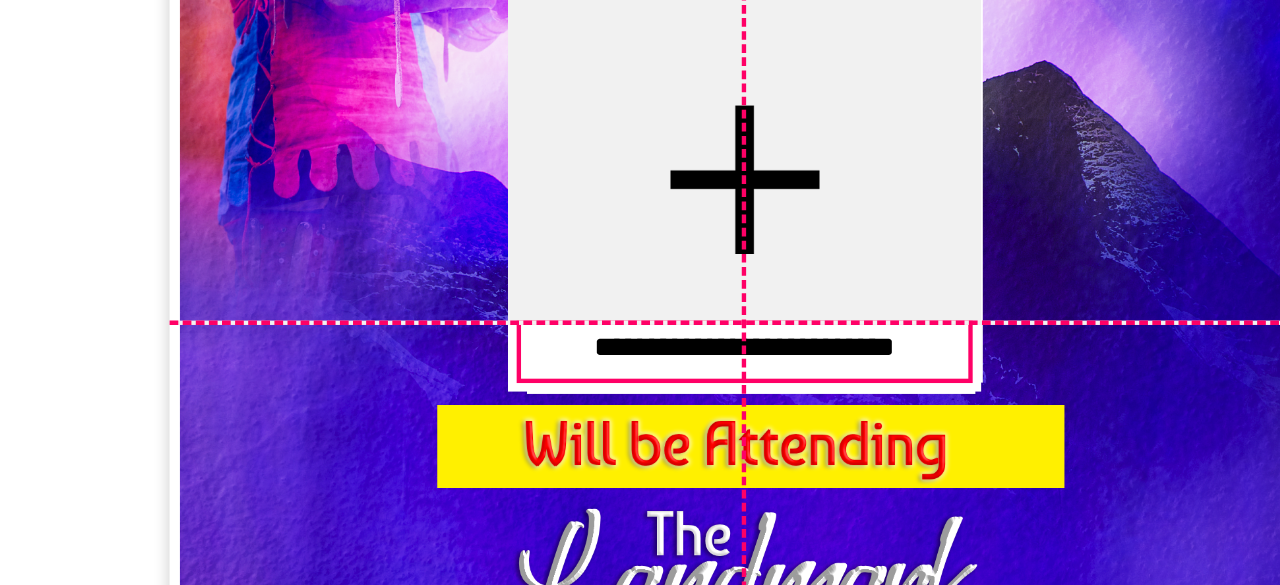 drag, startPoint x: 572, startPoint y: 352, endPoint x: 573, endPoint y: 373, distance: 21.023796 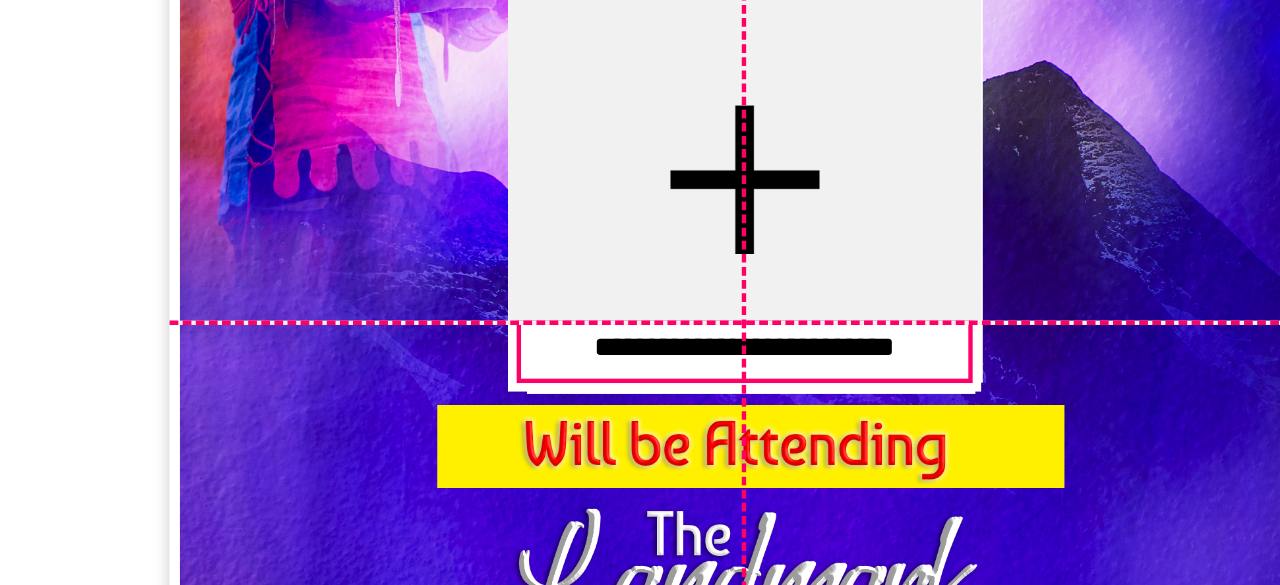 type on "***" 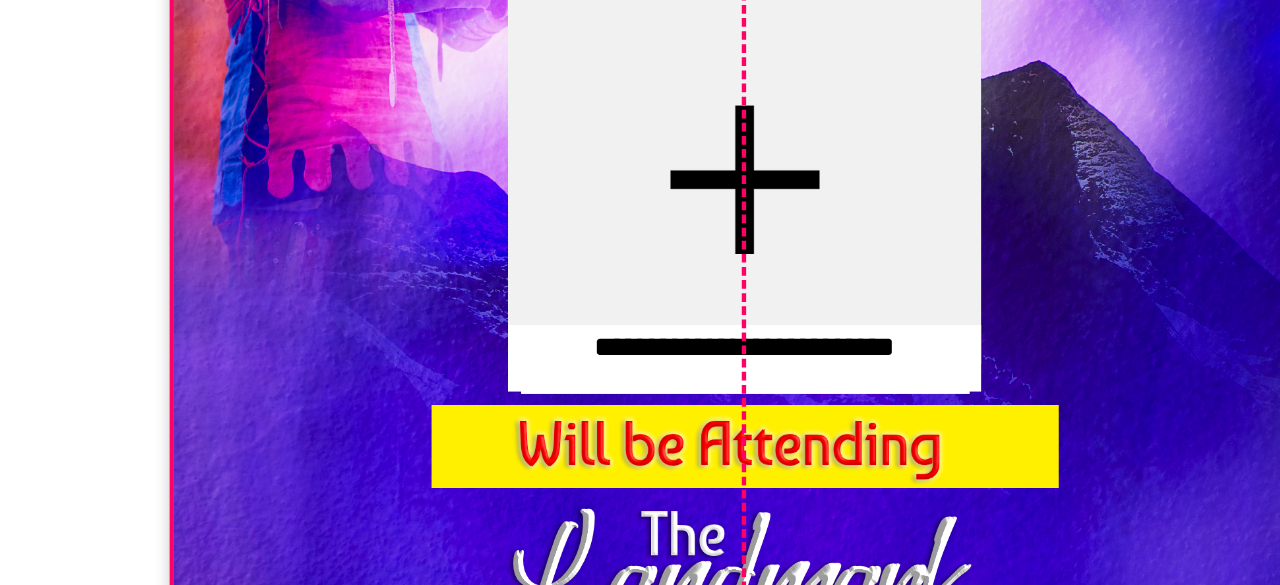 drag, startPoint x: 573, startPoint y: 373, endPoint x: 473, endPoint y: 415, distance: 108.461975 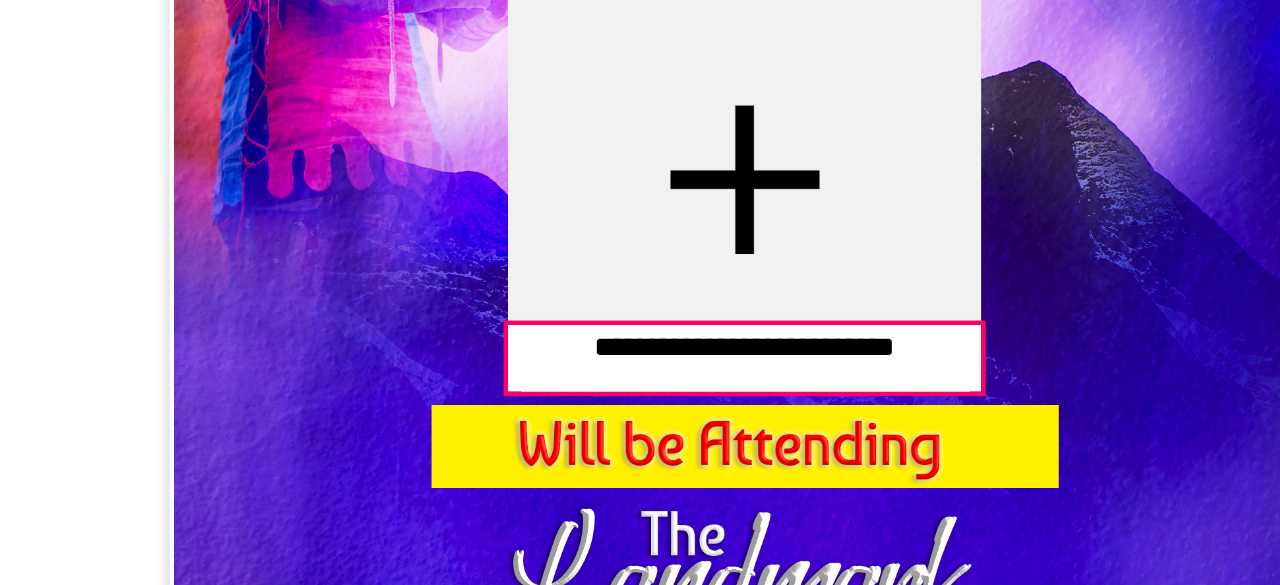click at bounding box center [587, 375] 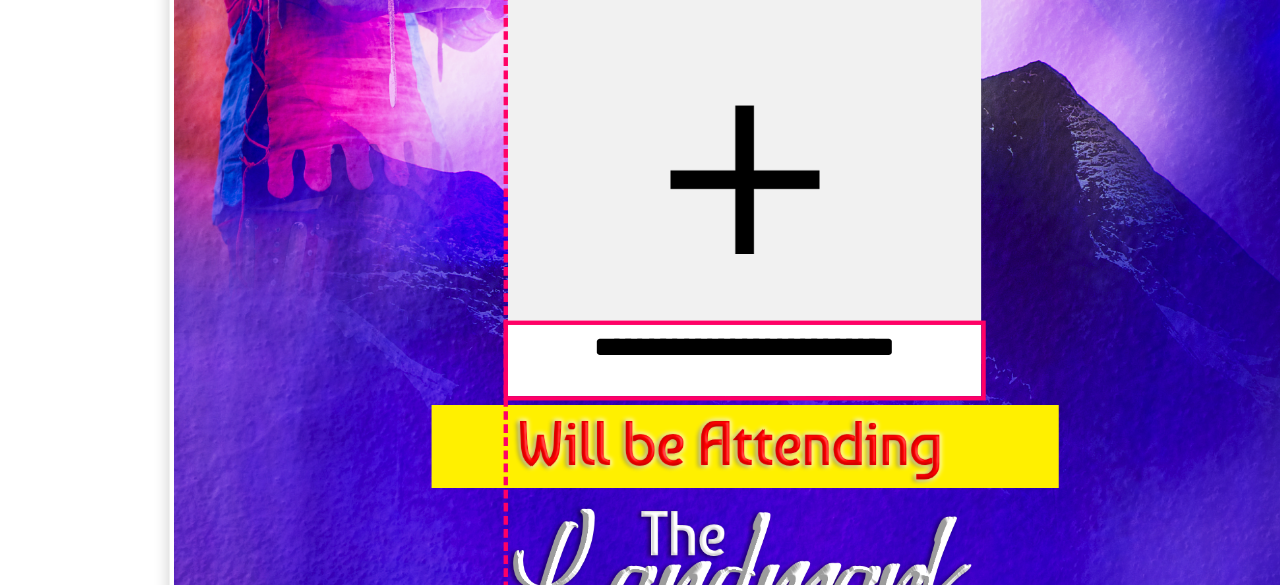 click on "**********" at bounding box center (590, 320) 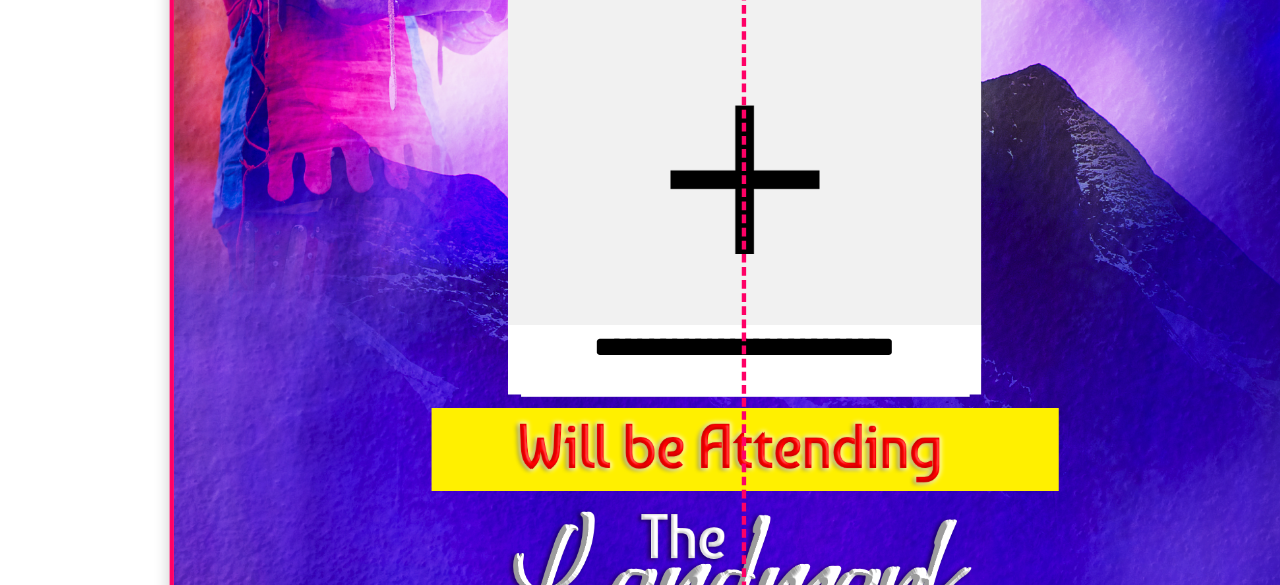 drag, startPoint x: 639, startPoint y: 297, endPoint x: 502, endPoint y: 396, distance: 169.02663 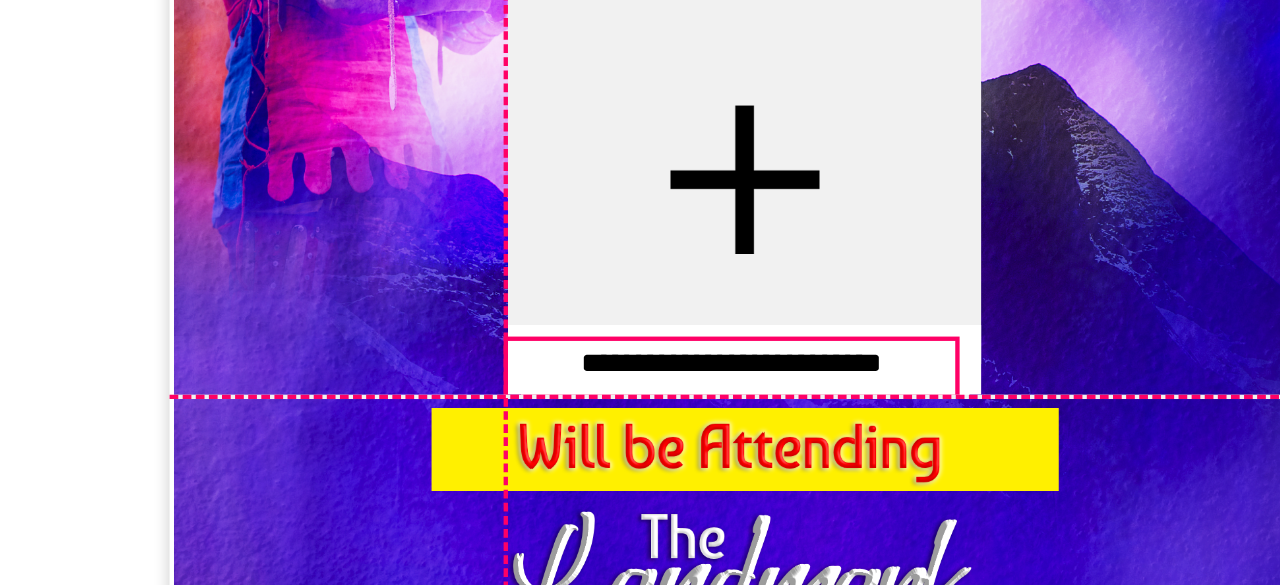 drag, startPoint x: 537, startPoint y: 361, endPoint x: 532, endPoint y: 370, distance: 10.29563 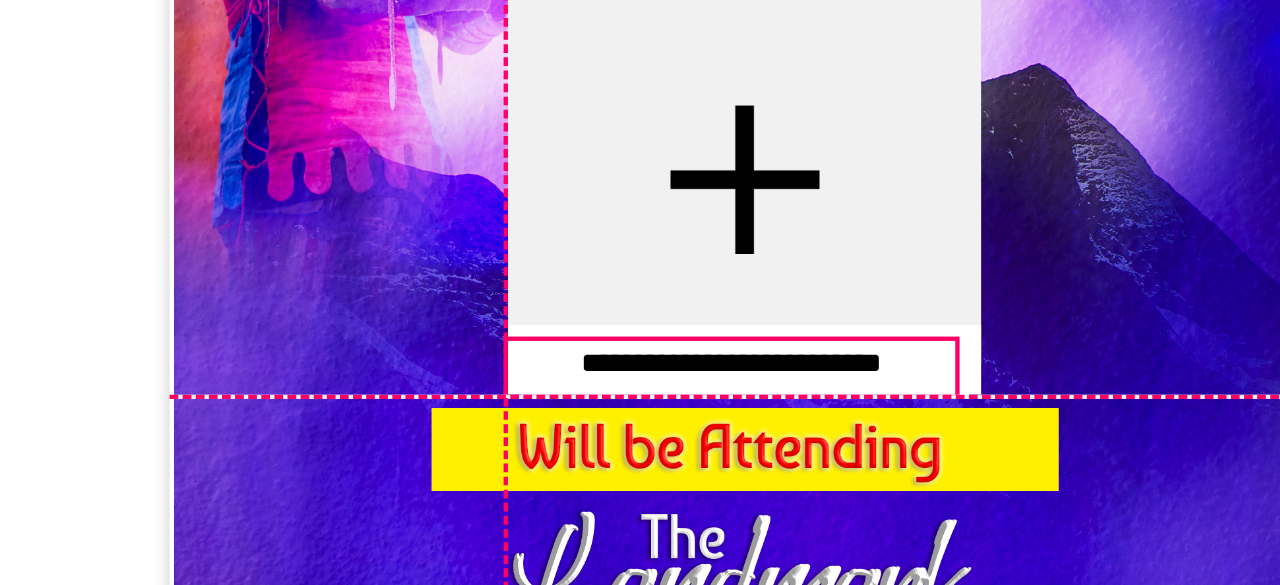 click on "**********" at bounding box center (582, 379) 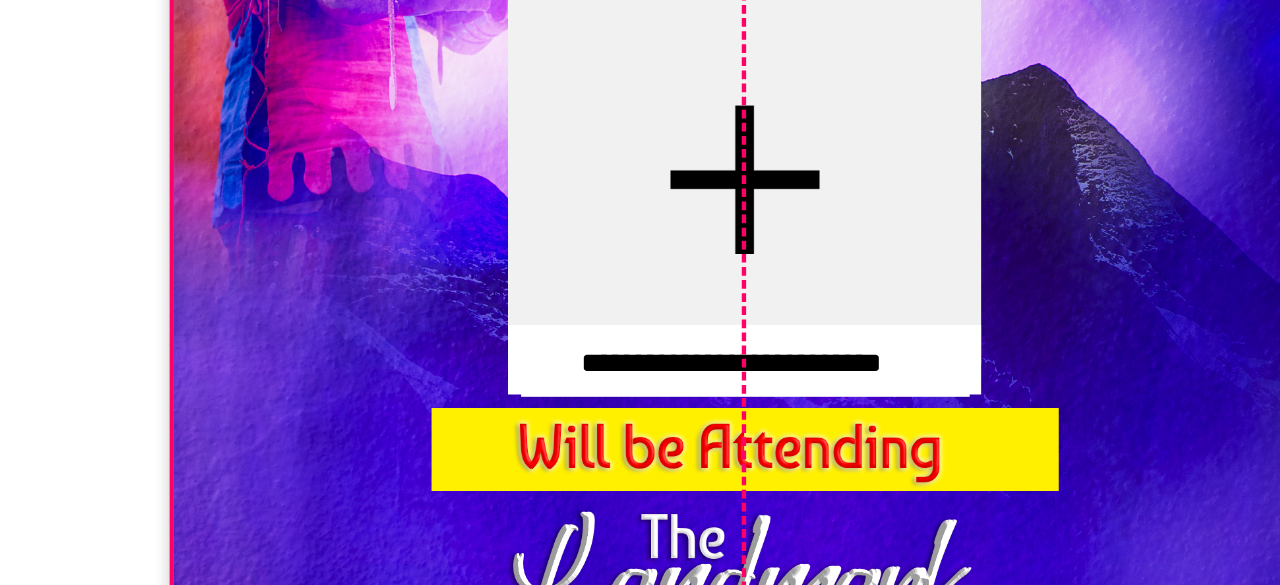 drag, startPoint x: 714, startPoint y: 338, endPoint x: 516, endPoint y: 424, distance: 215.87033 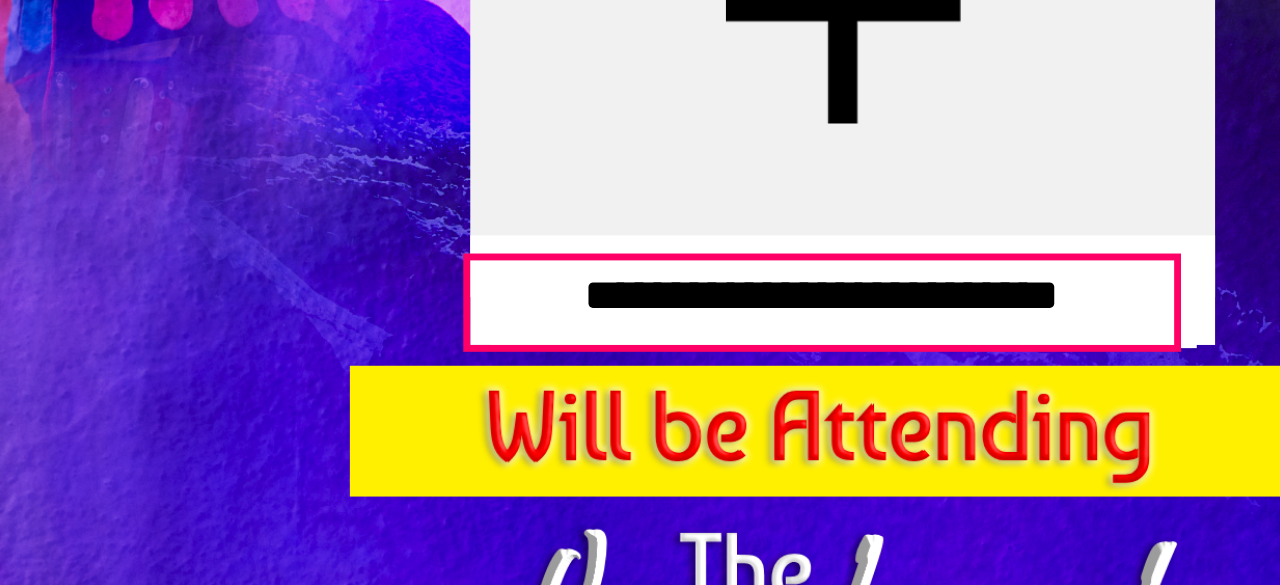 click on "**********" at bounding box center [582, 379] 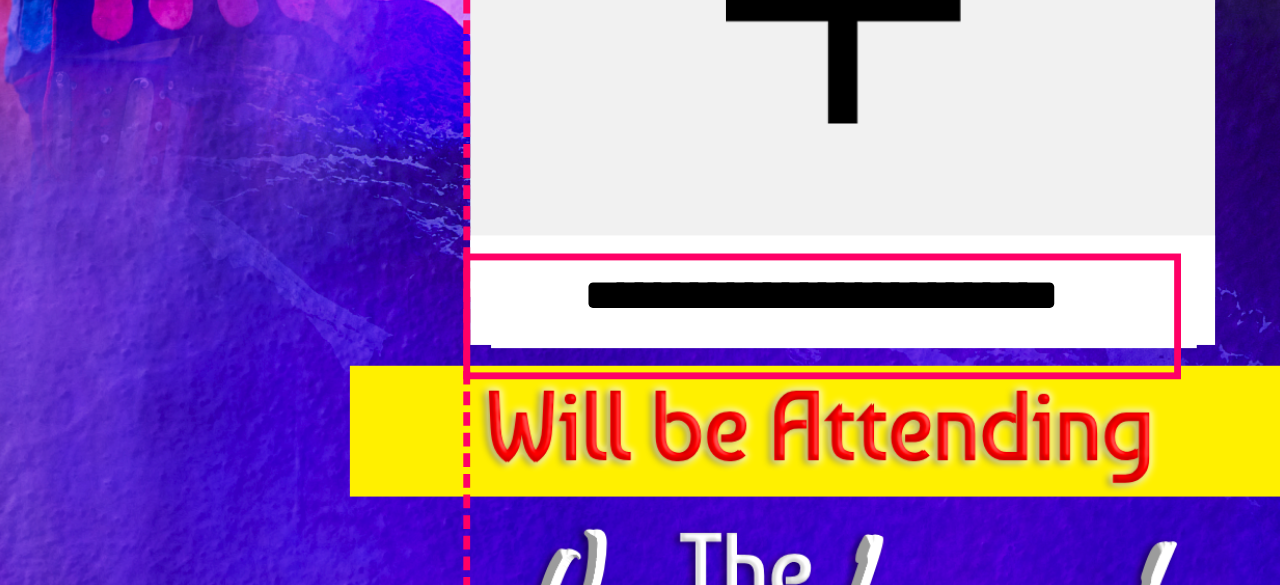 click on "**********" at bounding box center (590, 320) 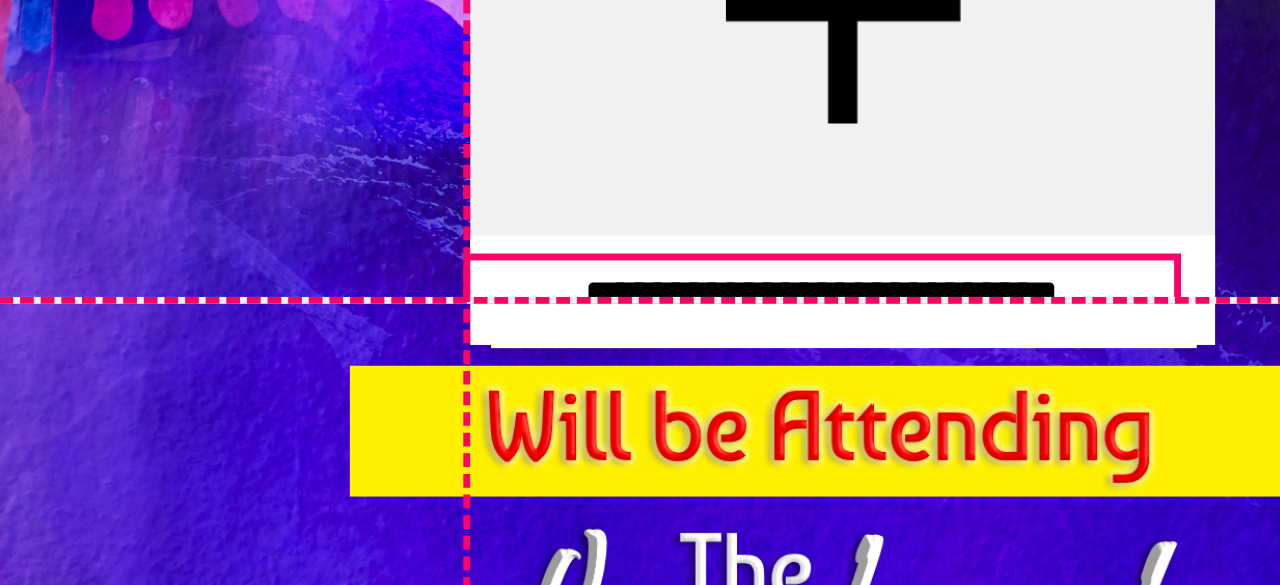 drag, startPoint x: 485, startPoint y: 387, endPoint x: 489, endPoint y: 370, distance: 17.464249 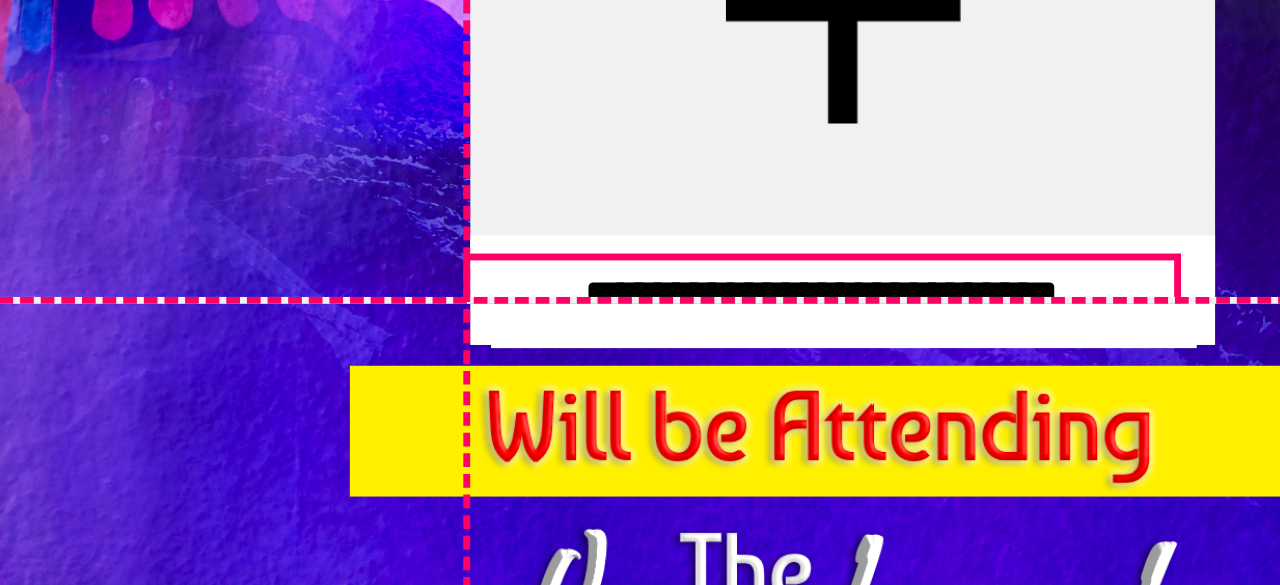 click on "**********" at bounding box center (590, 320) 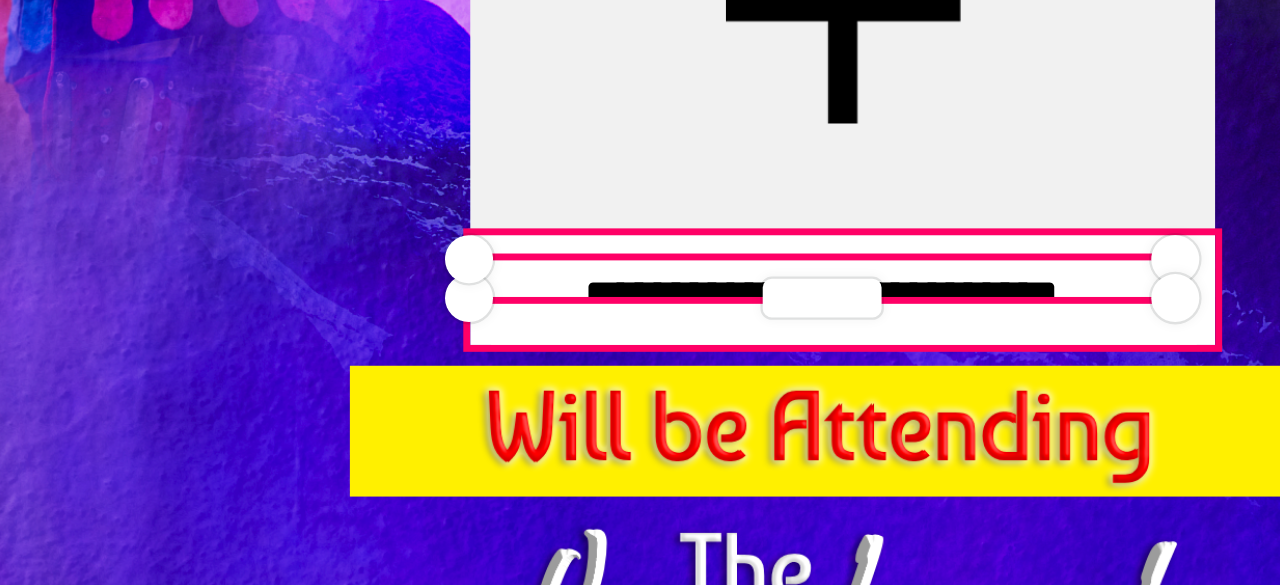 click at bounding box center (587, 376) 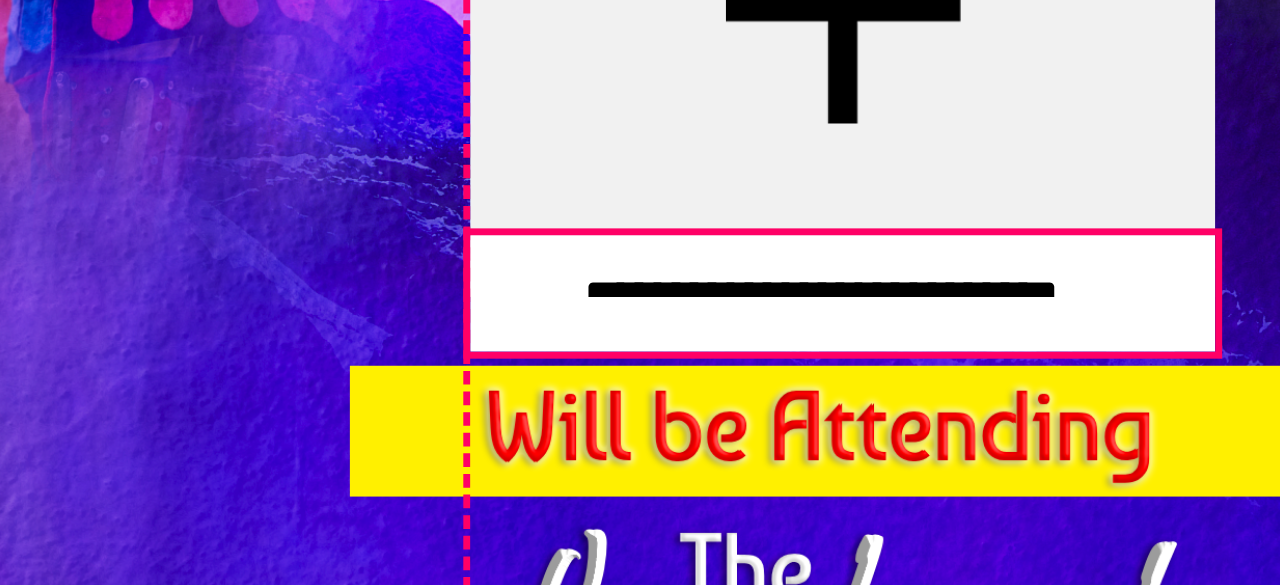 click on "**********" at bounding box center [590, 320] 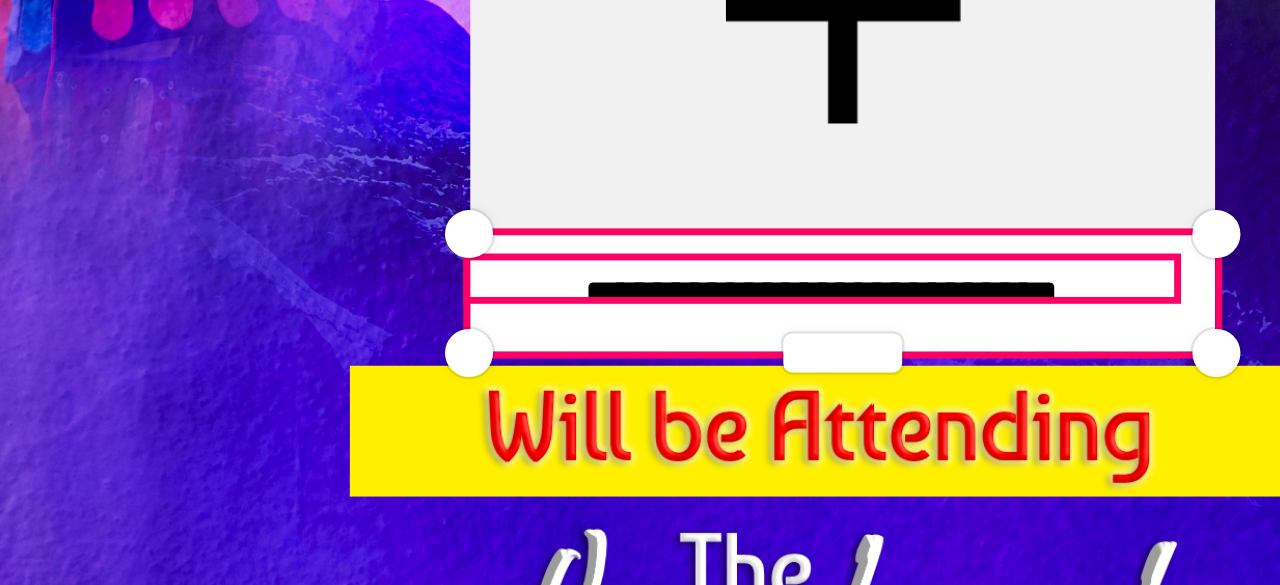 click on "**********" at bounding box center (582, 373) 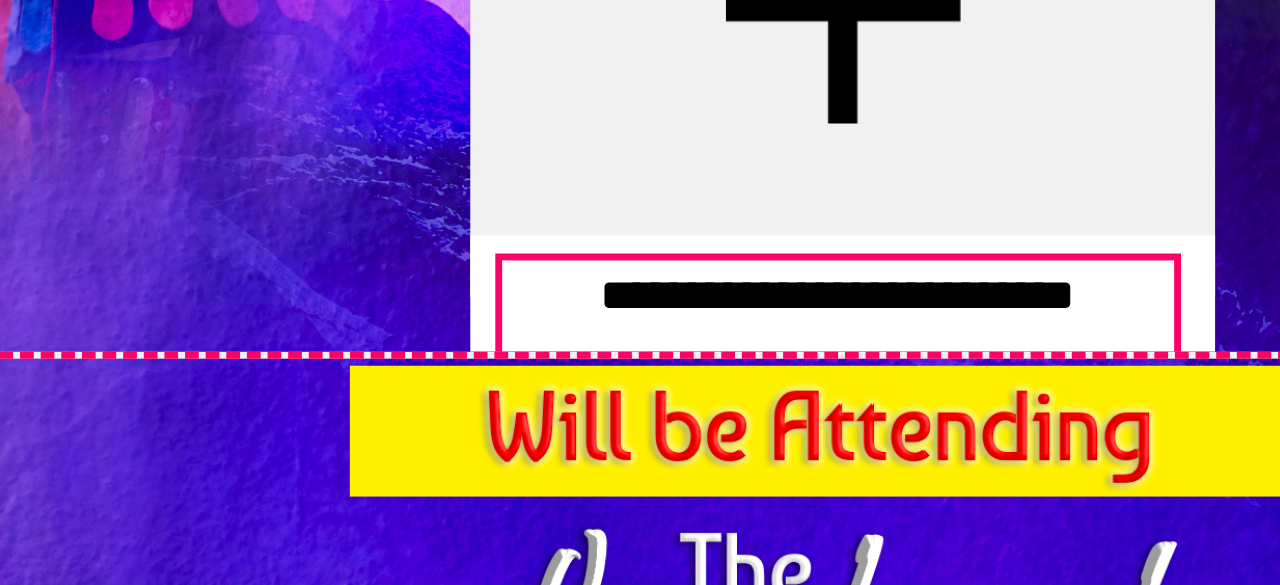 drag, startPoint x: 488, startPoint y: 373, endPoint x: 496, endPoint y: 385, distance: 14.422205 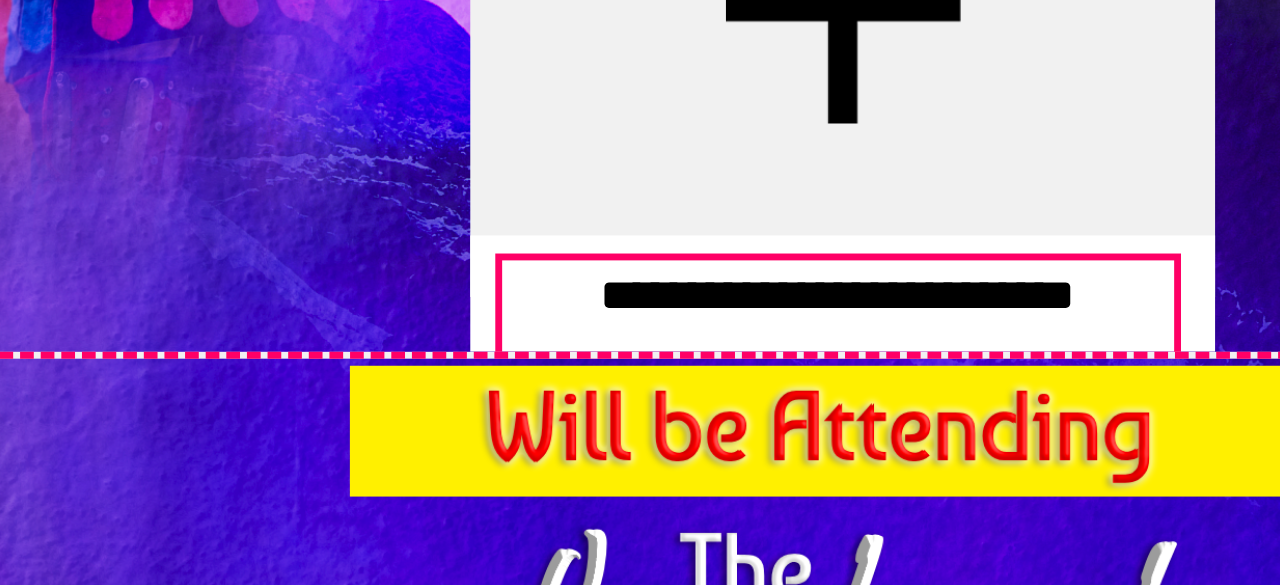 click on "**********" at bounding box center [590, 320] 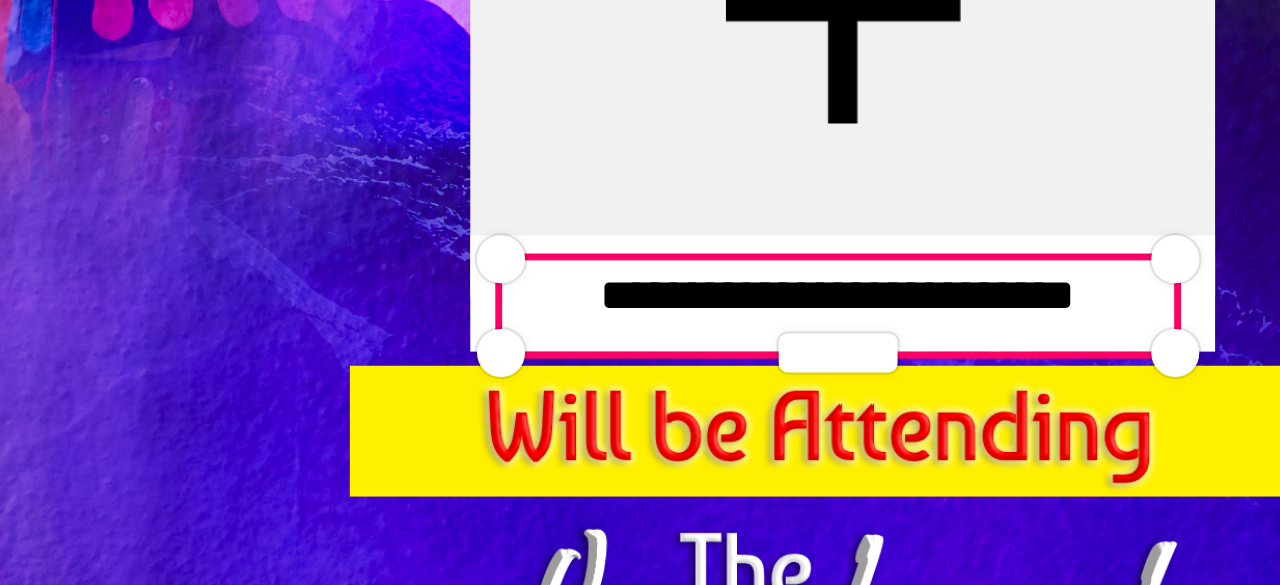 click at bounding box center [588, 323] 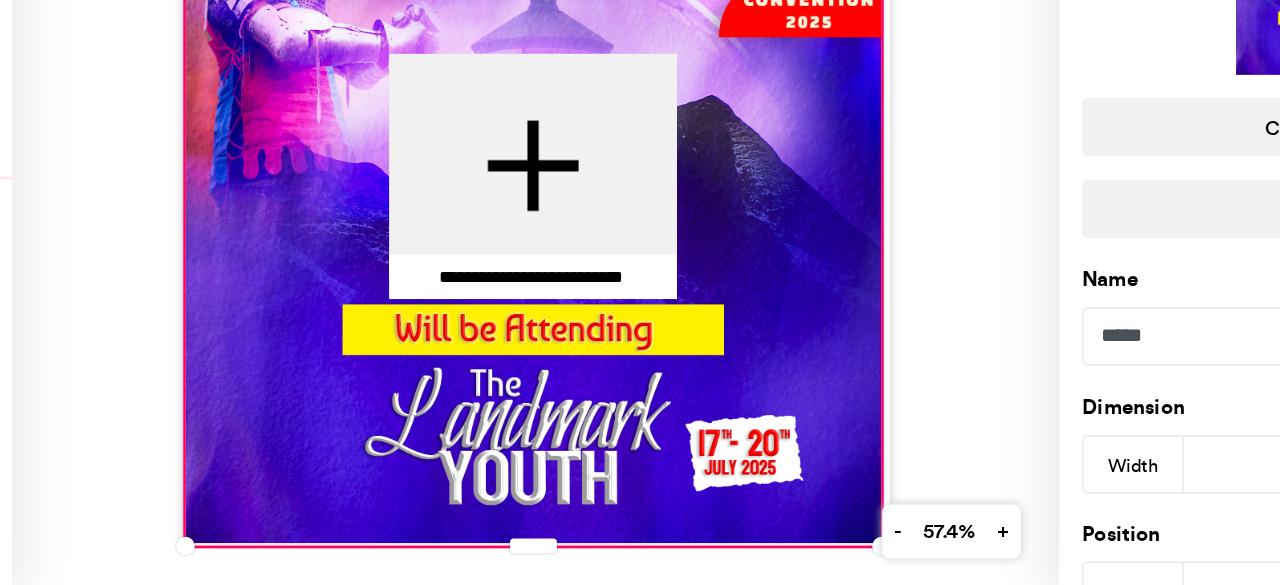 scroll, scrollTop: 0, scrollLeft: 0, axis: both 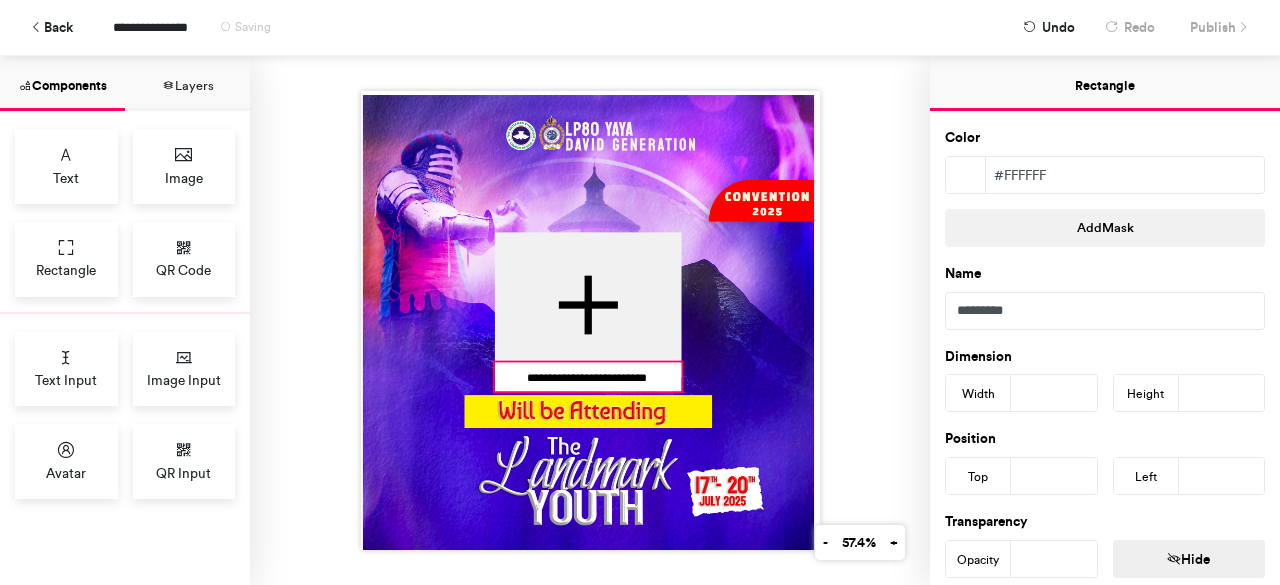click at bounding box center [587, 376] 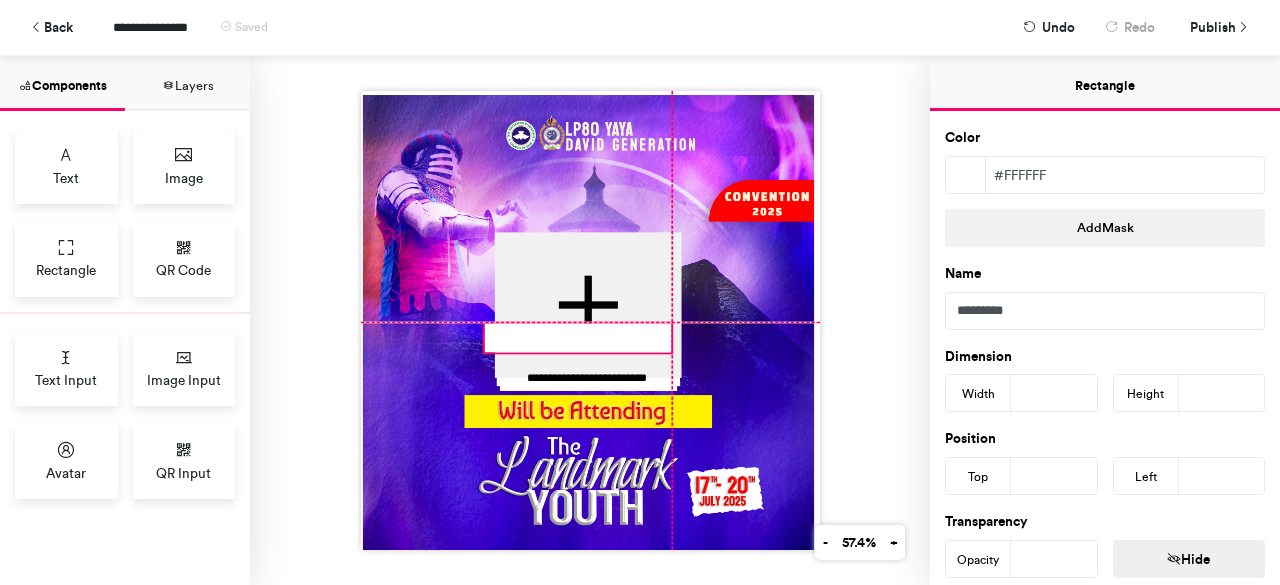 drag, startPoint x: 671, startPoint y: 362, endPoint x: 662, endPoint y: 315, distance: 47.853943 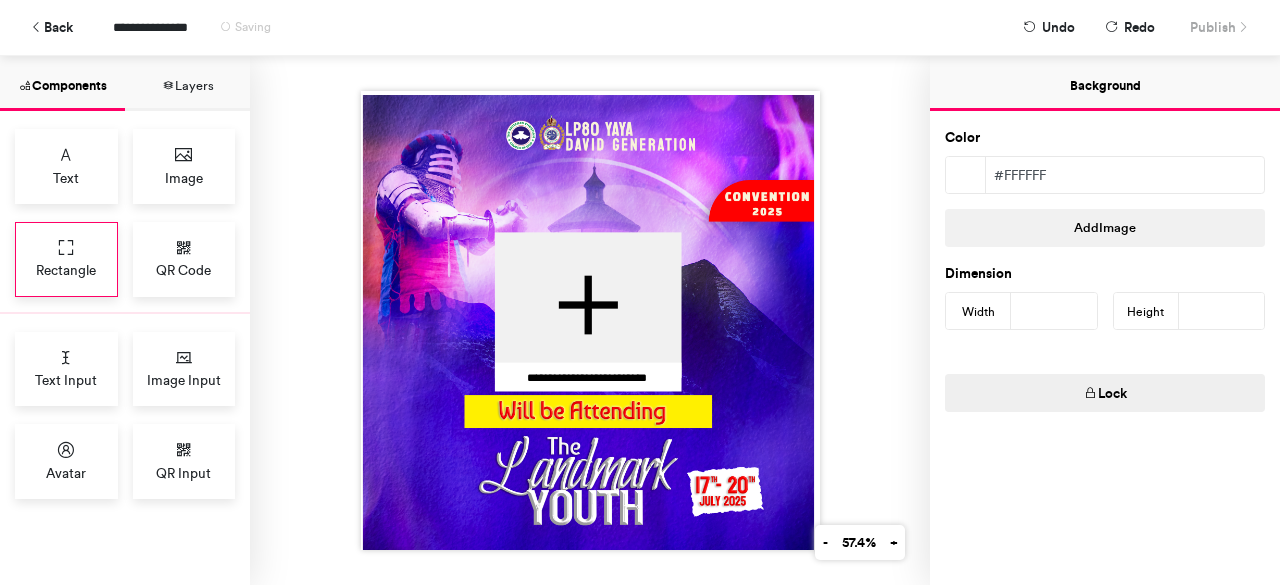 click on "Rectangle" at bounding box center (66, 270) 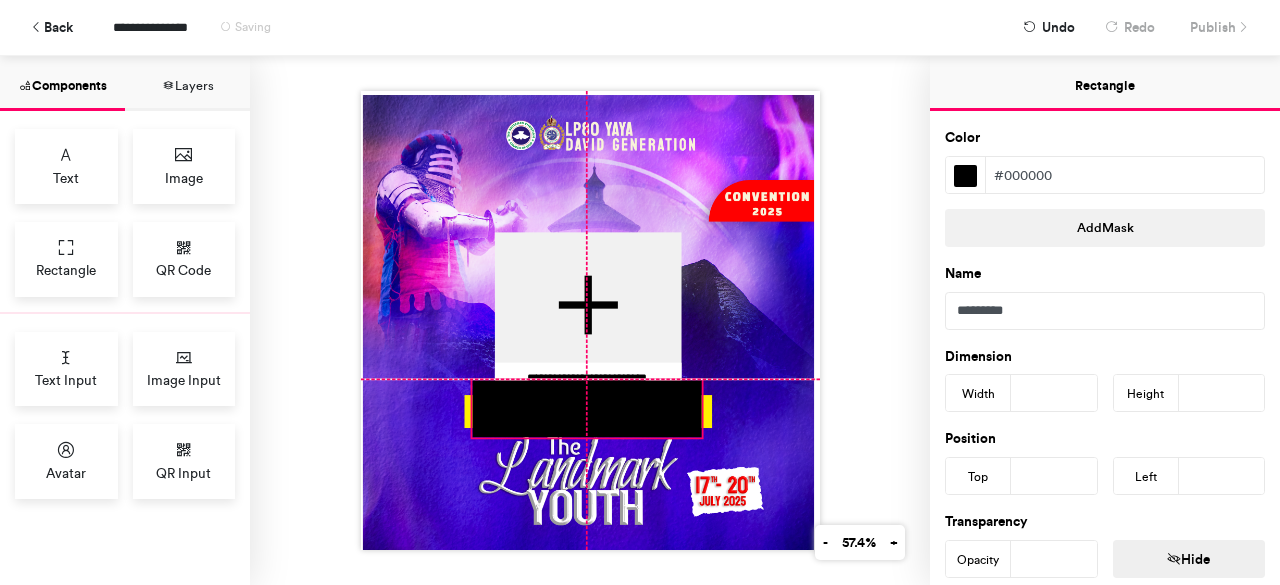 drag, startPoint x: 608, startPoint y: 205, endPoint x: 600, endPoint y: 385, distance: 180.17769 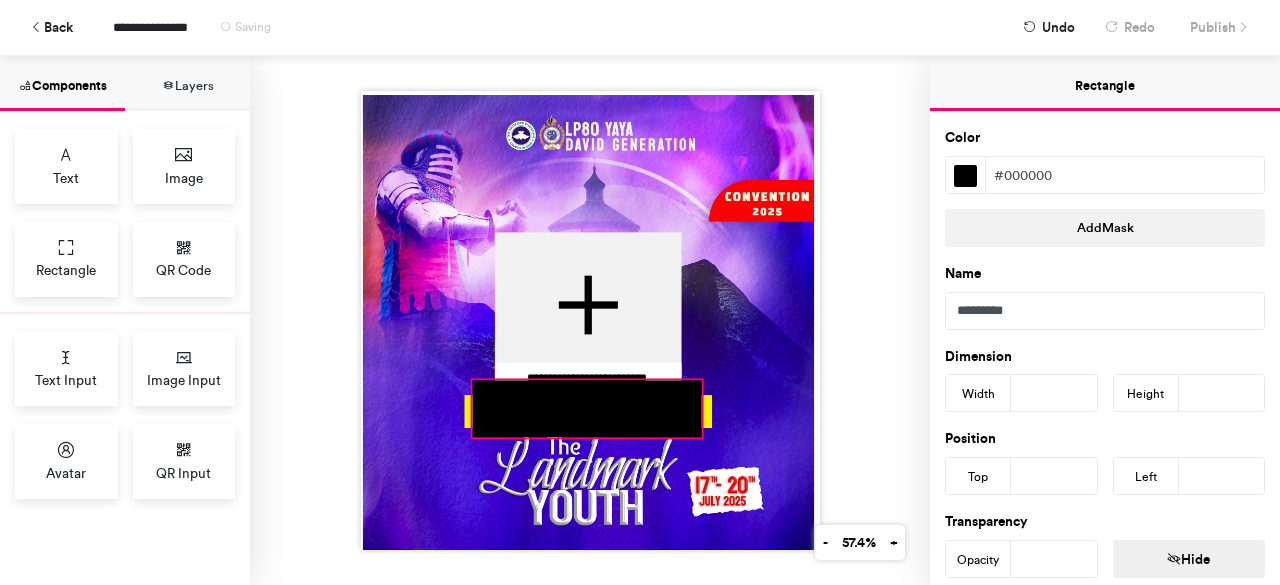 click on "**********" at bounding box center (590, 320) 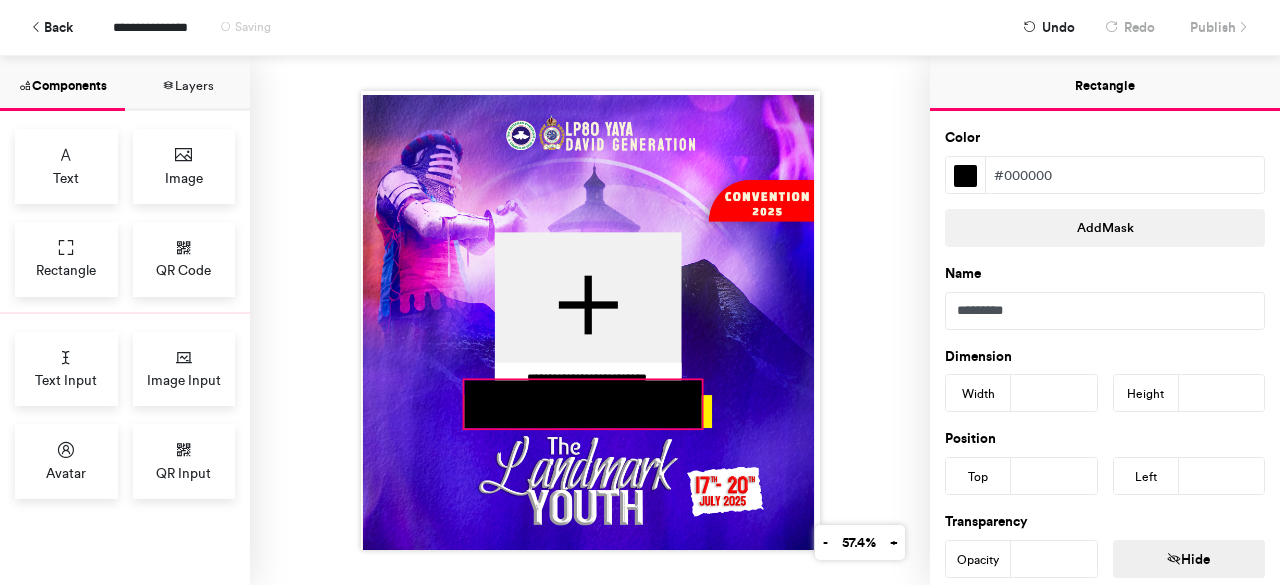 drag, startPoint x: 459, startPoint y: 427, endPoint x: 451, endPoint y: 418, distance: 12.0415945 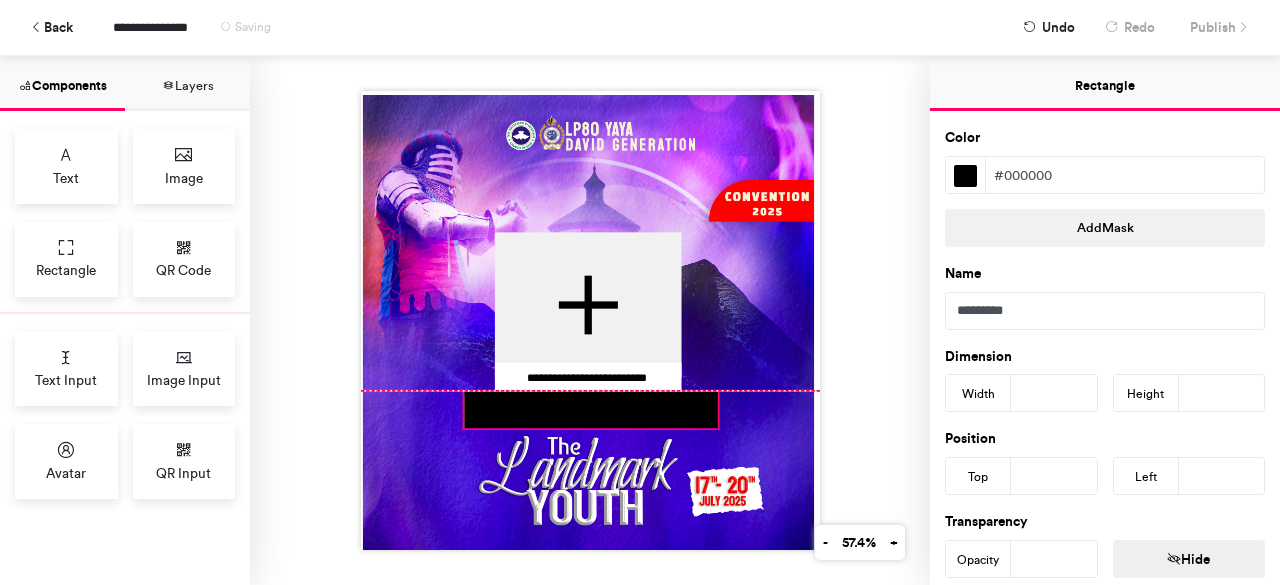 drag, startPoint x: 694, startPoint y: 376, endPoint x: 710, endPoint y: 391, distance: 21.931713 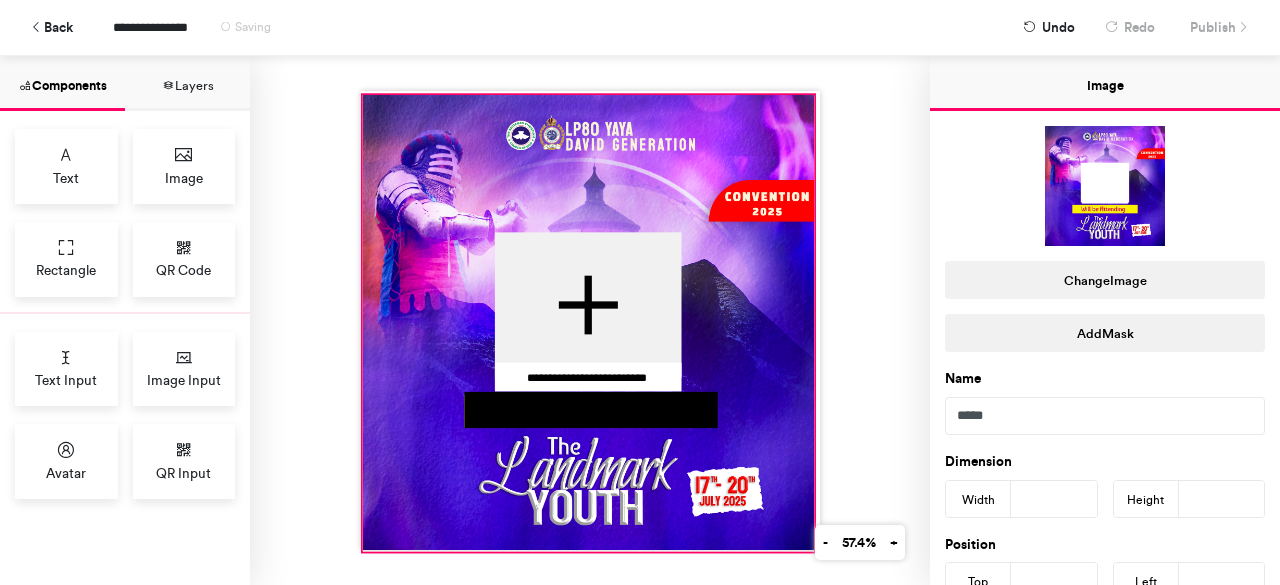 click at bounding box center (588, 323) 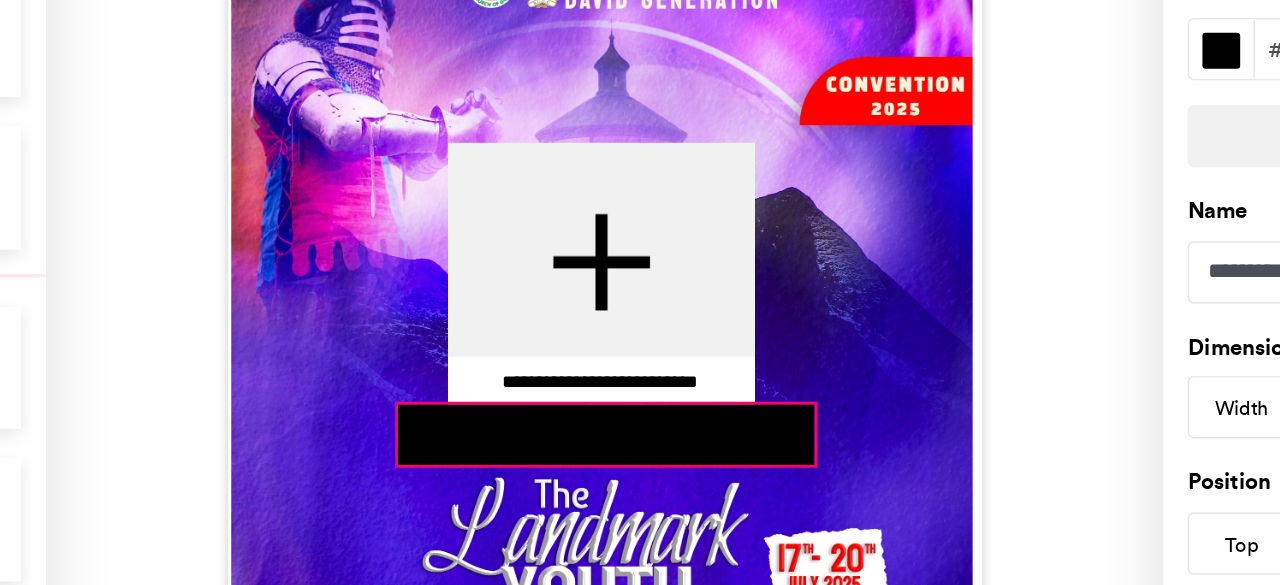 click at bounding box center (591, 410) 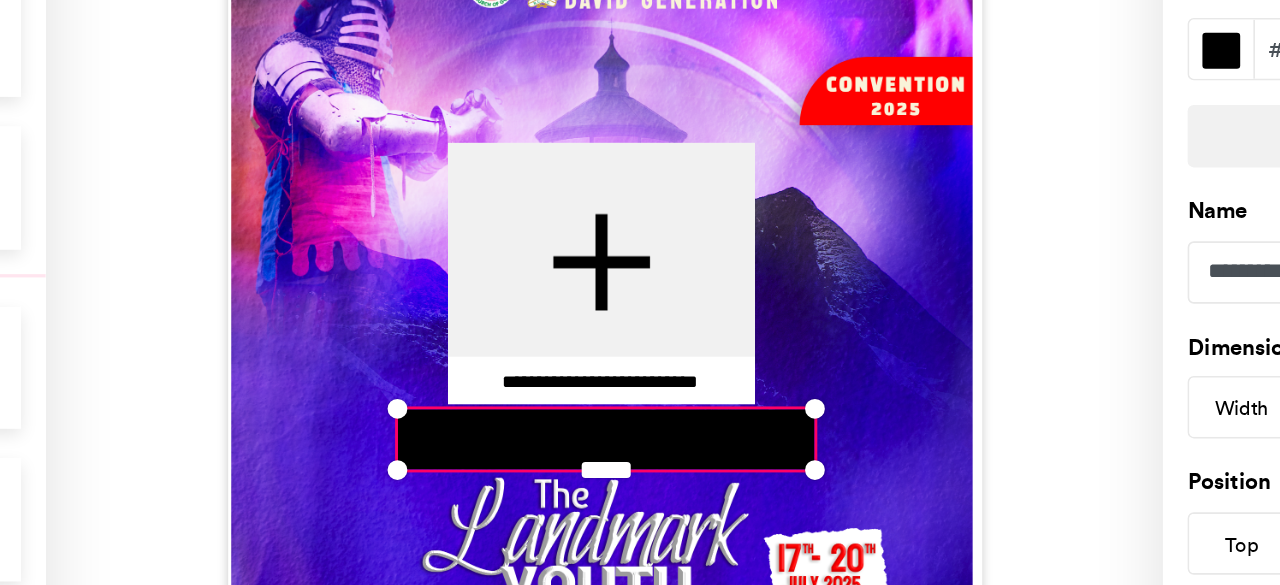 type on "***" 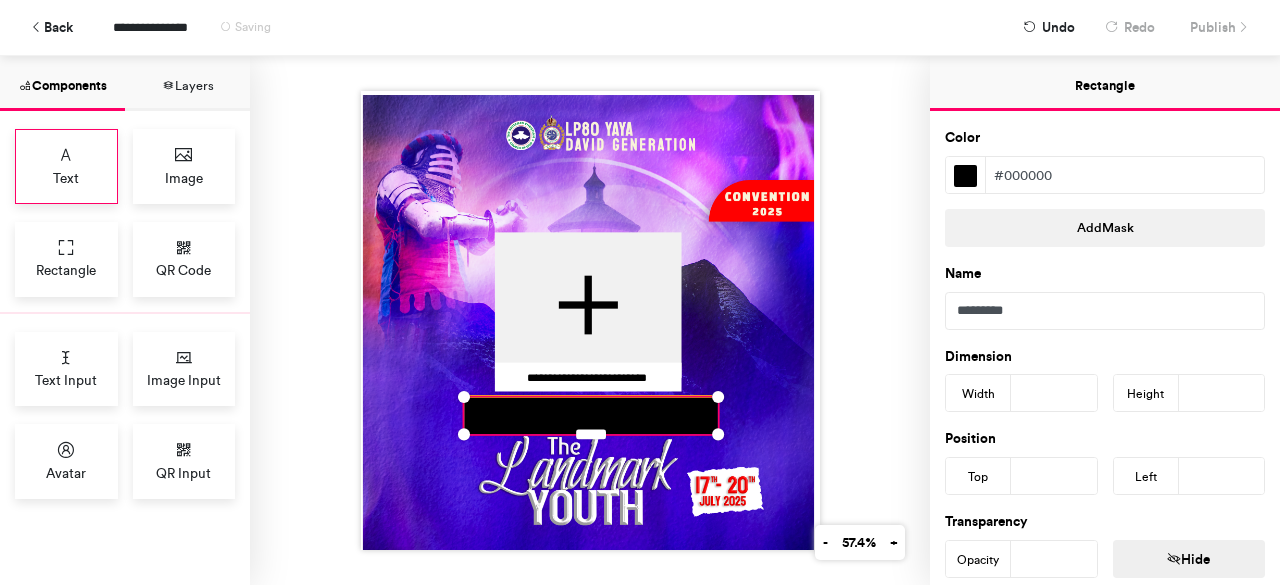 click at bounding box center [66, 155] 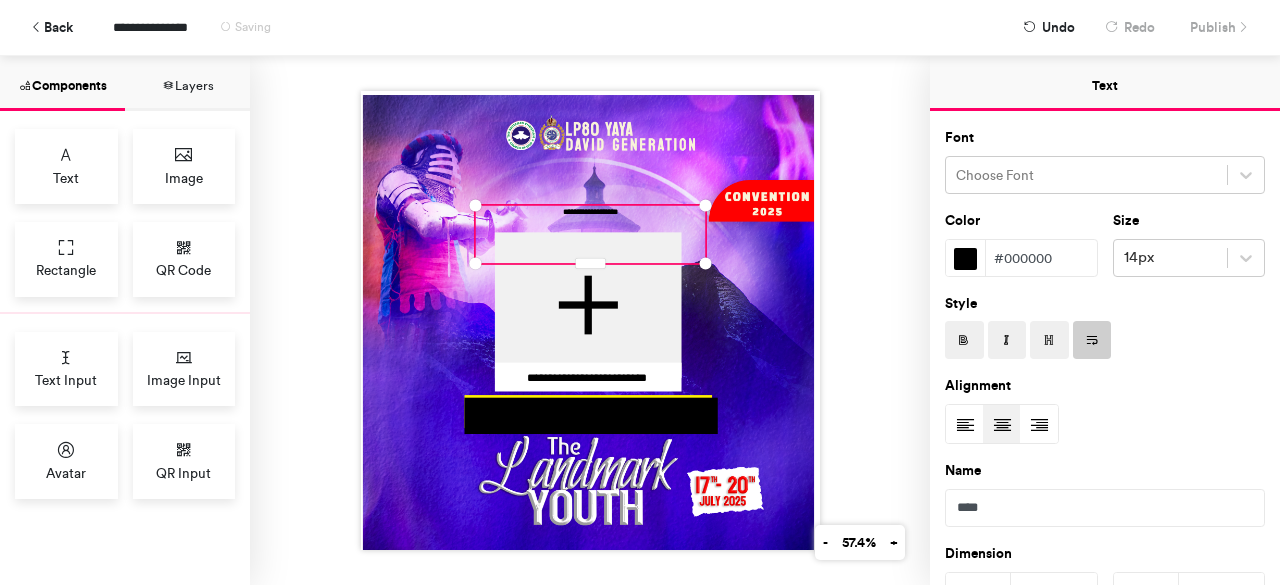click on "**********" at bounding box center [590, 234] 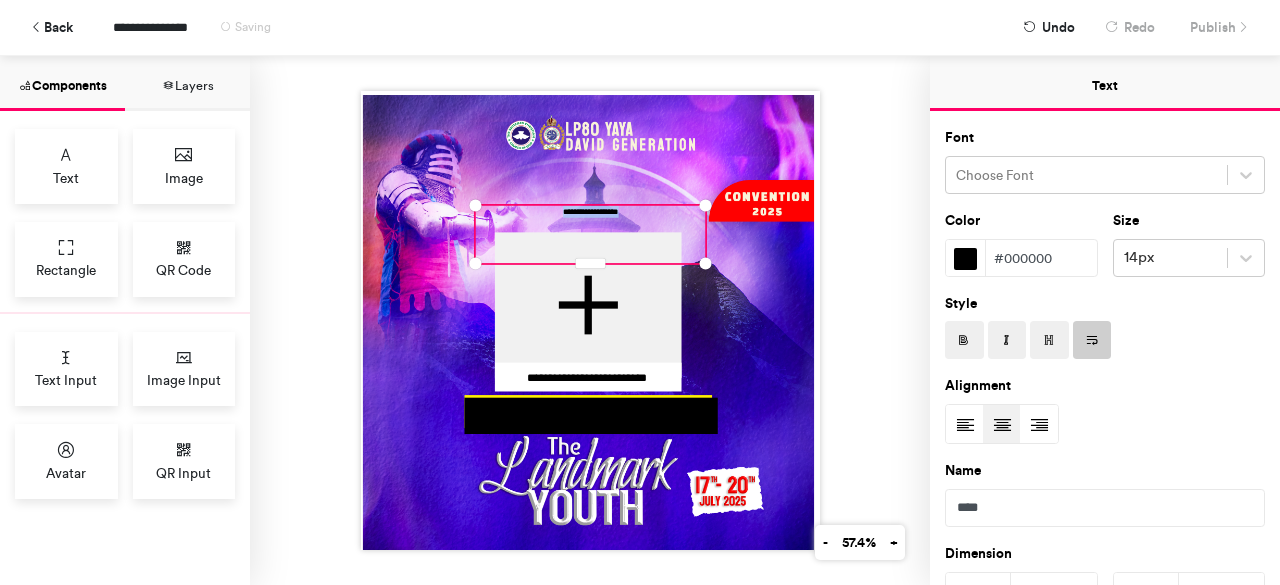 type 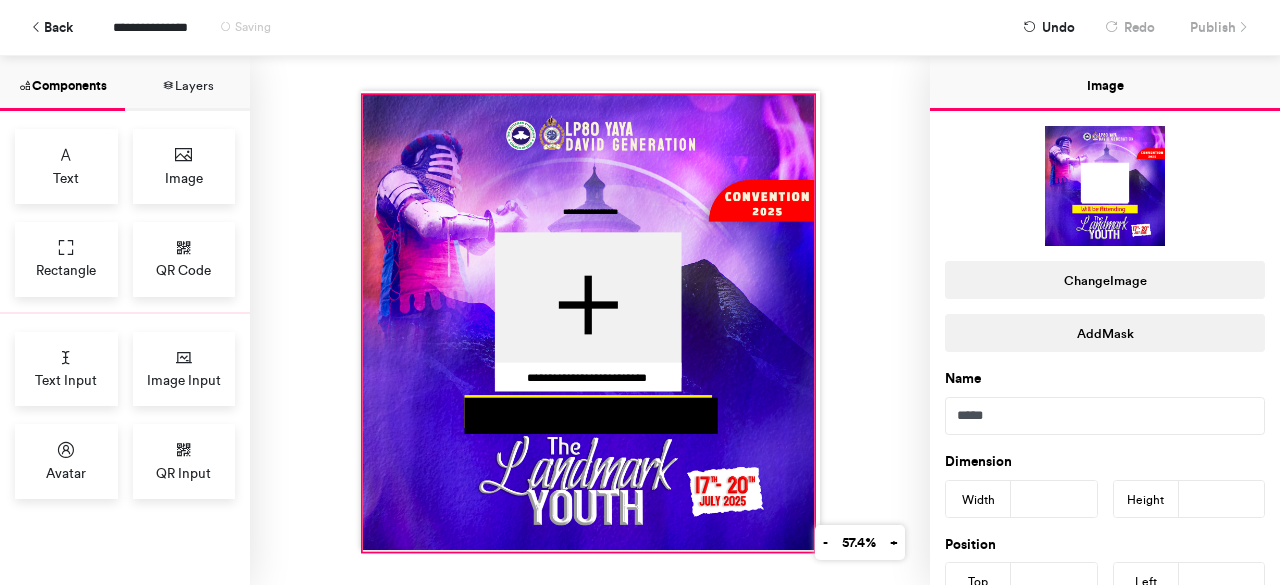 click at bounding box center (588, 323) 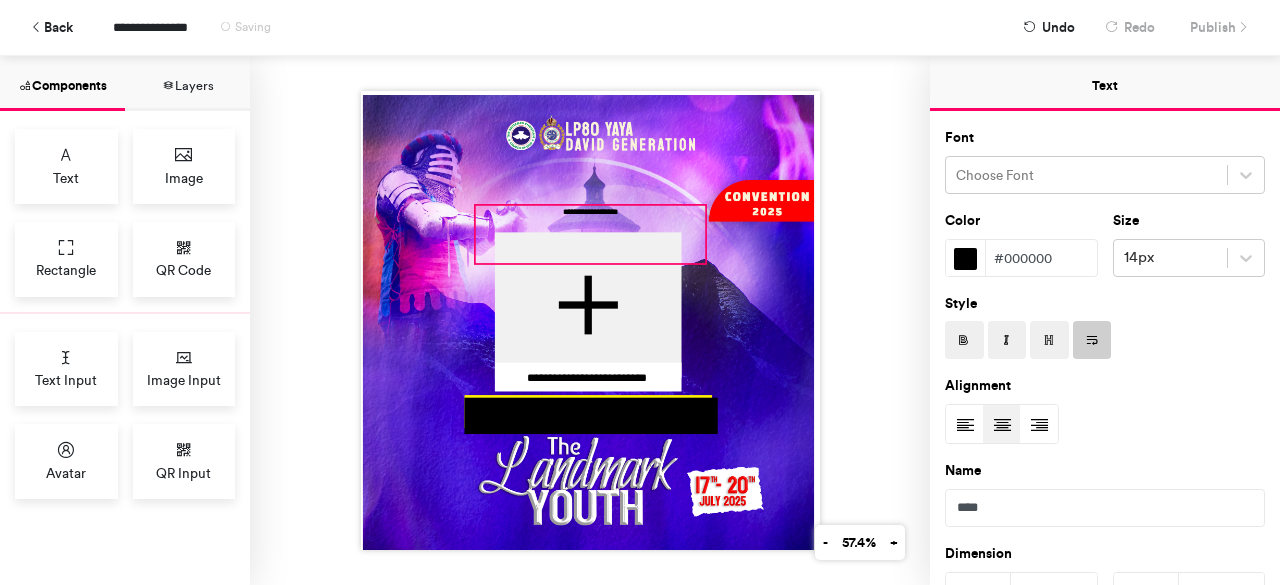 click on "**********" at bounding box center [590, 234] 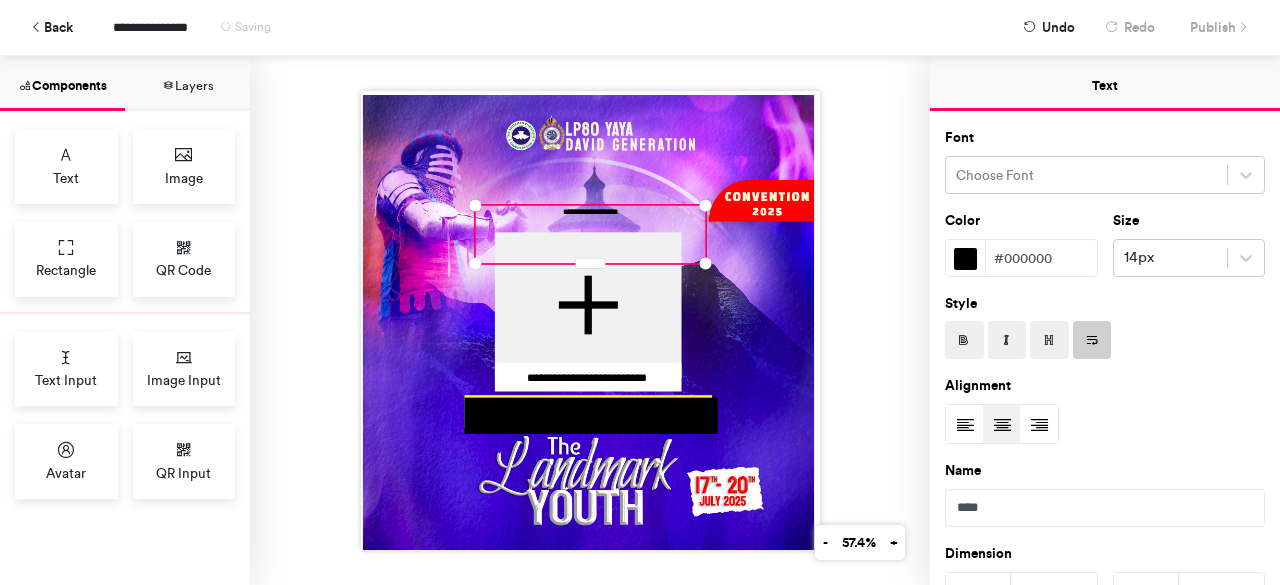 click on "**********" at bounding box center [590, 234] 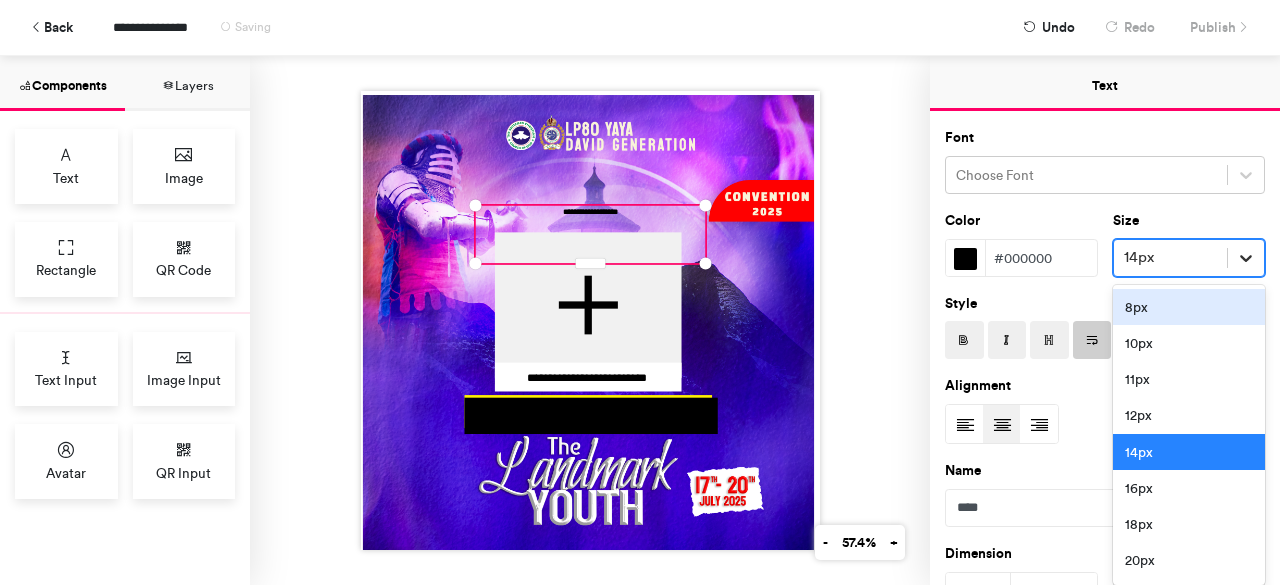click 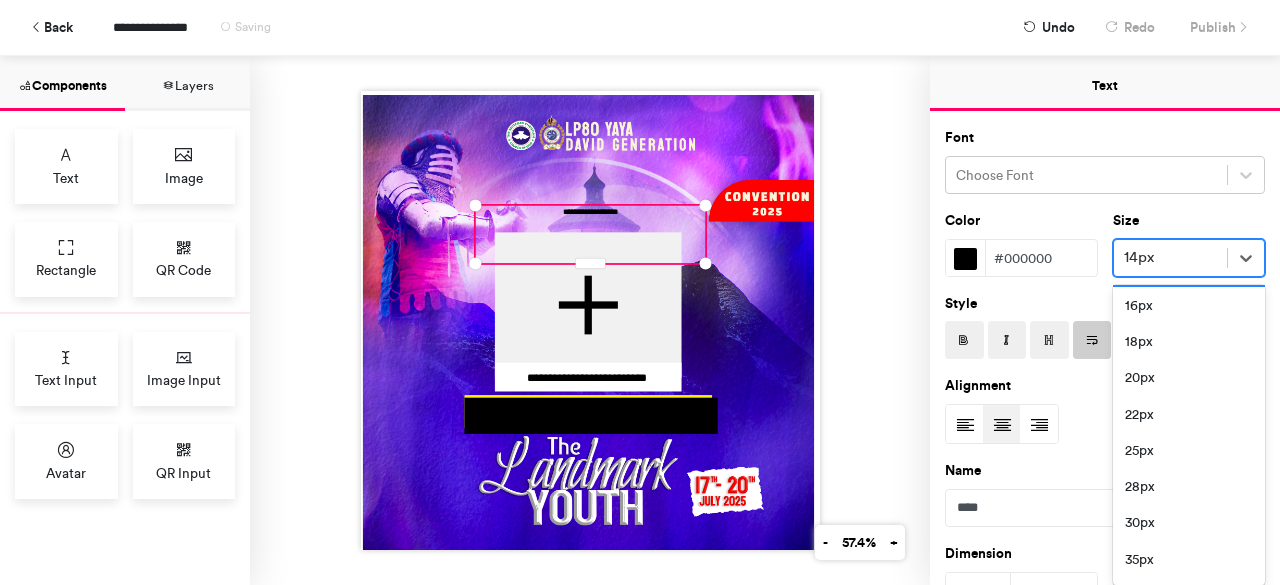 scroll, scrollTop: 184, scrollLeft: 0, axis: vertical 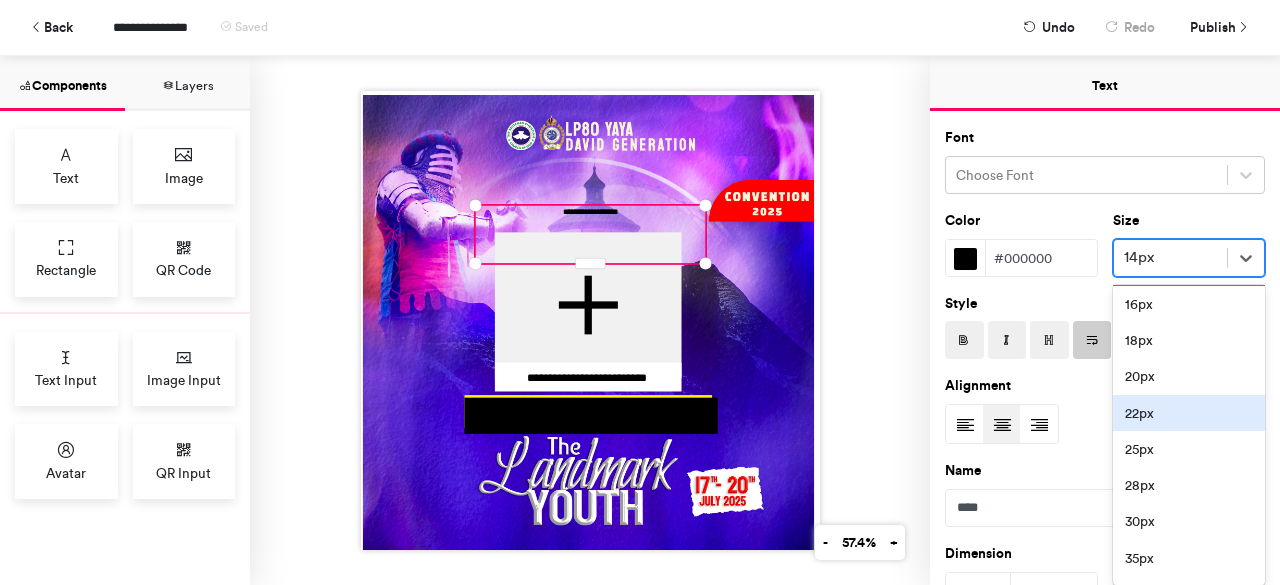 click on "22px" at bounding box center (1189, 413) 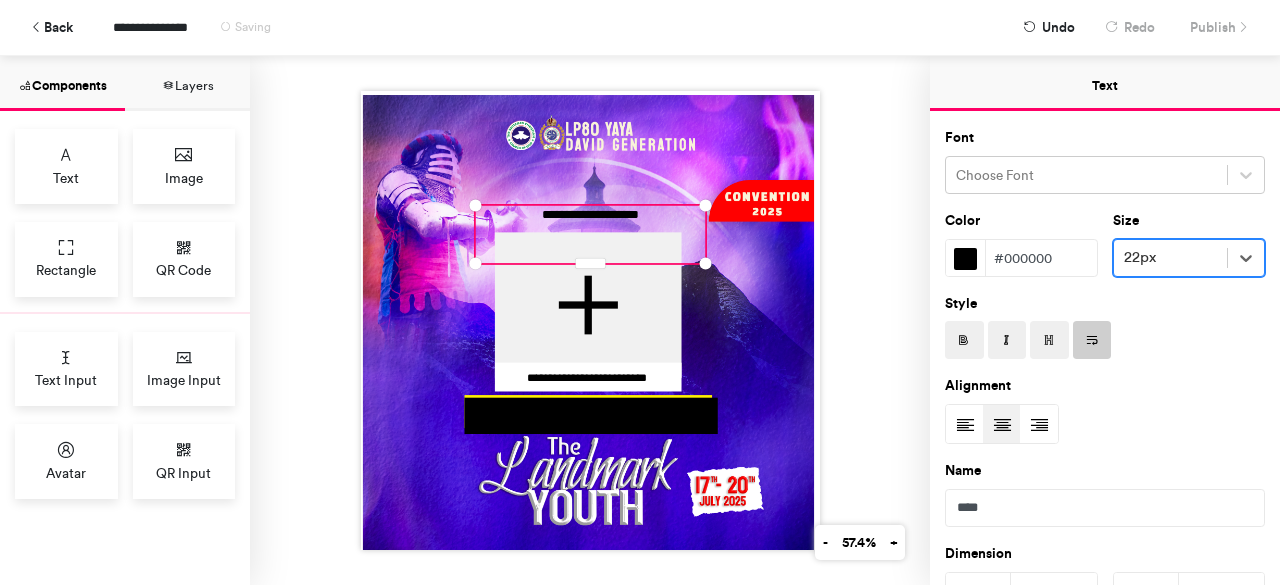 click on "**********" at bounding box center (590, 320) 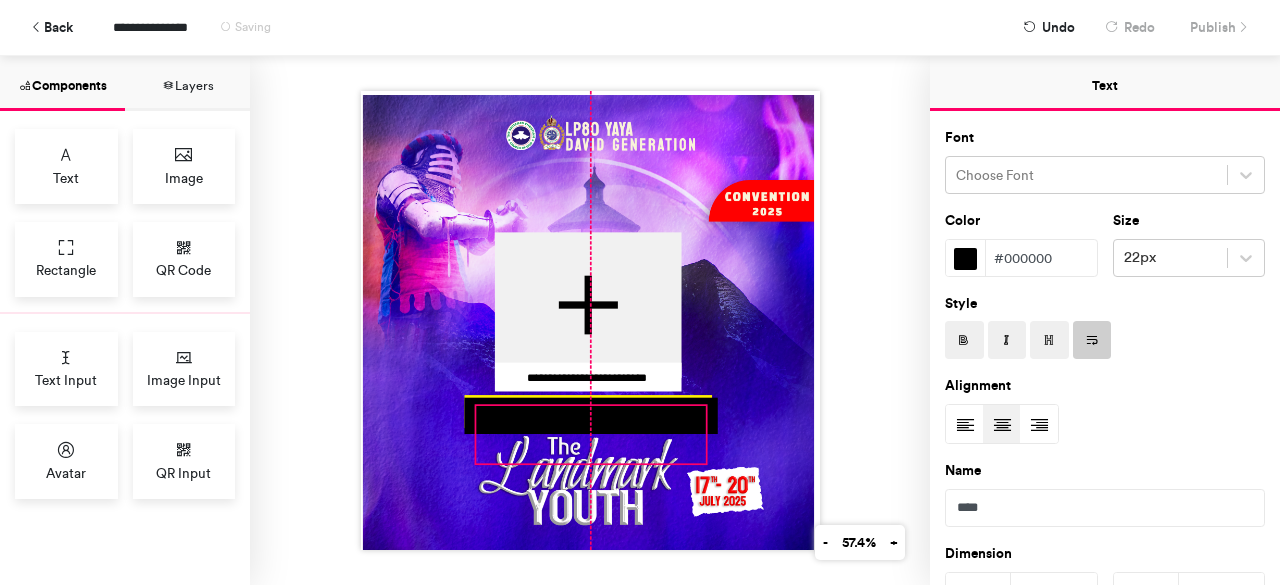 drag, startPoint x: 602, startPoint y: 205, endPoint x: 607, endPoint y: 405, distance: 200.06248 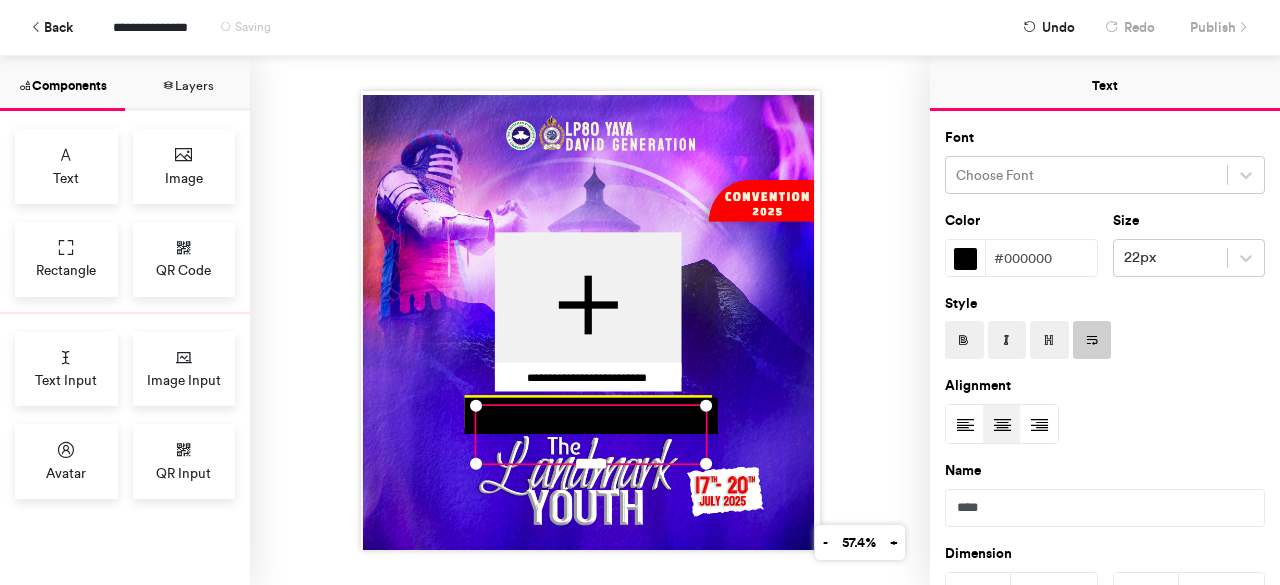 scroll, scrollTop: 543, scrollLeft: 0, axis: vertical 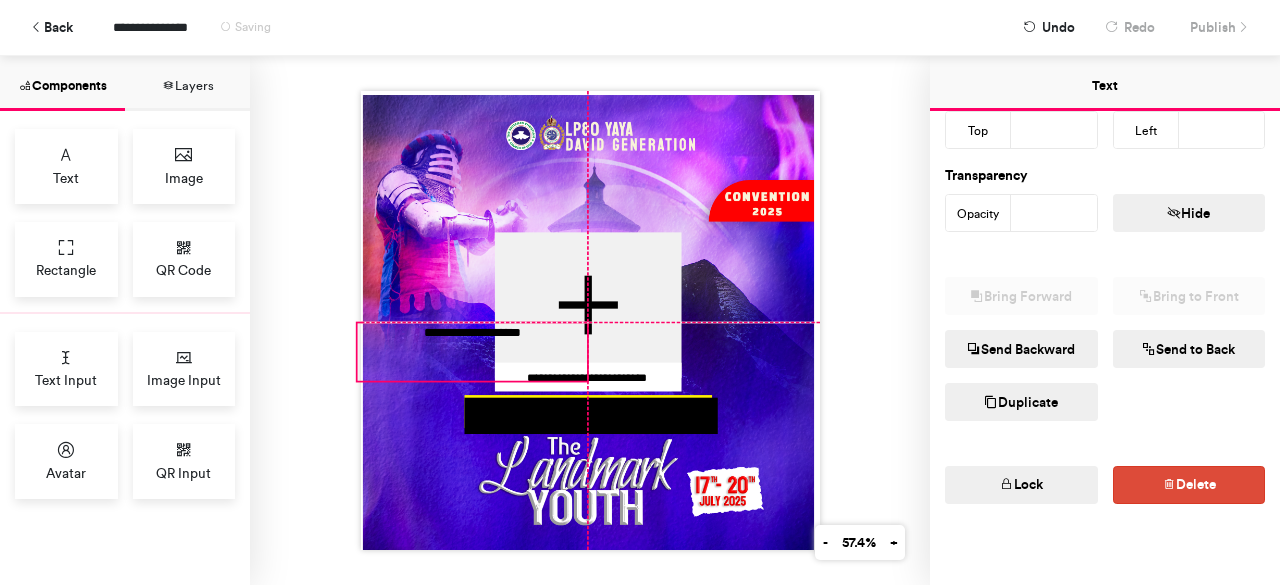 drag, startPoint x: 578, startPoint y: 459, endPoint x: 458, endPoint y: 379, distance: 144.22205 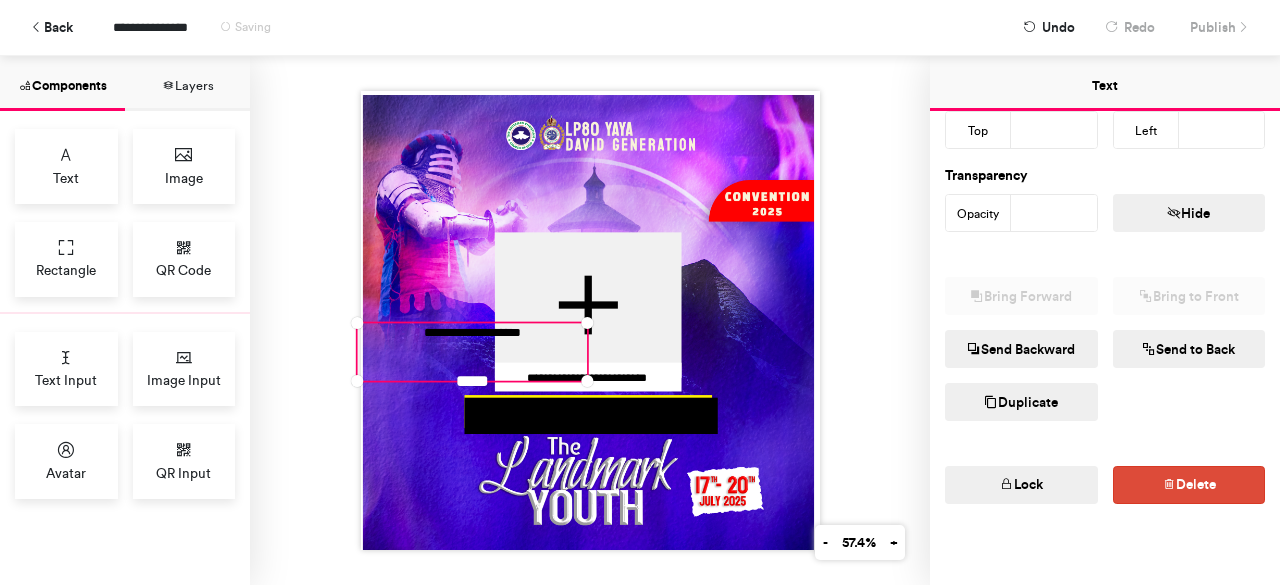 click at bounding box center [1197, 402] 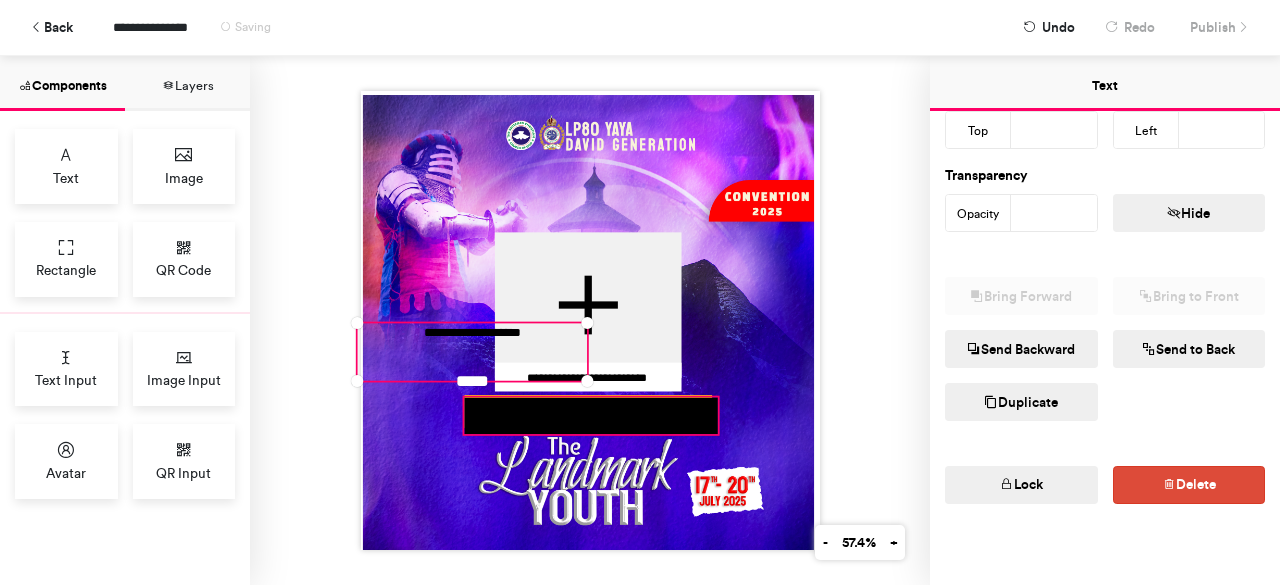 click at bounding box center (591, 415) 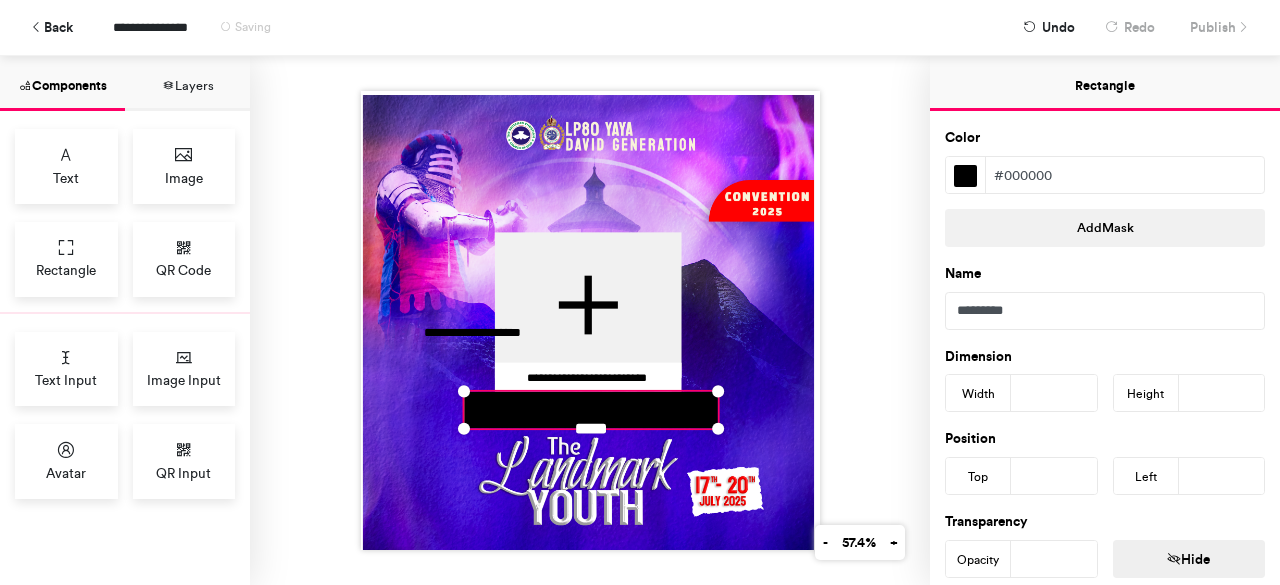 type on "***" 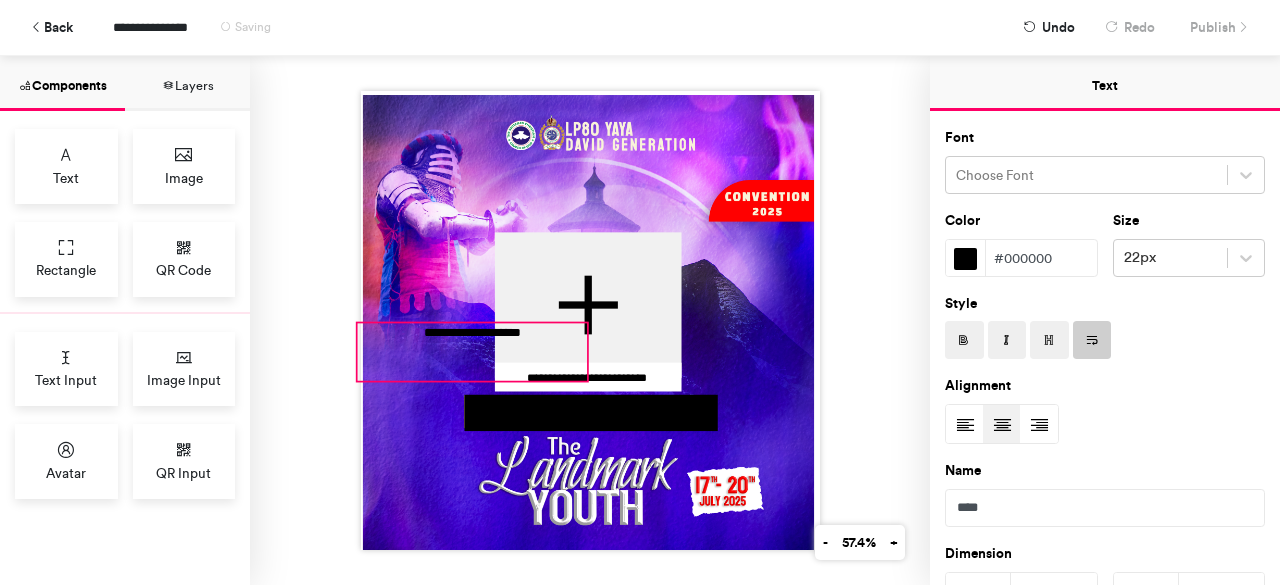 click on "**********" at bounding box center (472, 351) 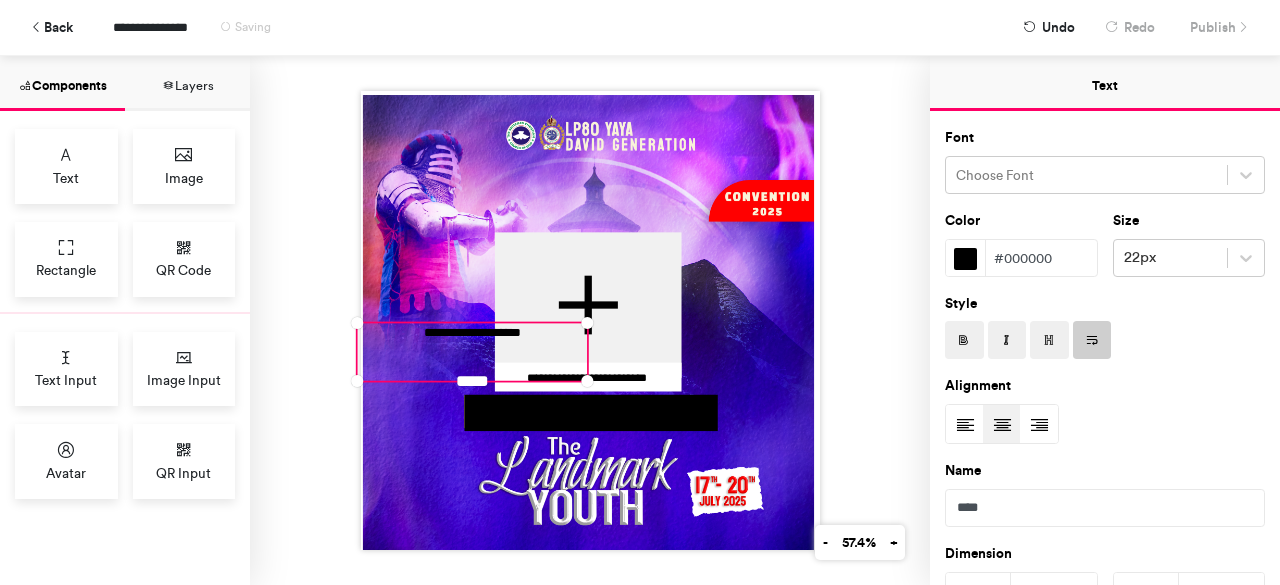 click on "**********" at bounding box center (472, 351) 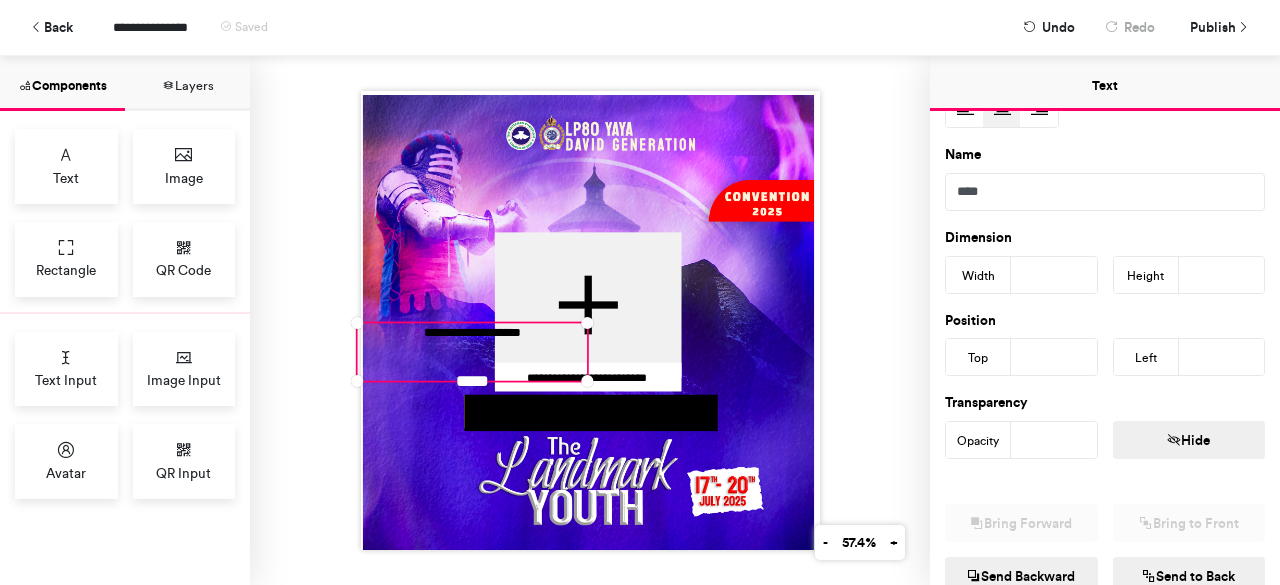 scroll, scrollTop: 543, scrollLeft: 0, axis: vertical 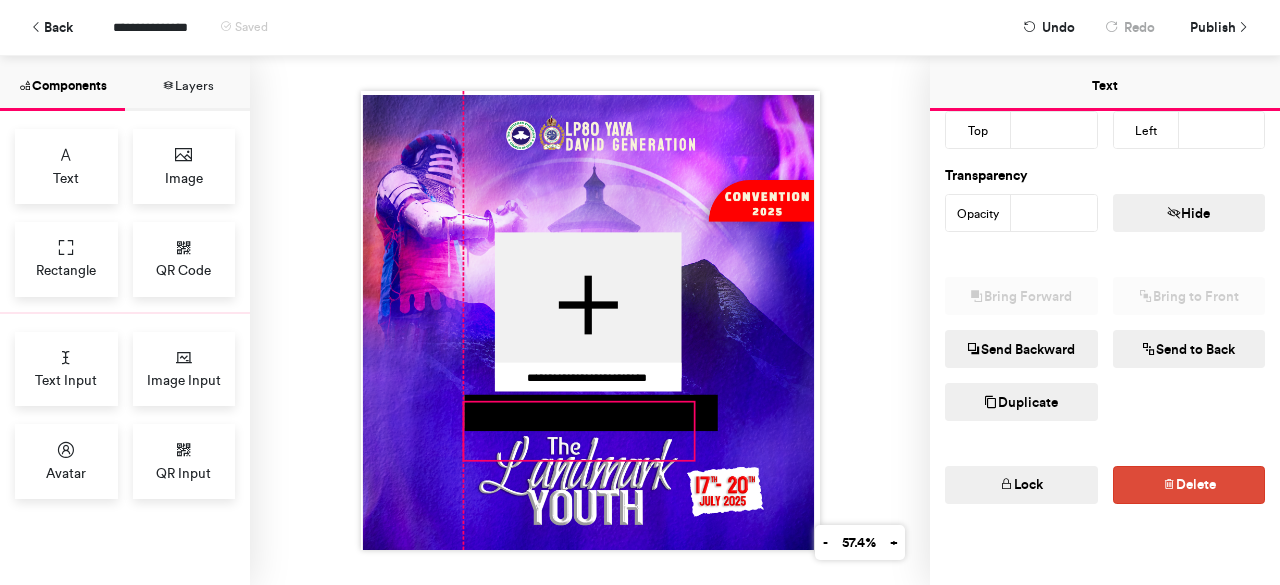 drag, startPoint x: 462, startPoint y: 376, endPoint x: 572, endPoint y: 455, distance: 135.42896 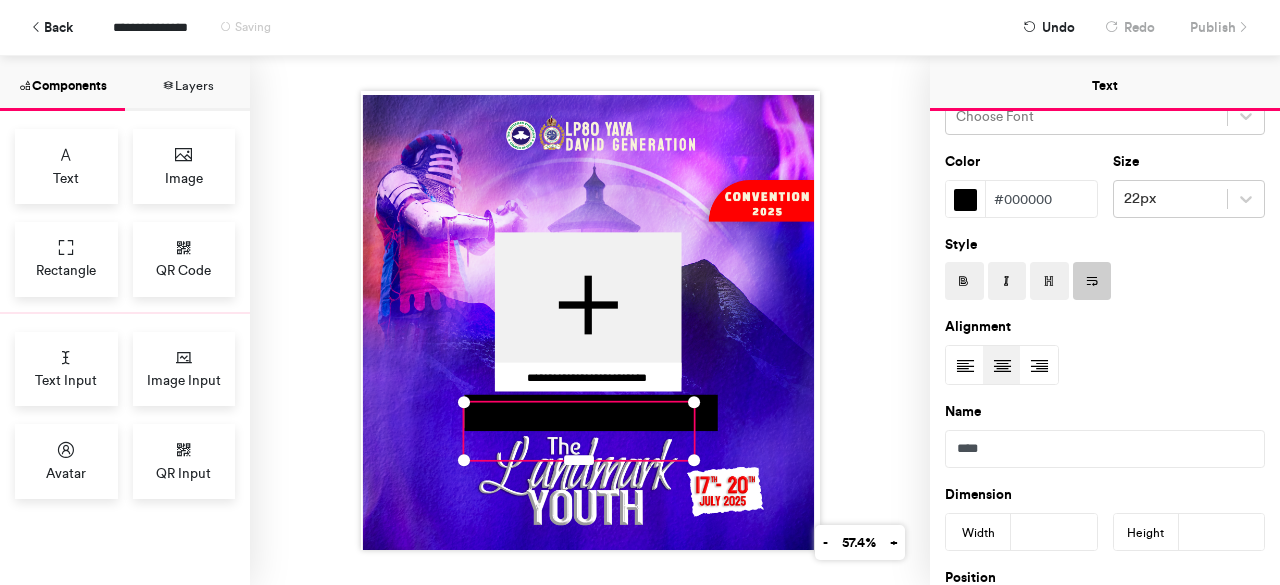 scroll, scrollTop: 0, scrollLeft: 0, axis: both 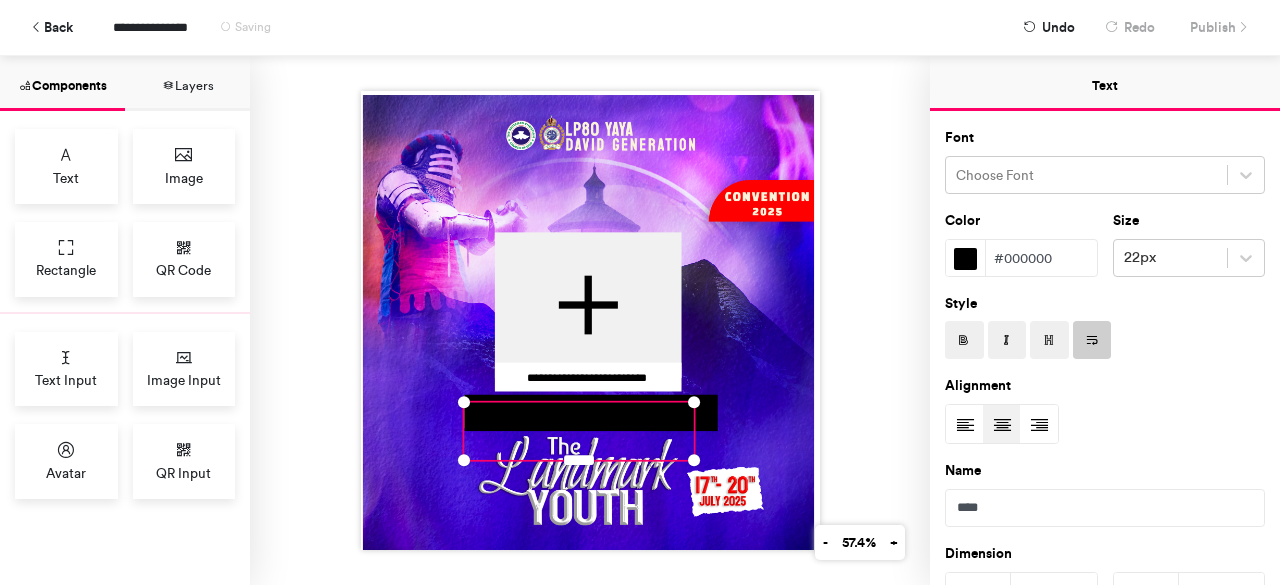 click at bounding box center (966, 259) 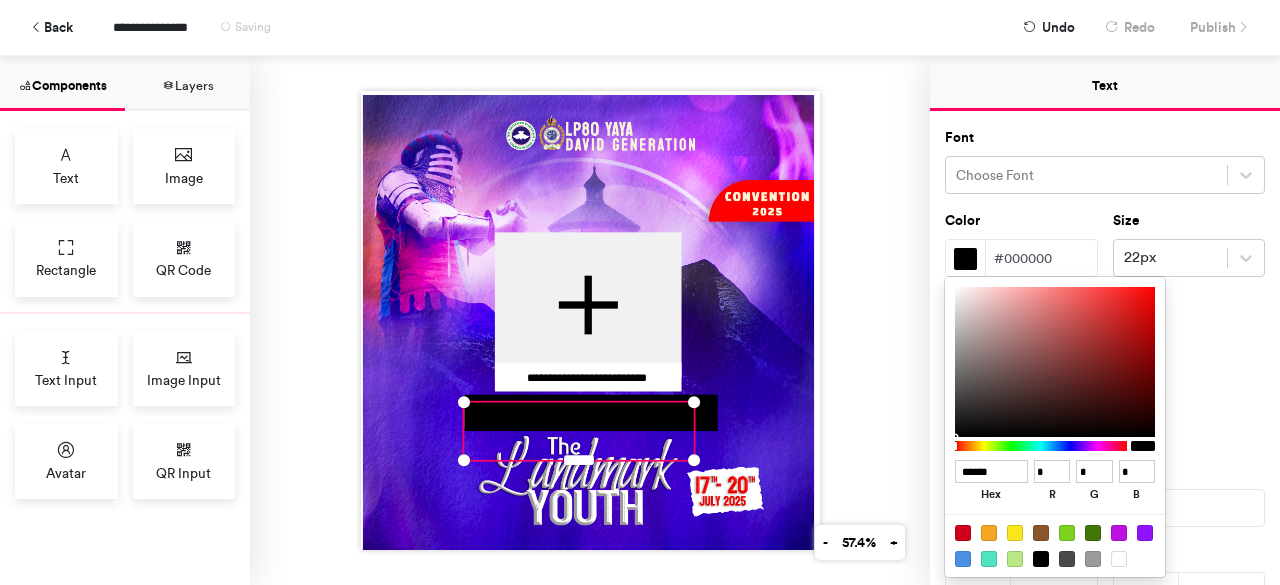 type on "******" 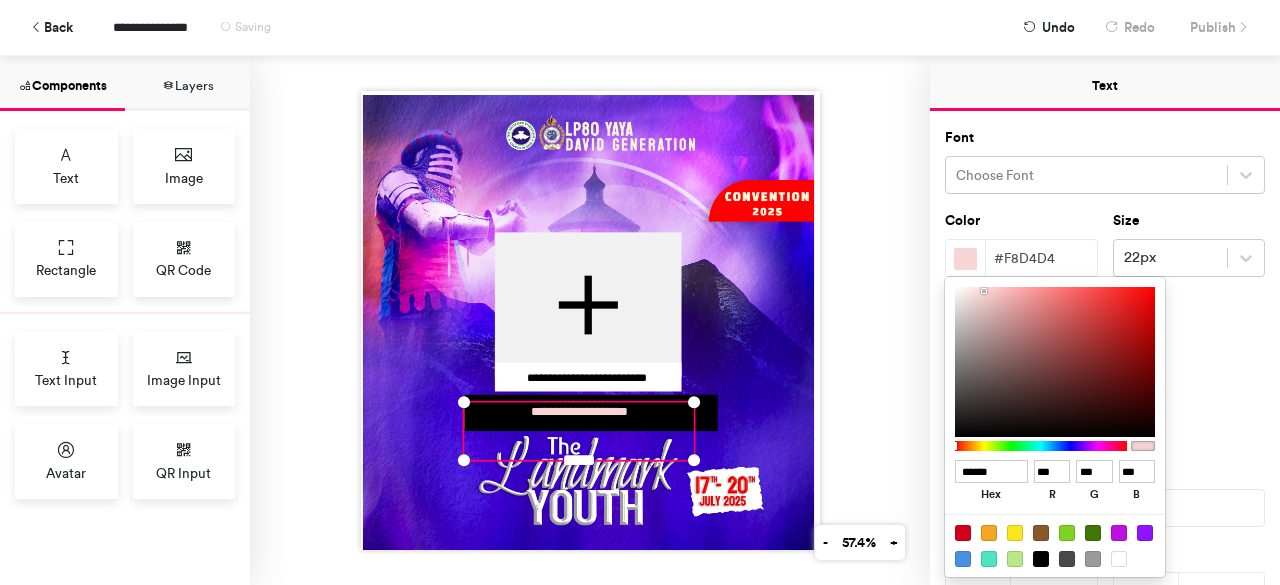 click at bounding box center (1055, 362) 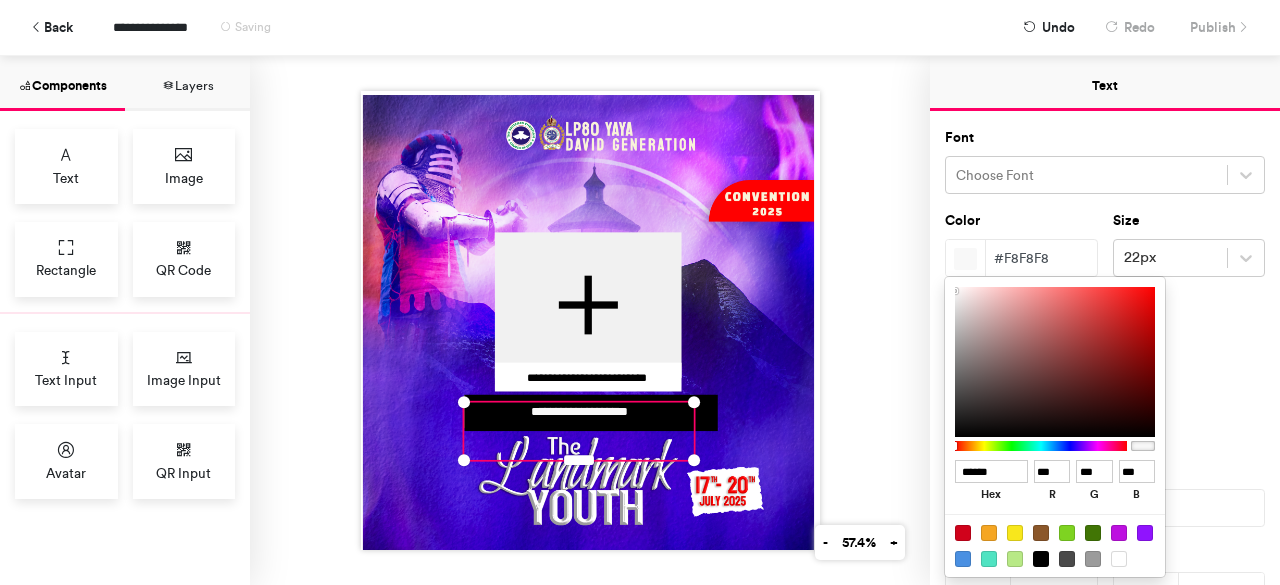 type on "******" 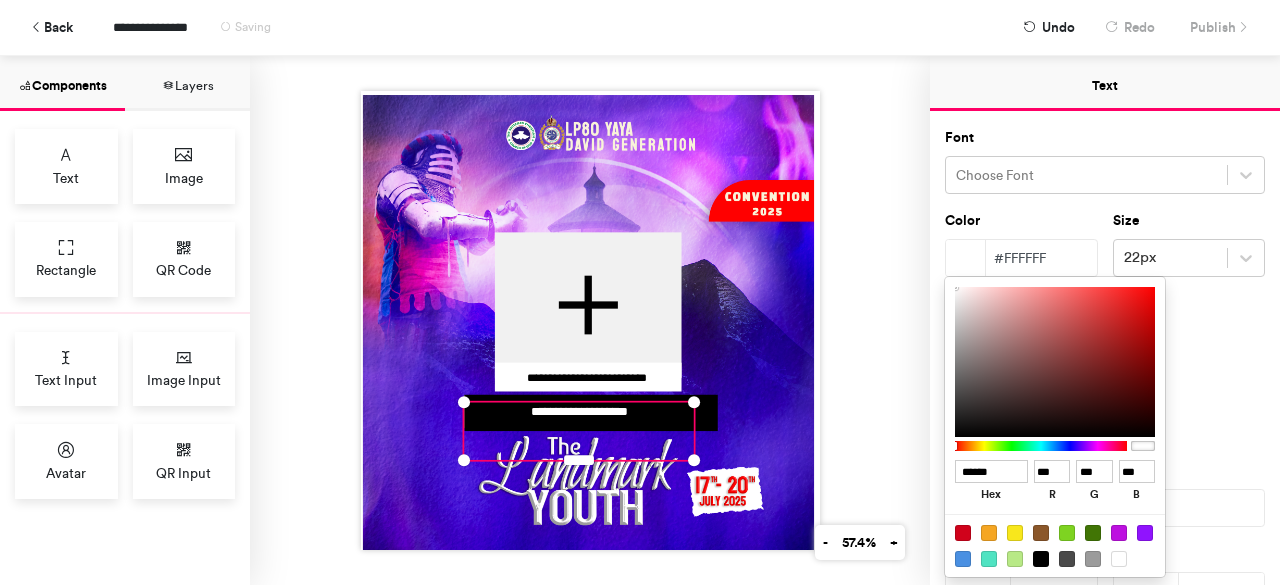 drag, startPoint x: 984, startPoint y: 289, endPoint x: 886, endPoint y: 279, distance: 98.50888 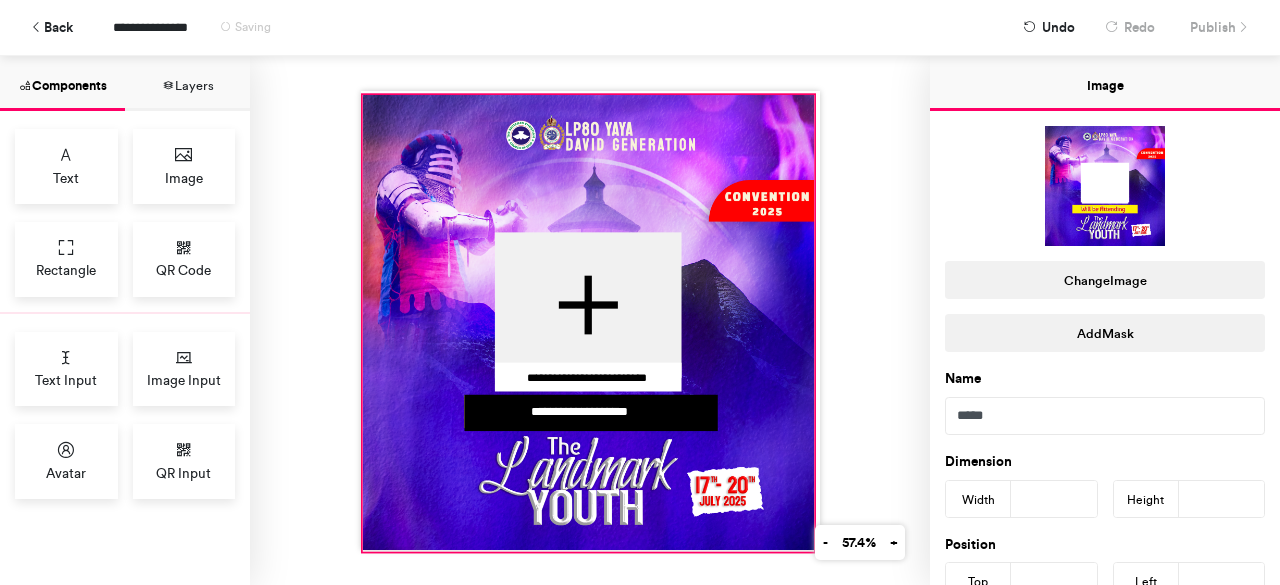 click at bounding box center [588, 323] 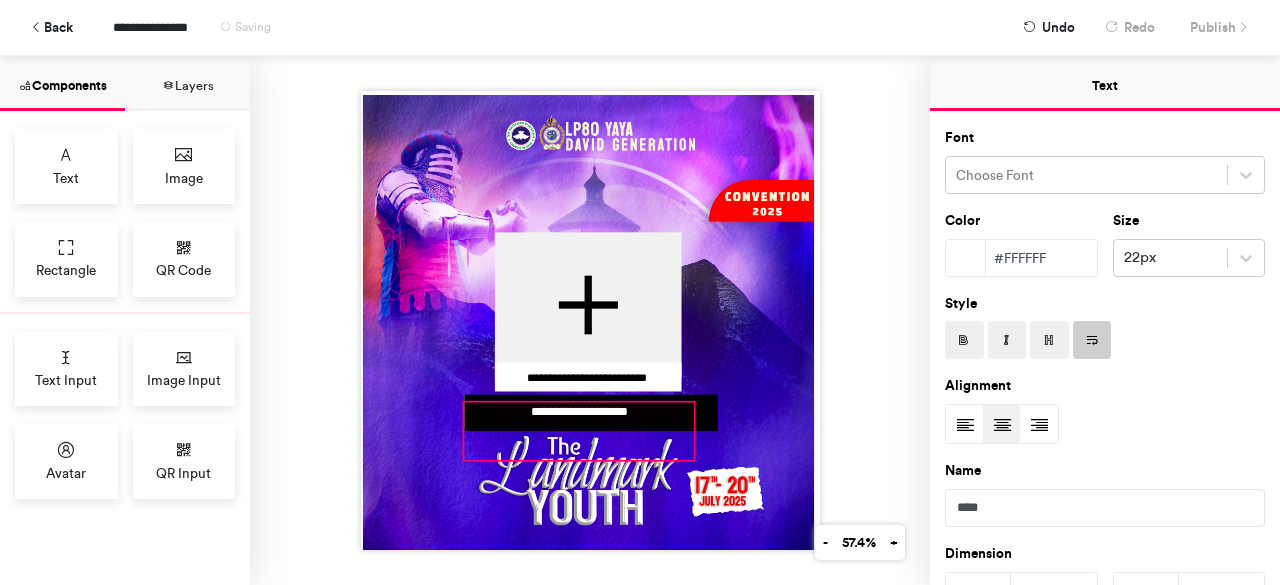 click on "**********" at bounding box center (579, 431) 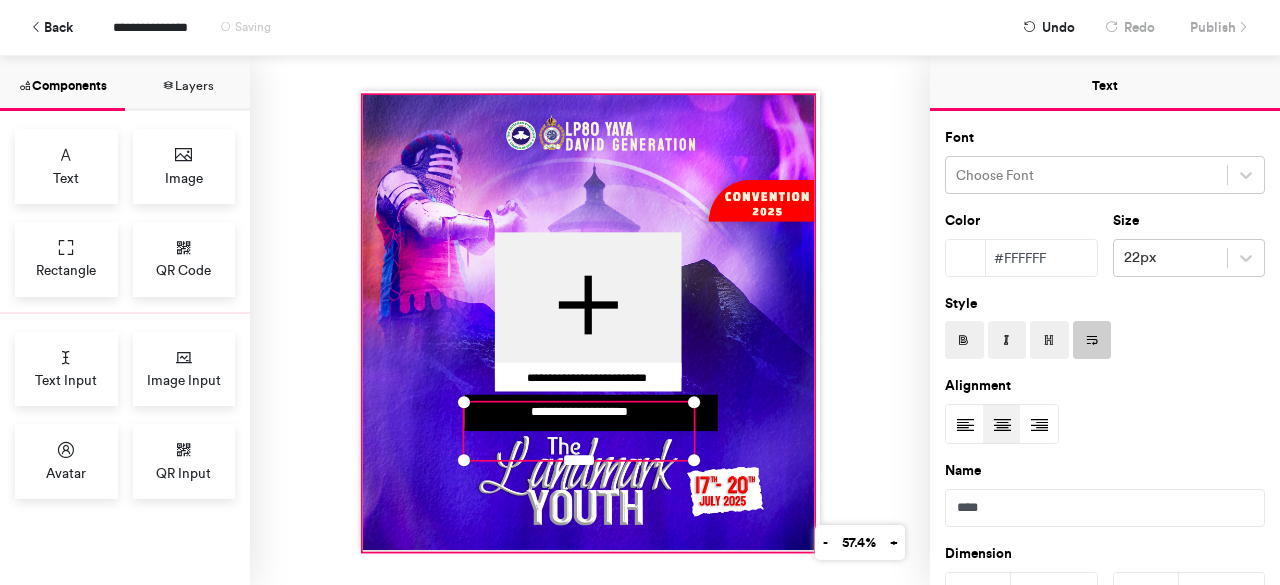 click at bounding box center [588, 323] 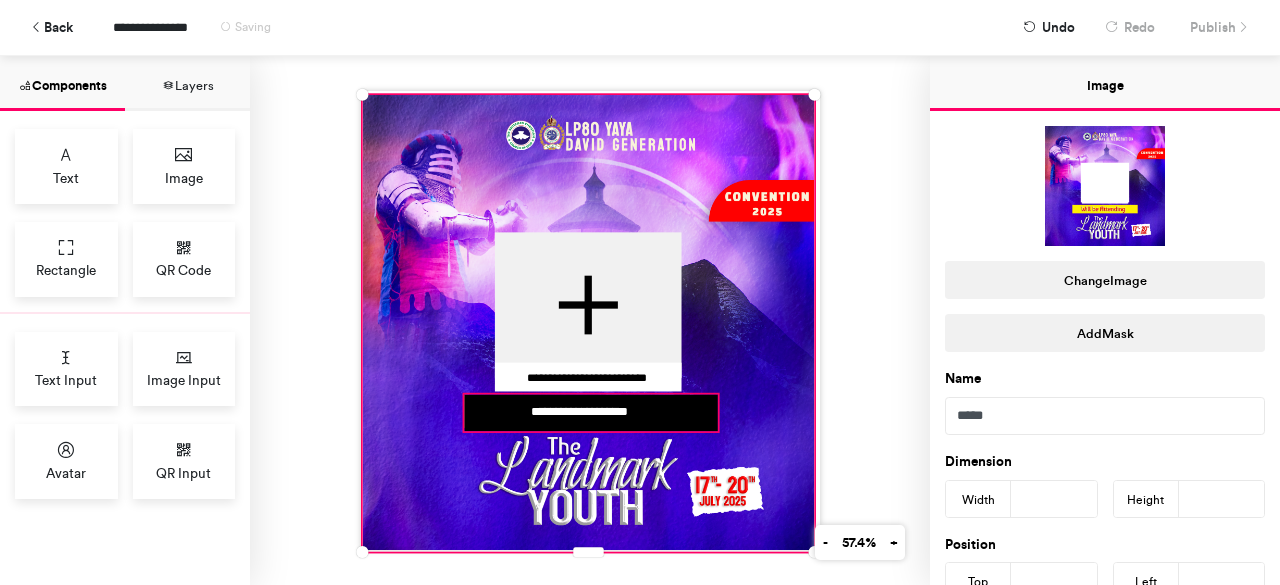 click at bounding box center (591, 413) 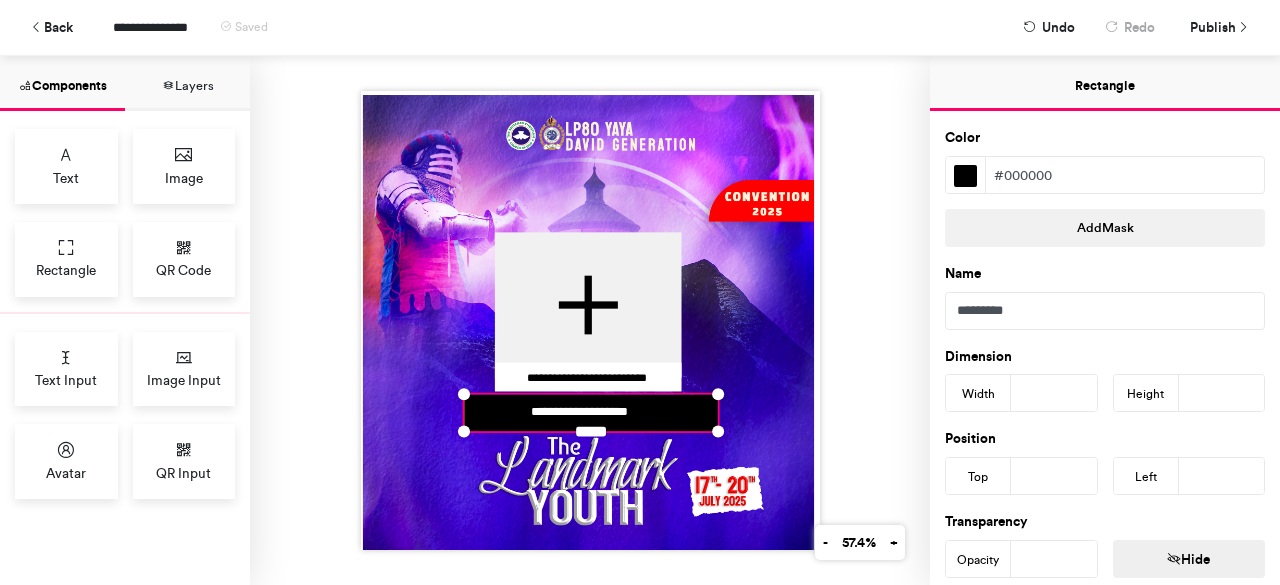 click at bounding box center [965, 176] 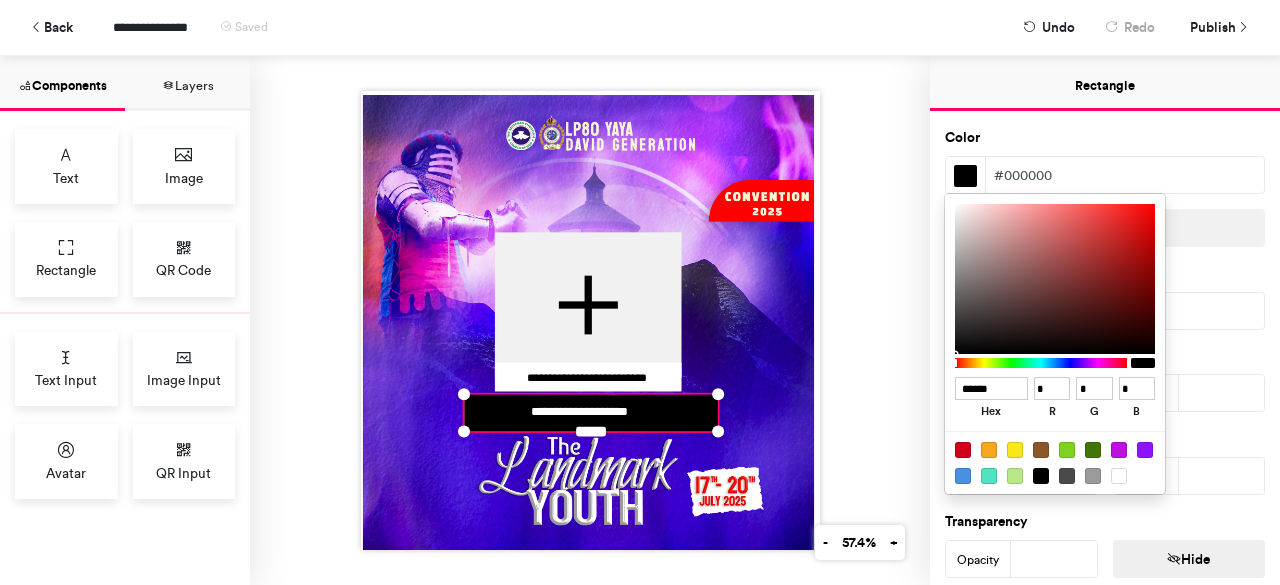 click at bounding box center [1041, 363] 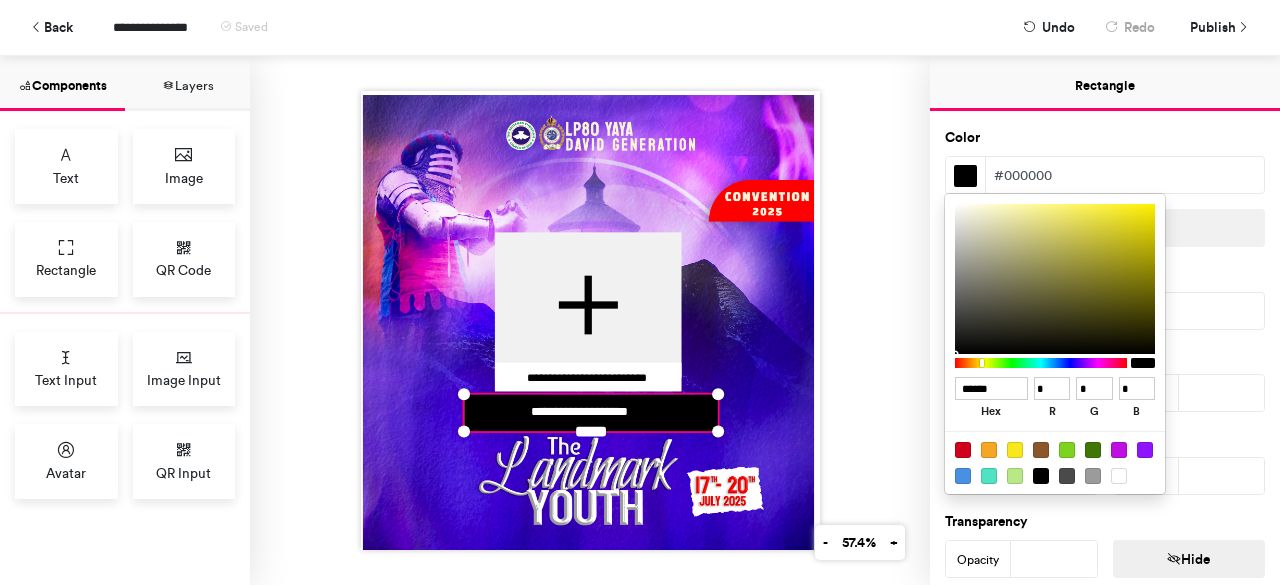 type on "******" 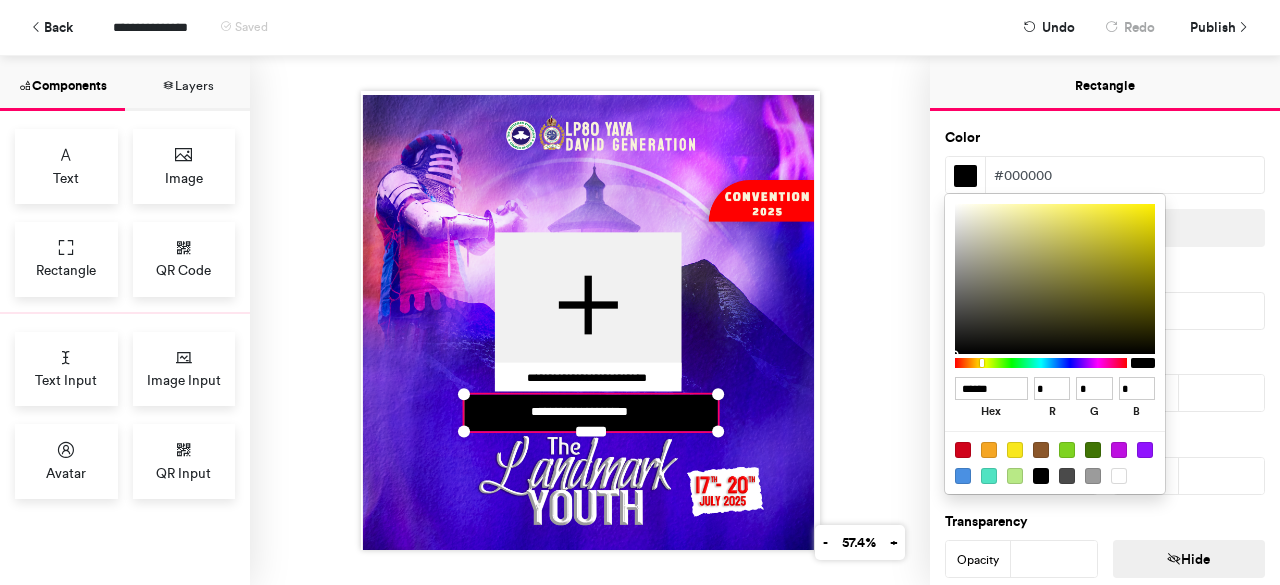type on "***" 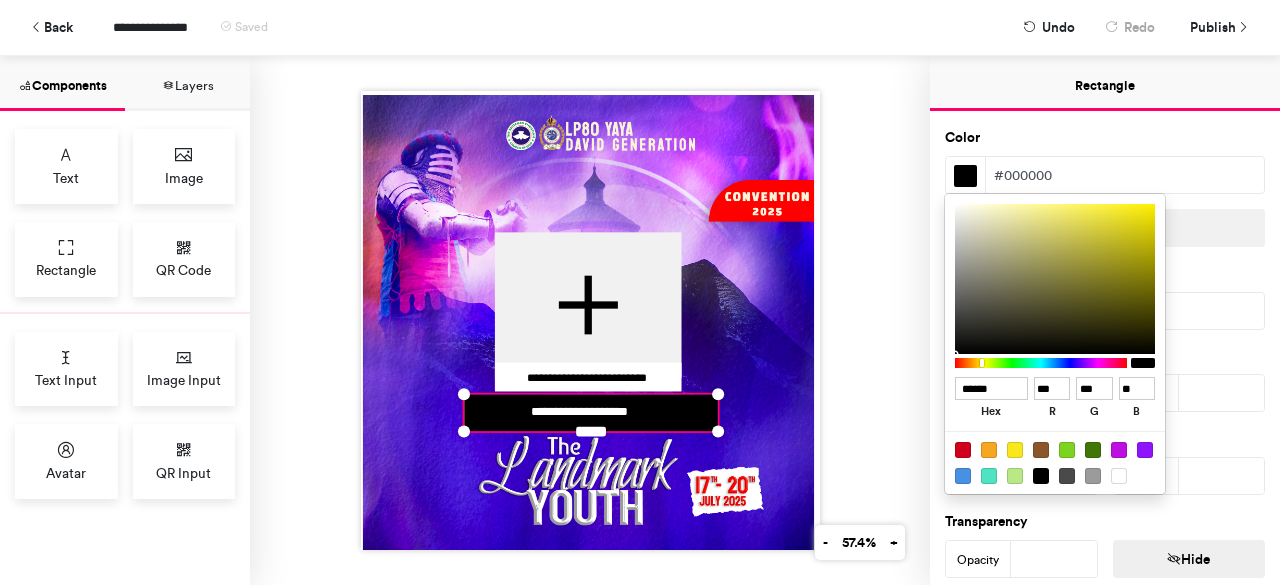type on "******" 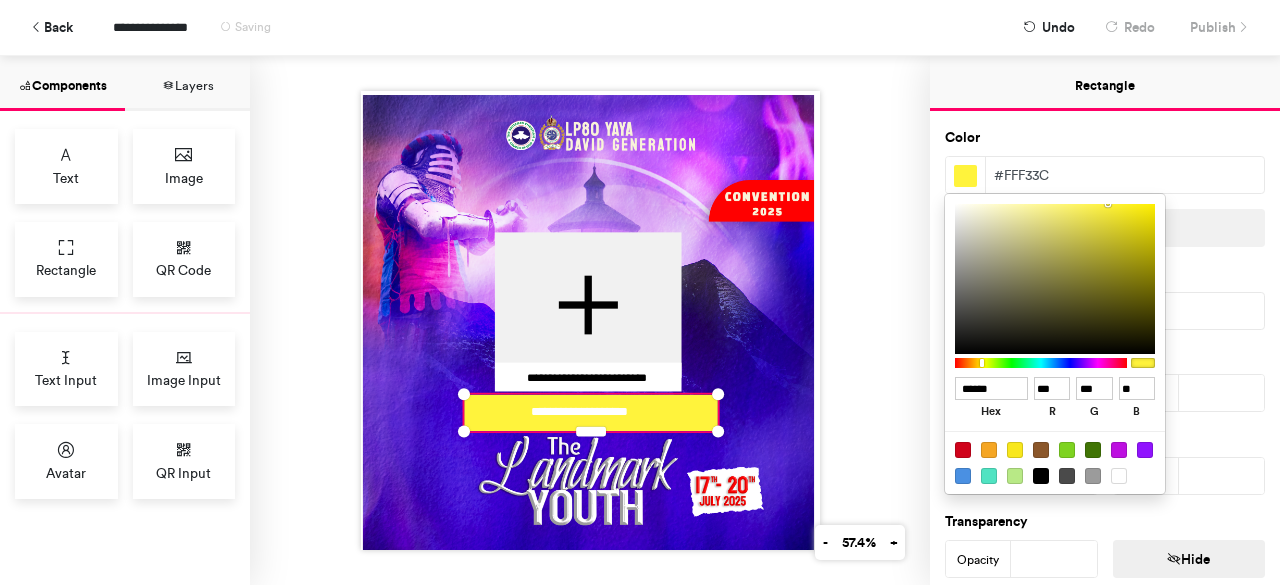 type on "******" 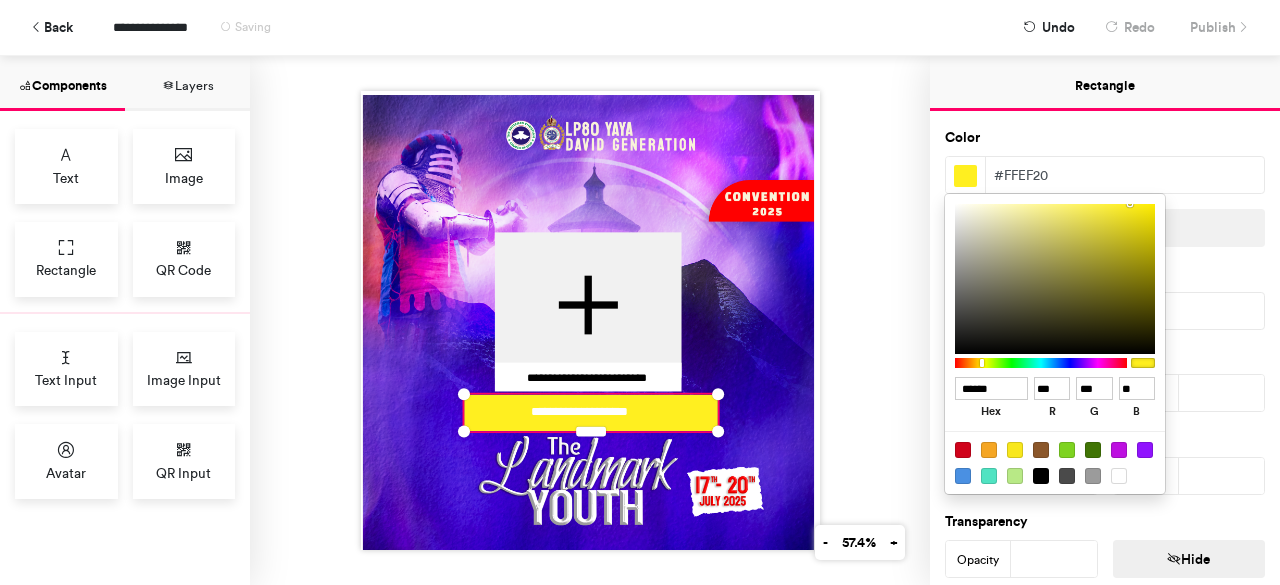 type on "******" 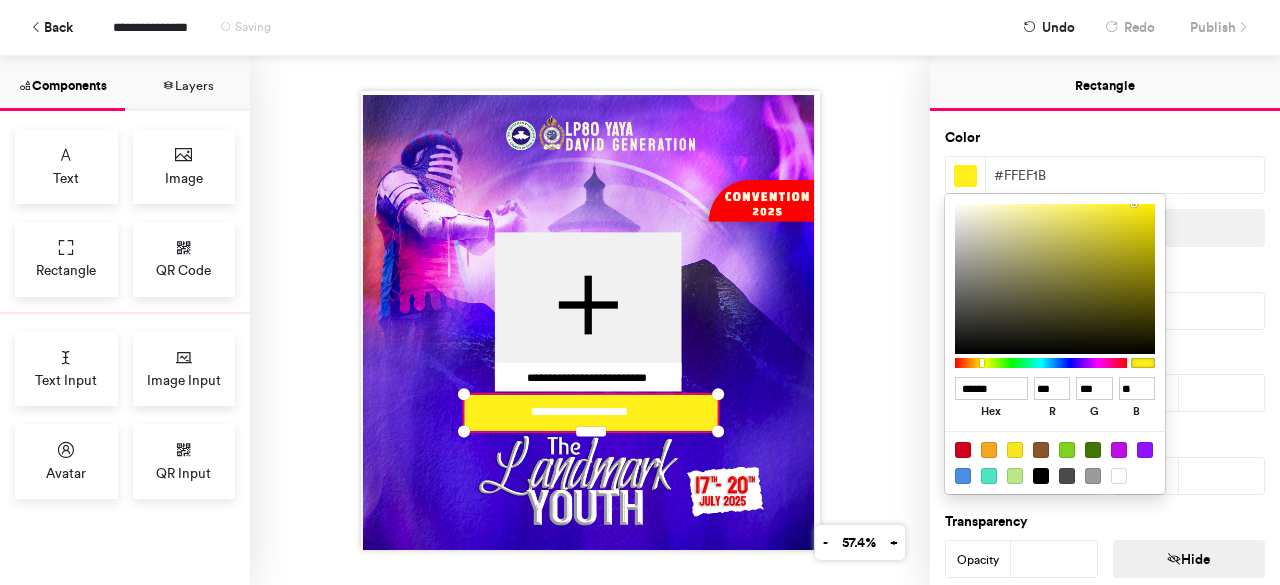 type on "******" 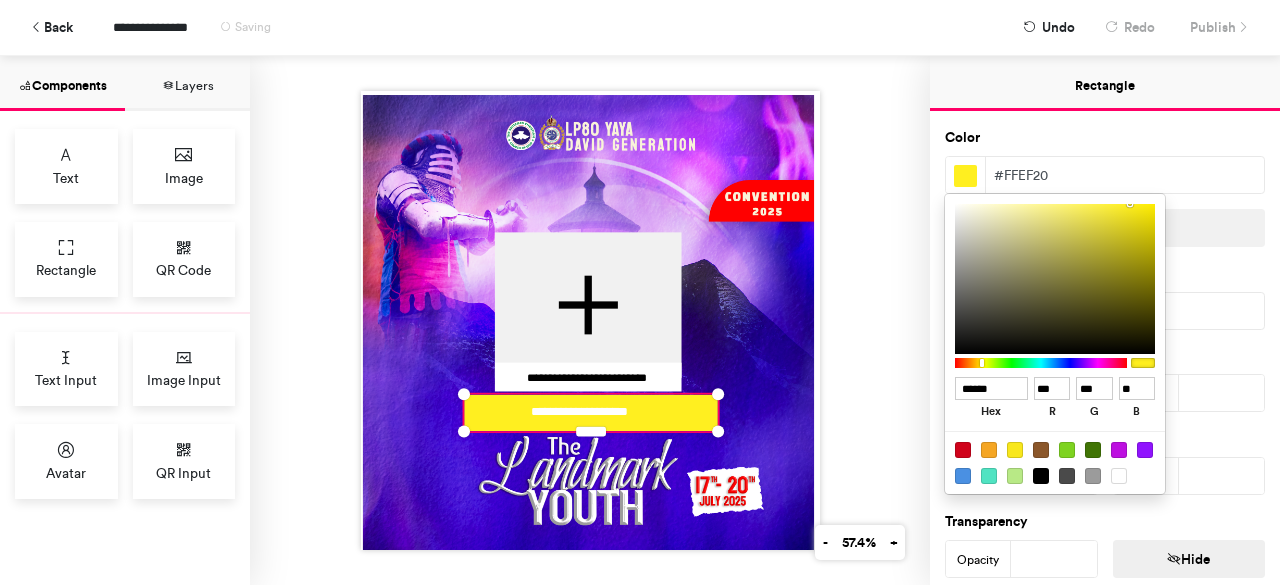 drag, startPoint x: 1091, startPoint y: 205, endPoint x: 1128, endPoint y: 203, distance: 37.054016 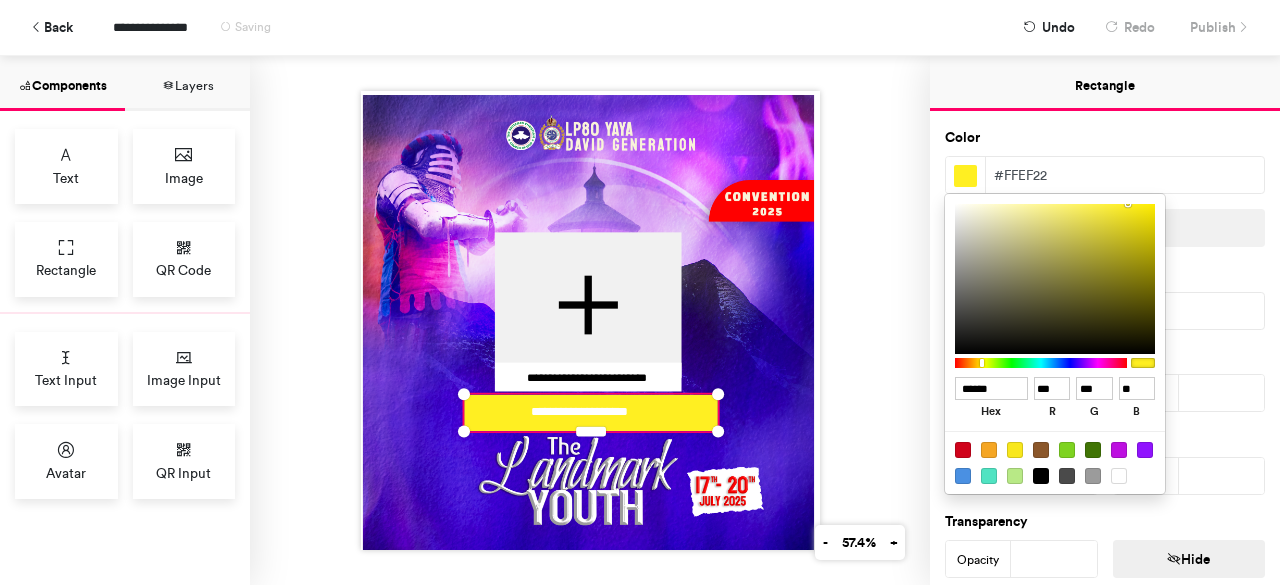 click at bounding box center [640, 292] 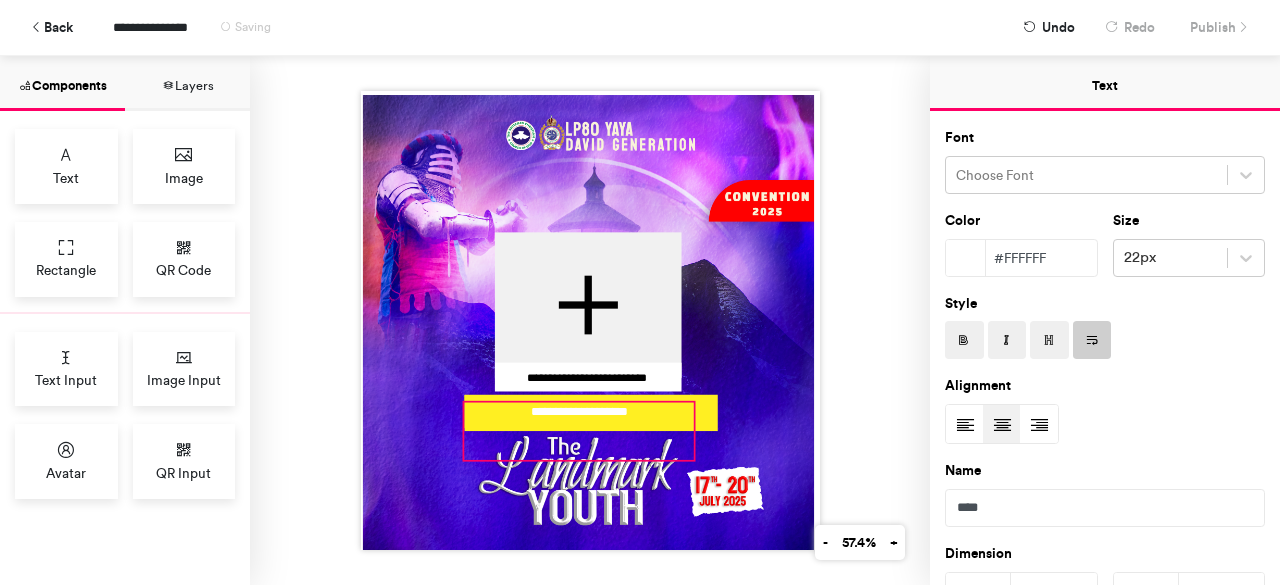 click on "**********" at bounding box center [579, 431] 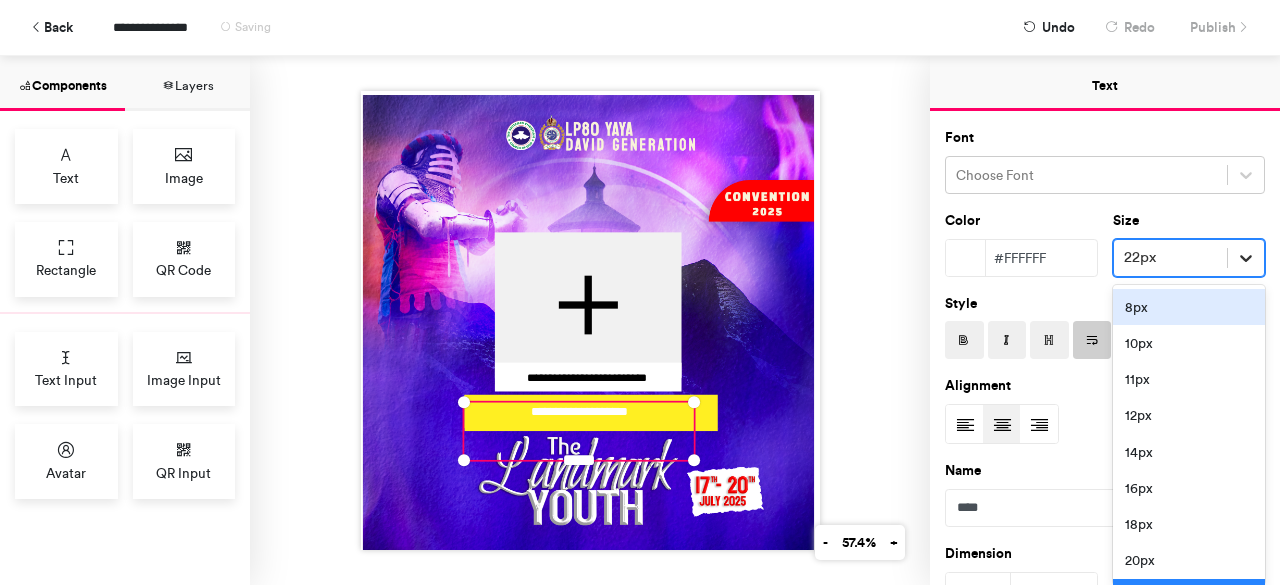 click 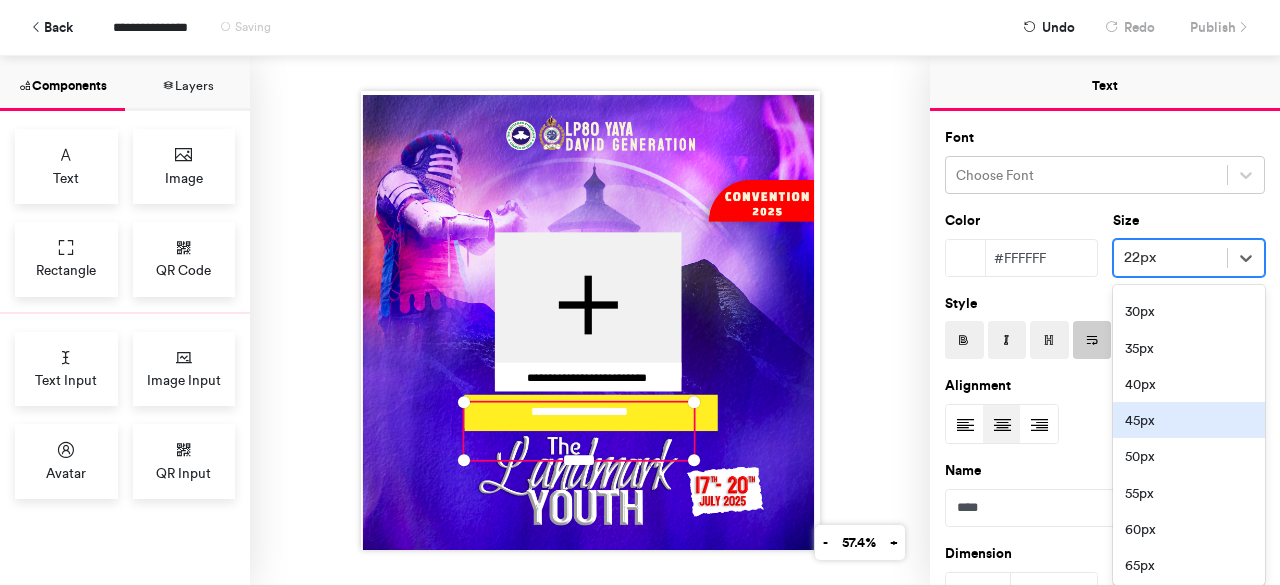 scroll, scrollTop: 400, scrollLeft: 0, axis: vertical 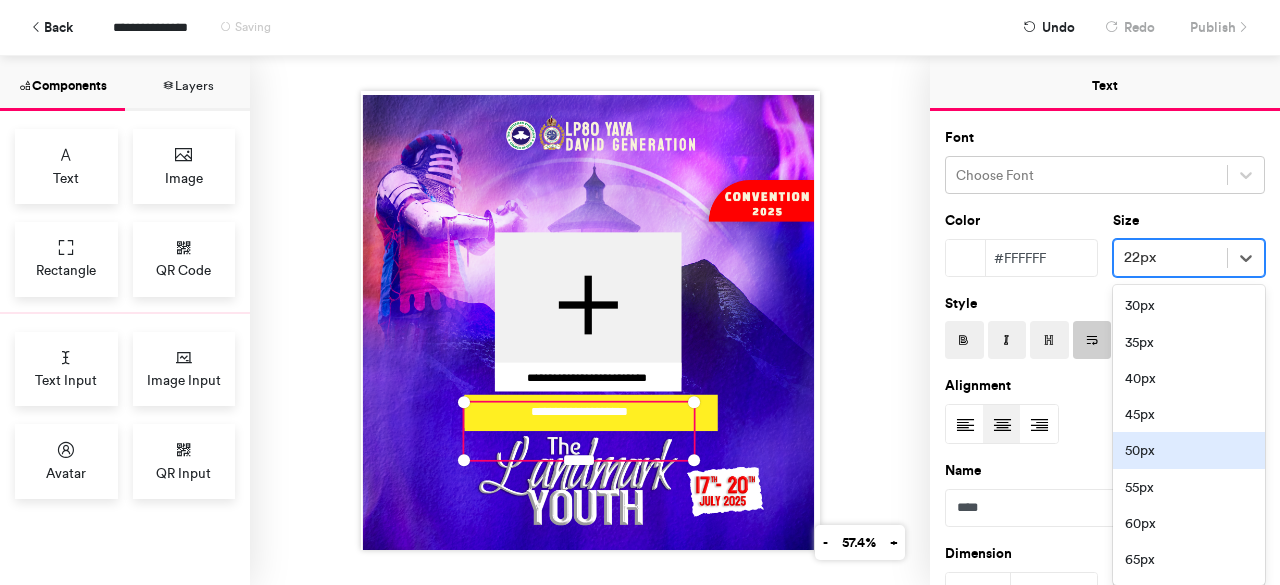 click on "50px" at bounding box center [1189, 450] 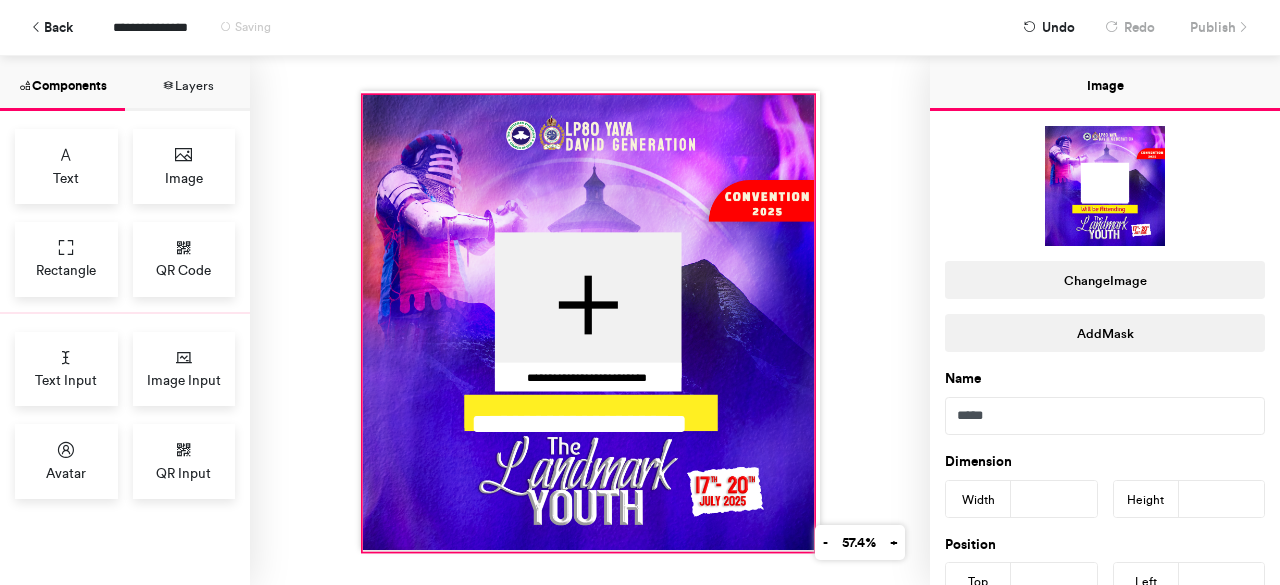 click at bounding box center (588, 323) 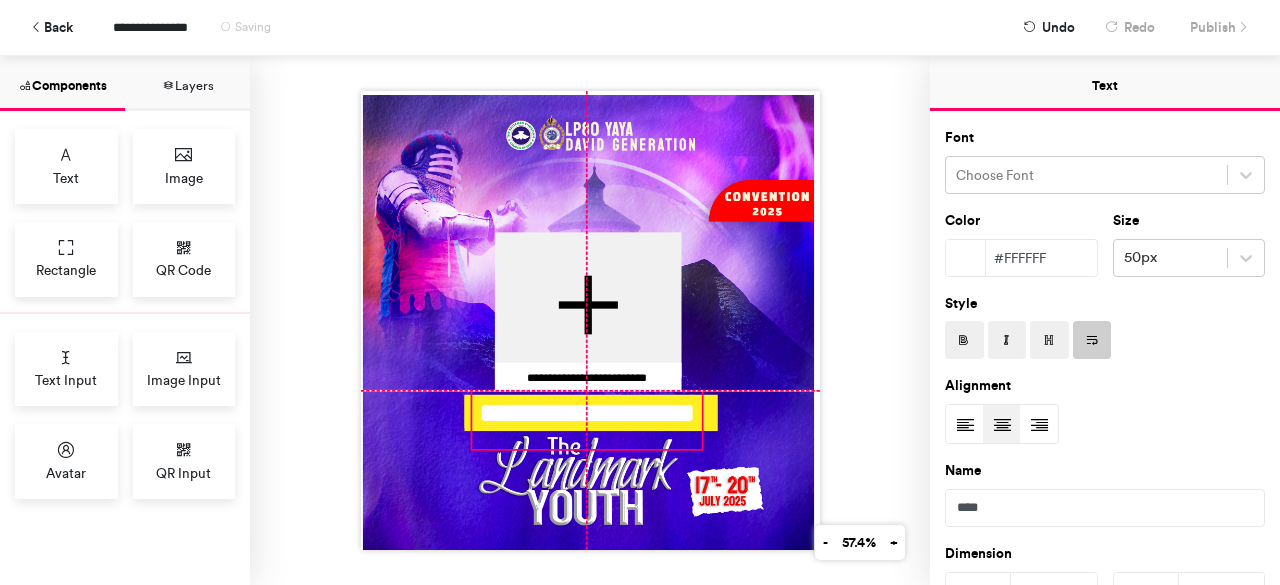 drag, startPoint x: 606, startPoint y: 417, endPoint x: 614, endPoint y: 404, distance: 15.264338 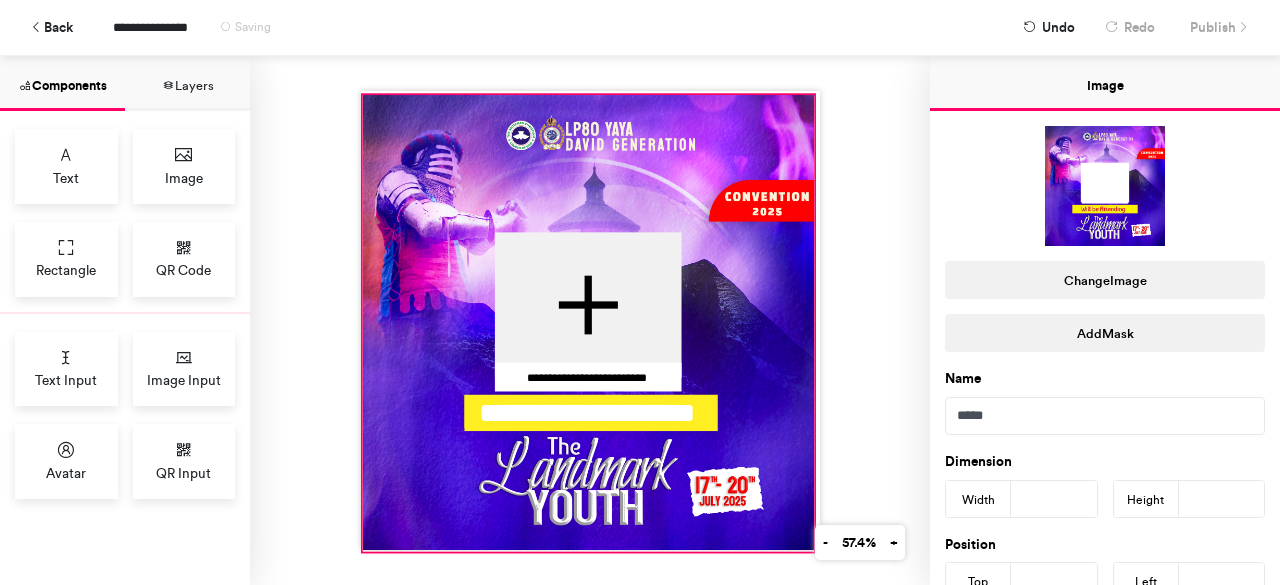 click at bounding box center [588, 323] 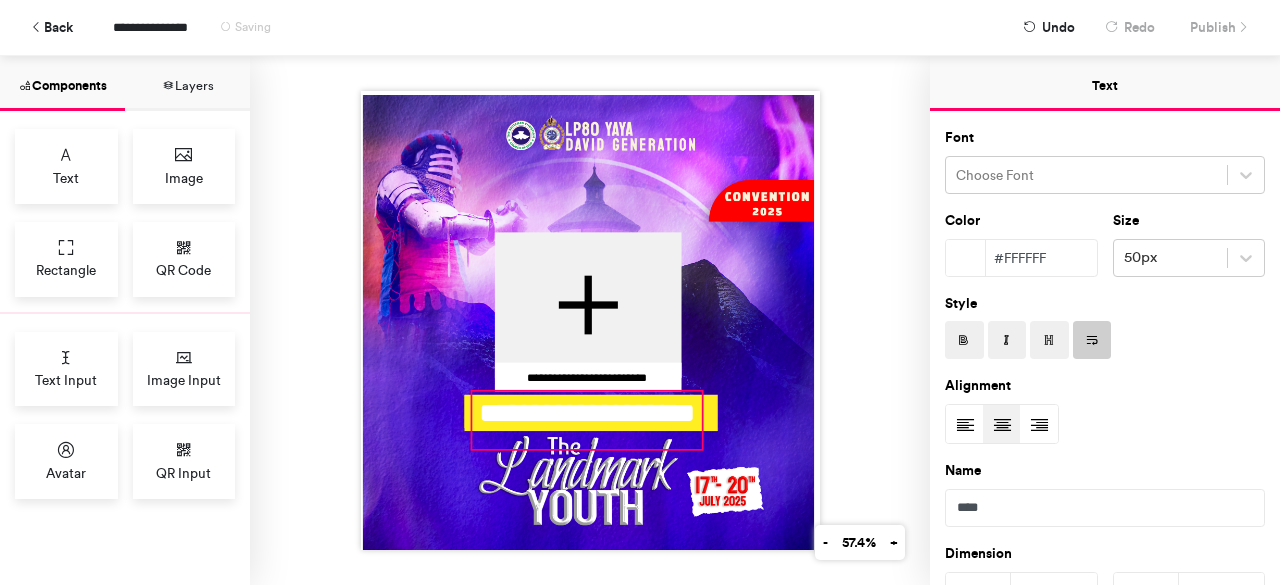 click on "**********" at bounding box center (587, 420) 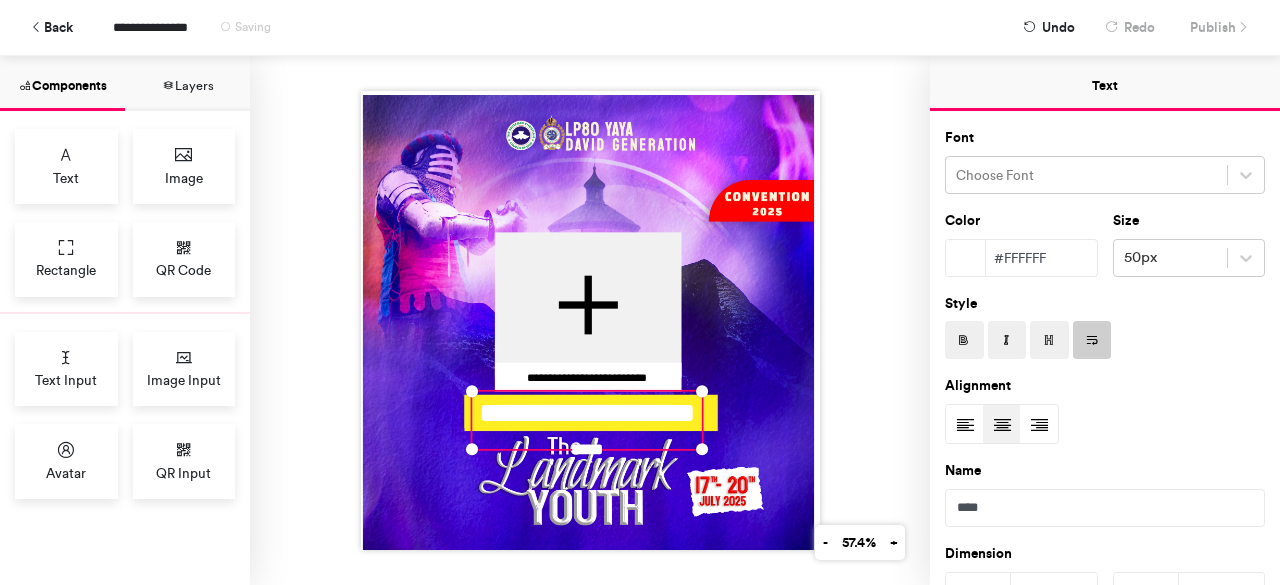click on "**********" at bounding box center (587, 420) 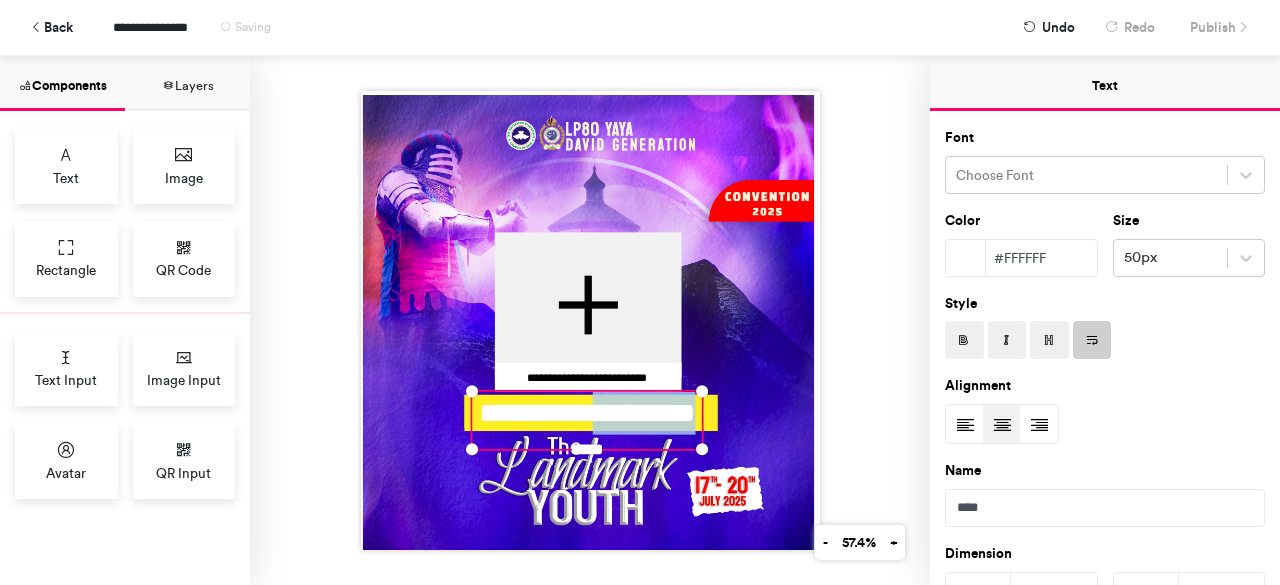 click on "**********" at bounding box center (587, 420) 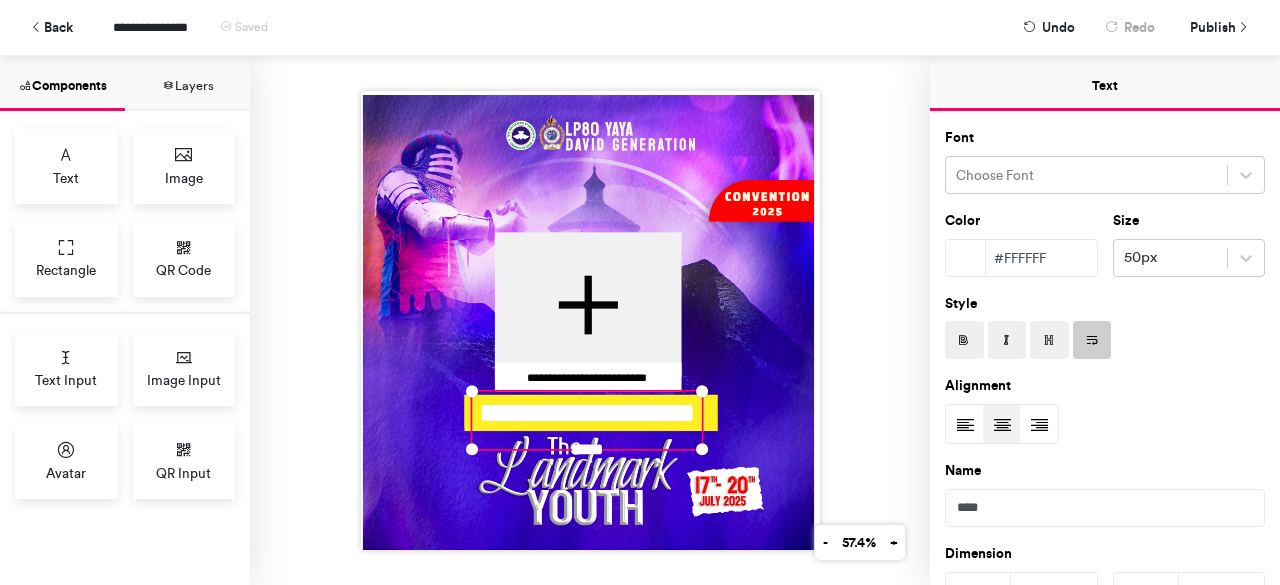 click at bounding box center [965, 259] 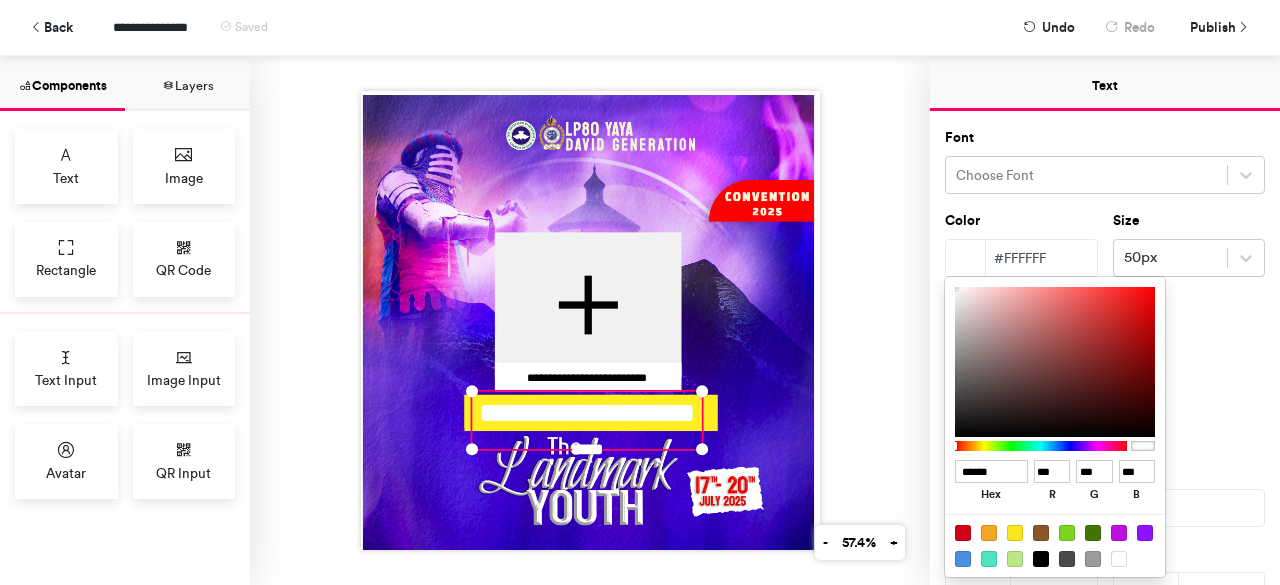 type on "******" 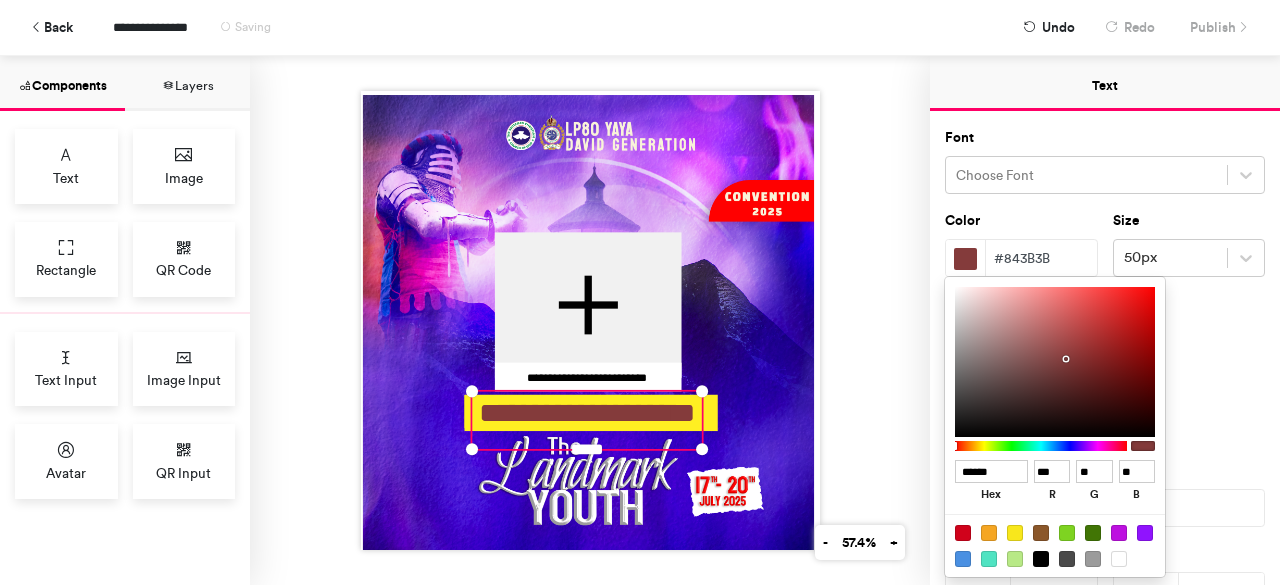 type on "******" 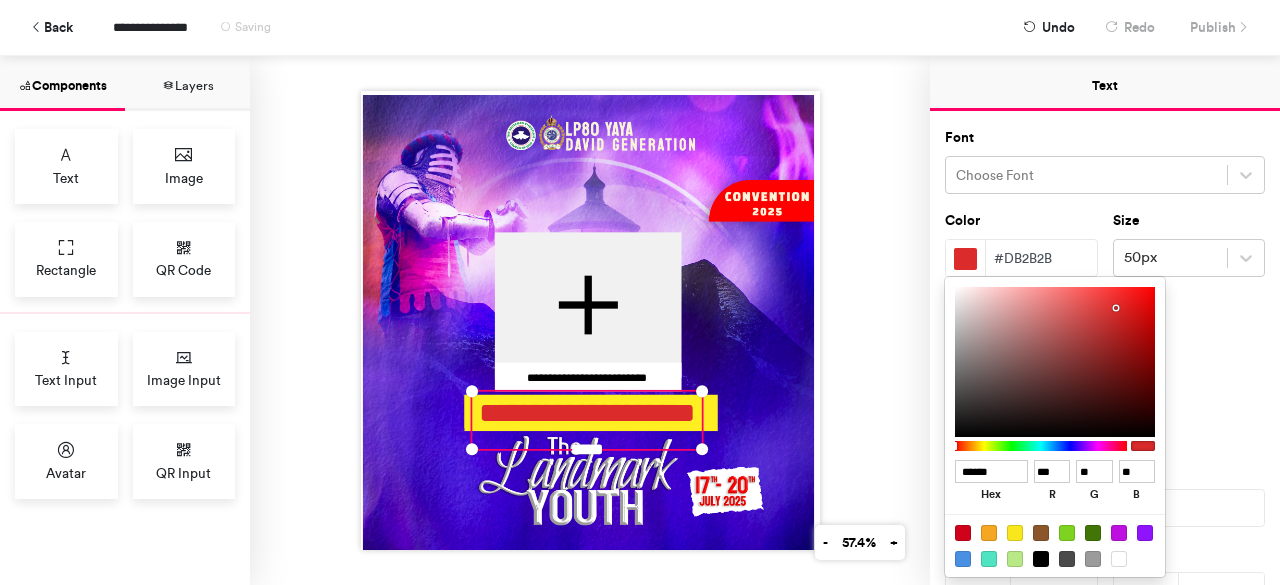 type on "******" 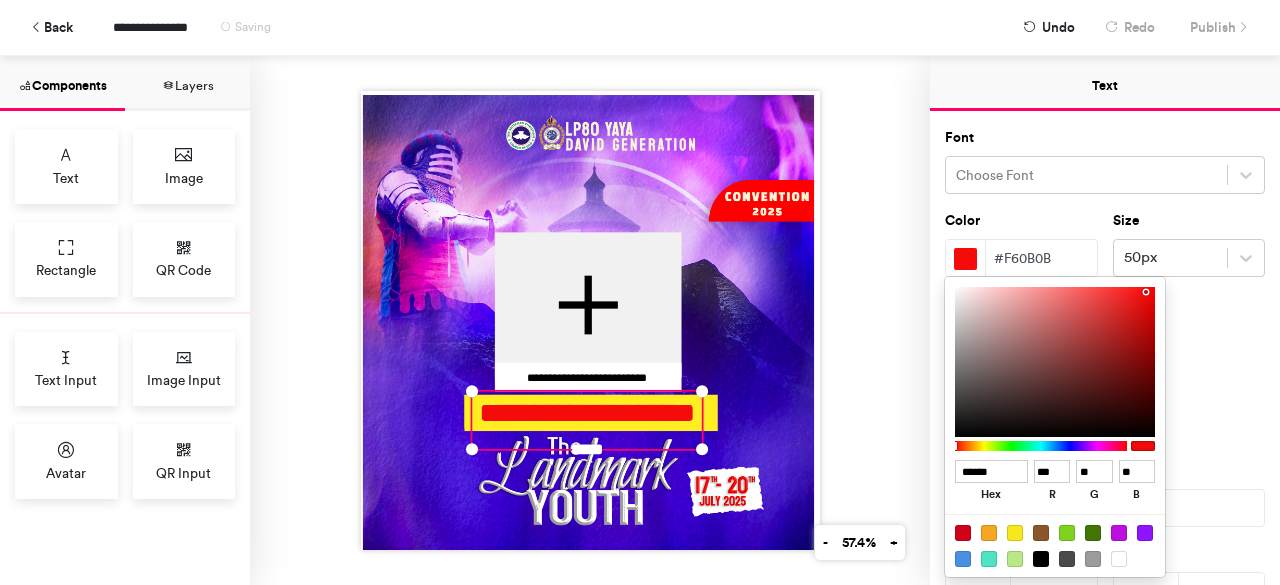 type on "******" 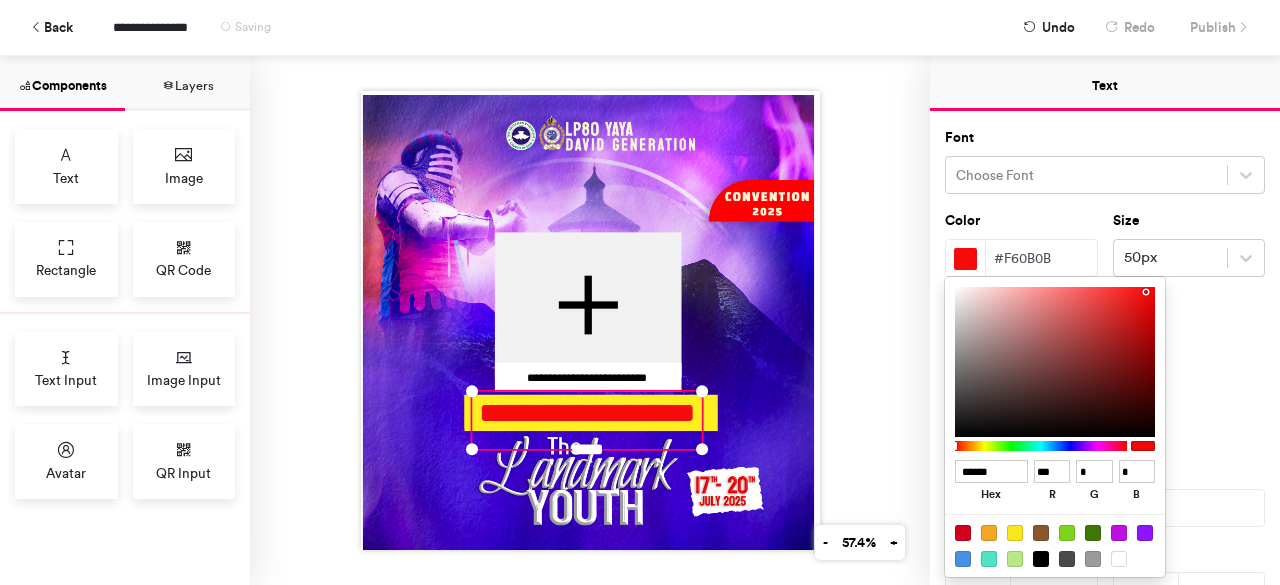 type on "******" 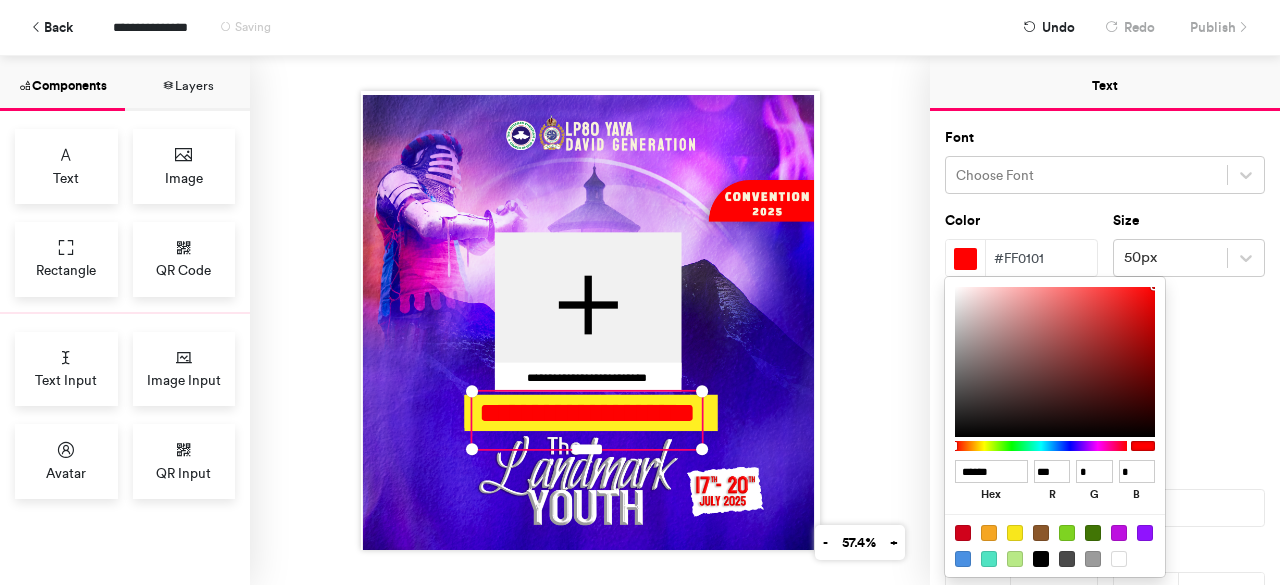 drag, startPoint x: 1066, startPoint y: 357, endPoint x: 1154, endPoint y: 281, distance: 116.275536 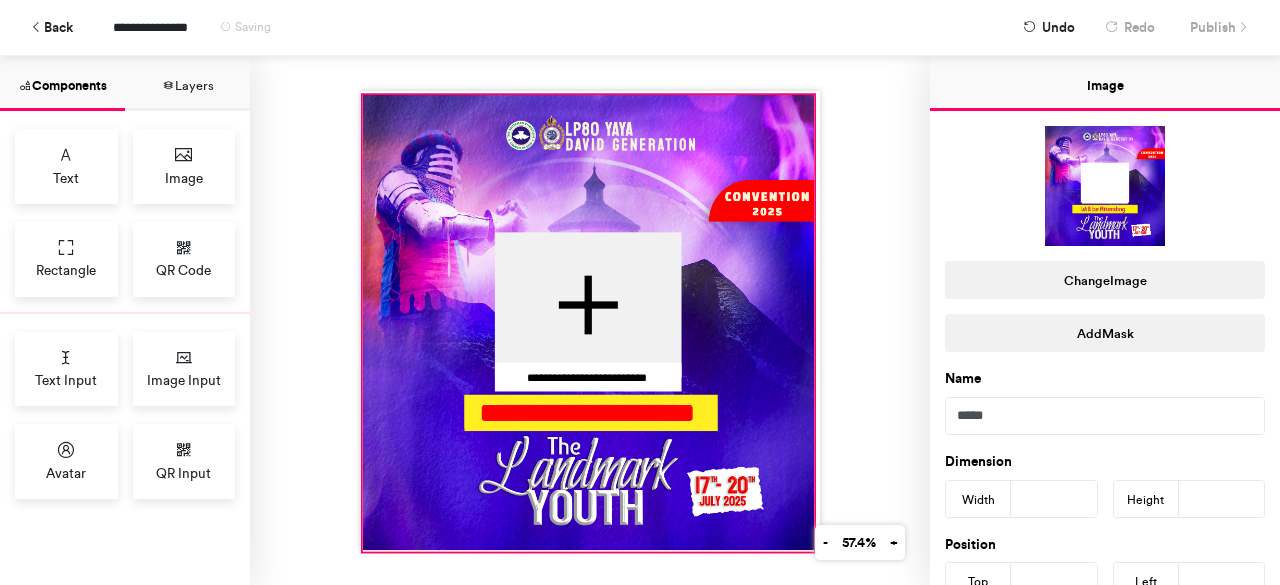click at bounding box center [588, 323] 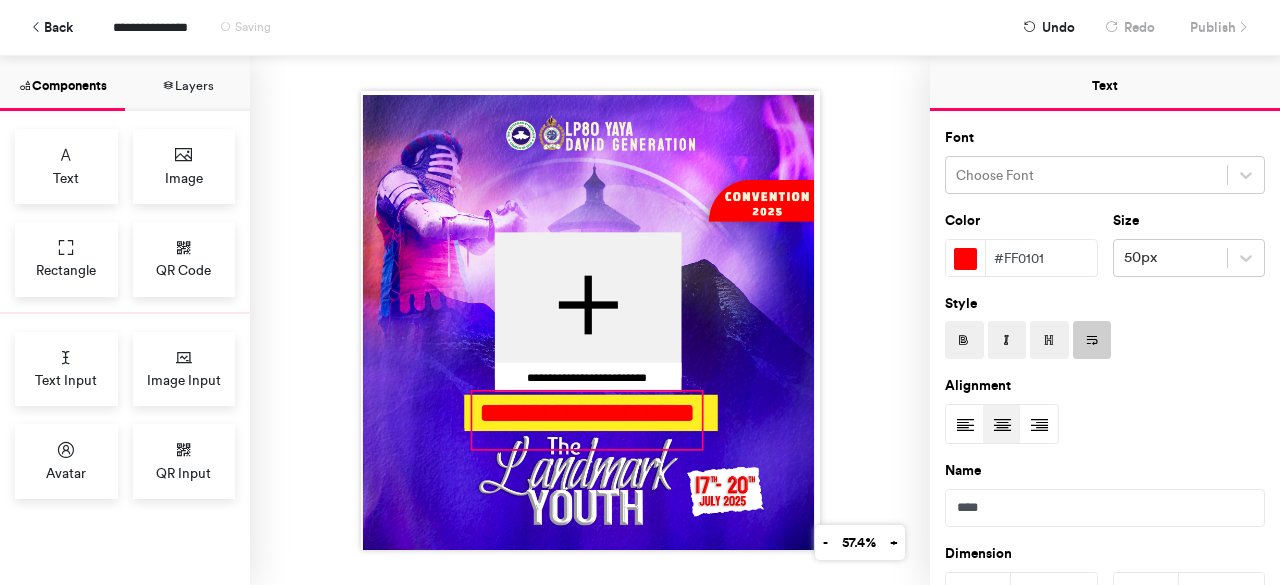 click on "**********" at bounding box center (587, 420) 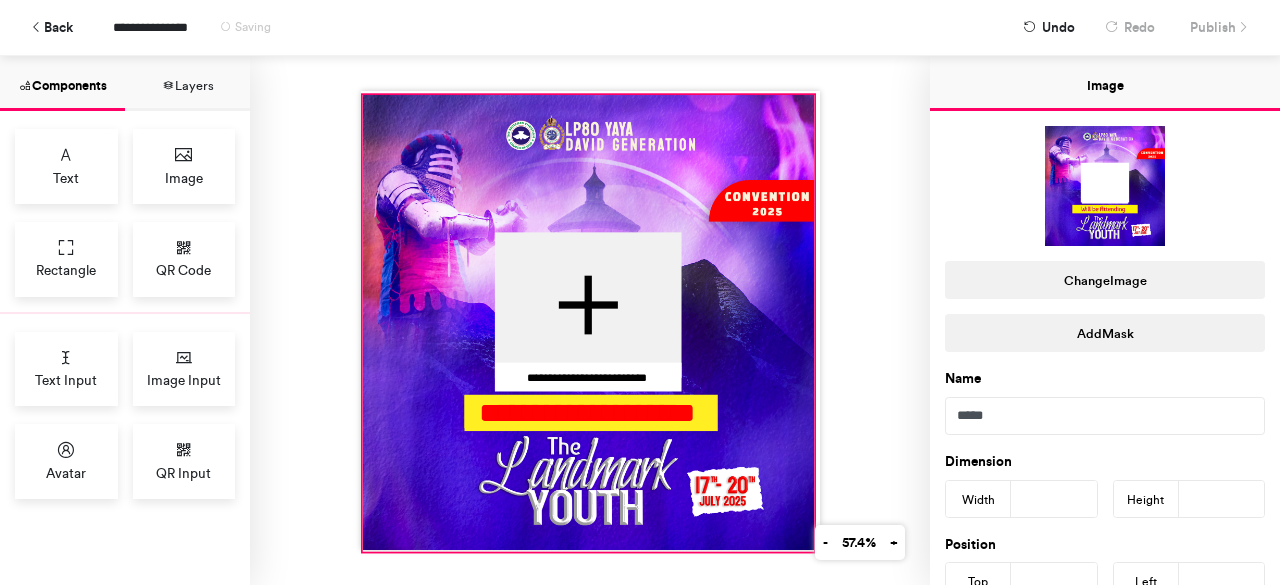 click at bounding box center [588, 323] 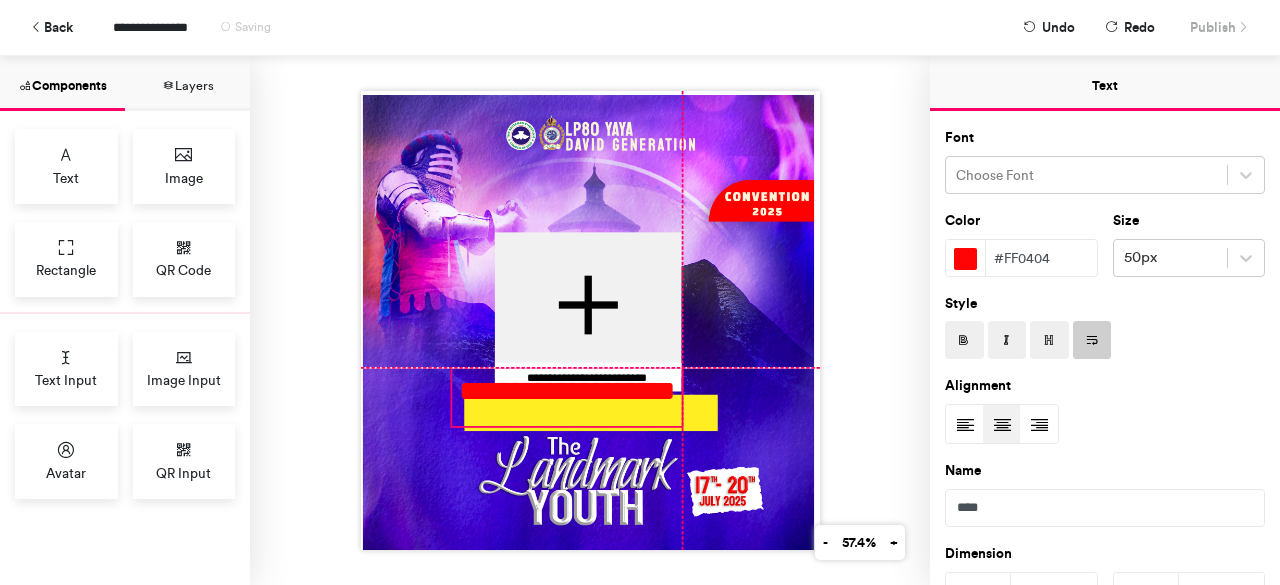 drag, startPoint x: 662, startPoint y: 419, endPoint x: 657, endPoint y: 408, distance: 12.083046 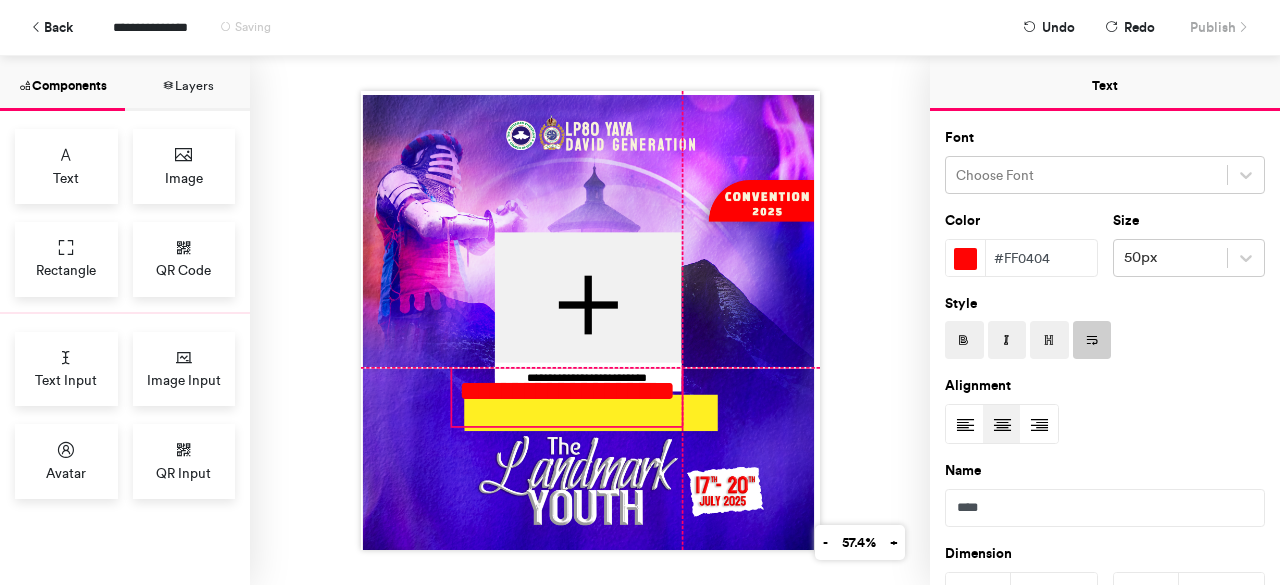 click on "**********" at bounding box center (567, 397) 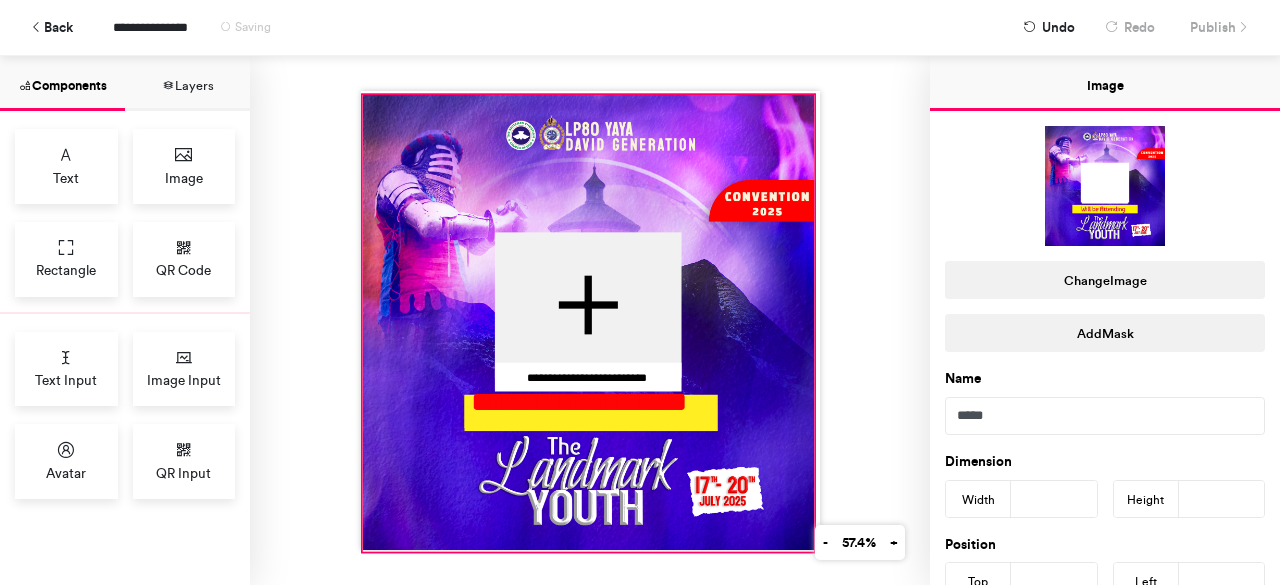 click at bounding box center [588, 323] 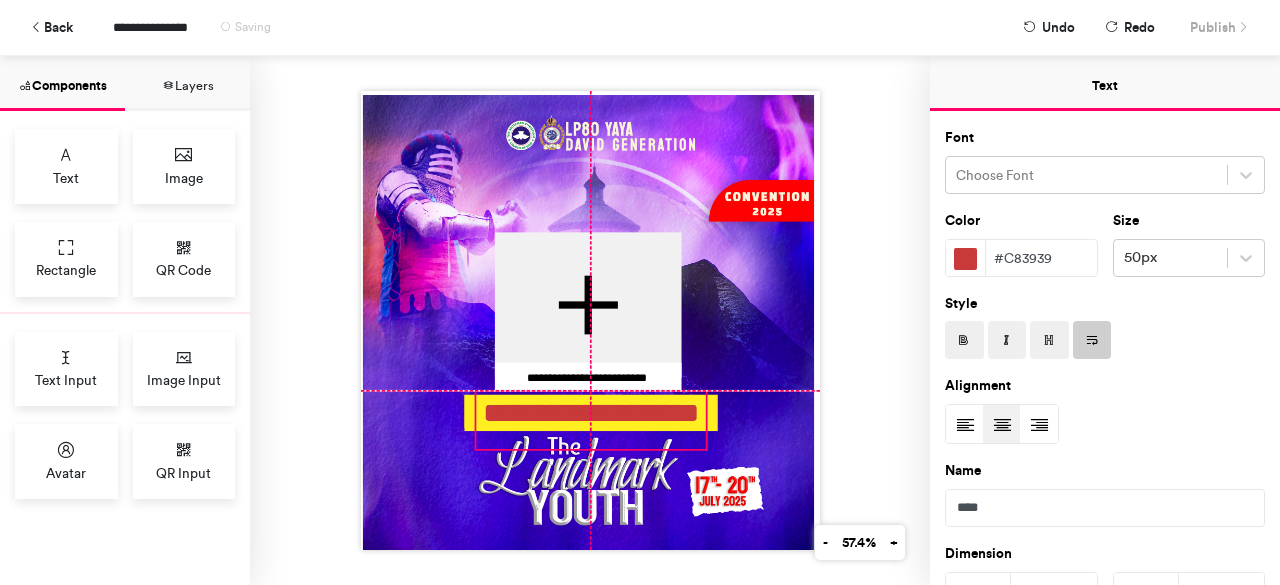 click on "**********" at bounding box center [590, 420] 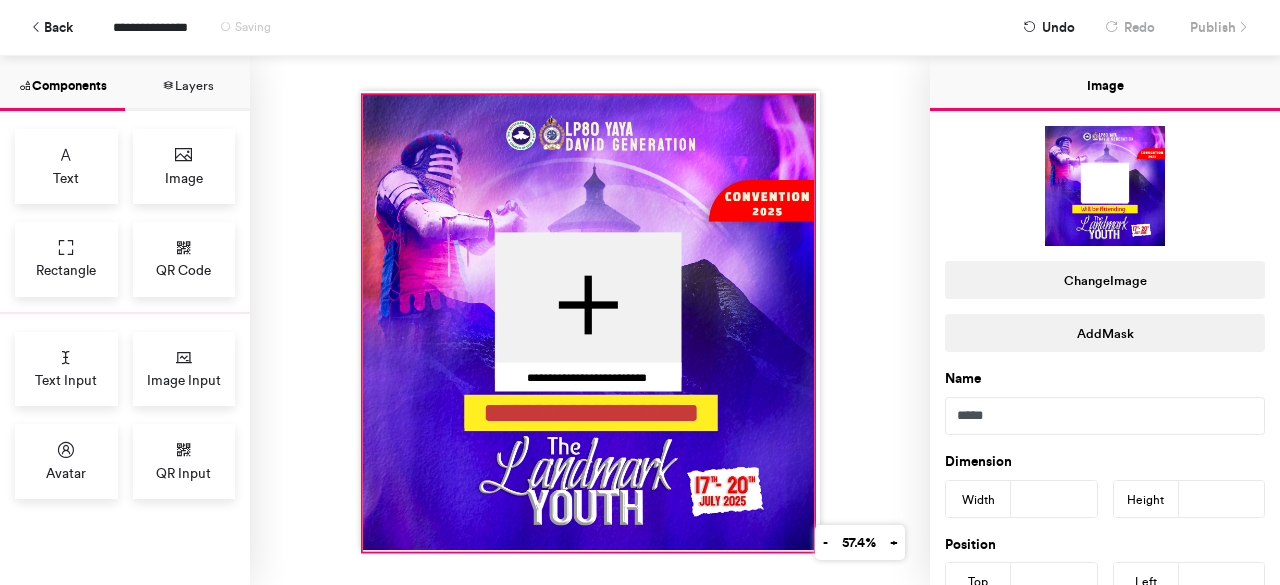click at bounding box center [588, 323] 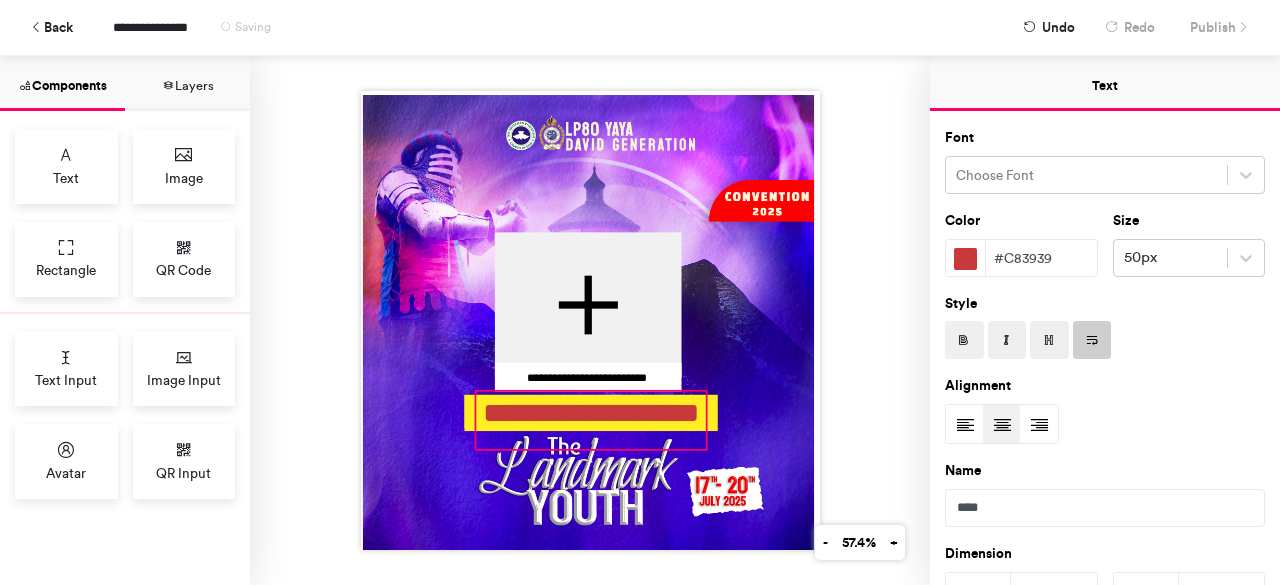 click on "**********" at bounding box center (590, 420) 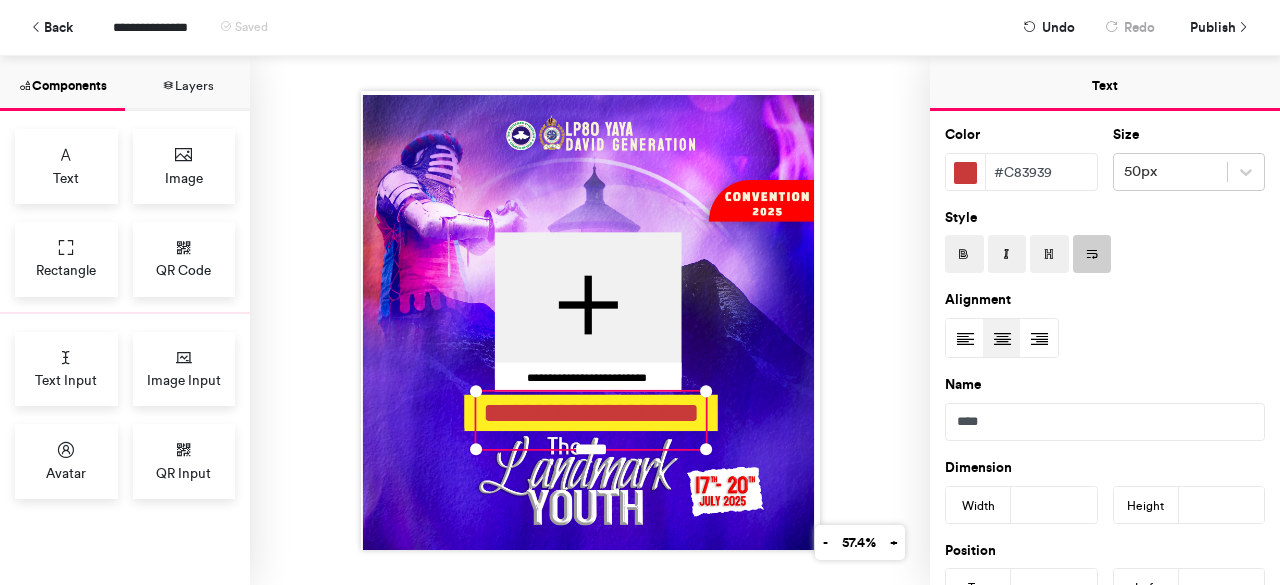 scroll, scrollTop: 0, scrollLeft: 0, axis: both 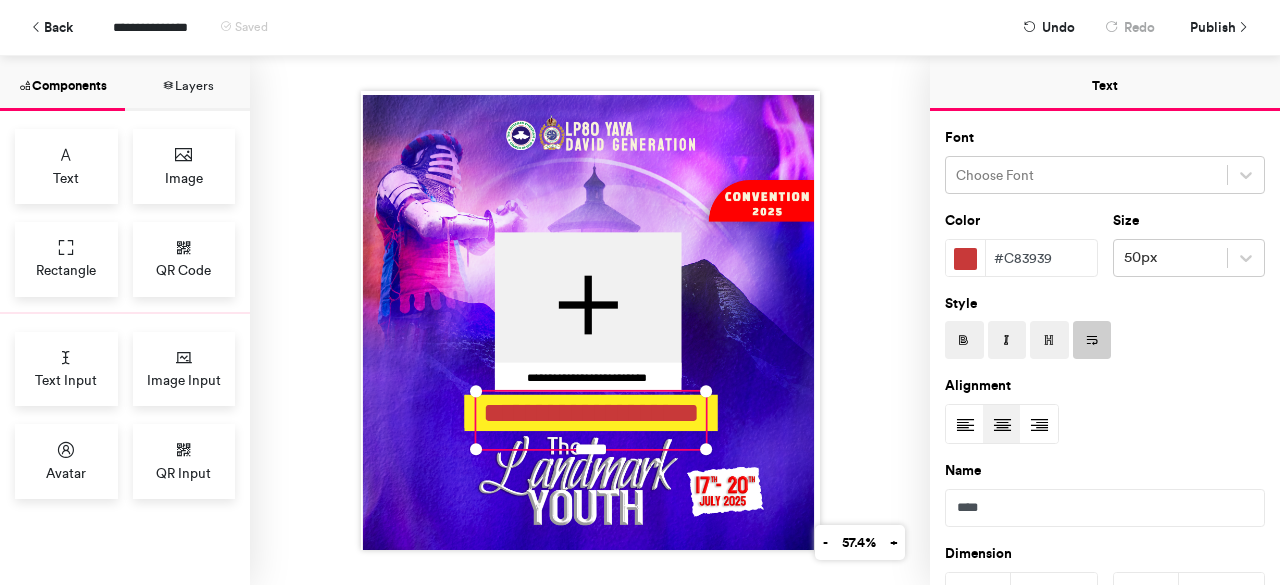 click at bounding box center [965, 259] 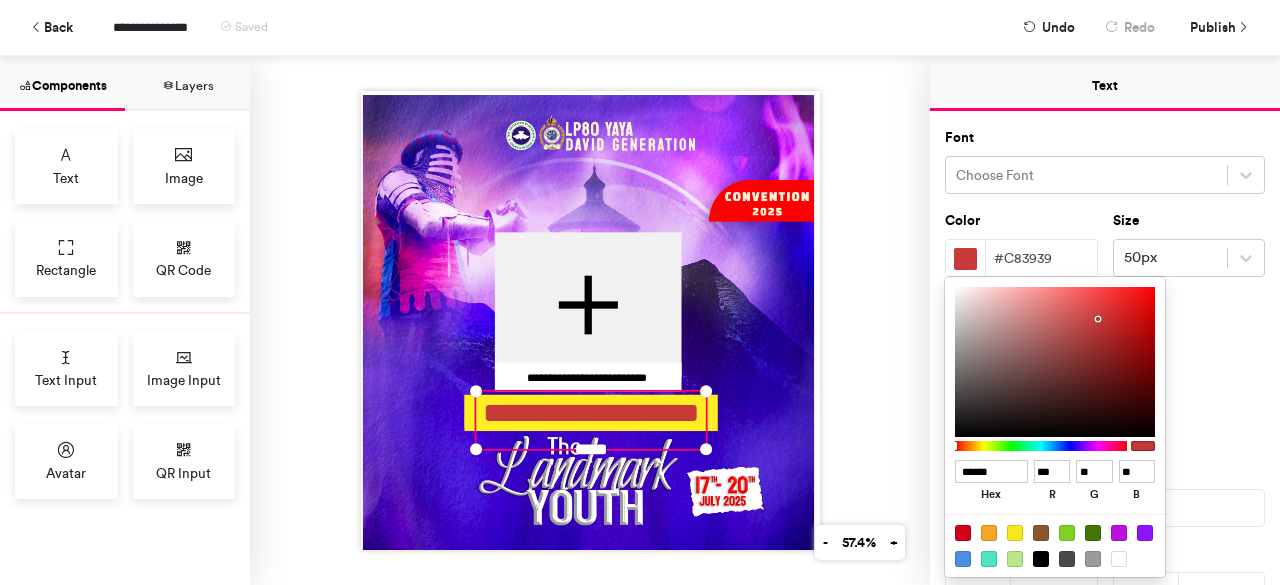 type on "******" 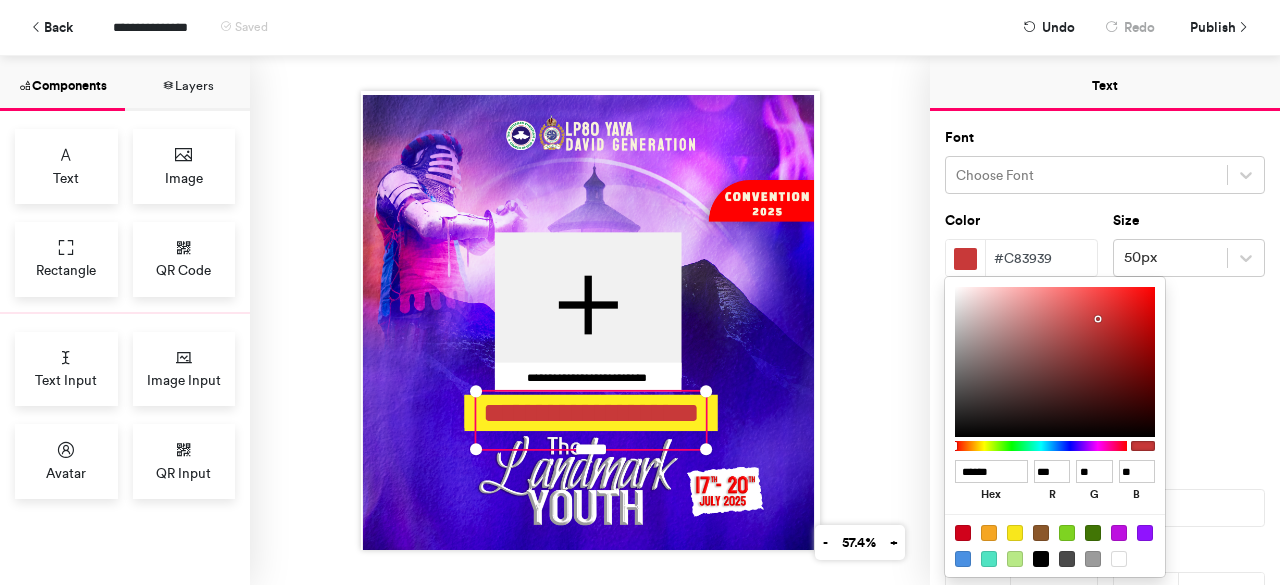 type on "***" 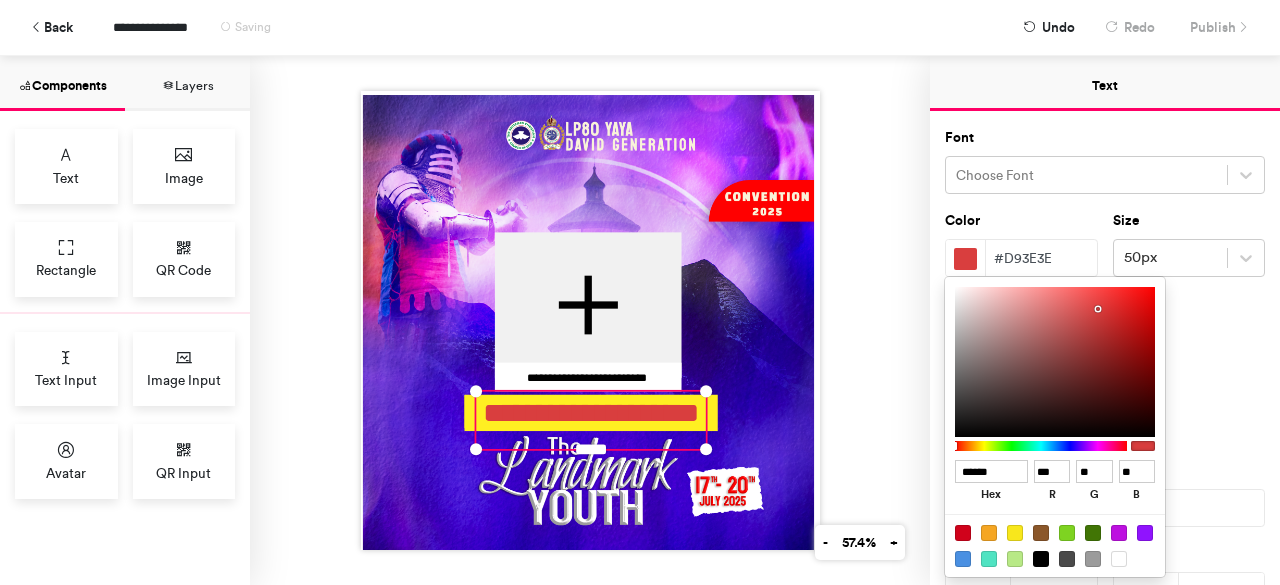type on "******" 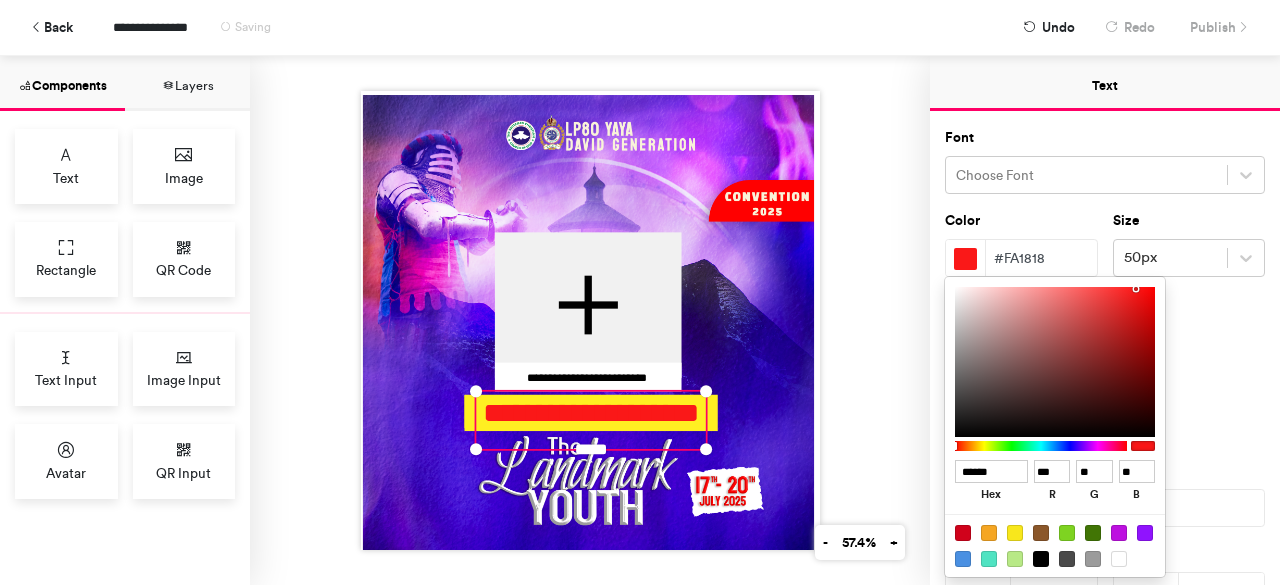 type on "******" 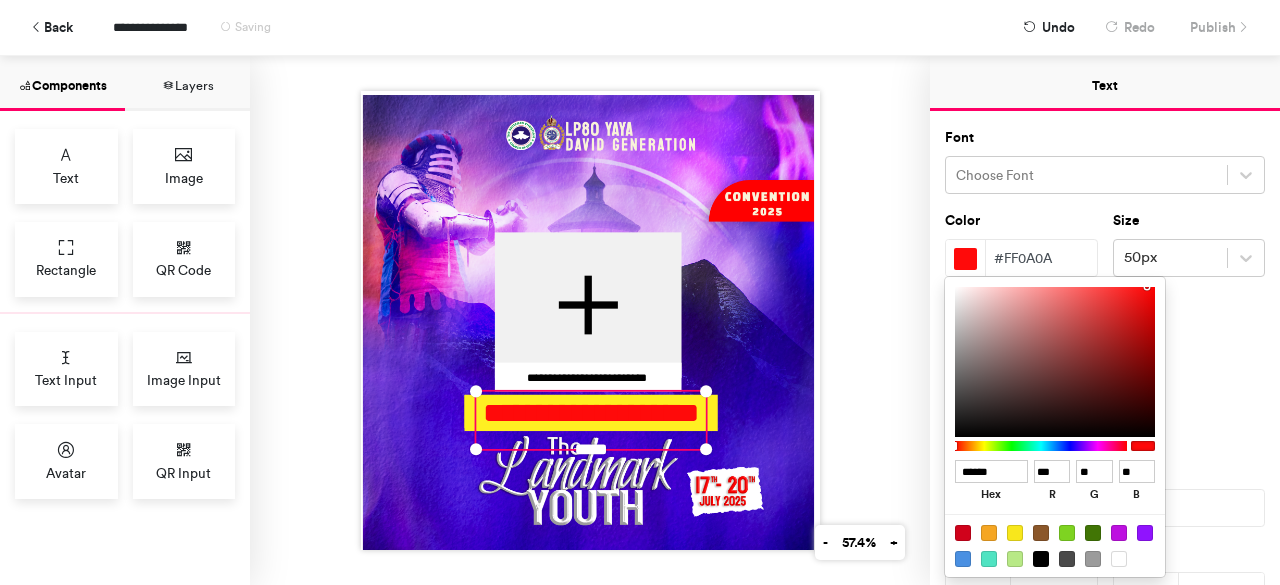 type on "******" 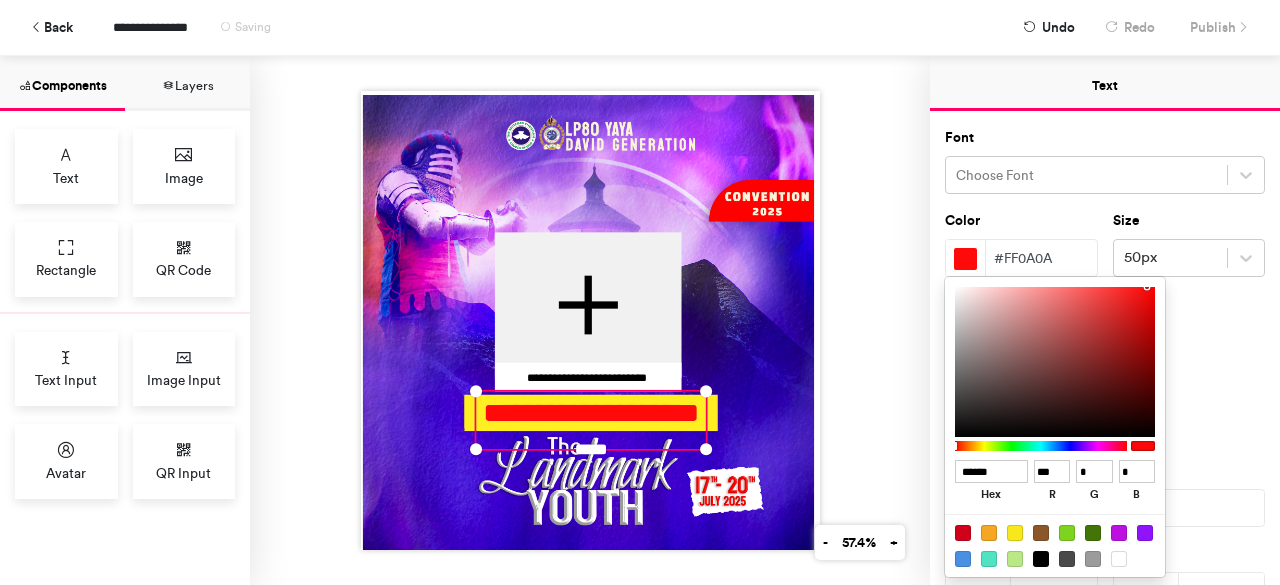 drag, startPoint x: 1098, startPoint y: 307, endPoint x: 1148, endPoint y: 285, distance: 54.626 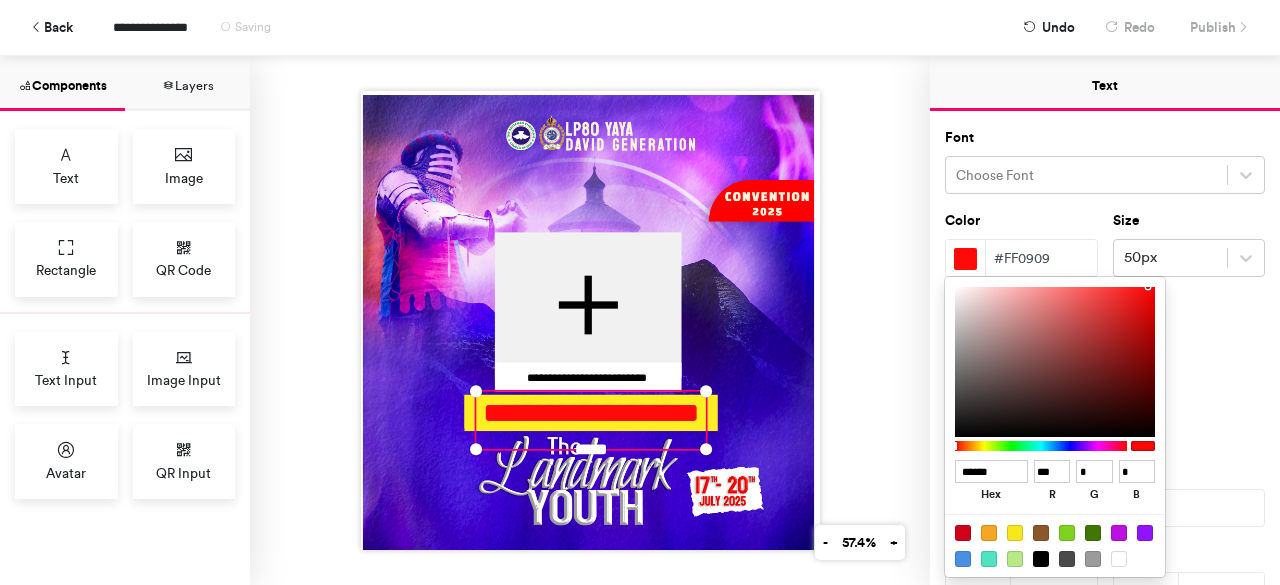 click at bounding box center [640, 292] 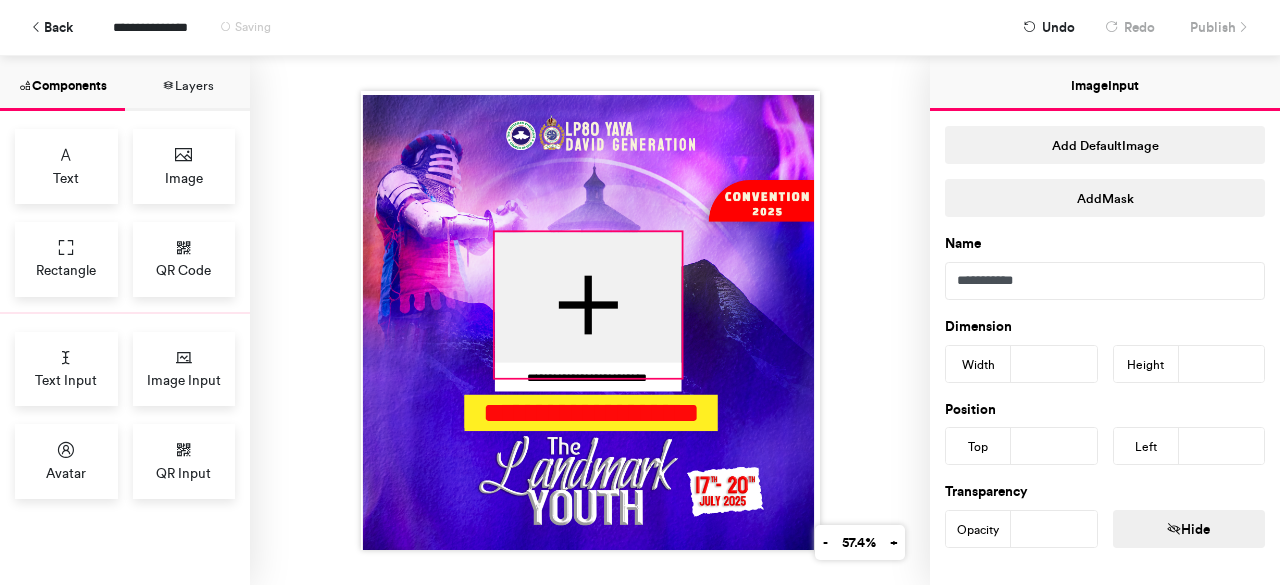 click at bounding box center [587, 305] 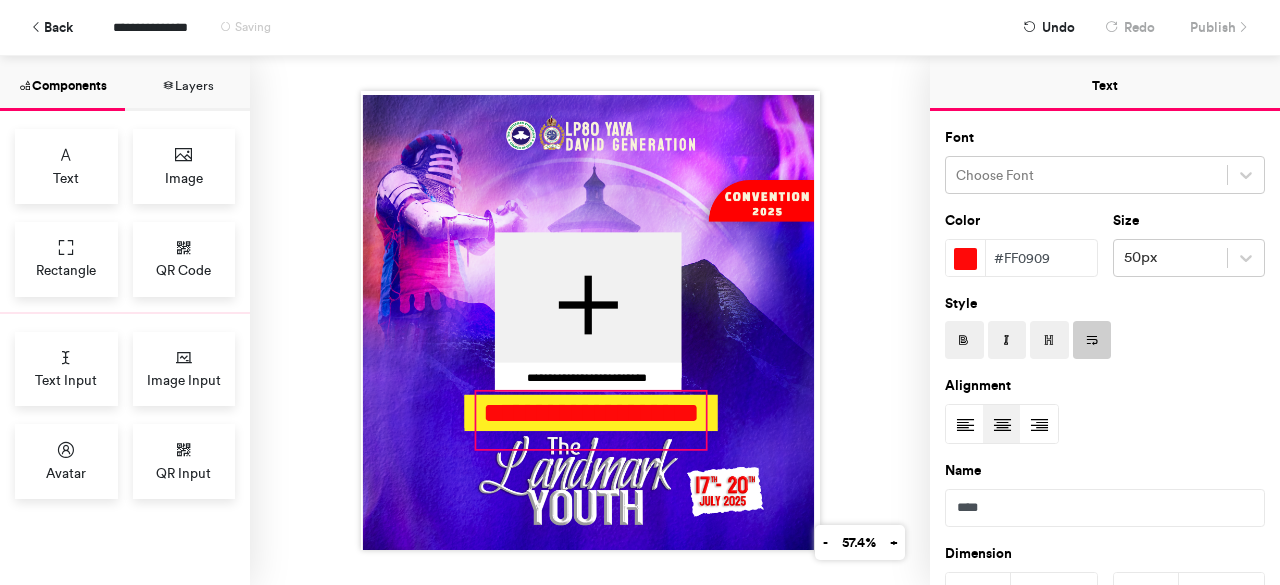 click on "**********" at bounding box center [590, 420] 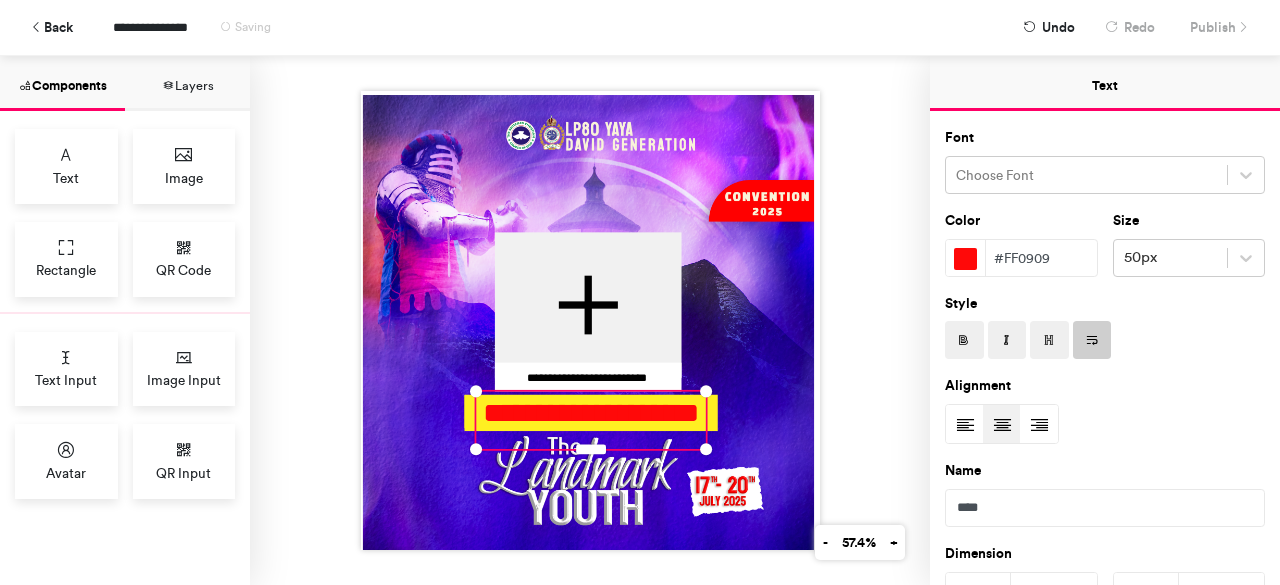 click on "**********" at bounding box center [590, 420] 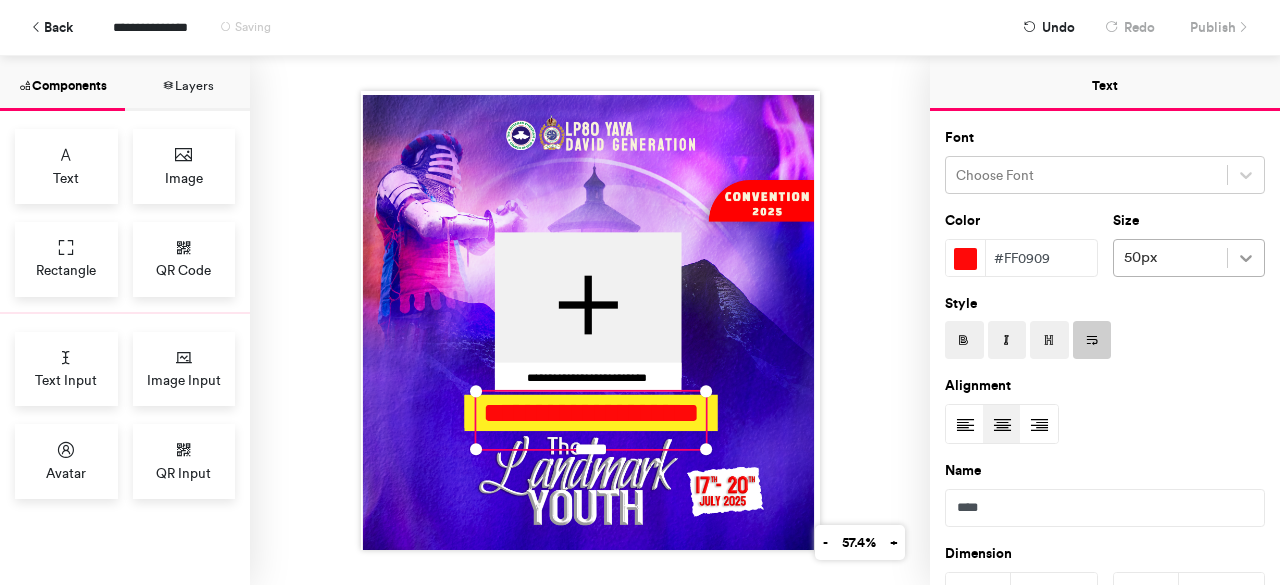 click 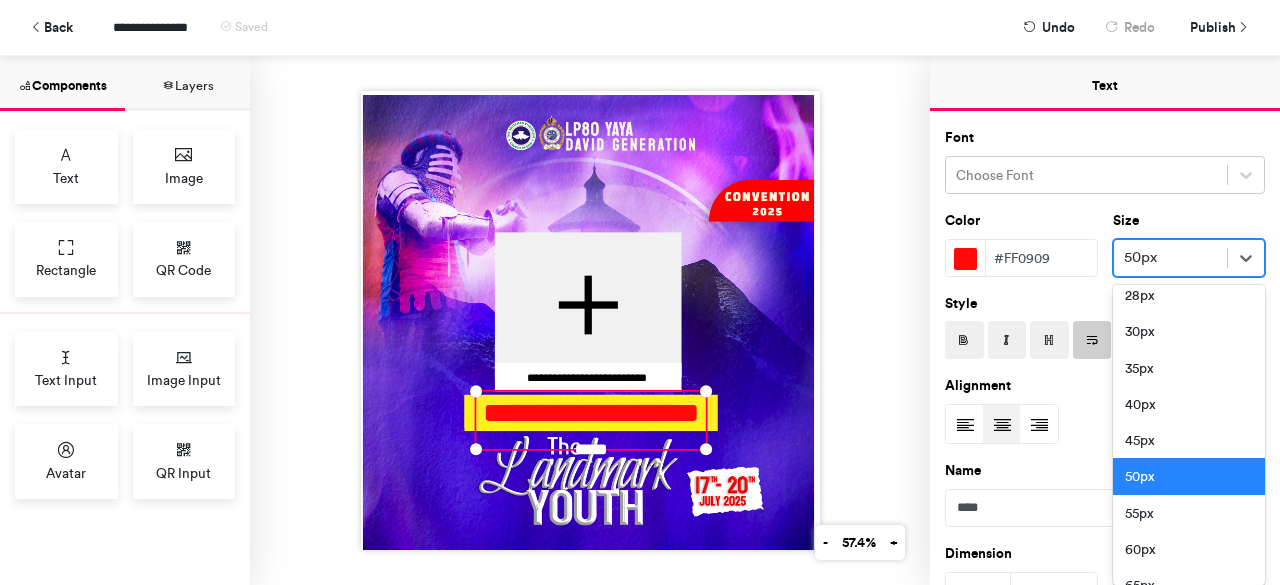 scroll, scrollTop: 380, scrollLeft: 0, axis: vertical 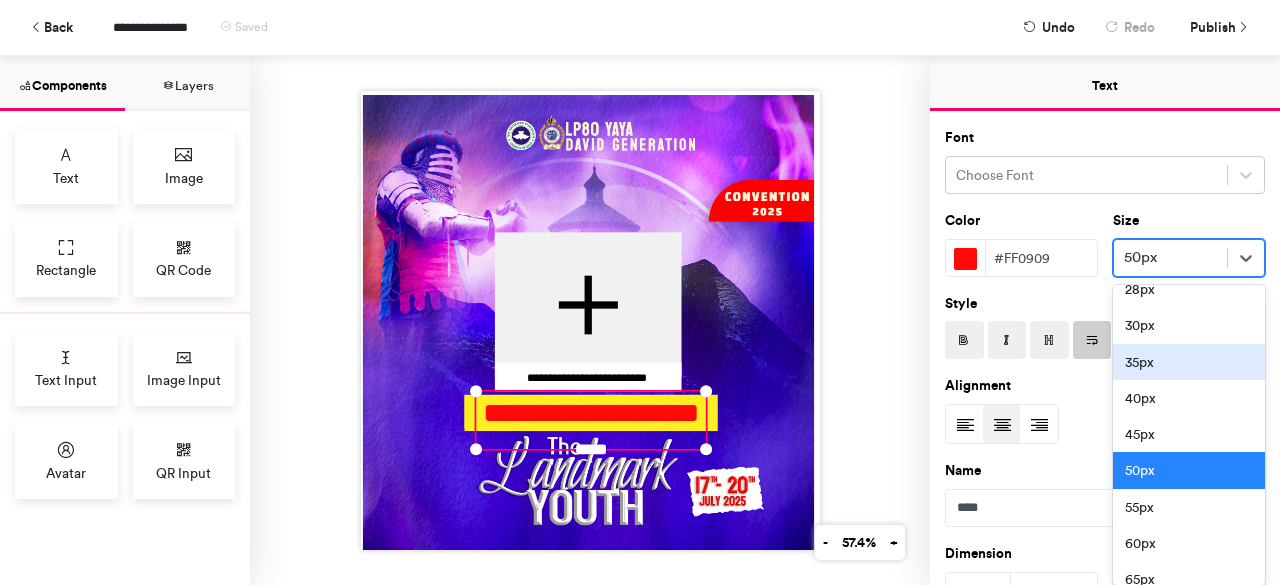 click on "35px" at bounding box center (1189, 362) 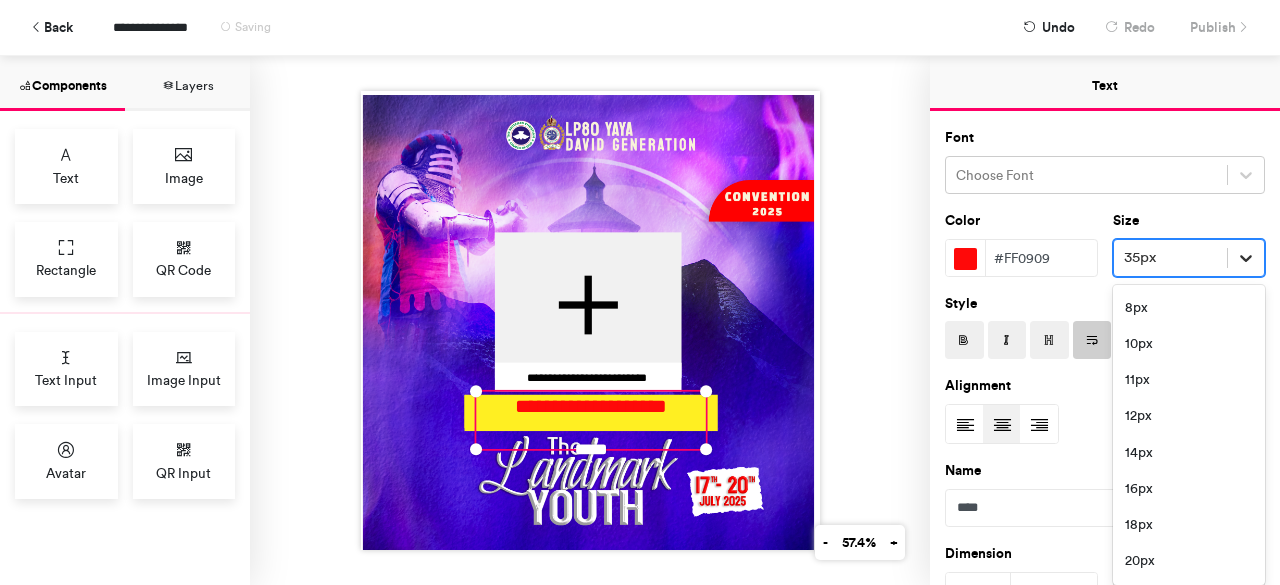 click 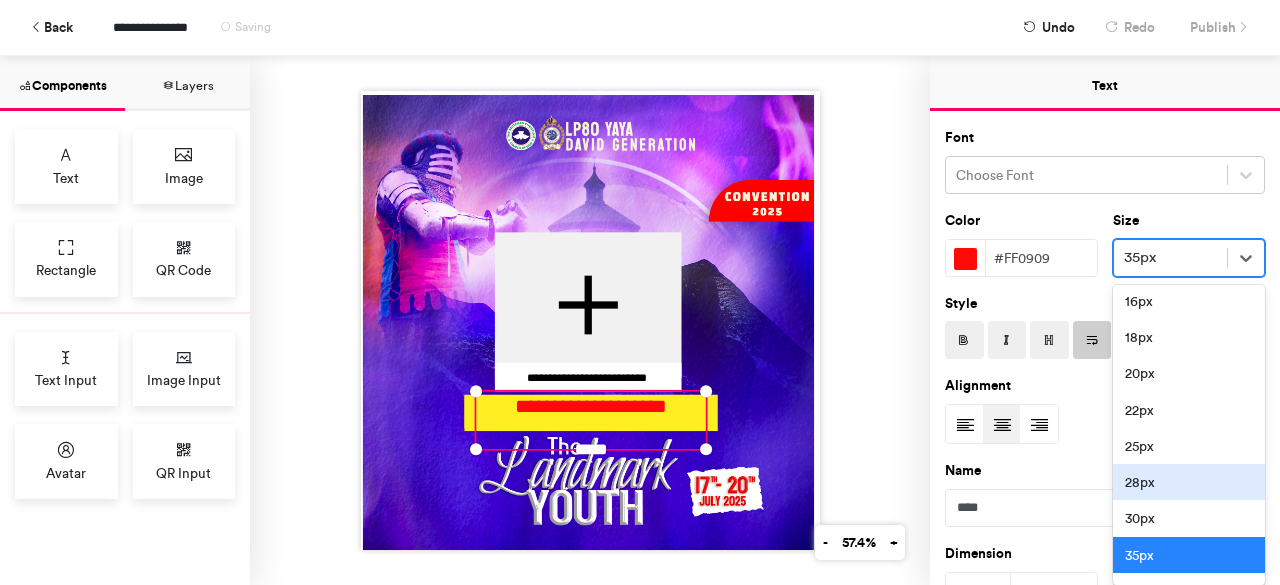scroll, scrollTop: 274, scrollLeft: 0, axis: vertical 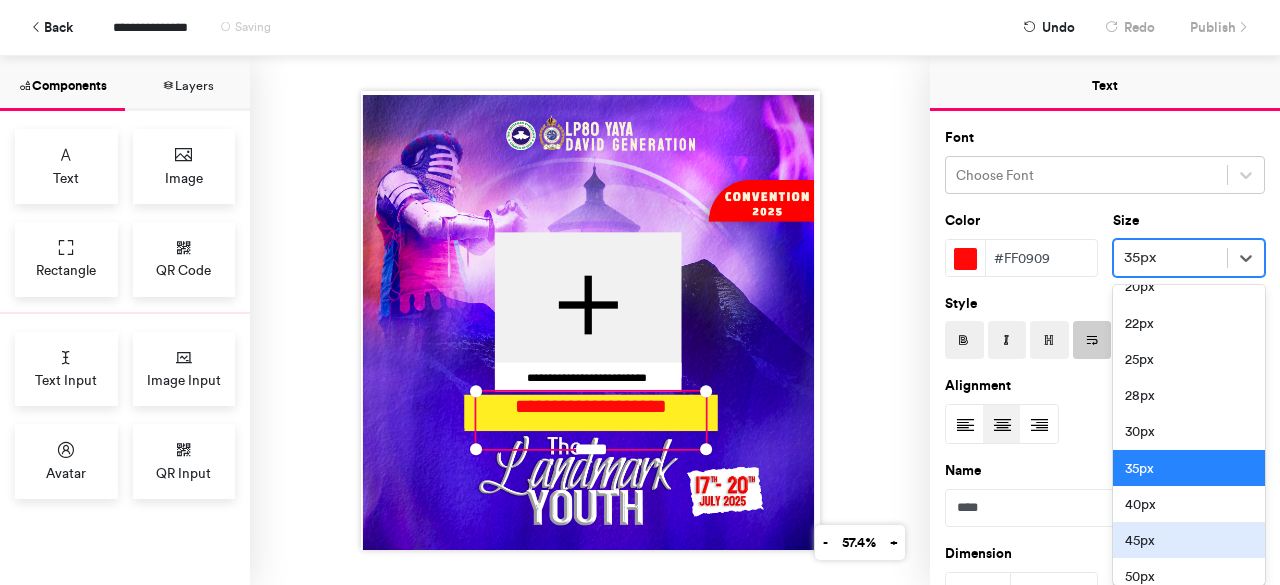 click on "45px" at bounding box center (1189, 540) 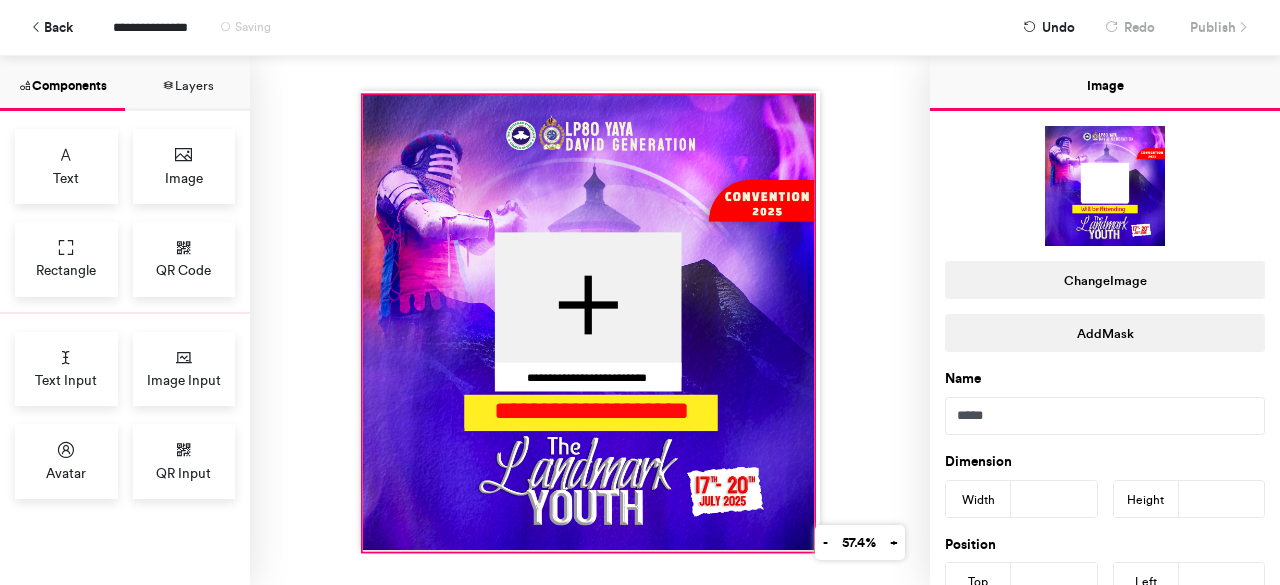 click at bounding box center (588, 323) 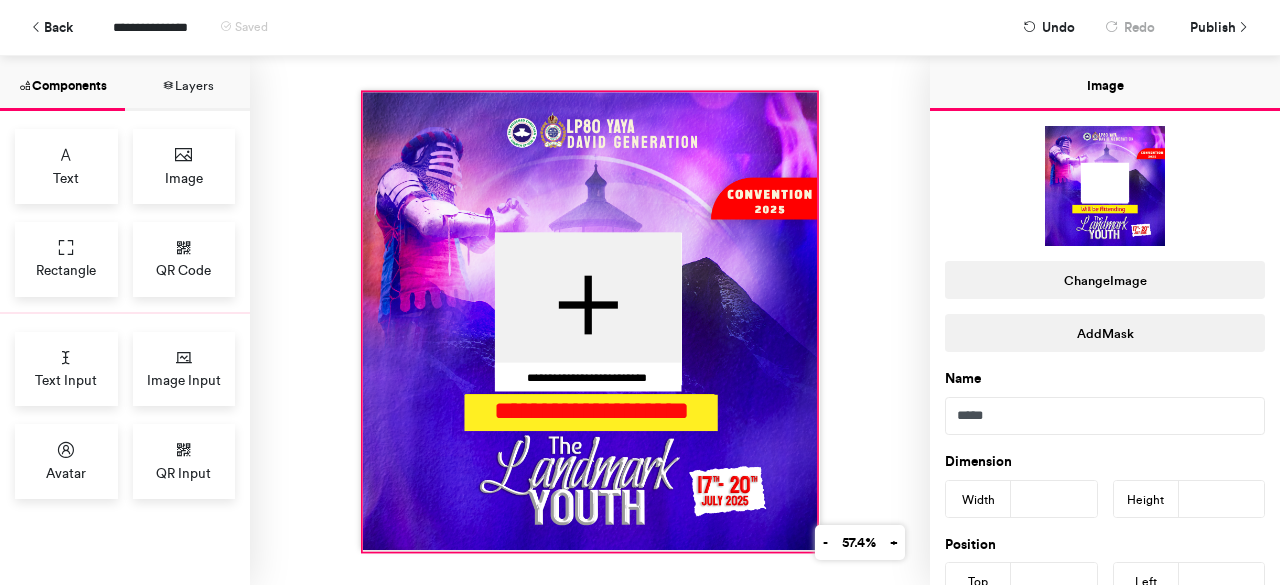 click on "**********" at bounding box center [590, 320] 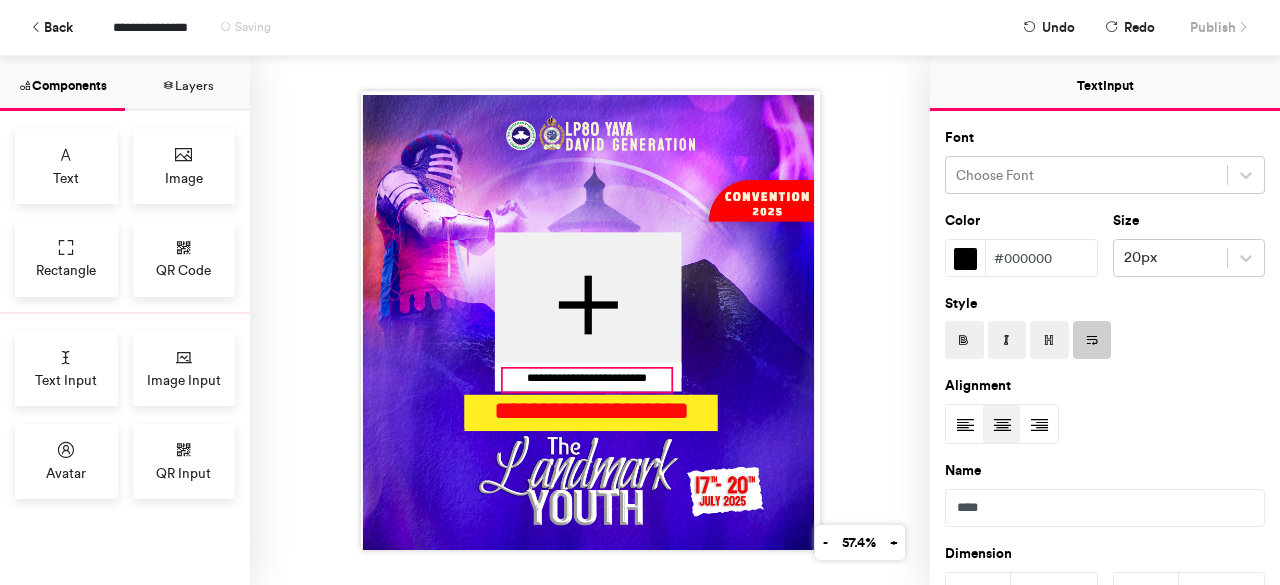 click on "**********" at bounding box center (586, 380) 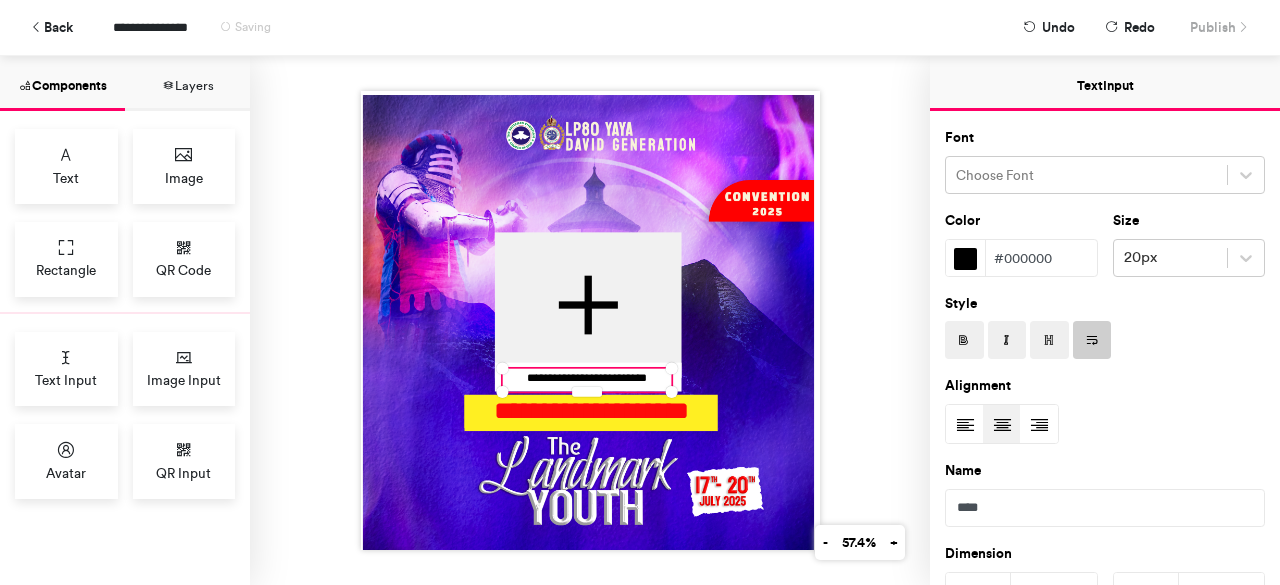 click on "**********" at bounding box center [586, 380] 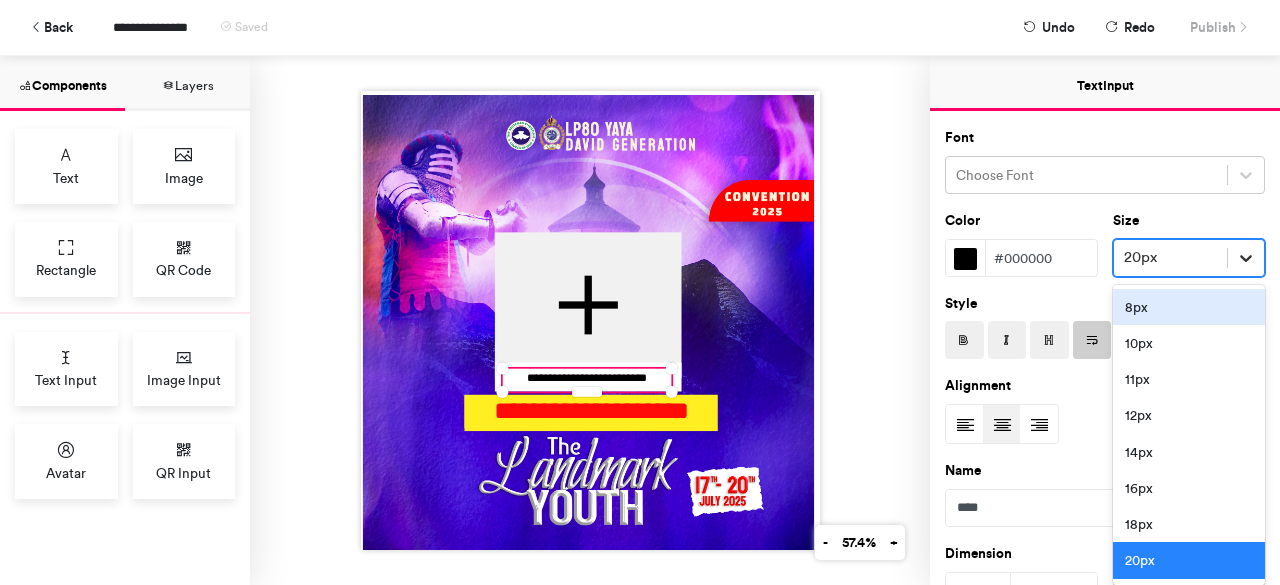 click 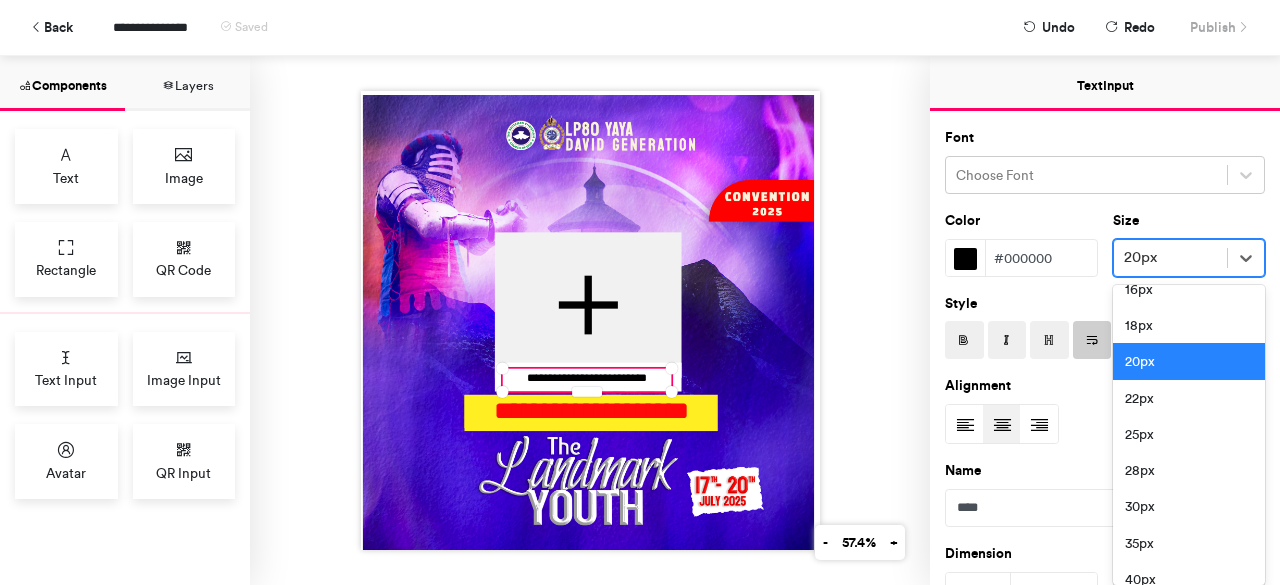 scroll, scrollTop: 200, scrollLeft: 0, axis: vertical 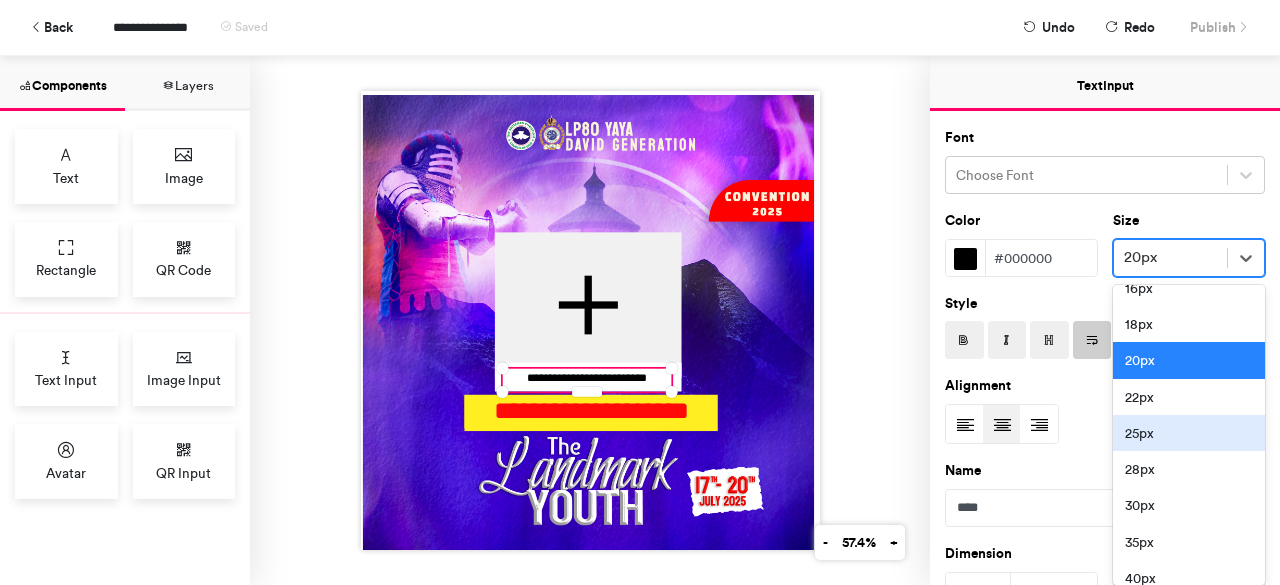 click on "25px" at bounding box center (1189, 433) 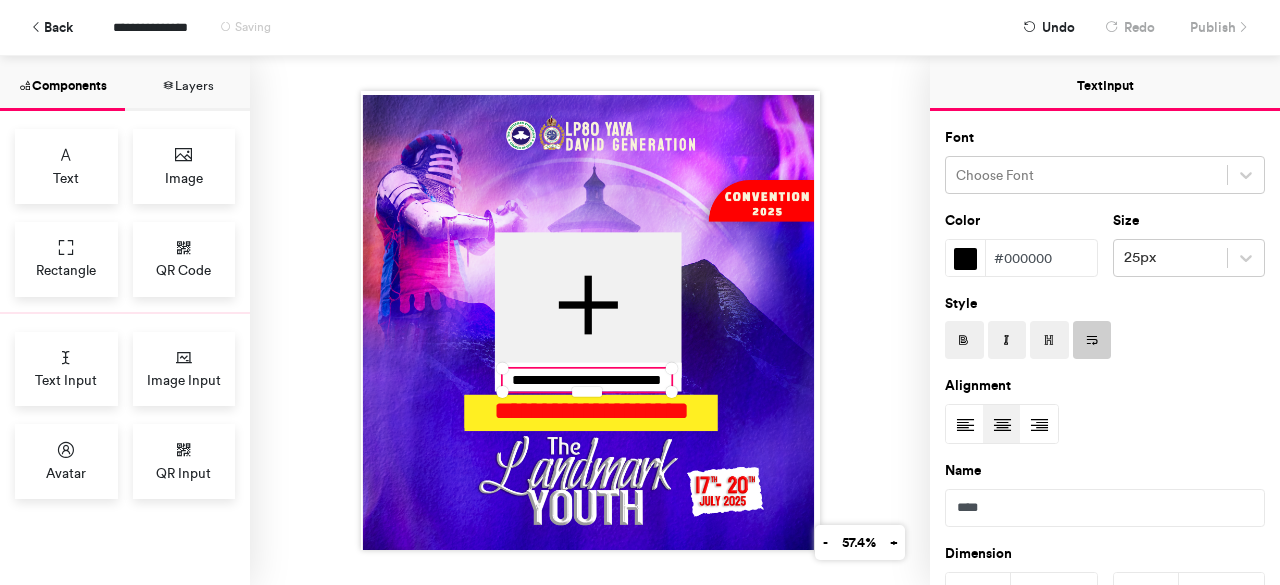 click on "**********" at bounding box center [590, 320] 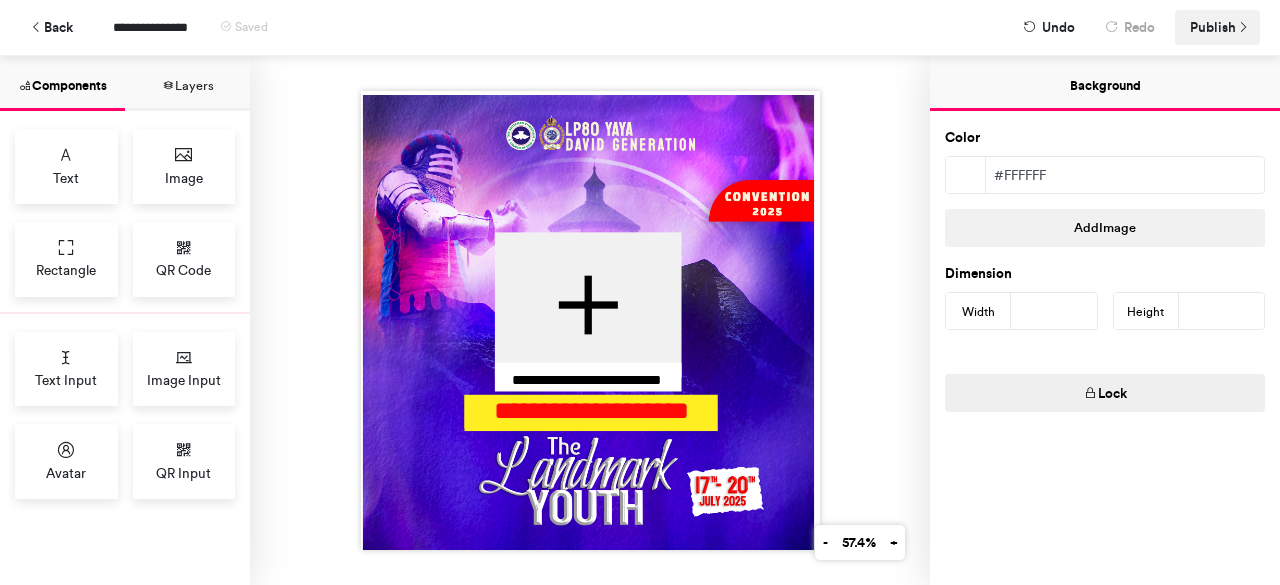 click on "Publish" at bounding box center [1213, 27] 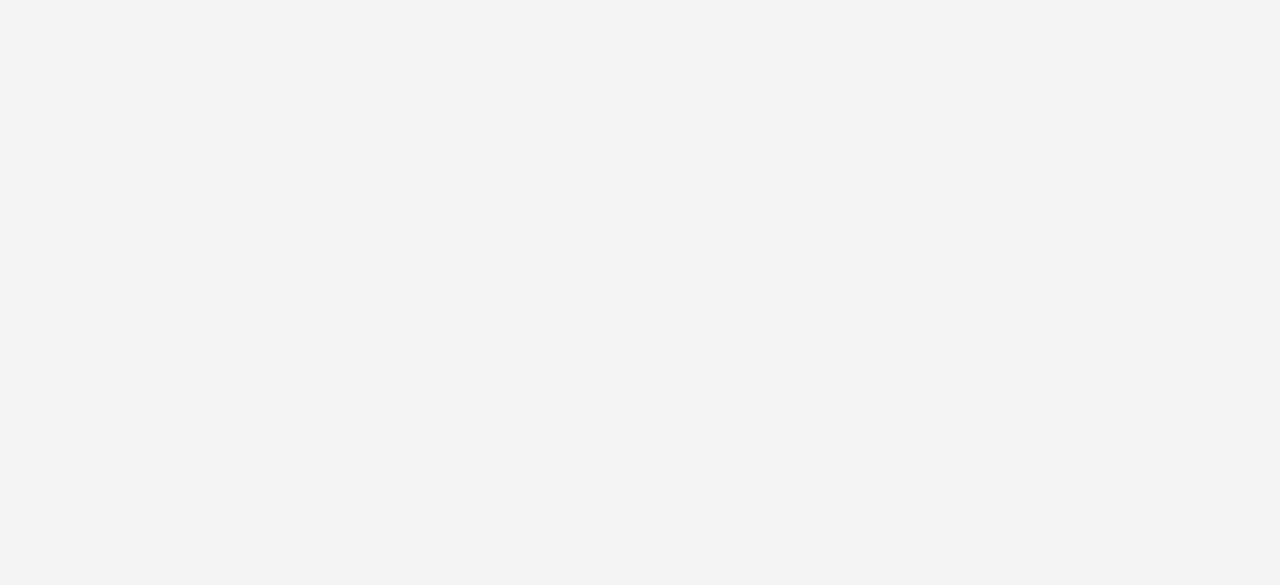 scroll, scrollTop: 0, scrollLeft: 0, axis: both 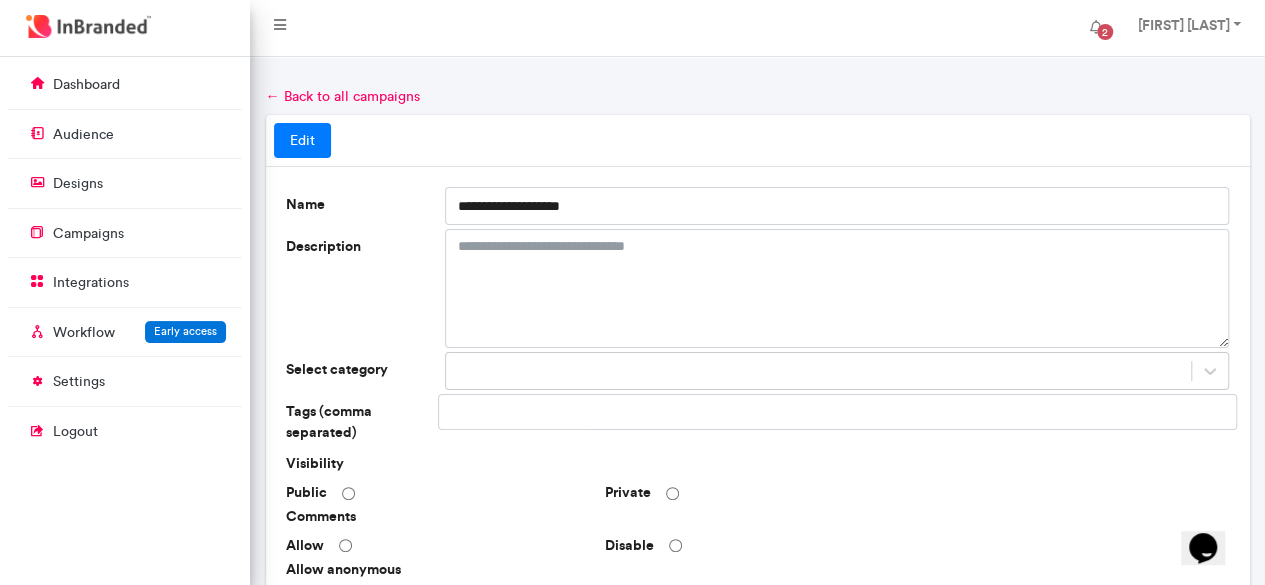 click at bounding box center [517, 412] 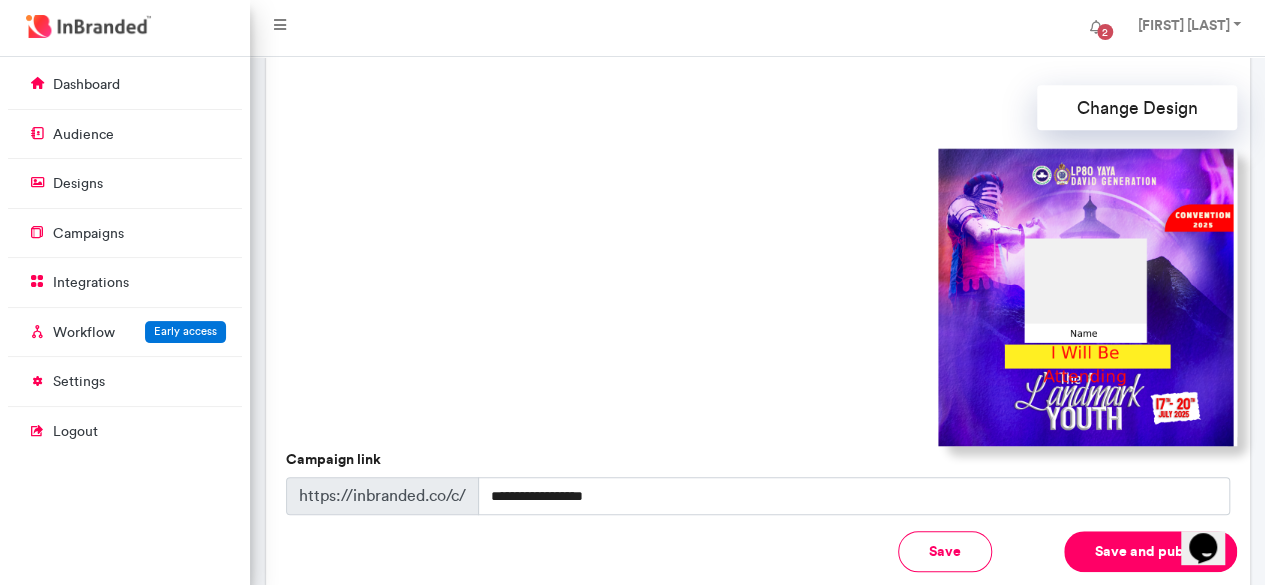 scroll, scrollTop: 625, scrollLeft: 0, axis: vertical 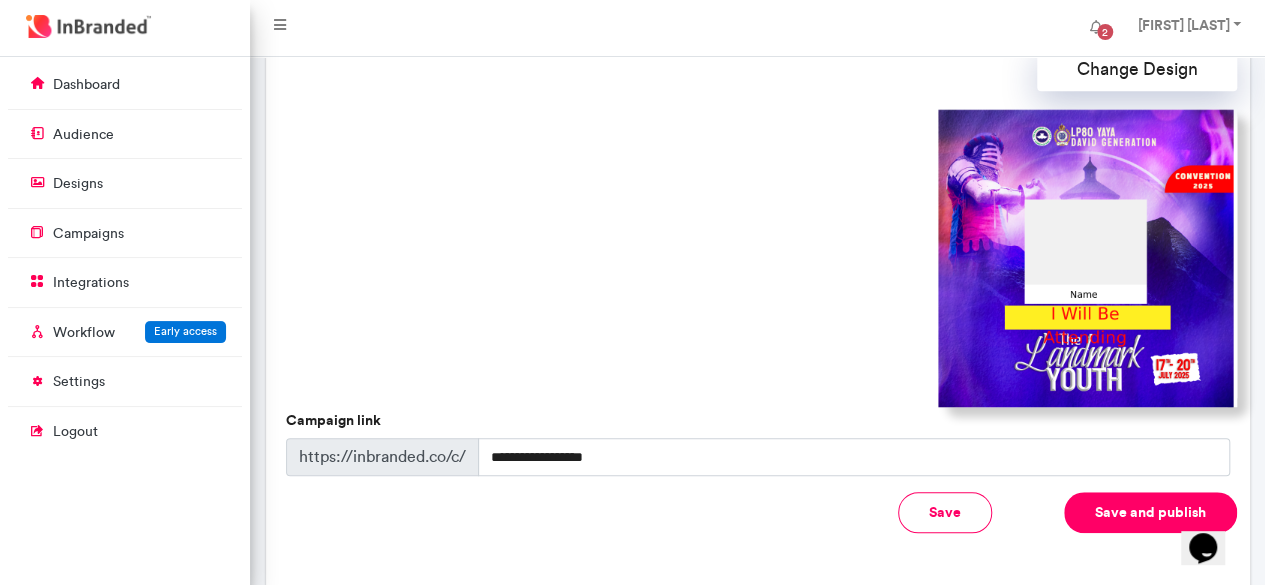 click at bounding box center [1087, 257] 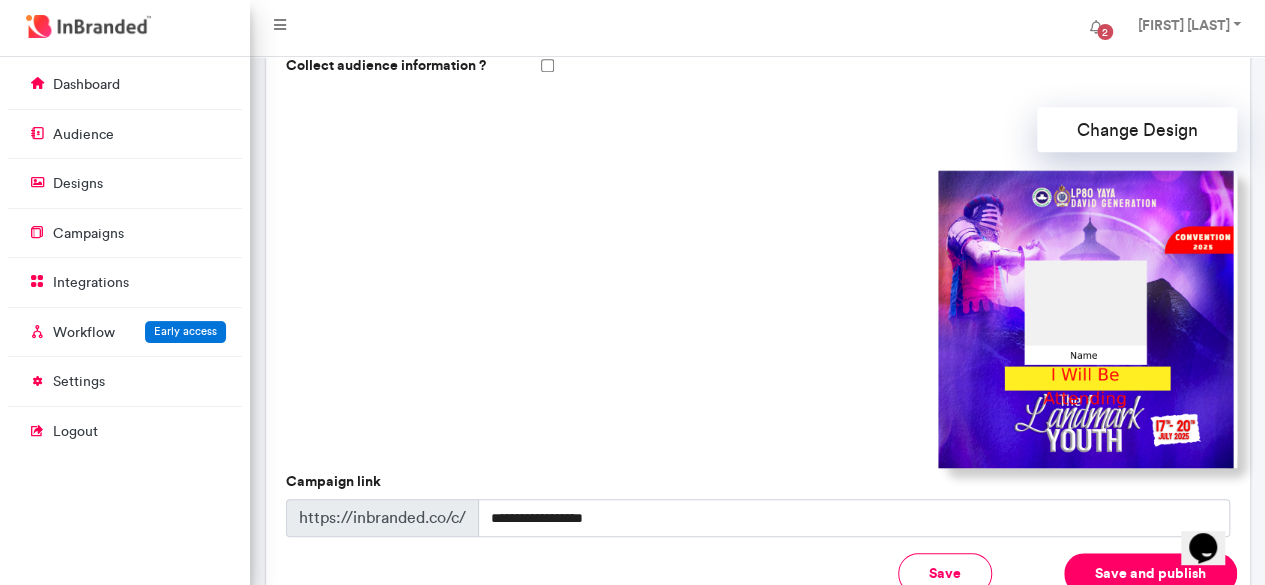 scroll, scrollTop: 563, scrollLeft: 0, axis: vertical 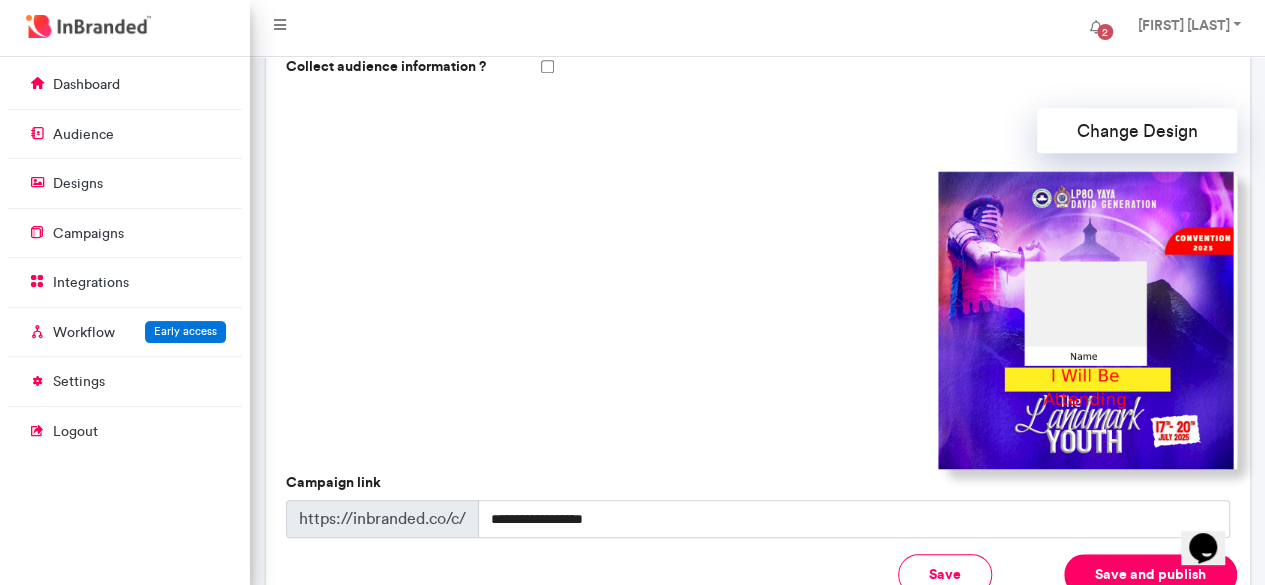 click on "Save and publish" at bounding box center (1150, 574) 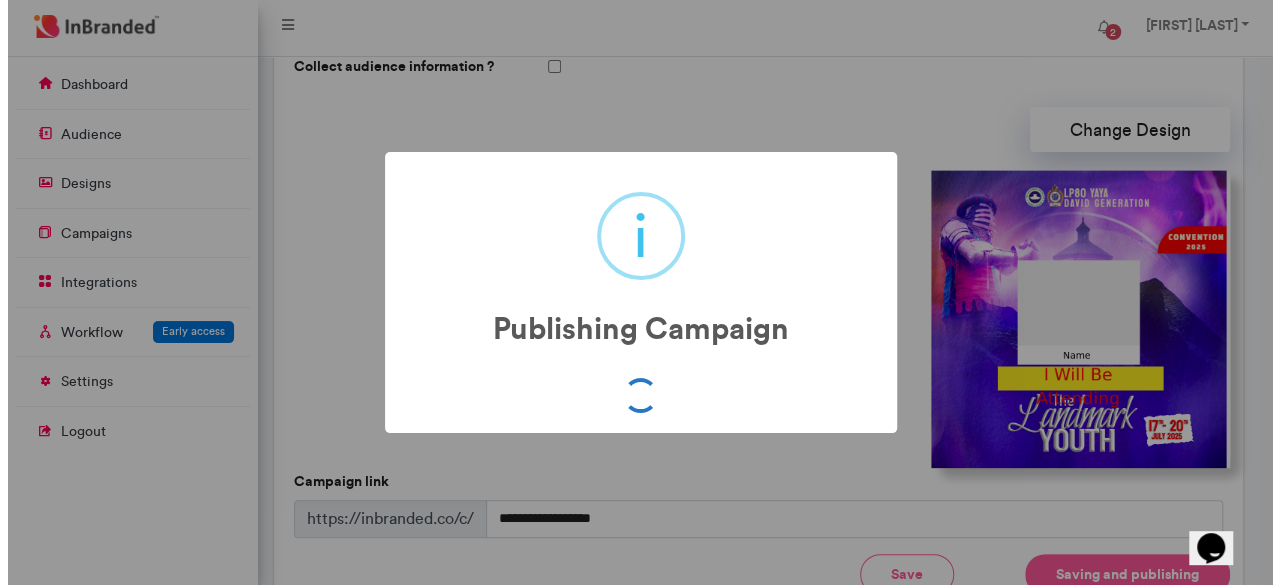 scroll, scrollTop: 564, scrollLeft: 0, axis: vertical 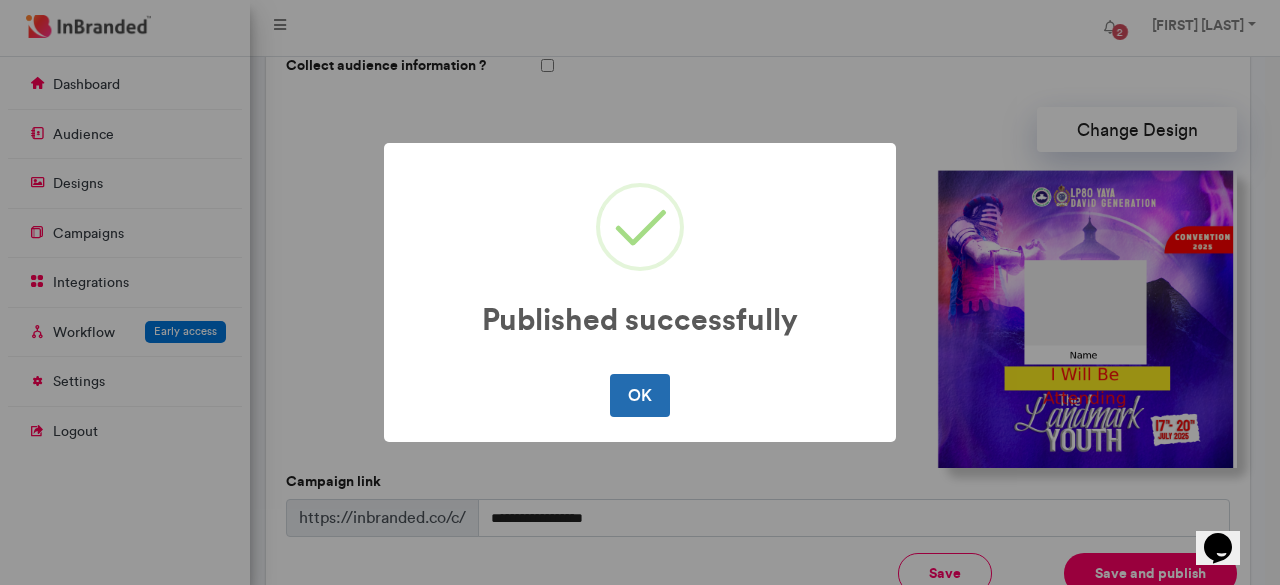 click on "OK" at bounding box center (639, 395) 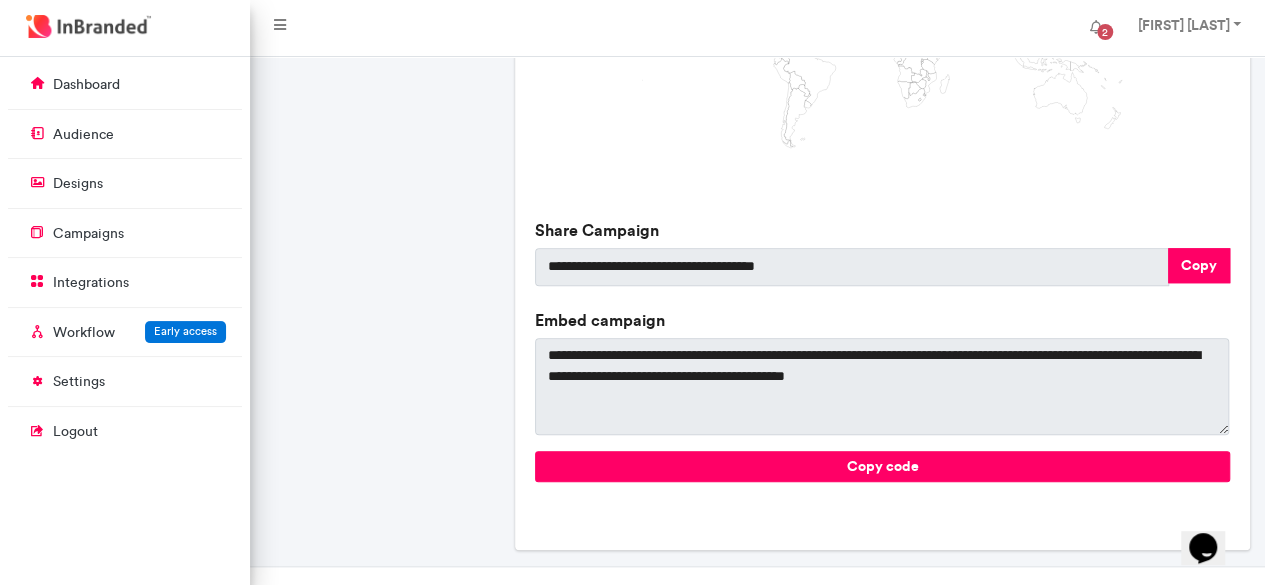 scroll, scrollTop: 752, scrollLeft: 0, axis: vertical 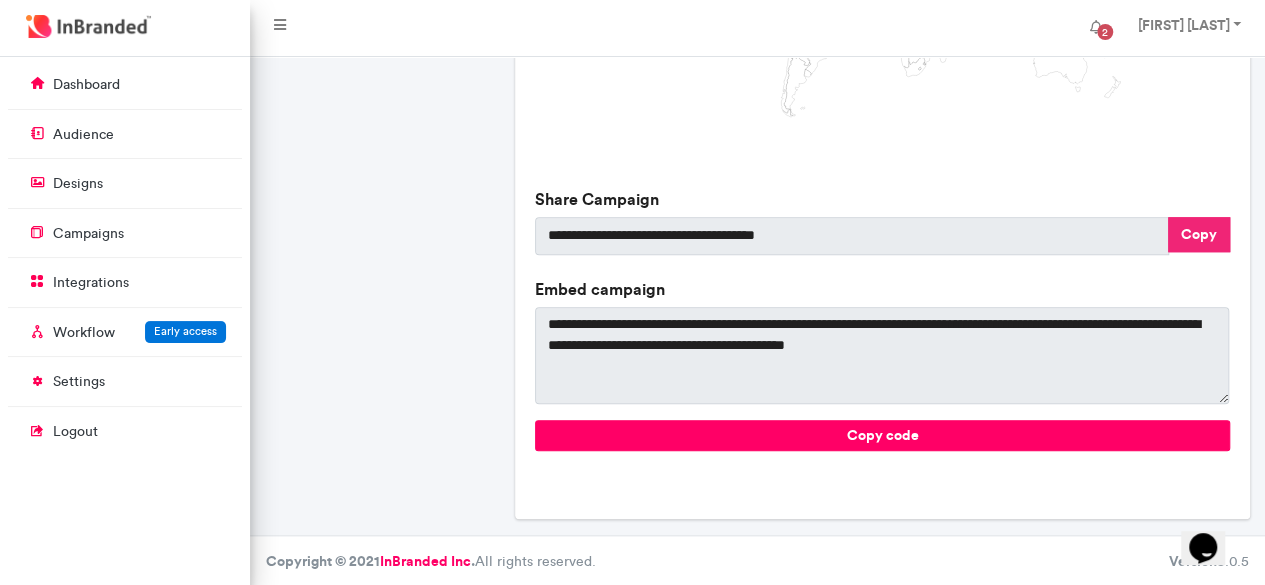 click on "Copy" at bounding box center (1199, 234) 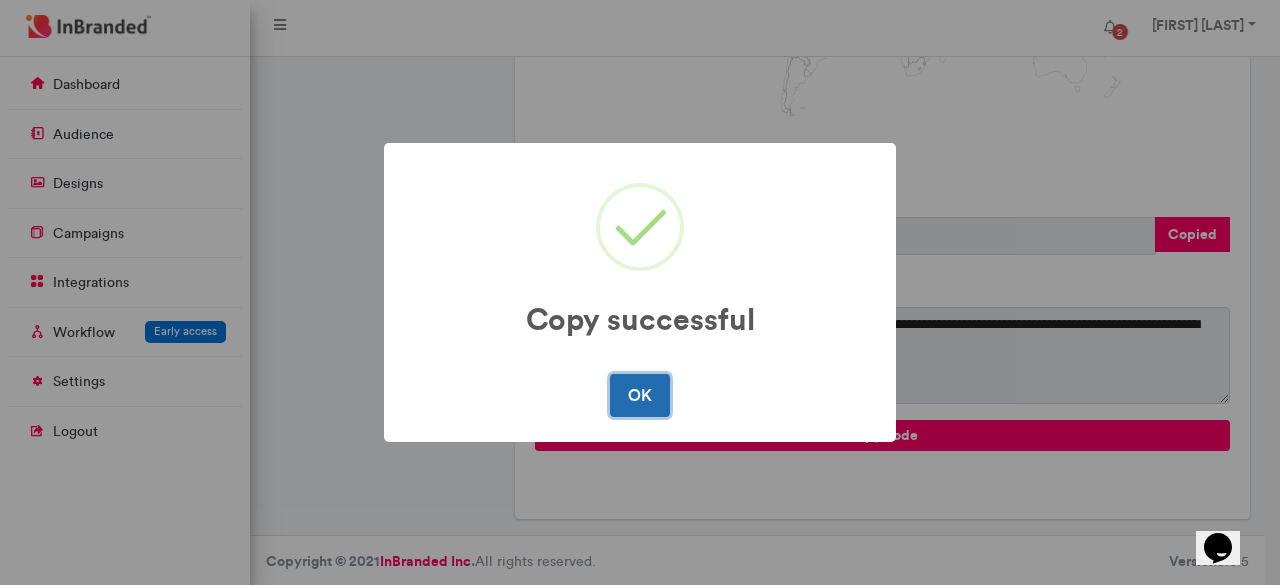 click on "OK" at bounding box center [639, 395] 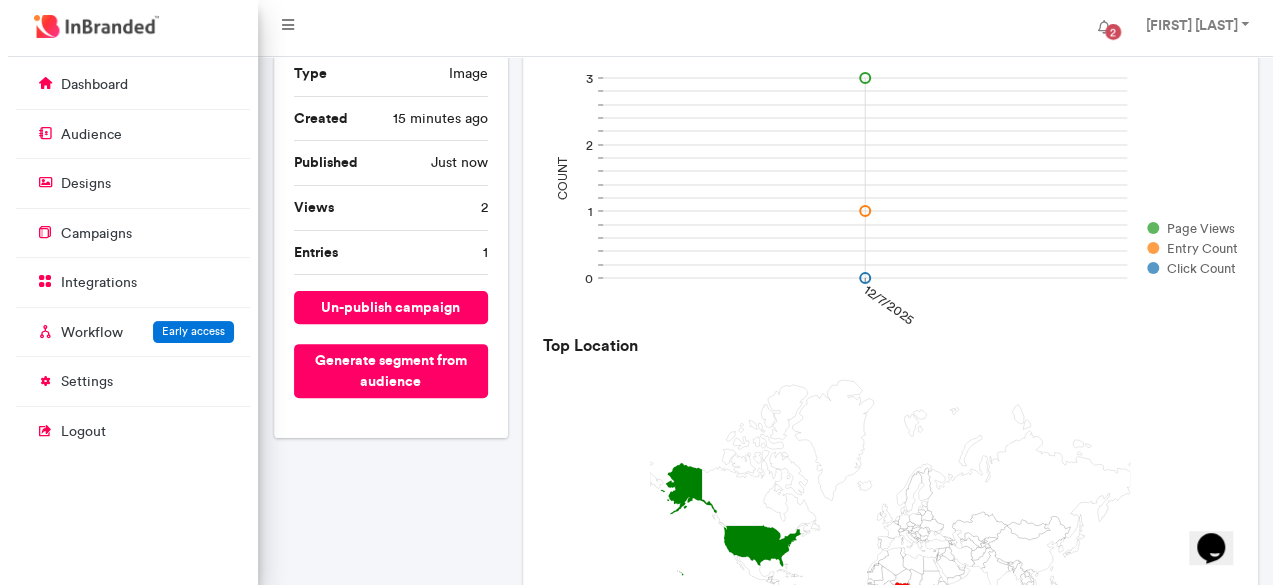 scroll, scrollTop: 112, scrollLeft: 0, axis: vertical 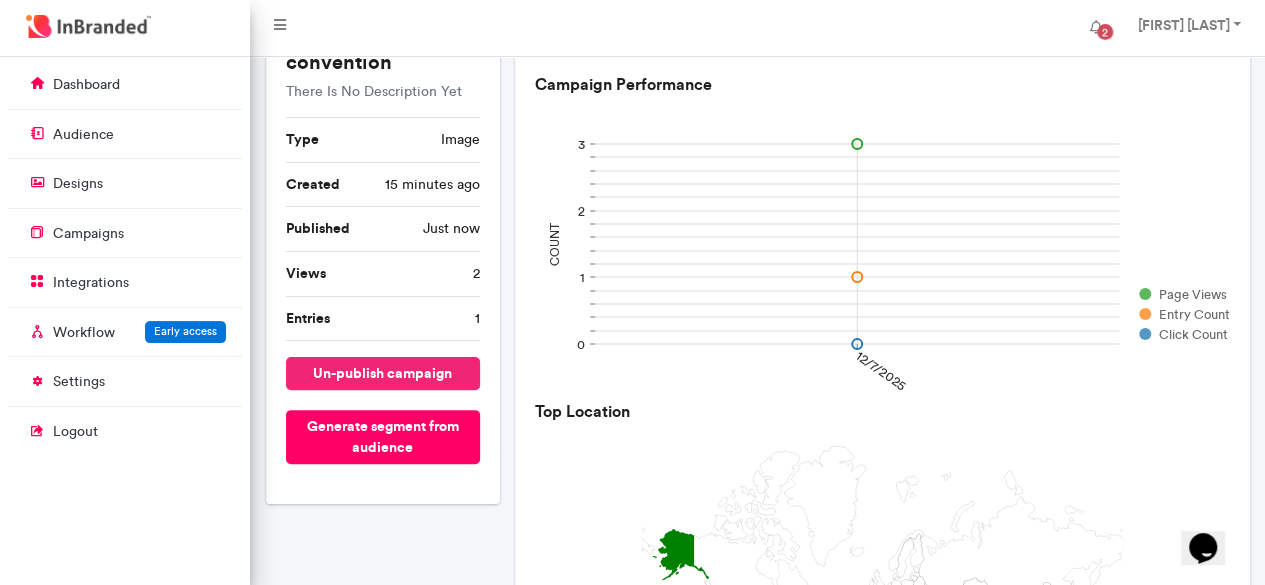 click on "un-publish campaign" at bounding box center [383, 373] 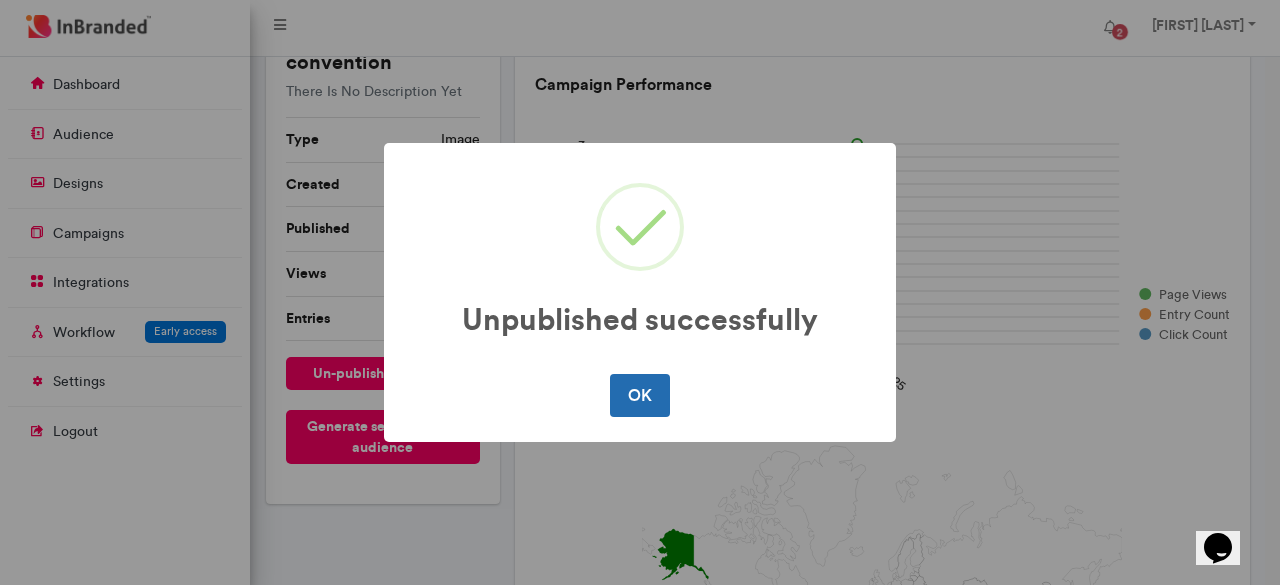 click on "OK" at bounding box center [639, 395] 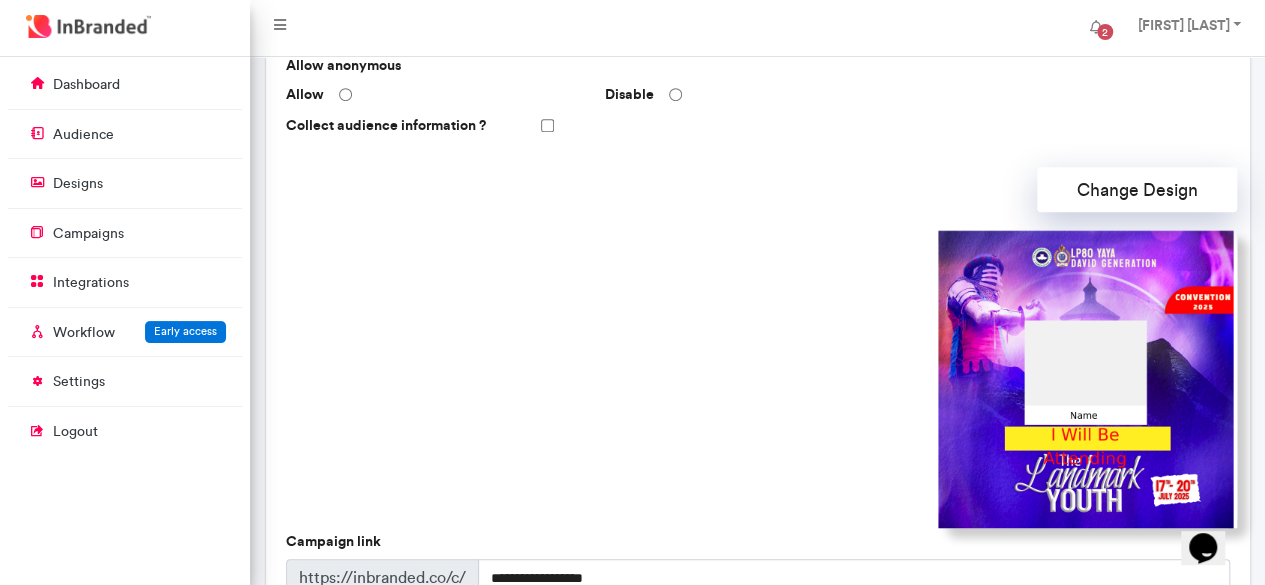 scroll, scrollTop: 506, scrollLeft: 0, axis: vertical 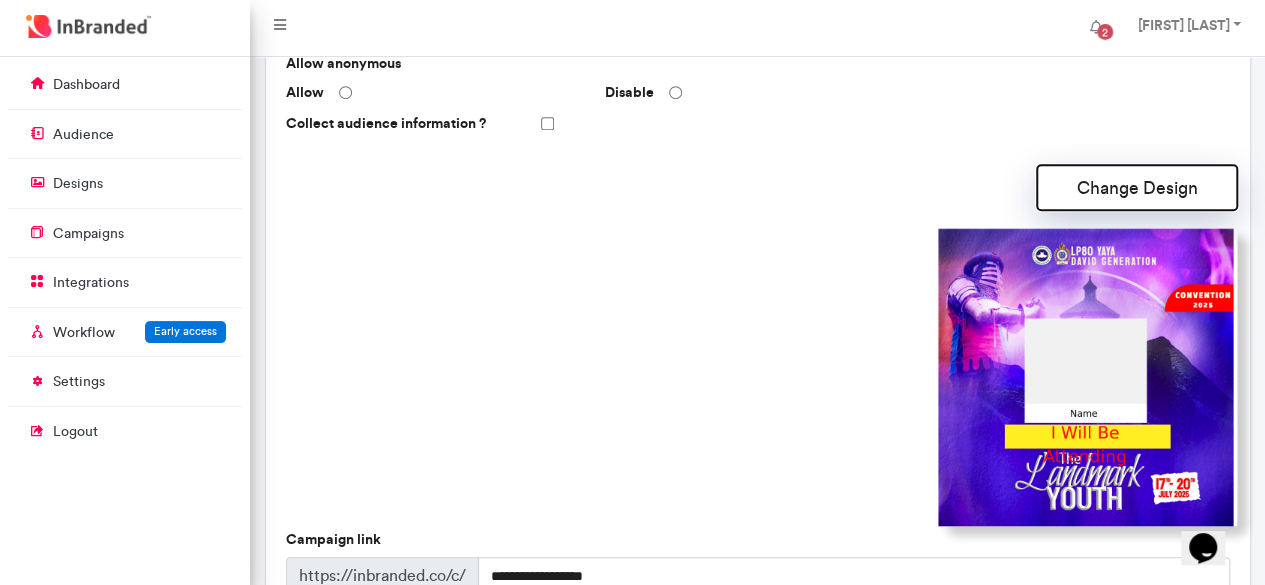 click on "Change Design" at bounding box center (1137, 187) 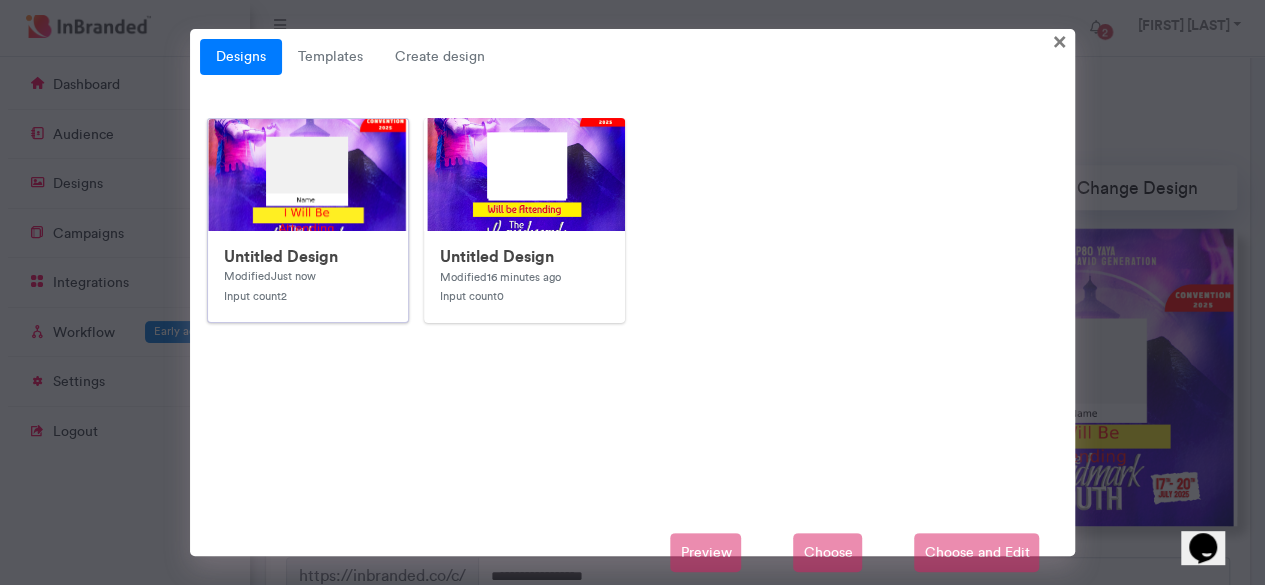 click at bounding box center (608, 519) 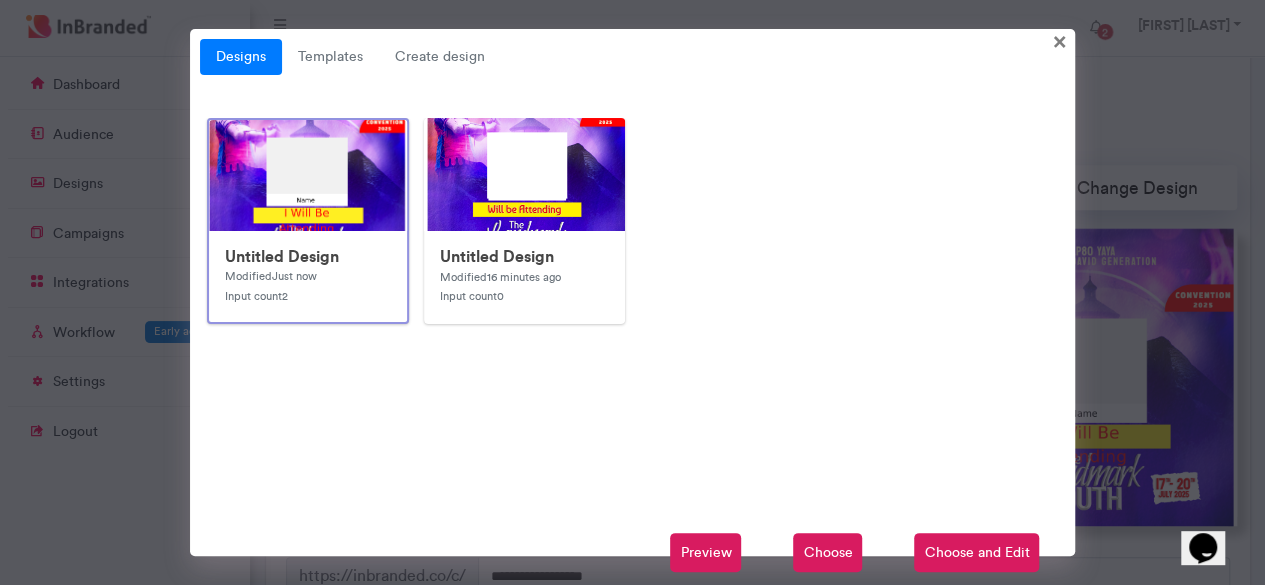 click on "Choose and Edit" at bounding box center (976, 553) 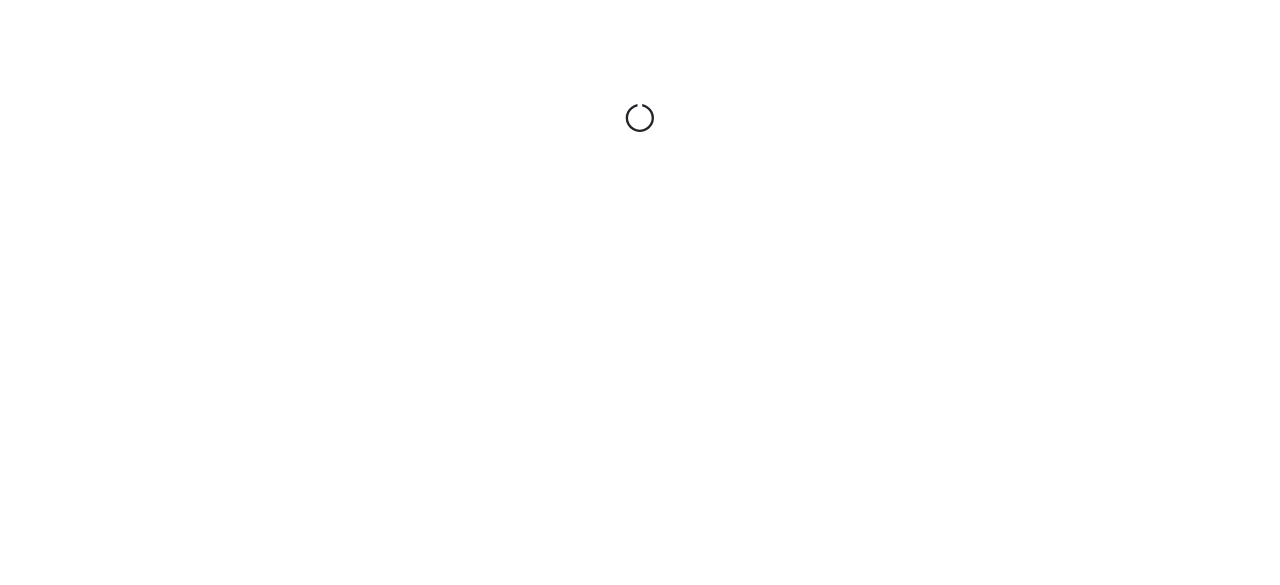 scroll, scrollTop: 0, scrollLeft: 0, axis: both 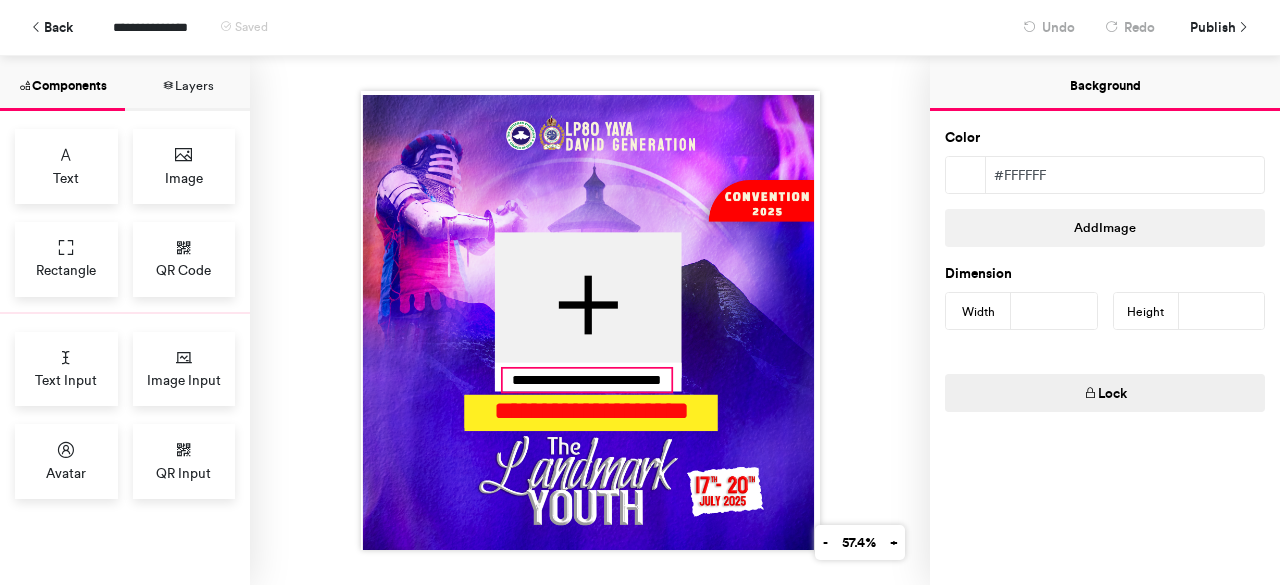 click on "**********" at bounding box center (586, 380) 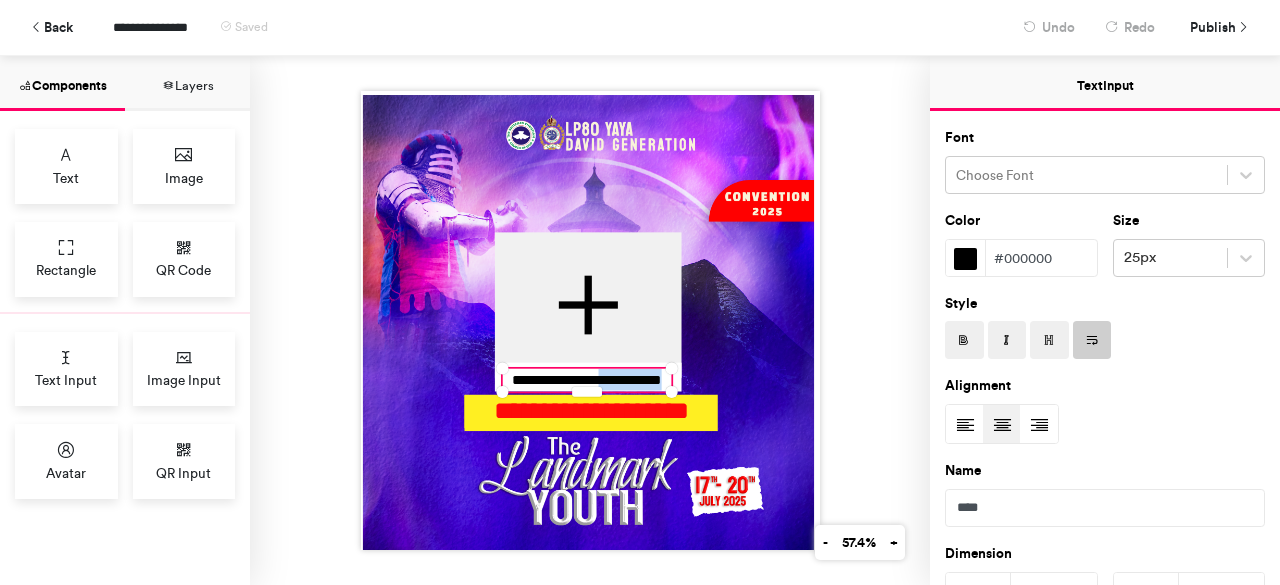 click on "**********" at bounding box center [586, 380] 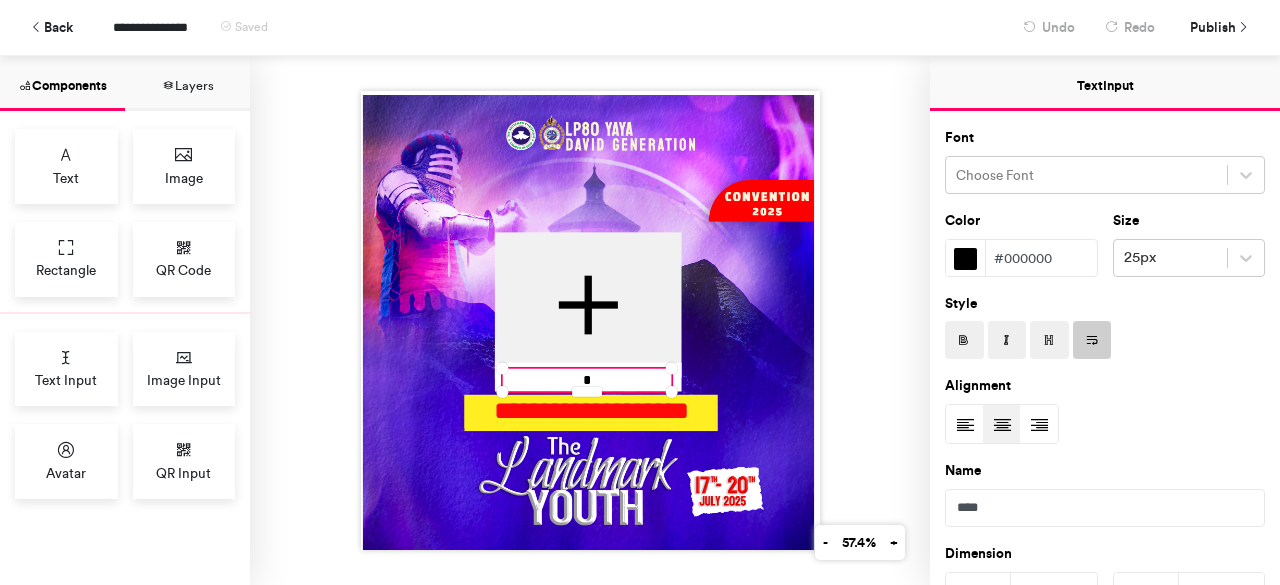type 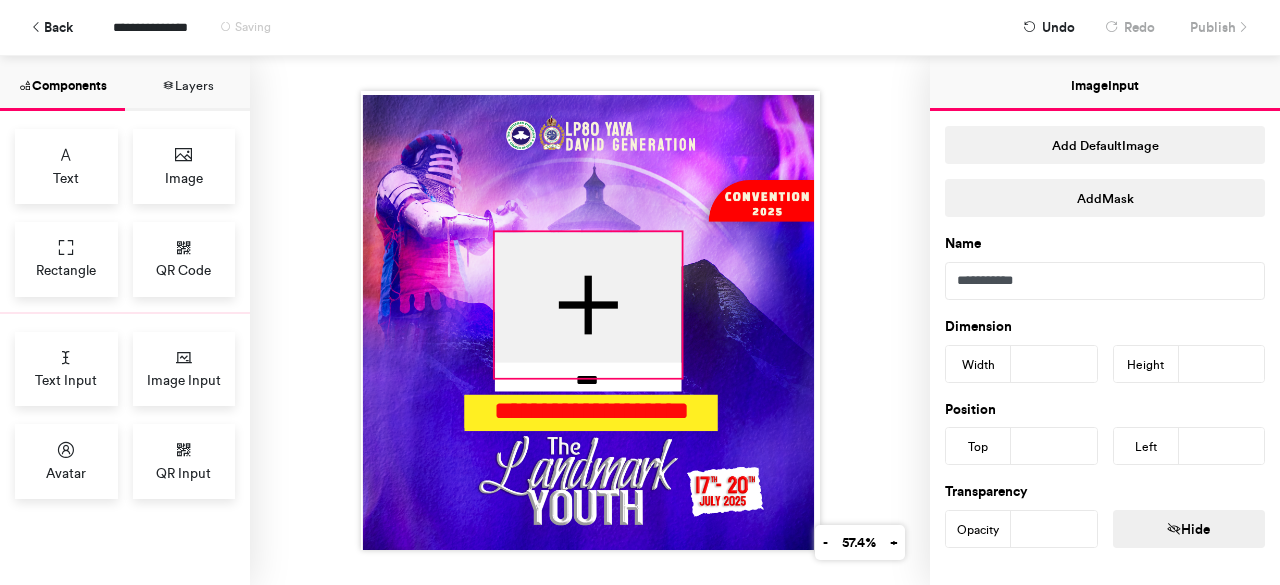 click at bounding box center [587, 305] 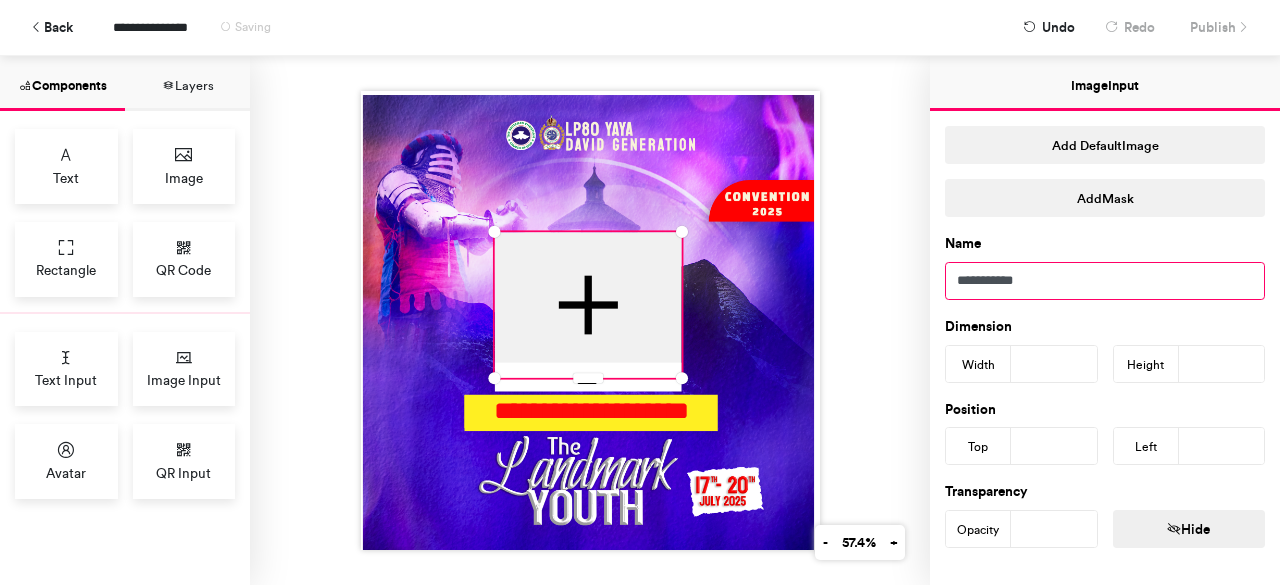 click on "**********" at bounding box center (1105, 281) 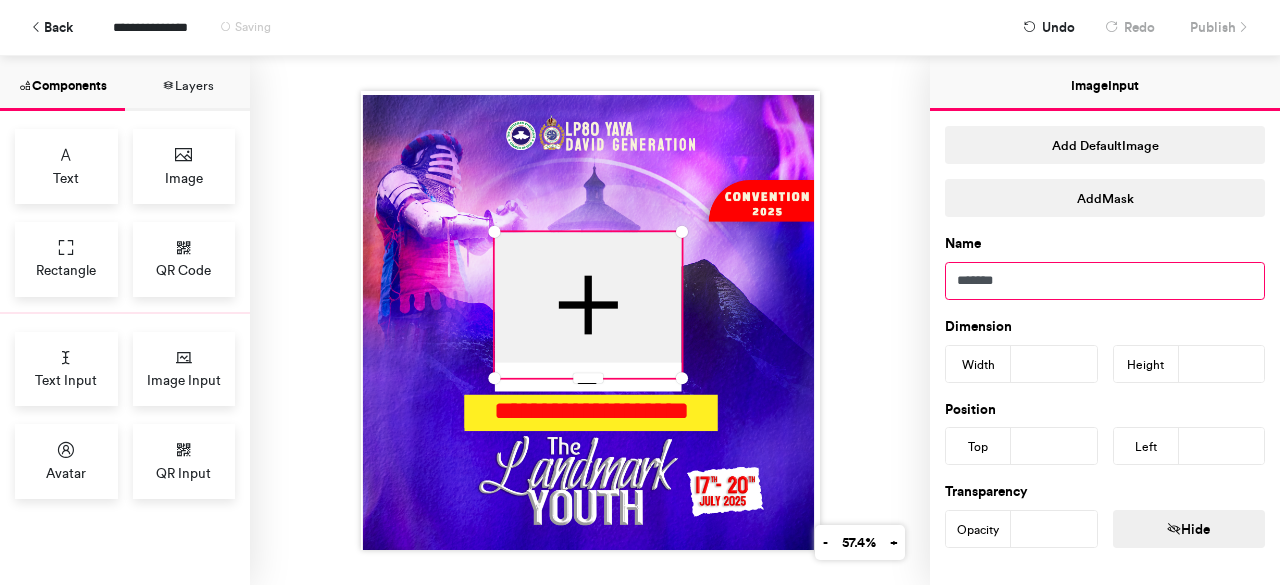 type on "*******" 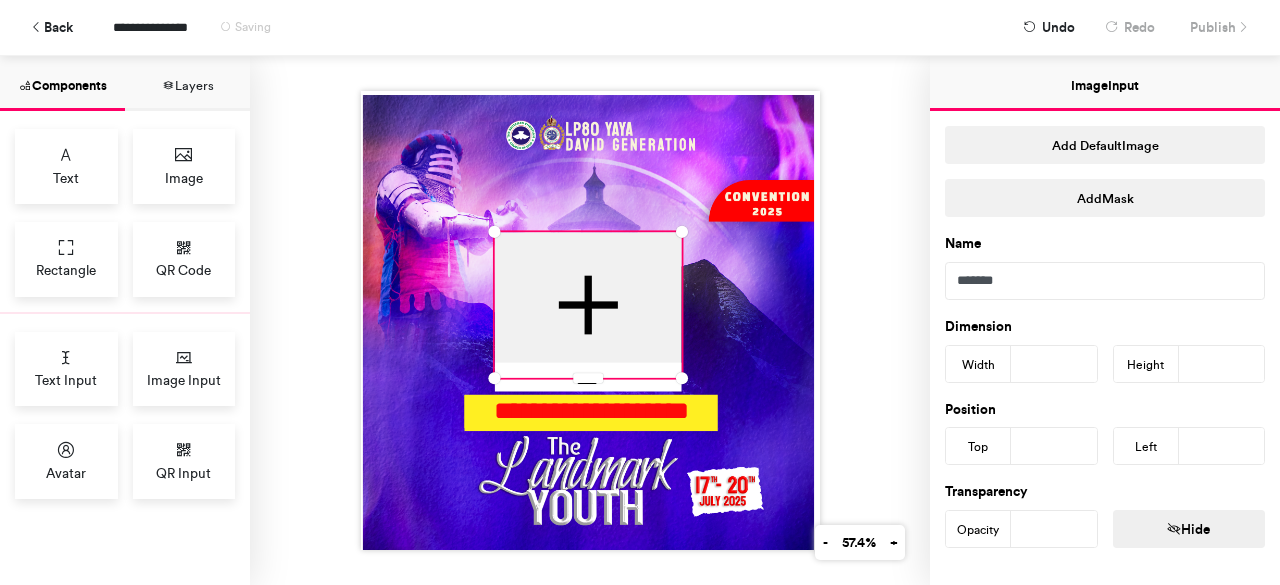 click on "Dimension Width ***" at bounding box center [1029, 349] 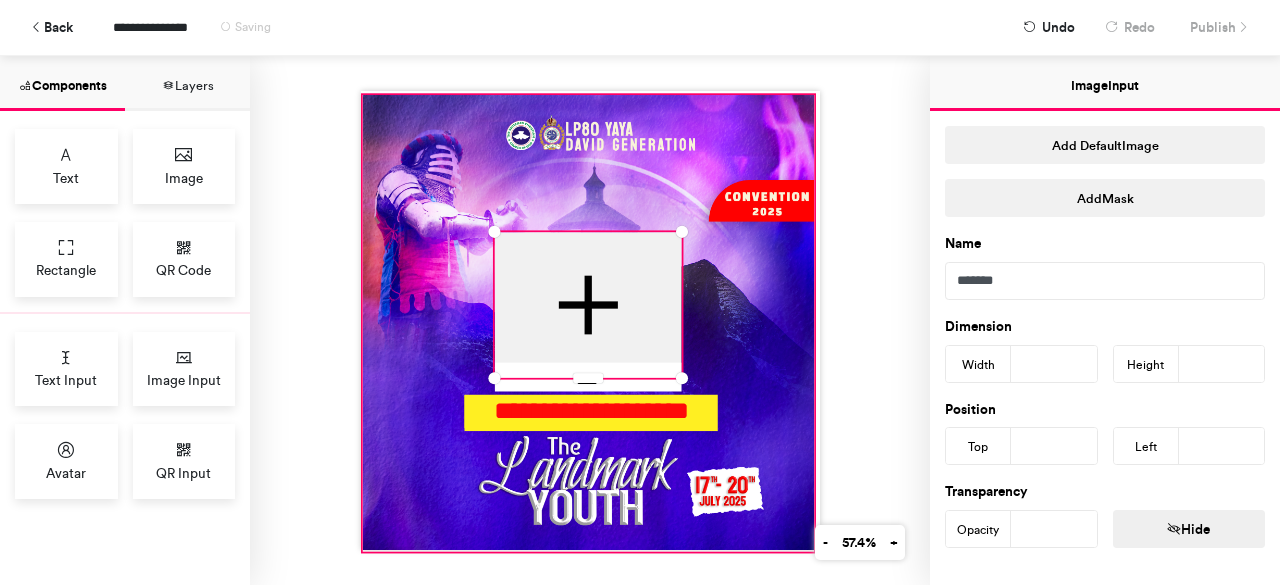 click at bounding box center [588, 323] 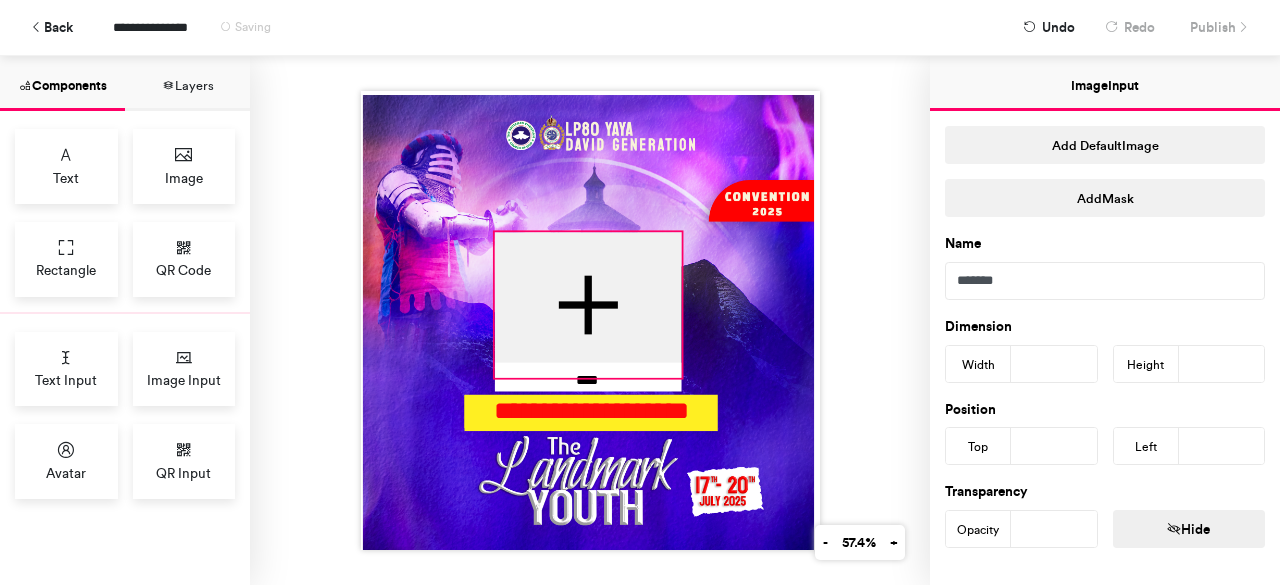 click at bounding box center [587, 305] 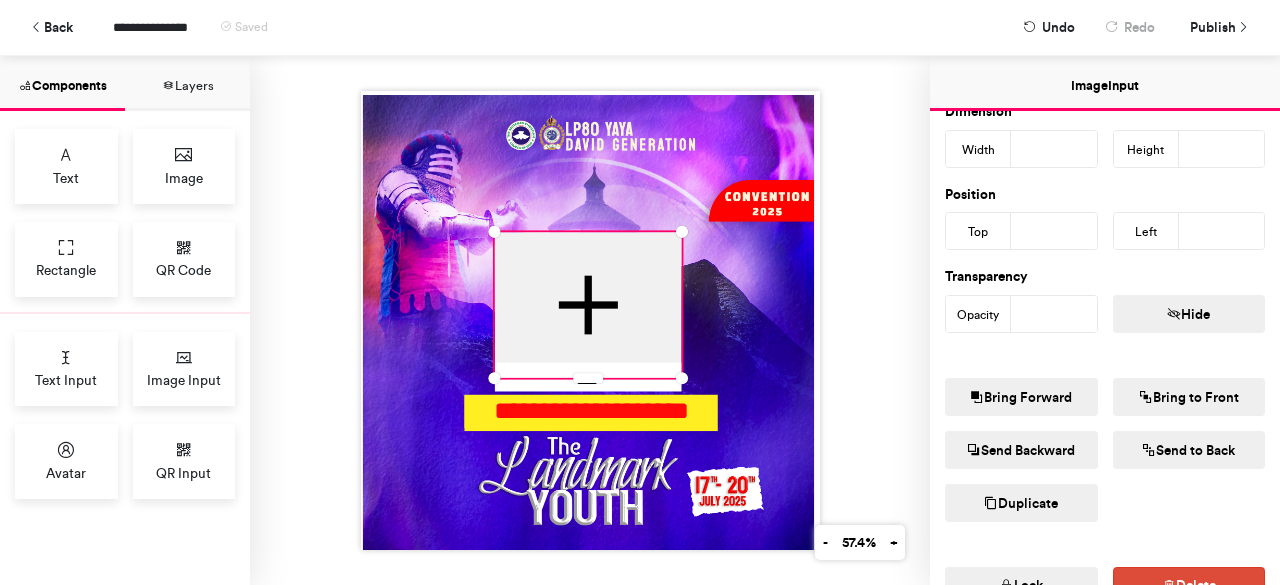 scroll, scrollTop: 240, scrollLeft: 0, axis: vertical 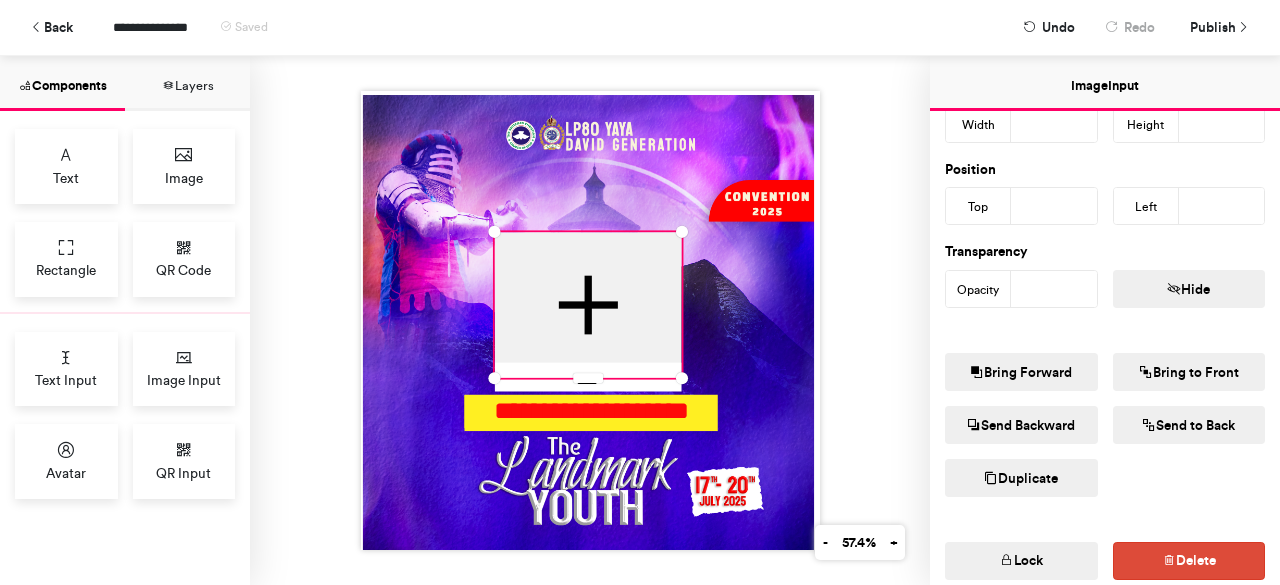 click on "Image  Input" at bounding box center [1105, 83] 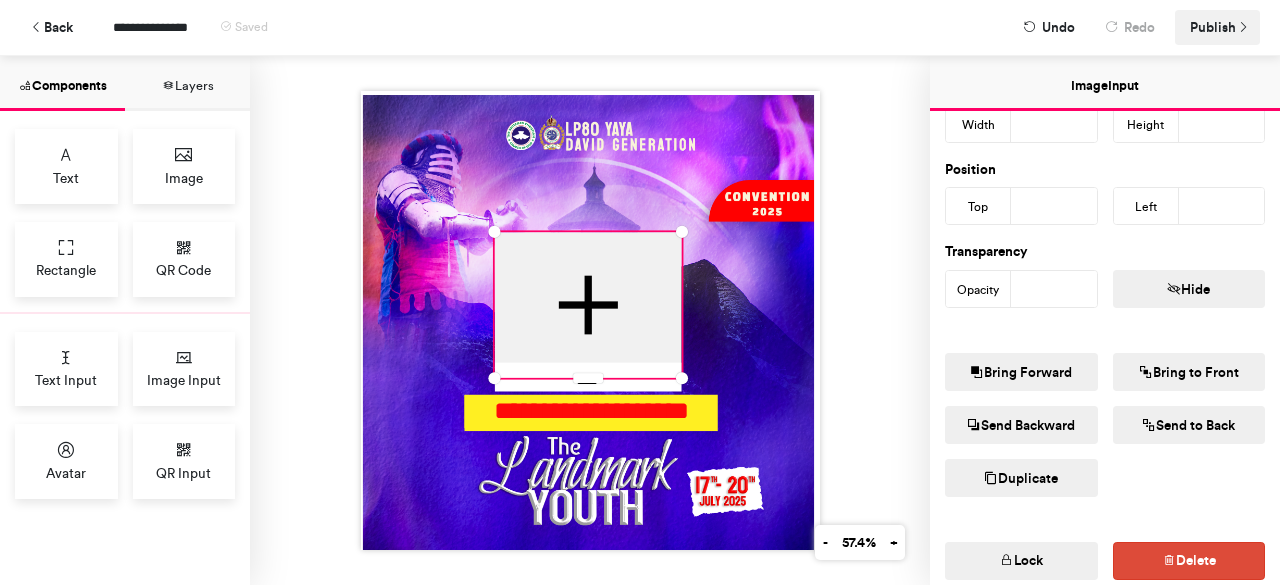 click on "Publish" at bounding box center [1213, 27] 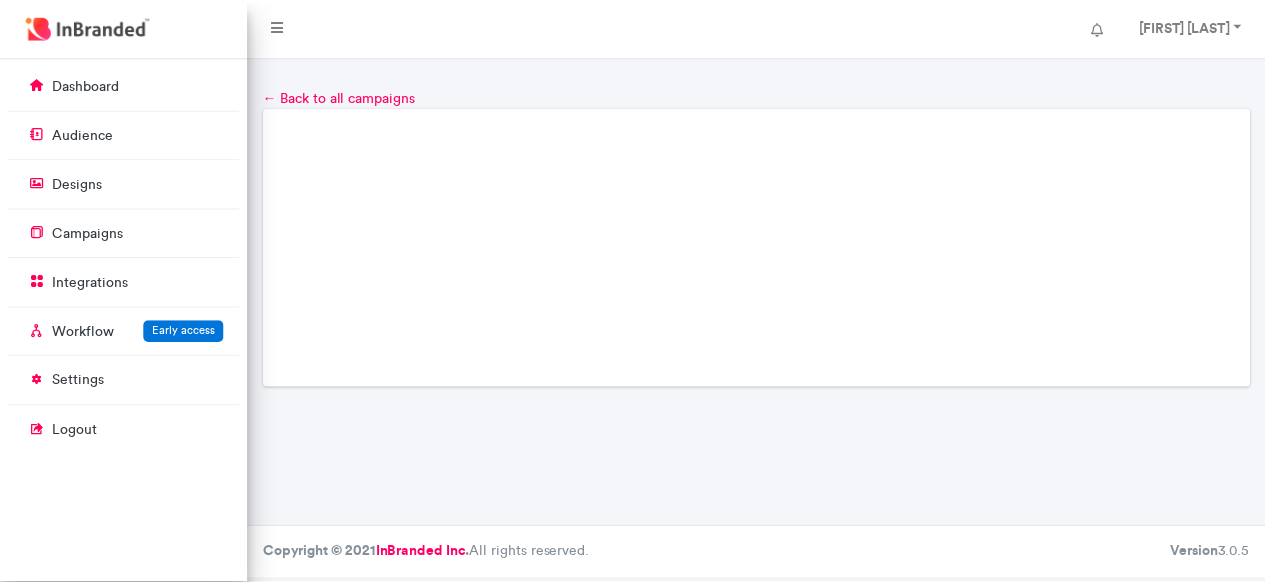 scroll, scrollTop: 0, scrollLeft: 0, axis: both 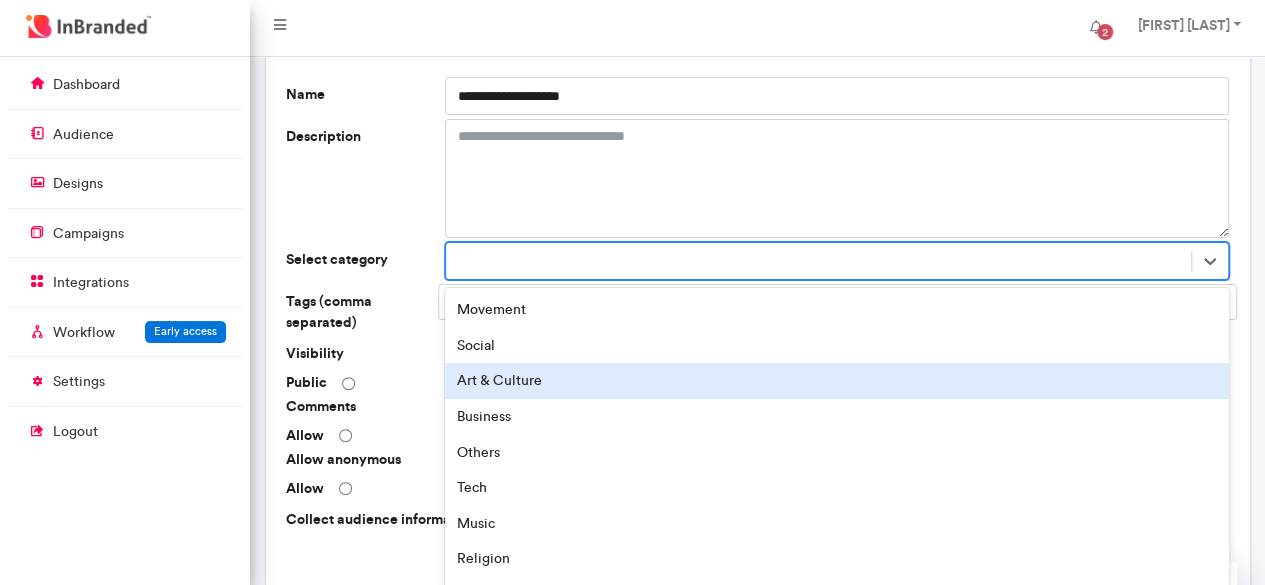 click on "option Art  &  Culture focused, 3 of 16. 16 results available. Use Up and Down to choose options, press Enter to select the currently focused option, press Escape to exit the menu, press Tab to select the option and exit the menu. Movement Social Art  &  Culture Business Others Tech Music Religion Film Safety  &  Health Sports Fashion  &  Beauty Food  &  Drinks Education Celebration Event  &  Conference" at bounding box center [837, 261] 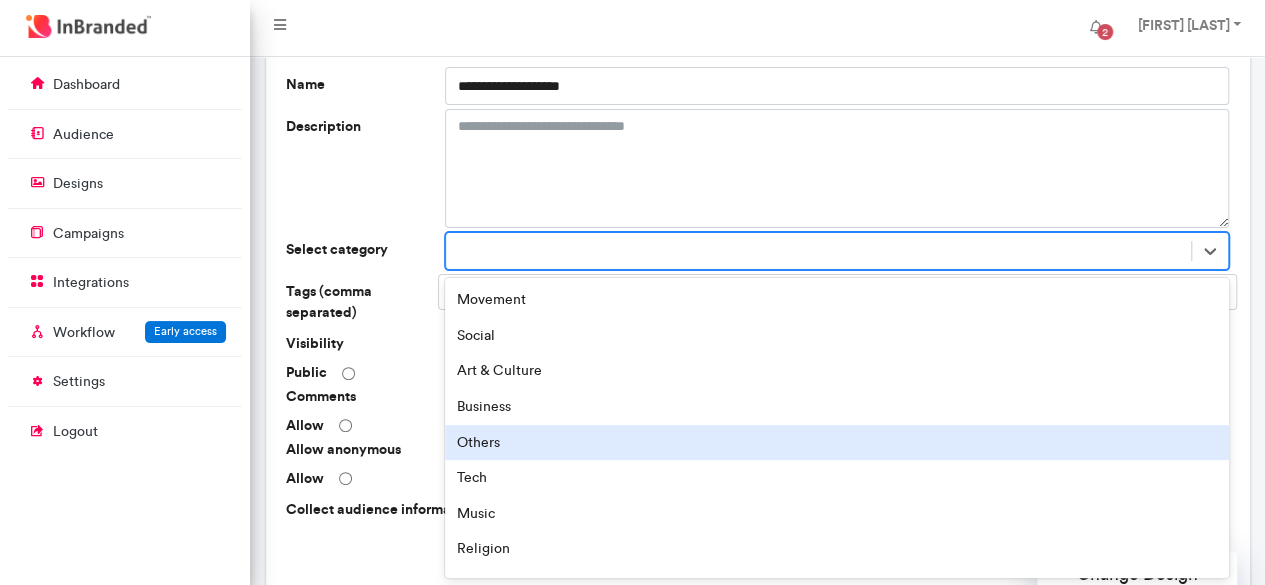 click on "Others" at bounding box center (837, 443) 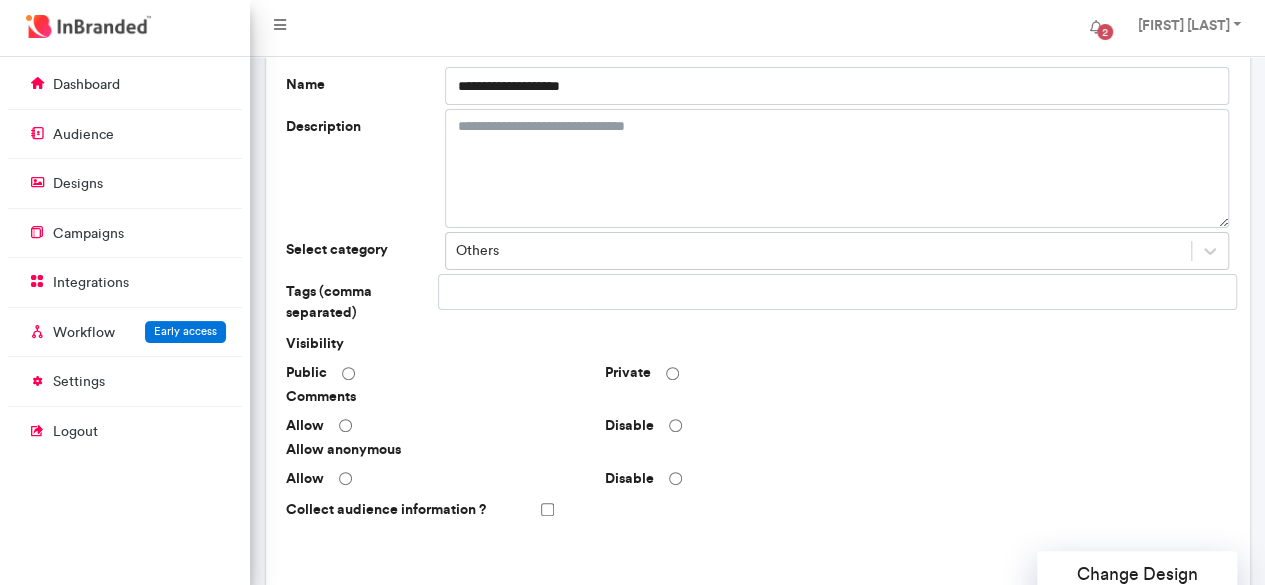 click at bounding box center (517, 292) 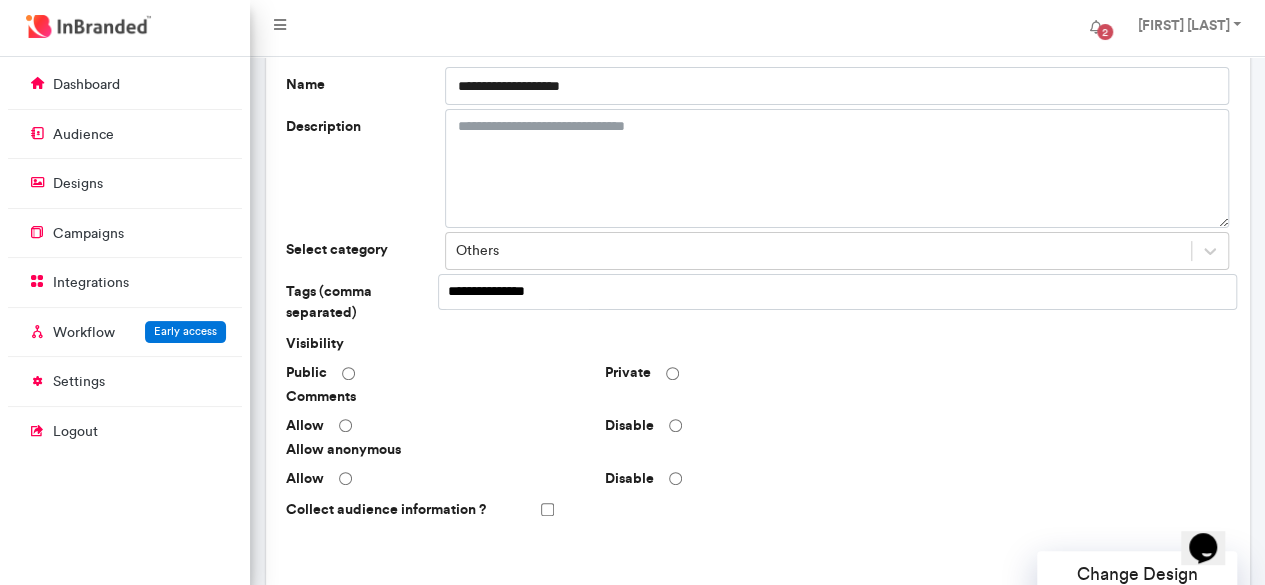 scroll, scrollTop: 0, scrollLeft: 0, axis: both 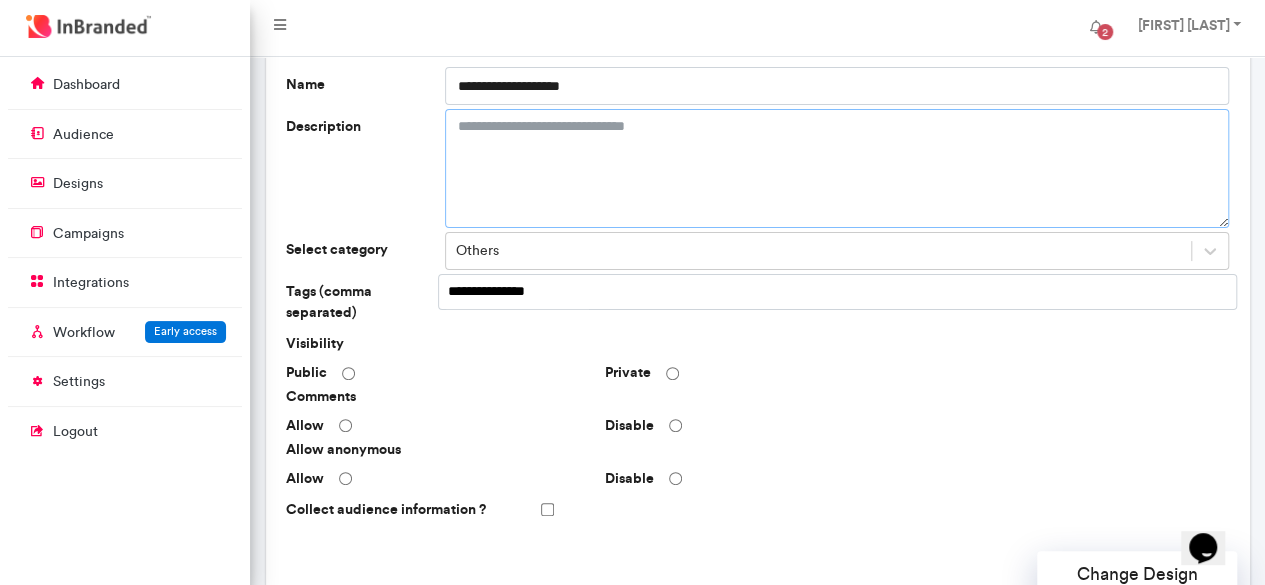 click on "Description" at bounding box center (837, 168) 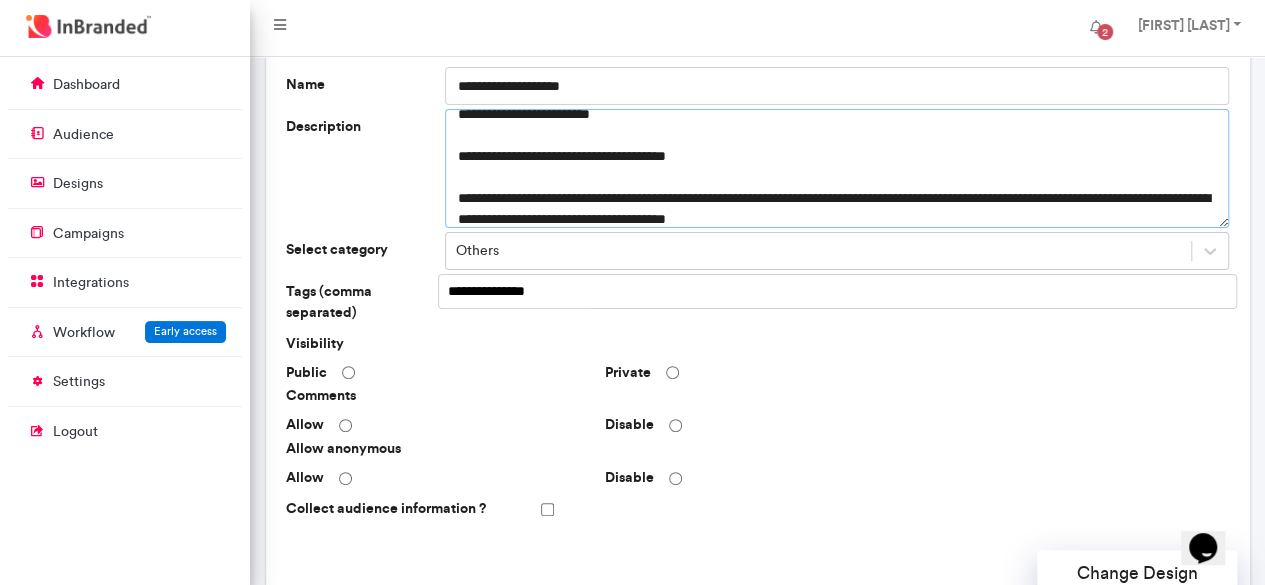 scroll, scrollTop: 0, scrollLeft: 0, axis: both 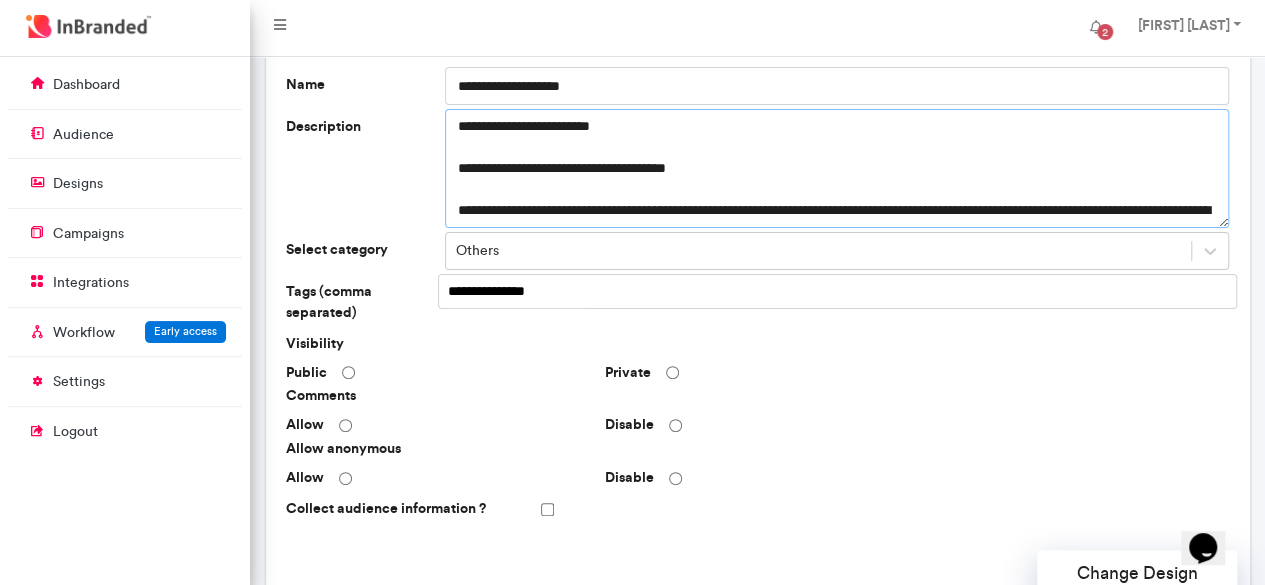 click on "**********" at bounding box center (837, 168) 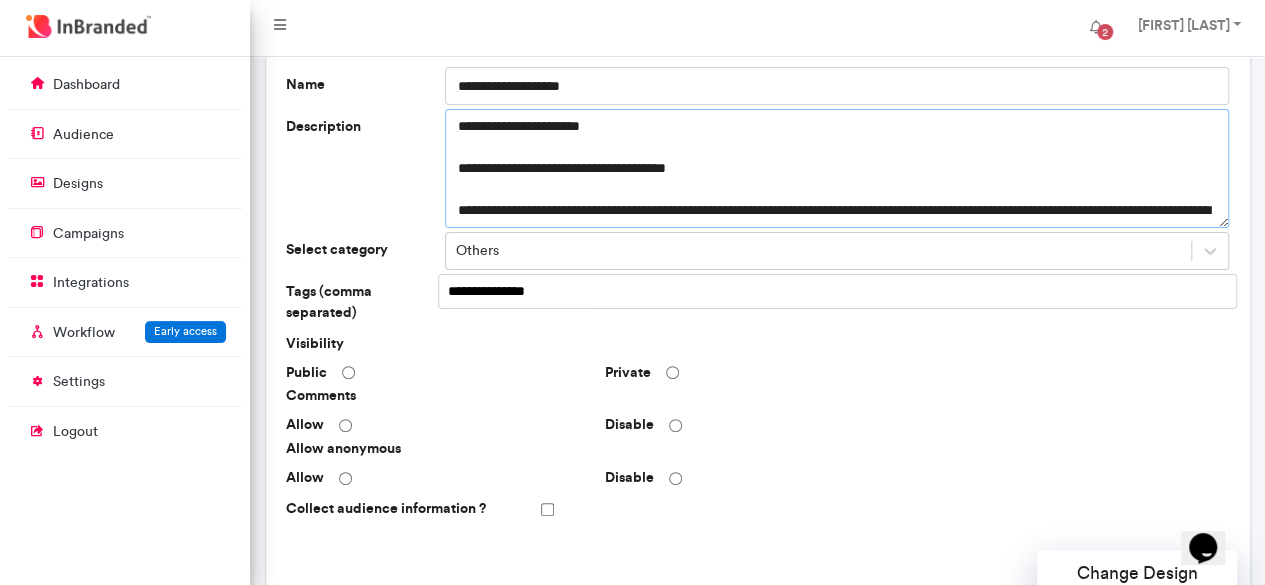 click on "**********" at bounding box center (837, 168) 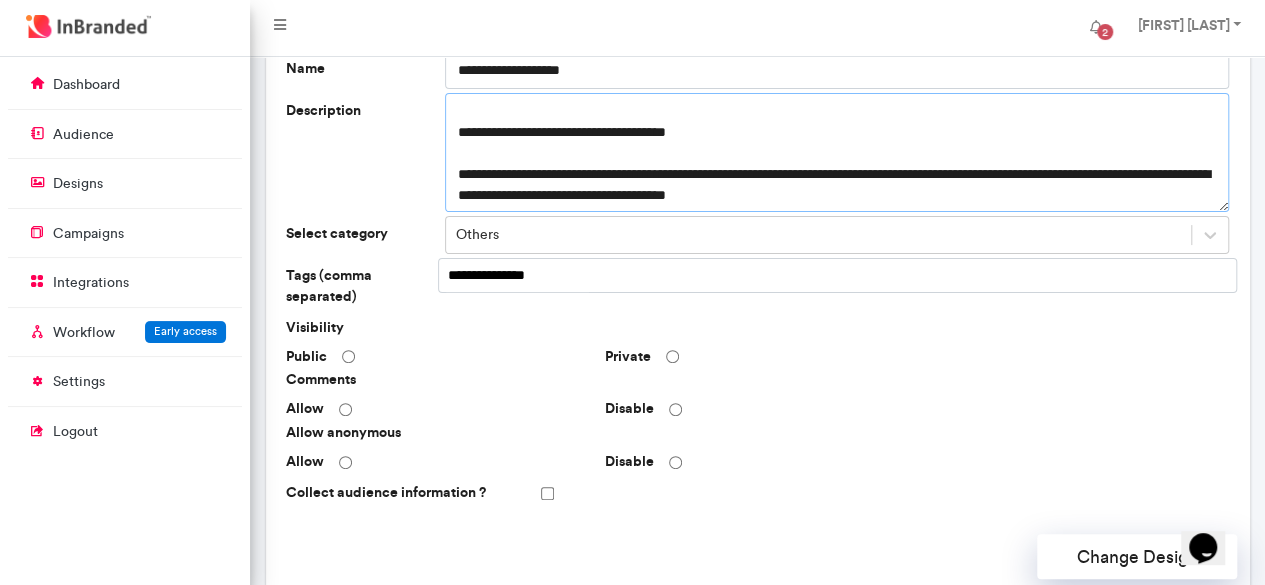 scroll, scrollTop: 137, scrollLeft: 0, axis: vertical 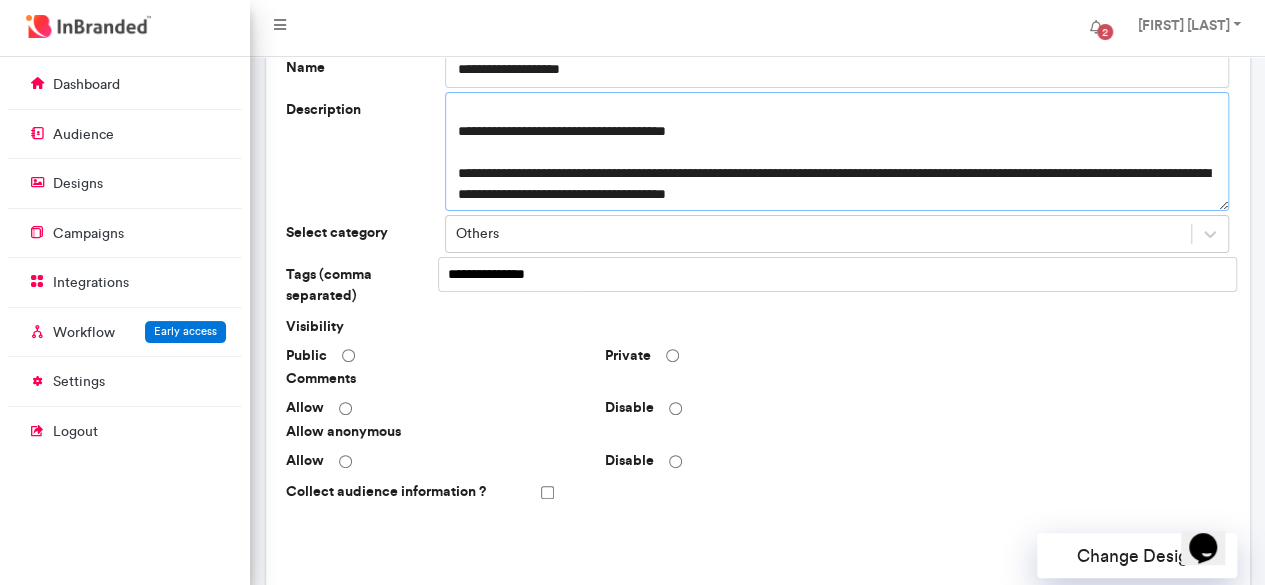 type on "**********" 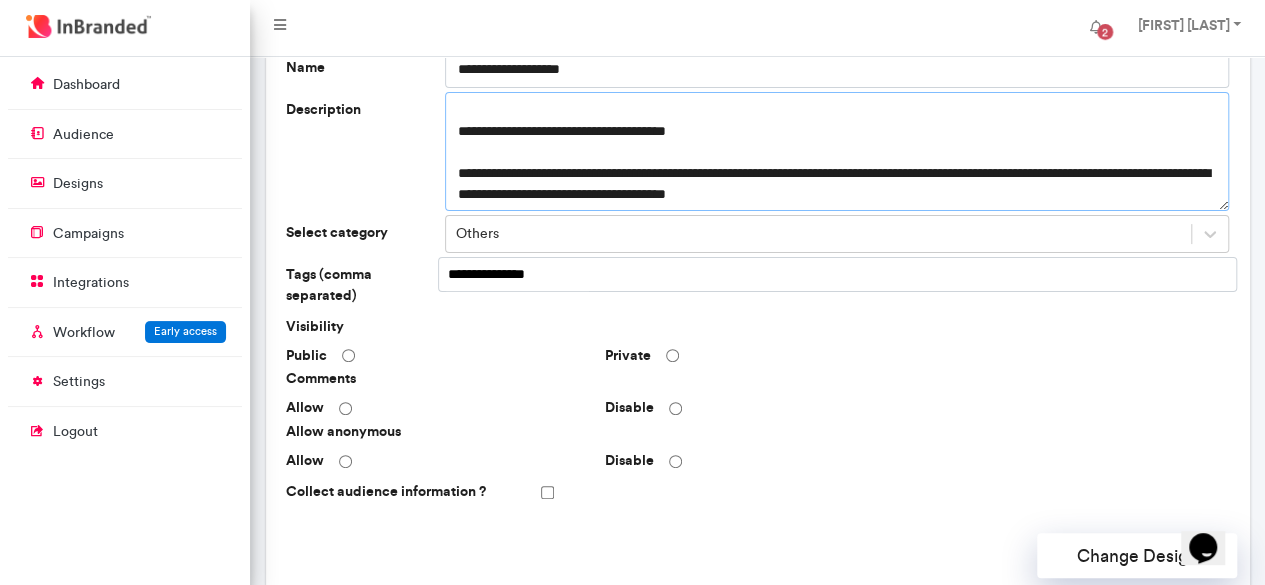 click on "**********" at bounding box center (837, 151) 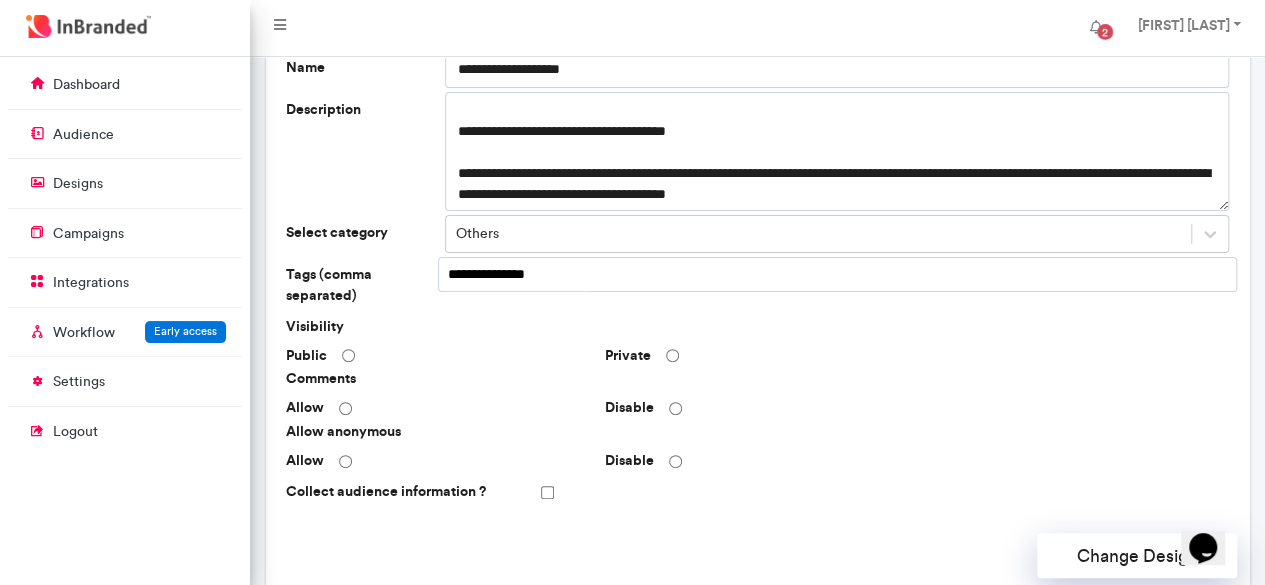 click on "Visibility Public Private Comments Allow Disable Allow anonymous Allow Disable Collect audience information ?" at bounding box center [758, 413] 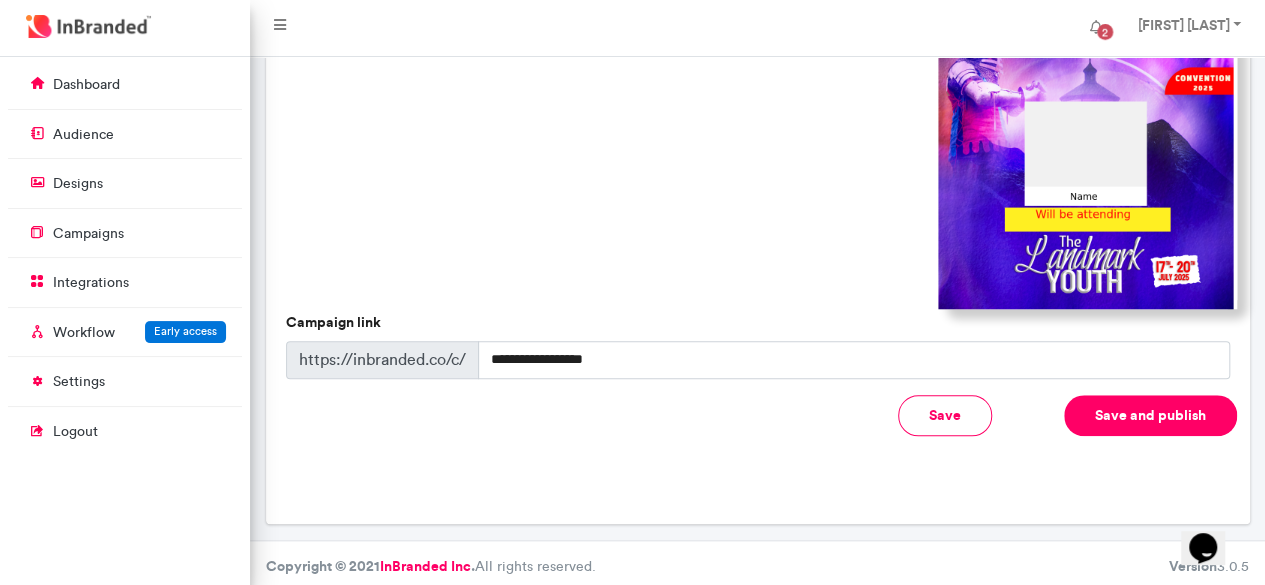 scroll, scrollTop: 723, scrollLeft: 0, axis: vertical 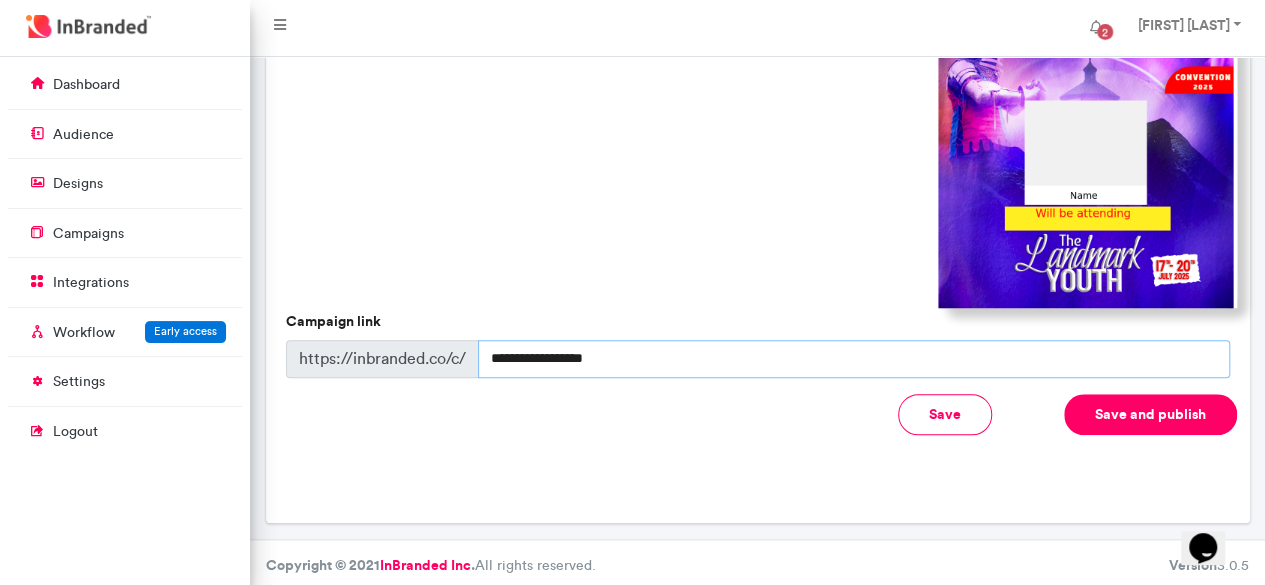 click on "**********" at bounding box center [854, 359] 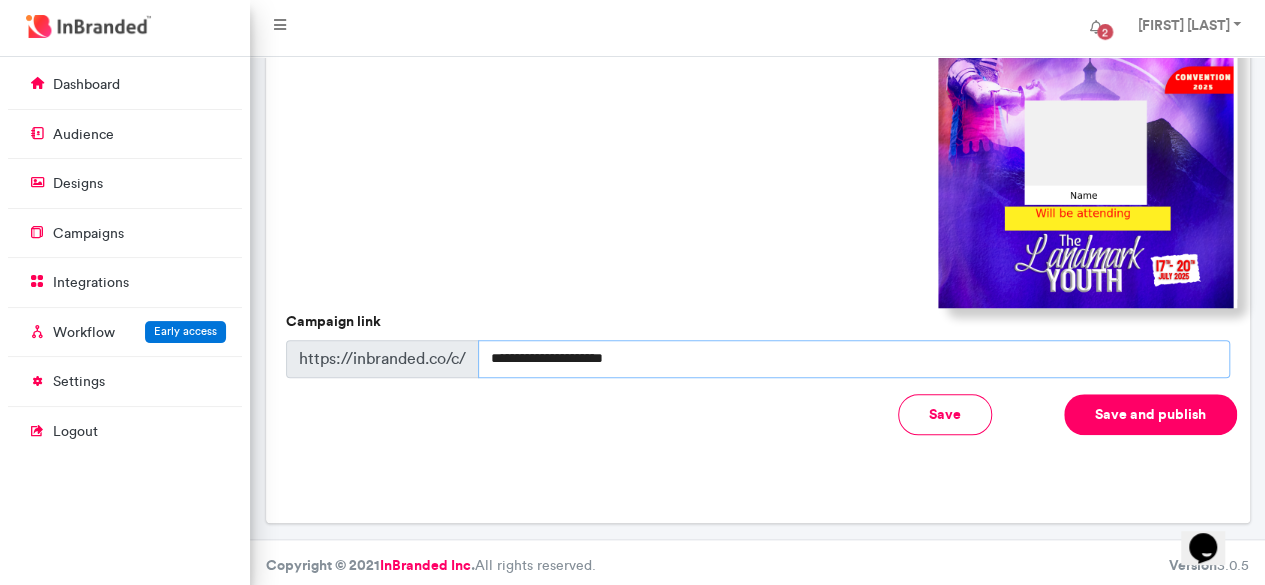 type on "**********" 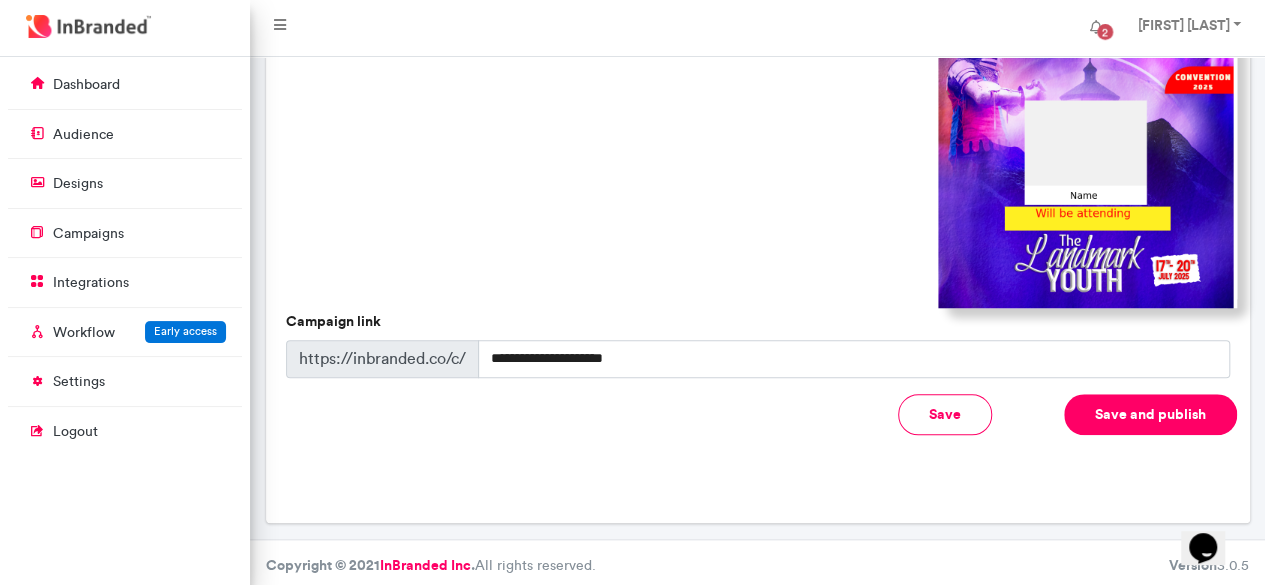 click on "Save and publish" at bounding box center [1150, 414] 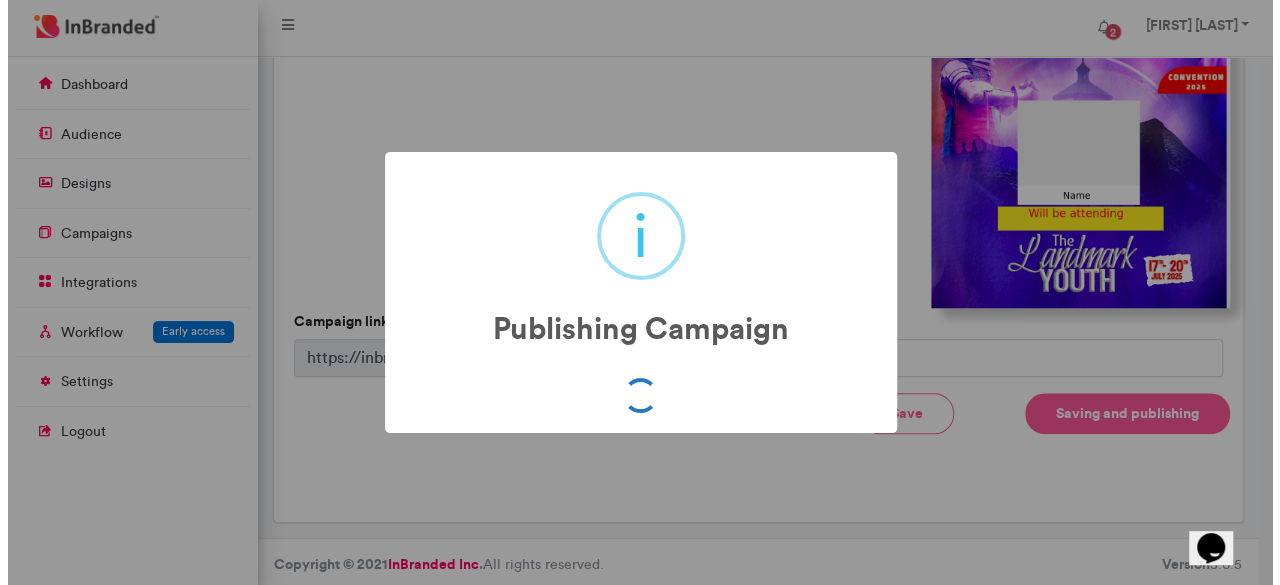 scroll, scrollTop: 724, scrollLeft: 0, axis: vertical 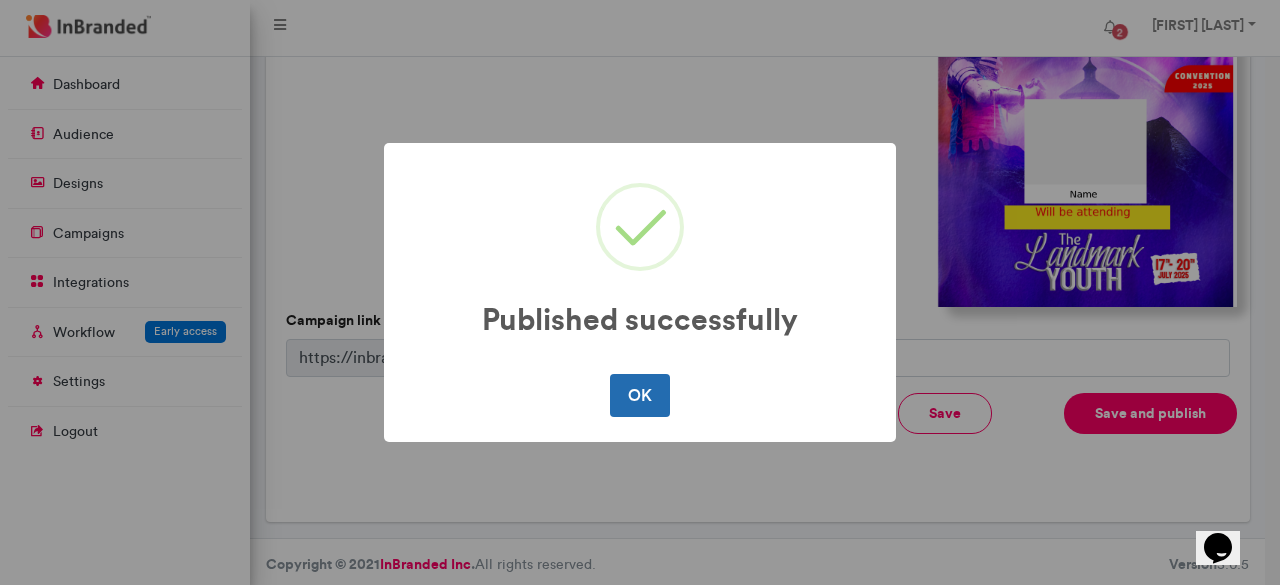 click on "OK" at bounding box center (639, 395) 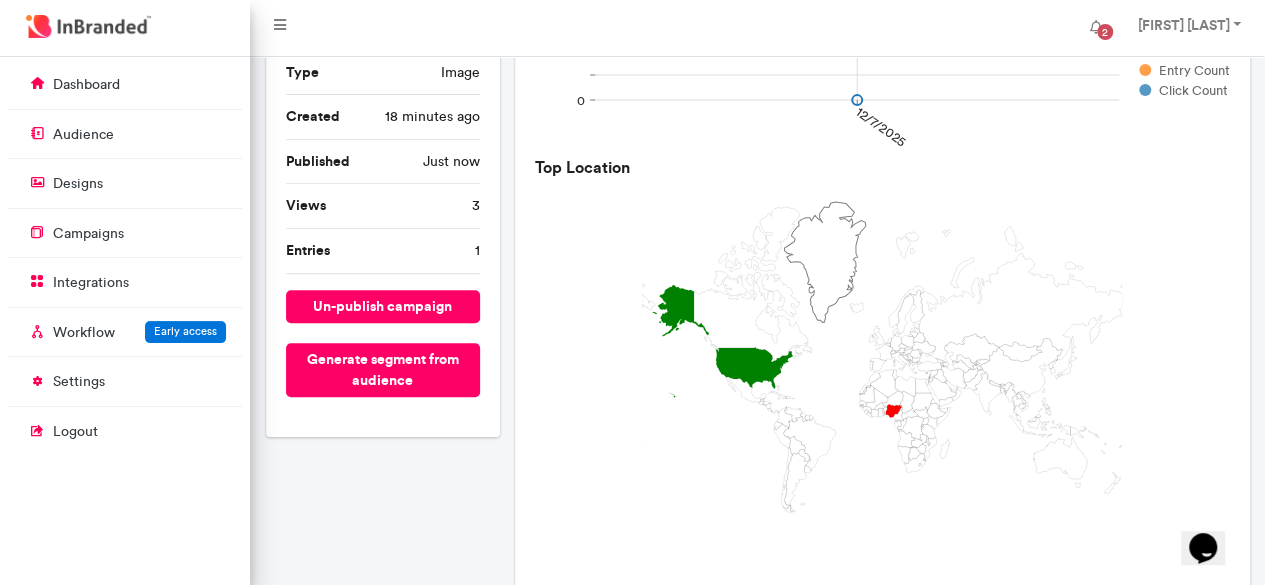 scroll, scrollTop: 752, scrollLeft: 0, axis: vertical 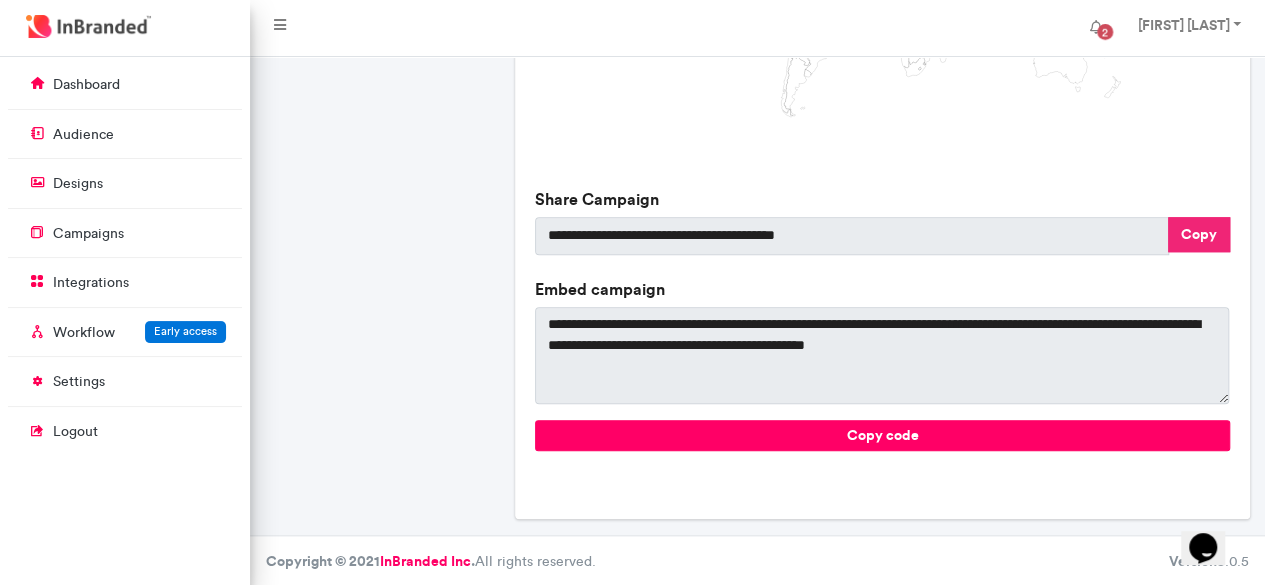 click on "Copy" at bounding box center (1199, 234) 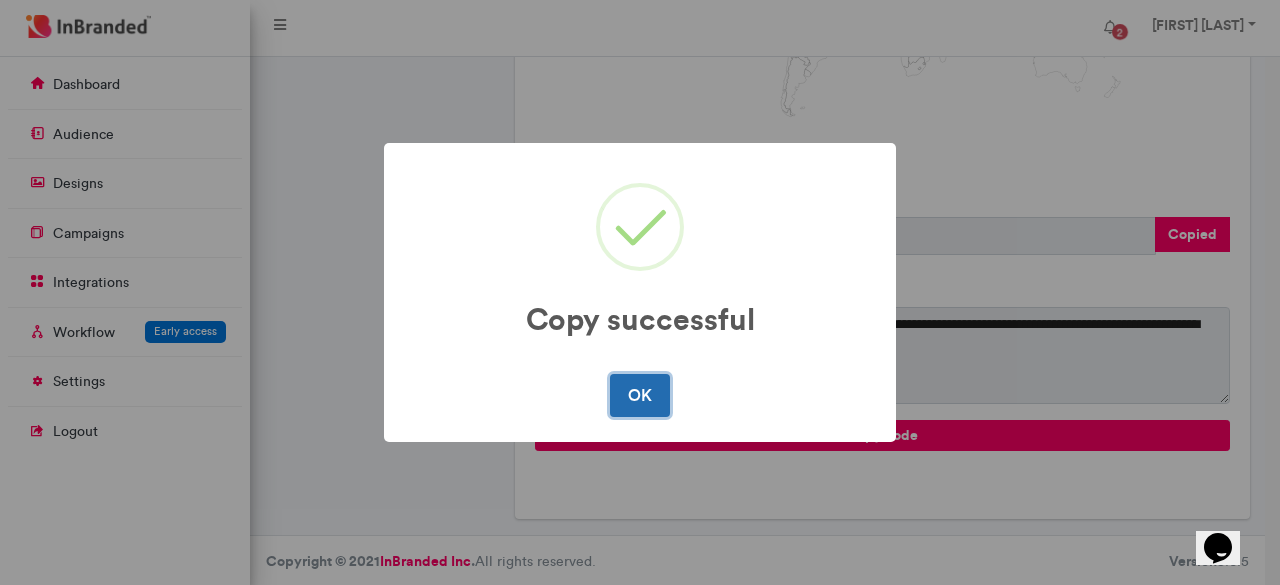 click on "OK" at bounding box center (639, 395) 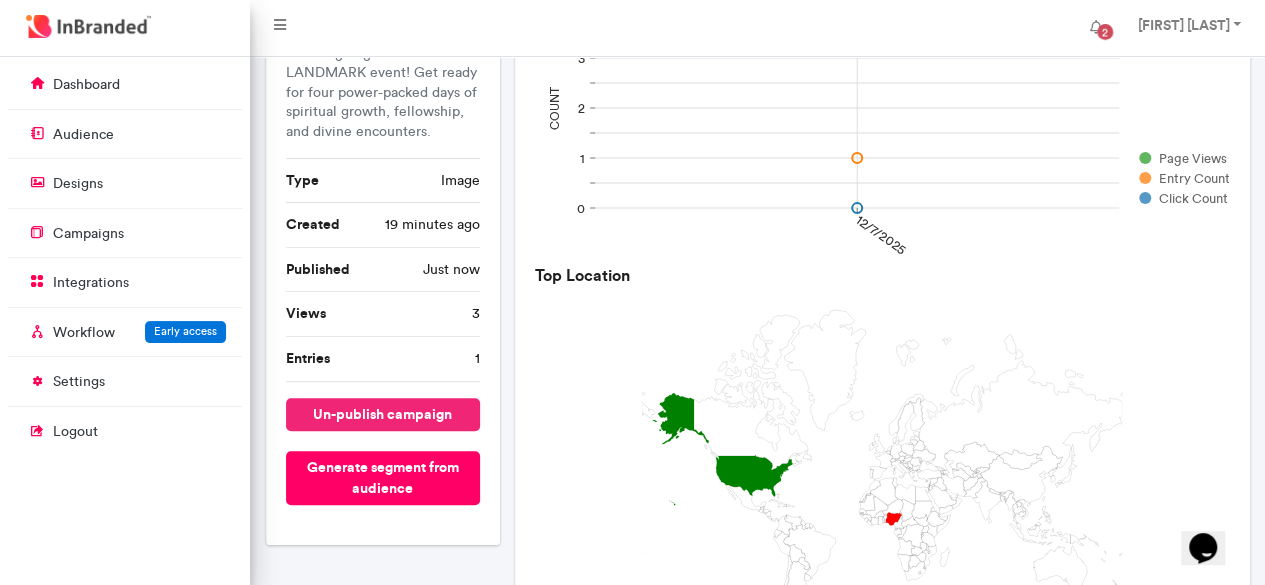 click on "un-publish campaign" at bounding box center (383, 414) 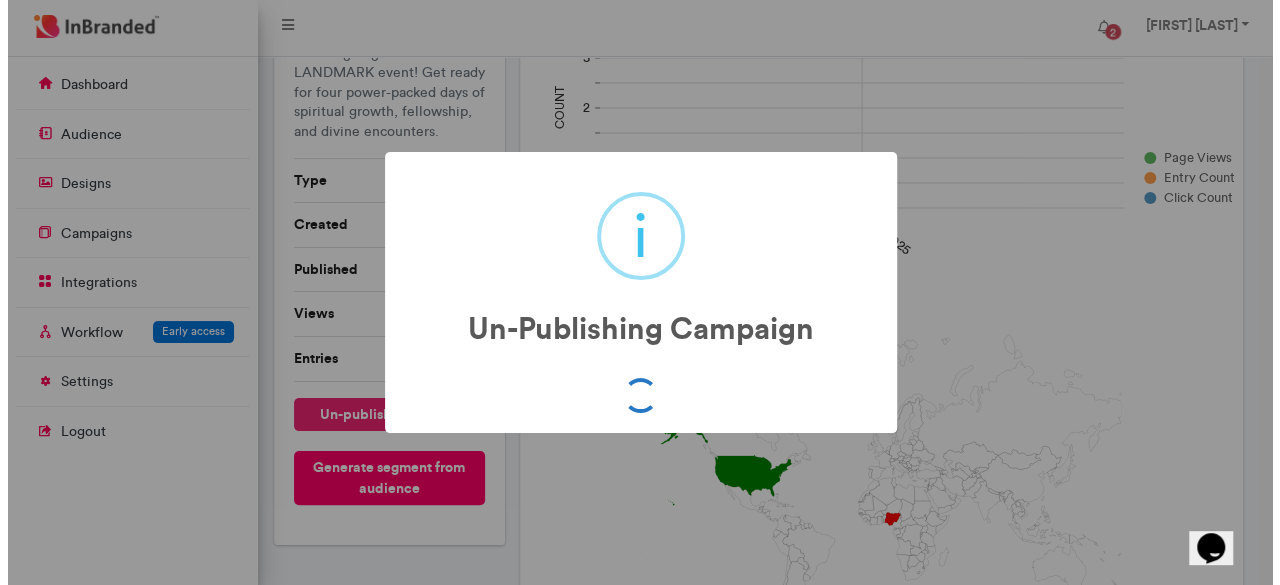 scroll, scrollTop: 224, scrollLeft: 0, axis: vertical 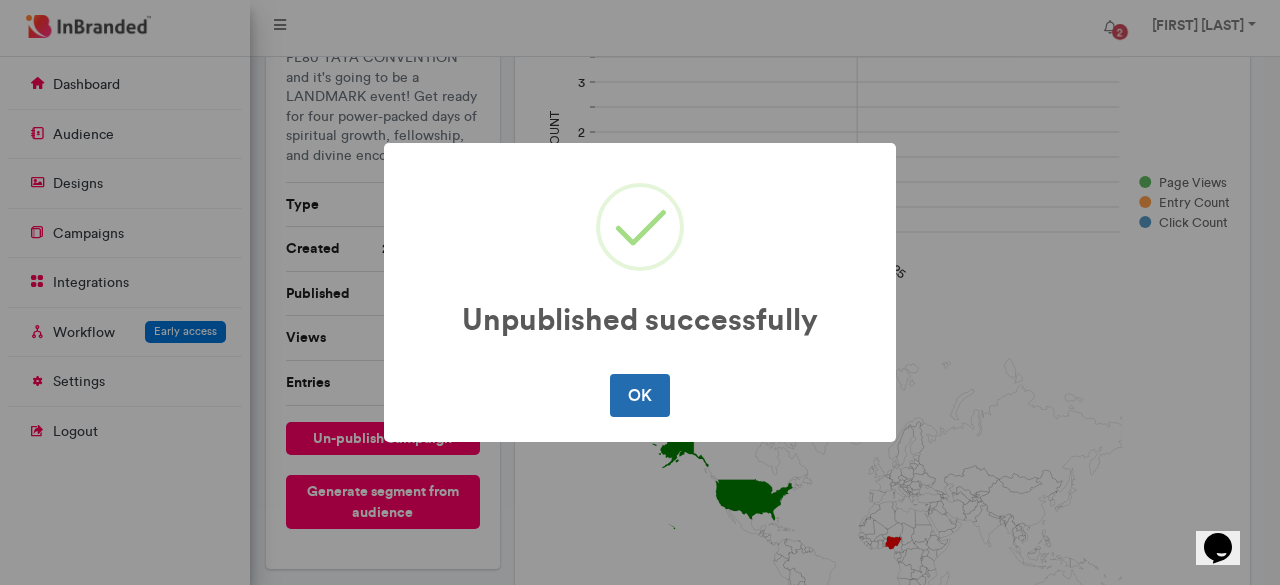 click on "OK" at bounding box center (639, 395) 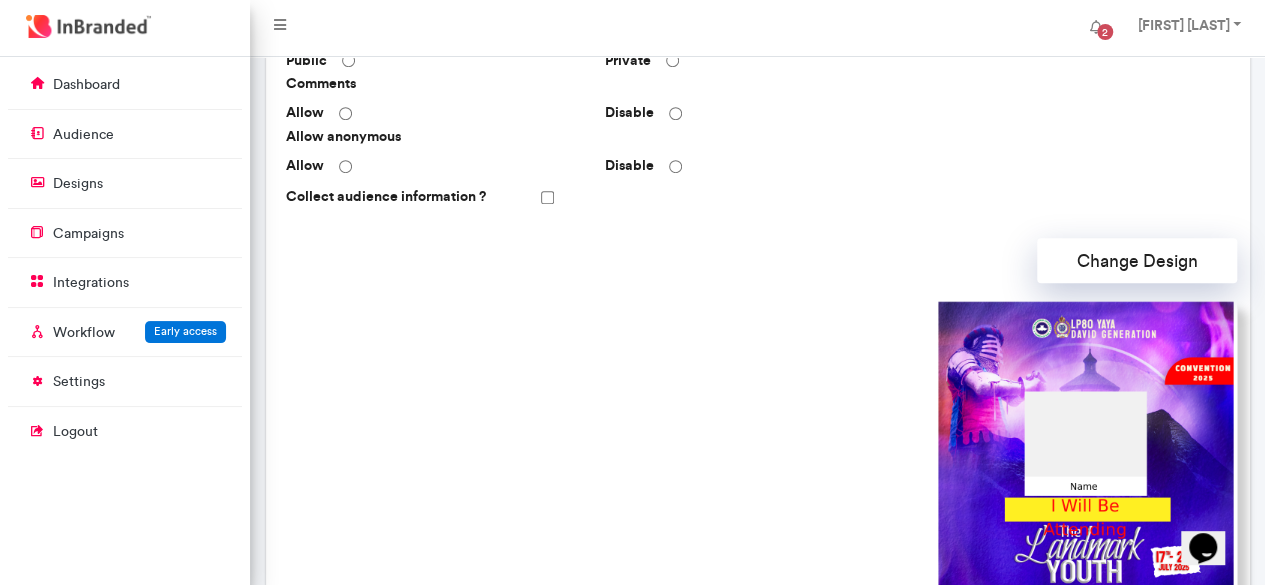 scroll, scrollTop: 435, scrollLeft: 0, axis: vertical 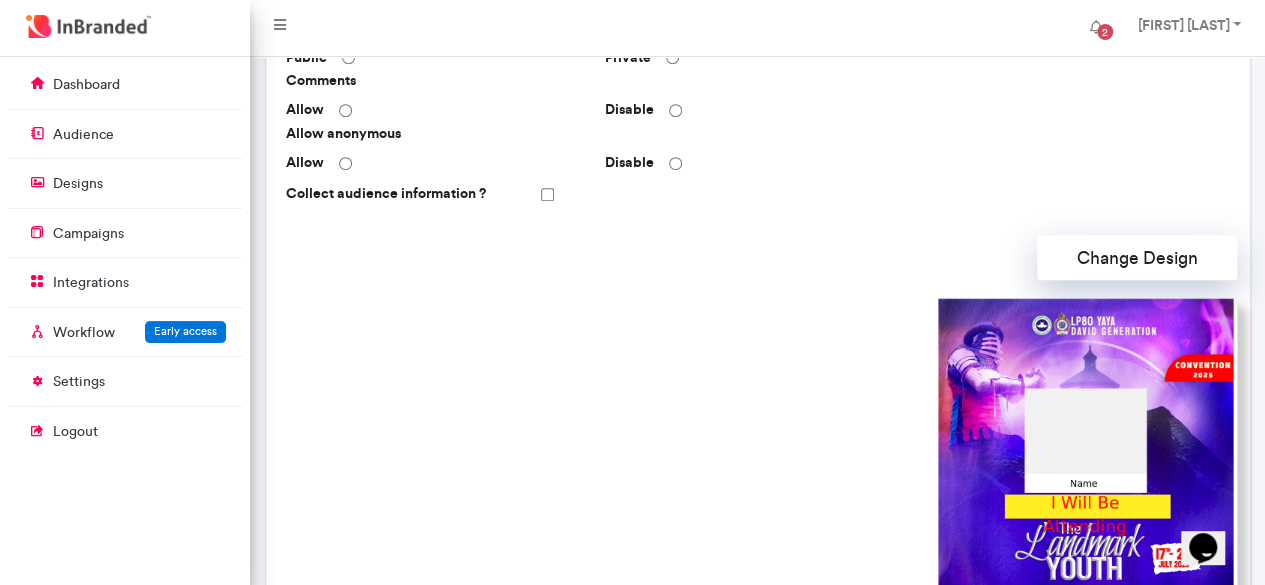 click at bounding box center (1087, 446) 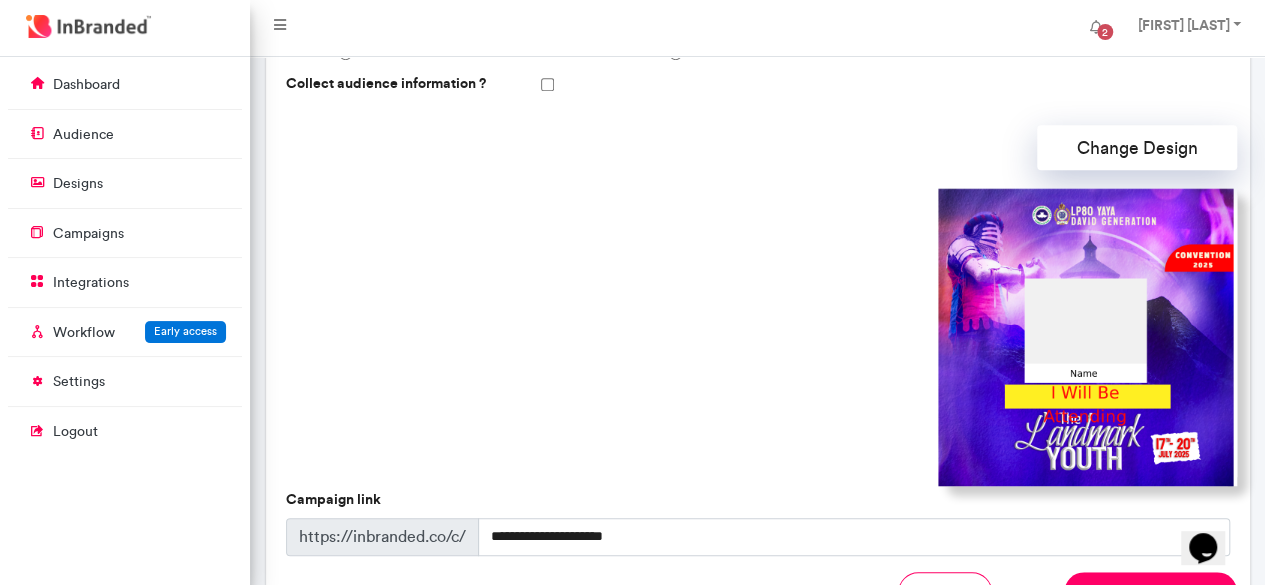 scroll, scrollTop: 548, scrollLeft: 0, axis: vertical 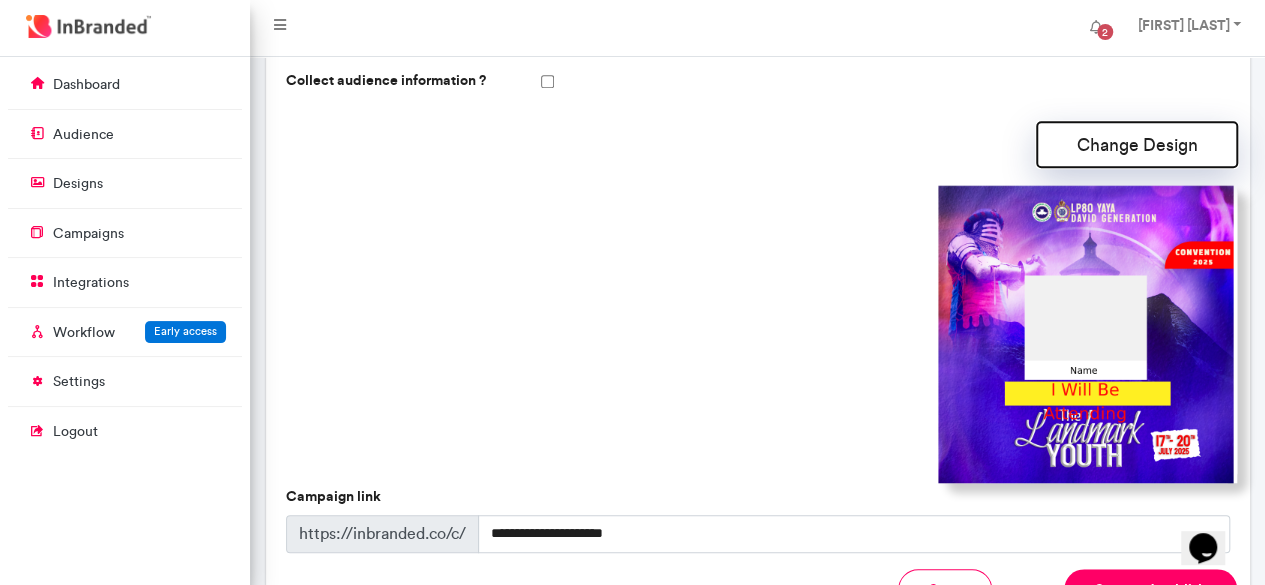 click on "Change Design" at bounding box center [1137, 144] 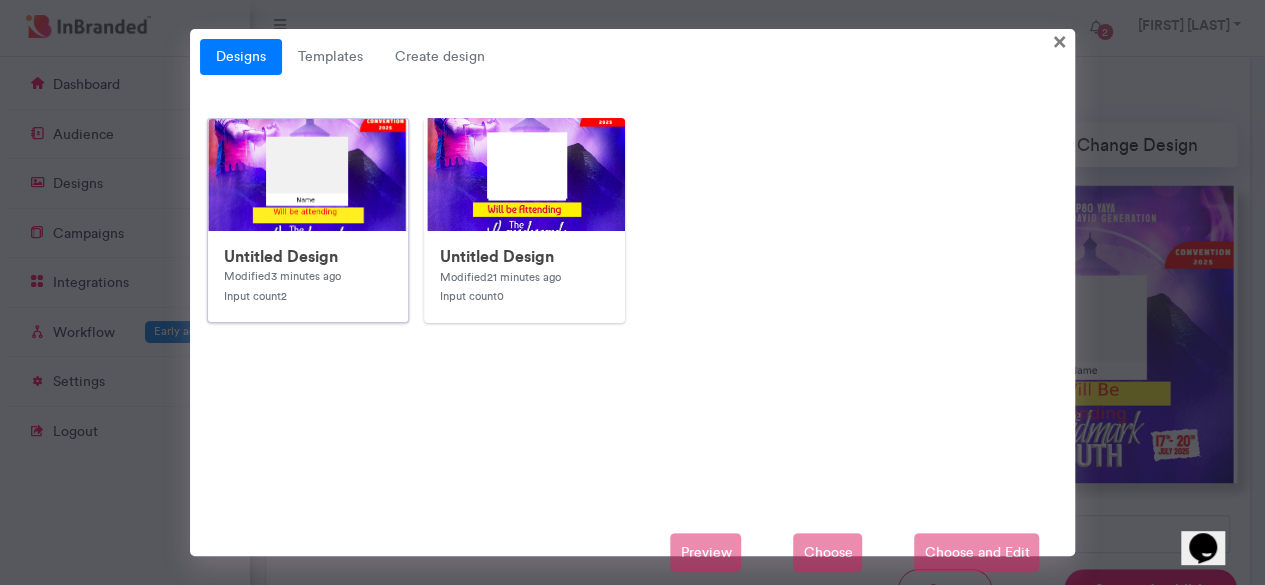 click at bounding box center [608, 519] 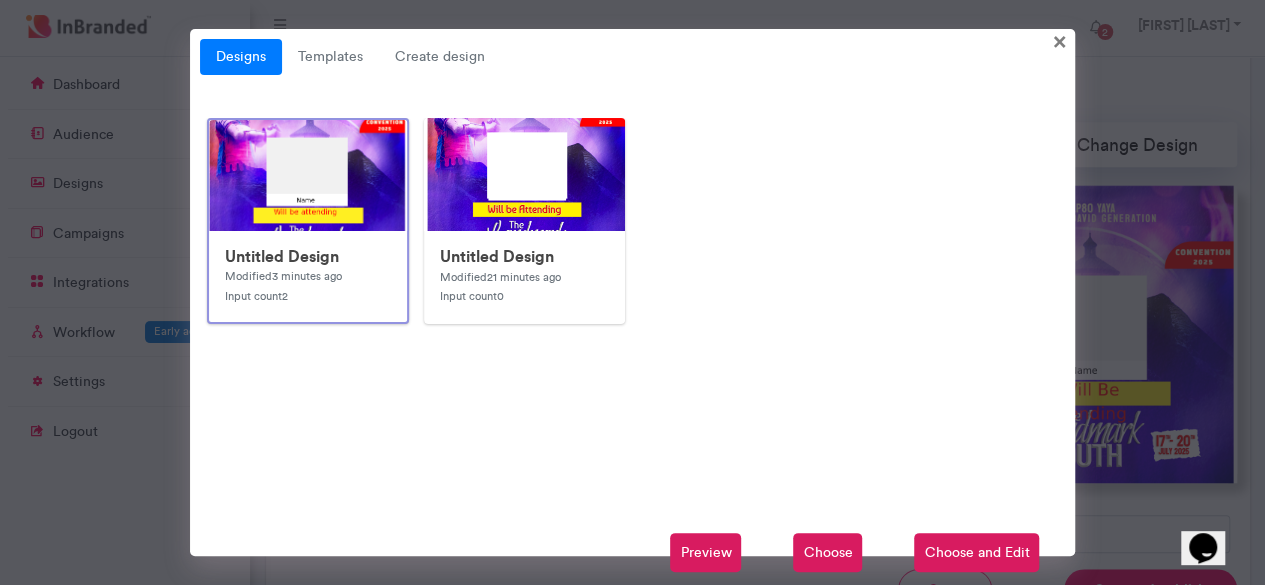 click on "Choose and Edit" at bounding box center (976, 553) 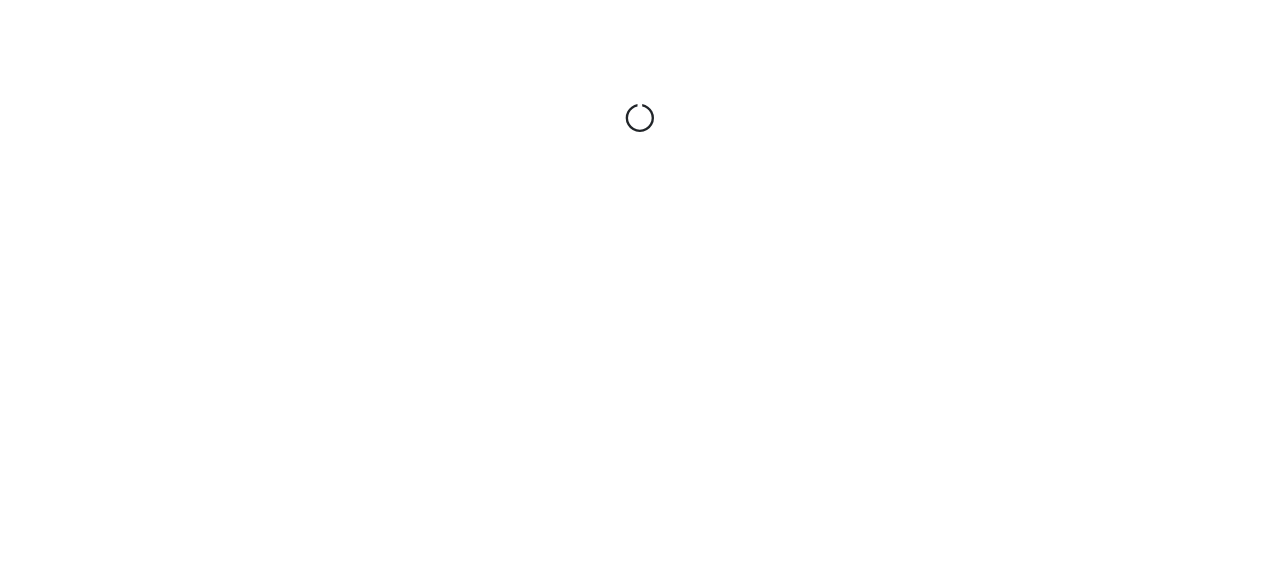 scroll, scrollTop: 0, scrollLeft: 0, axis: both 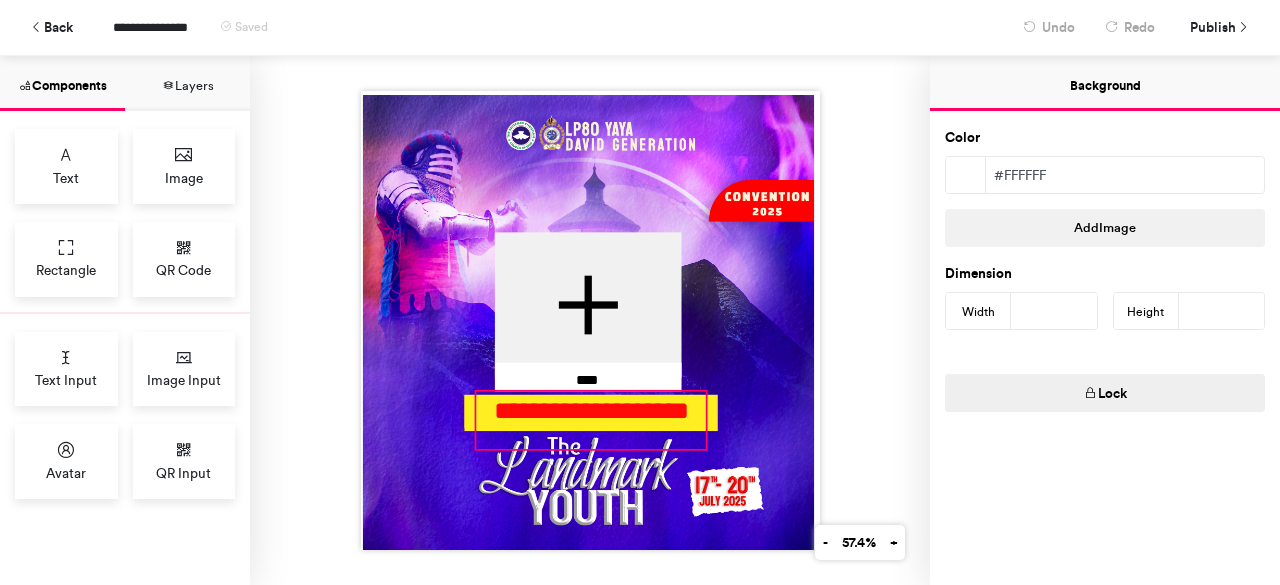click on "**********" at bounding box center (590, 420) 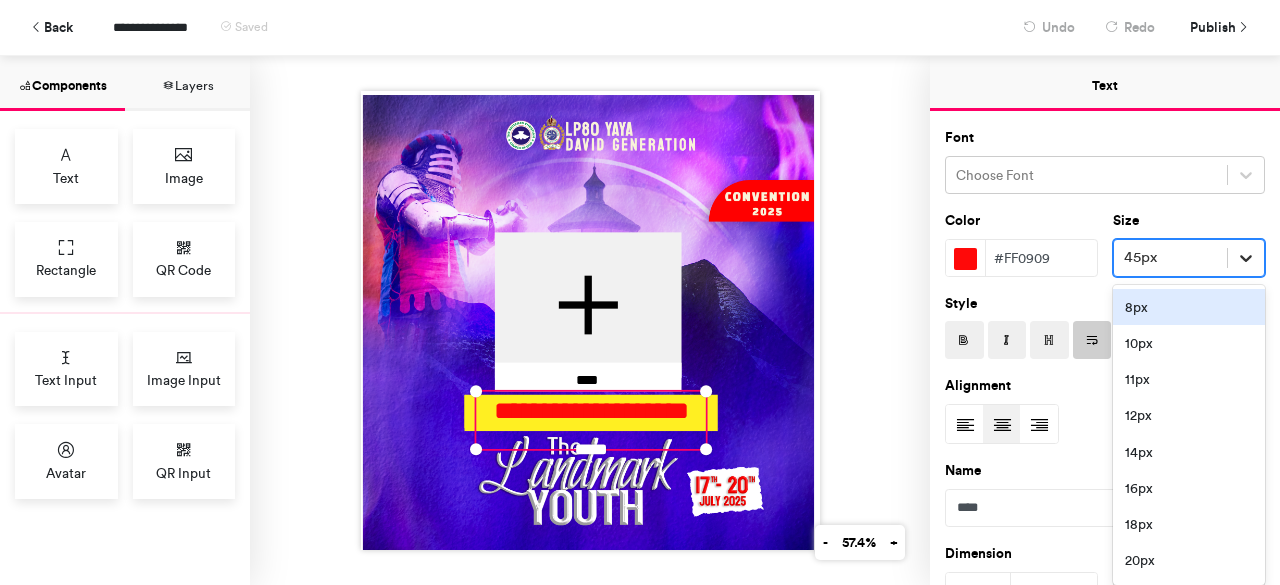 click 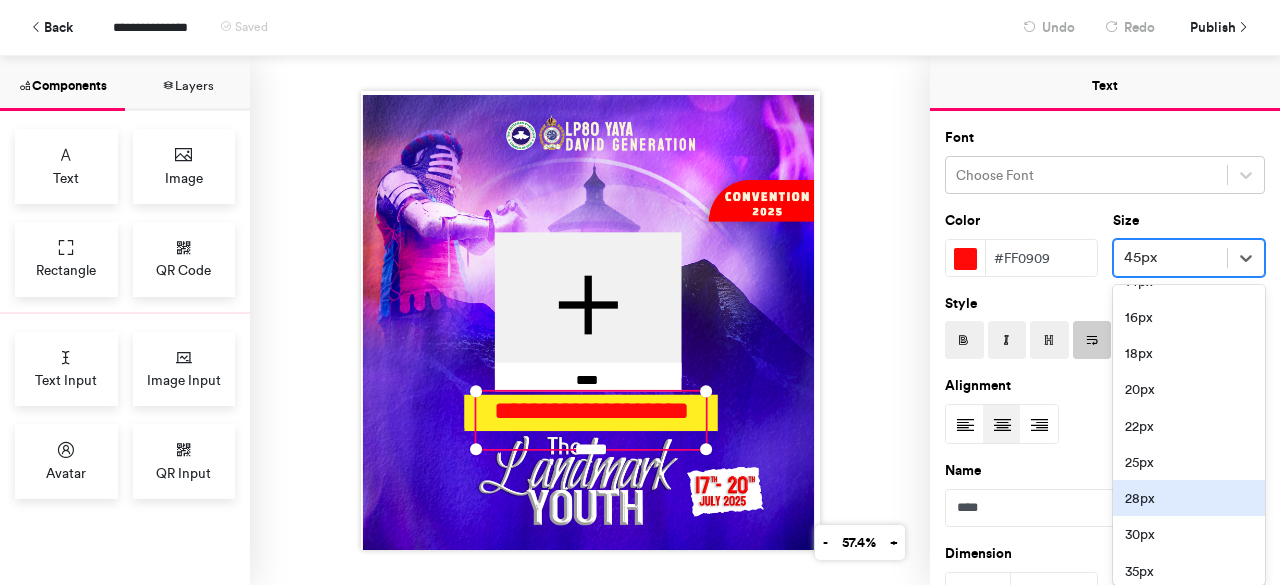 scroll, scrollTop: 231, scrollLeft: 0, axis: vertical 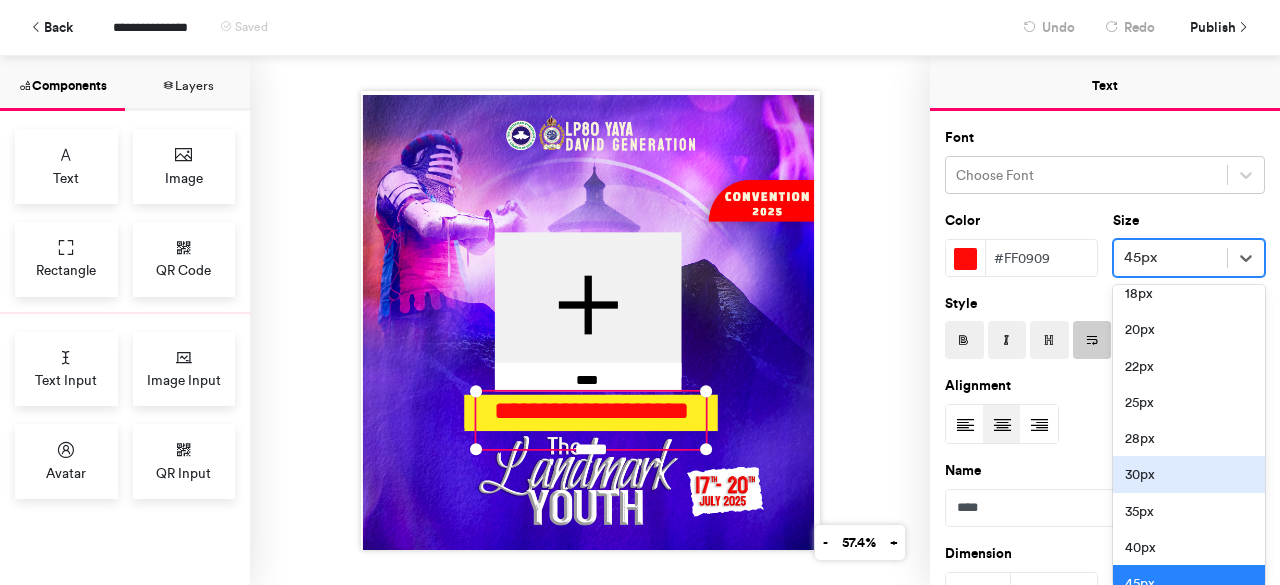 click on "30px" at bounding box center [1189, 474] 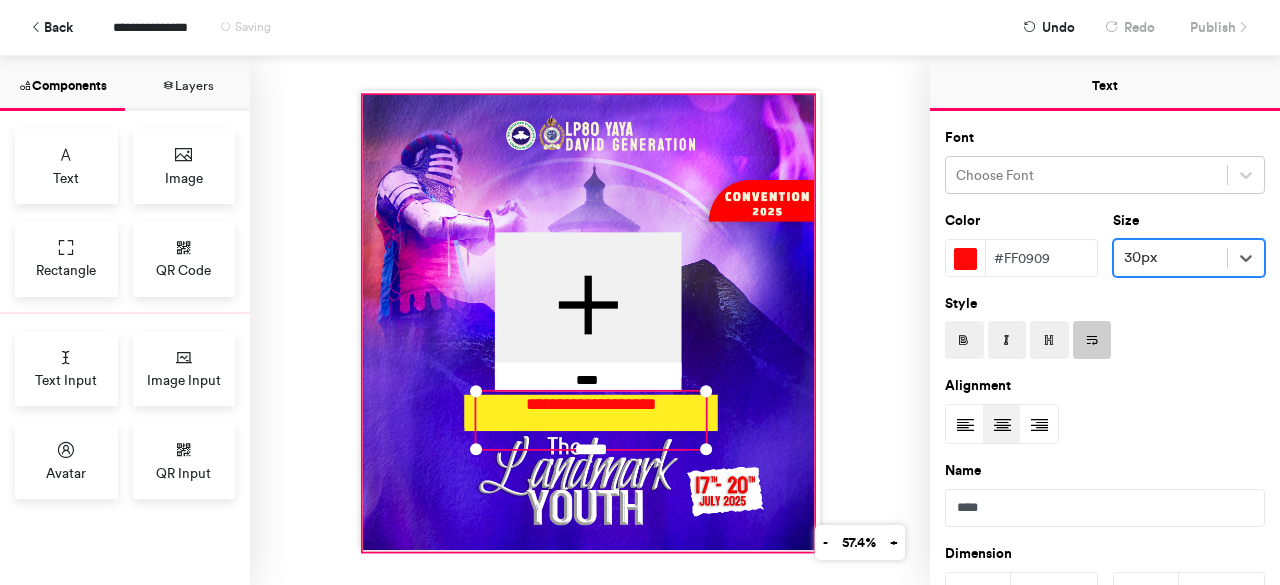 click at bounding box center [588, 323] 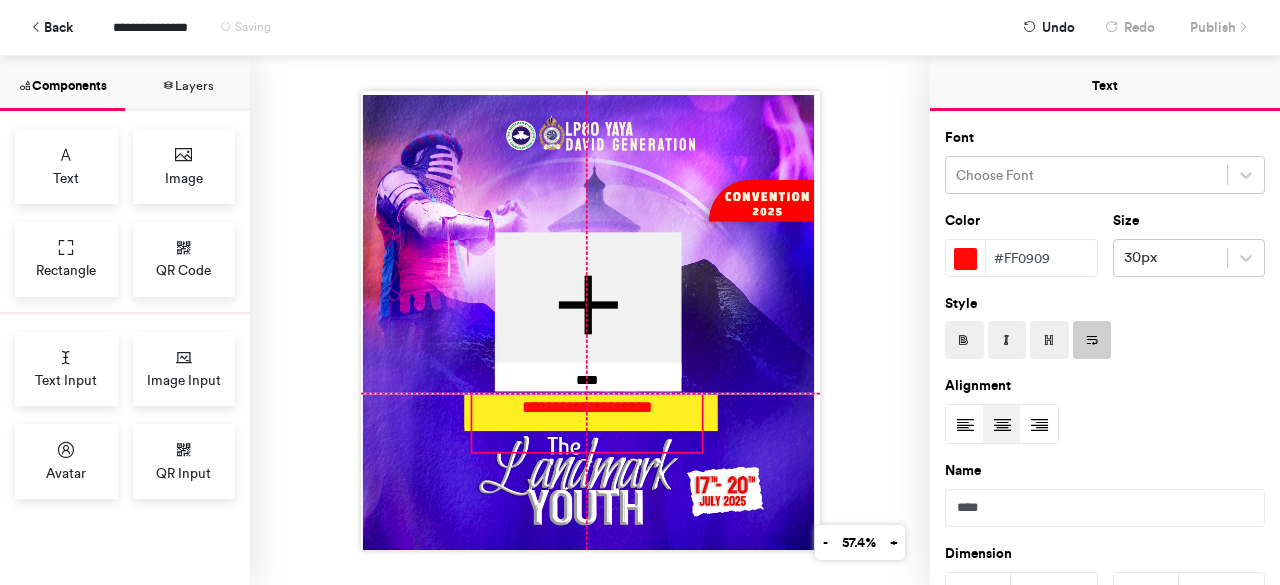 click on "**********" at bounding box center [587, 423] 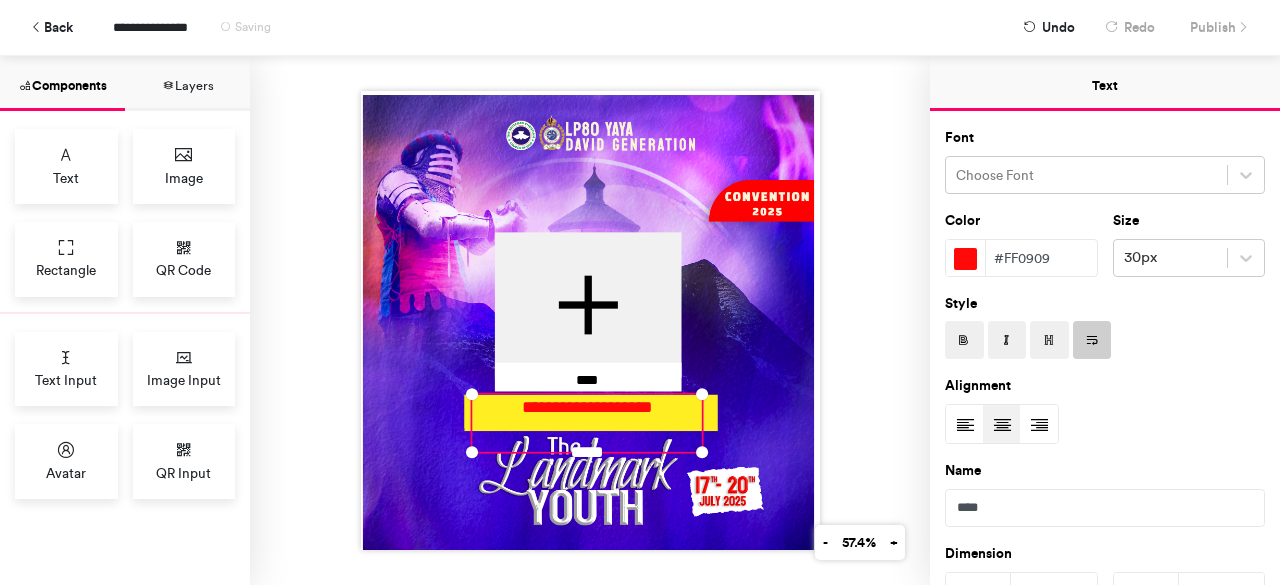 click on "**********" at bounding box center [587, 423] 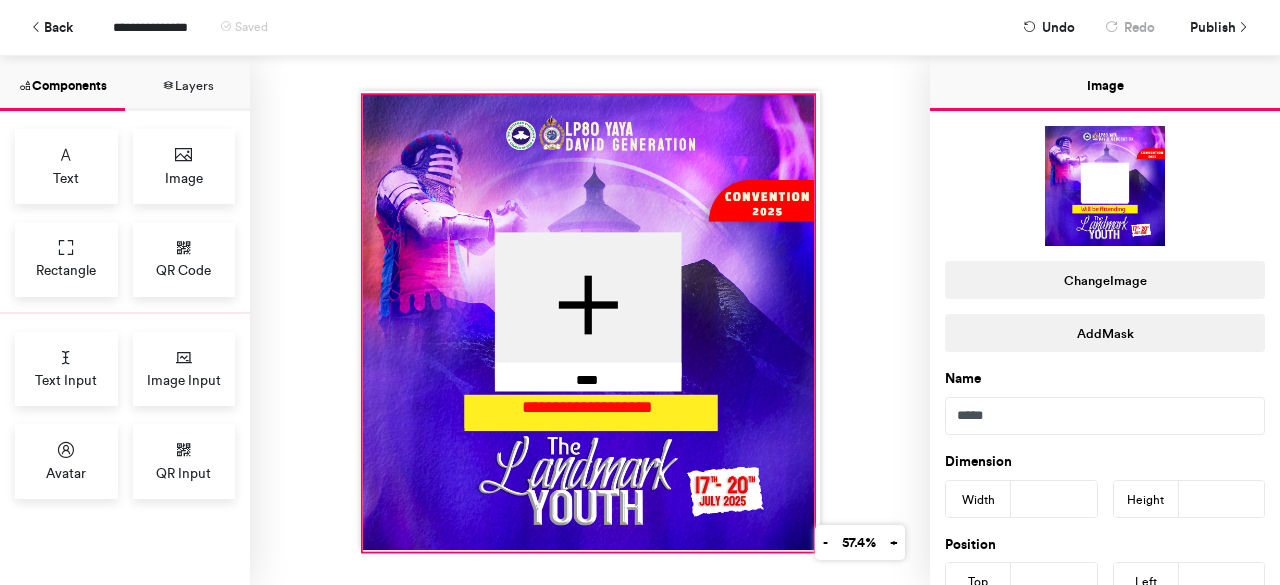 click at bounding box center (588, 323) 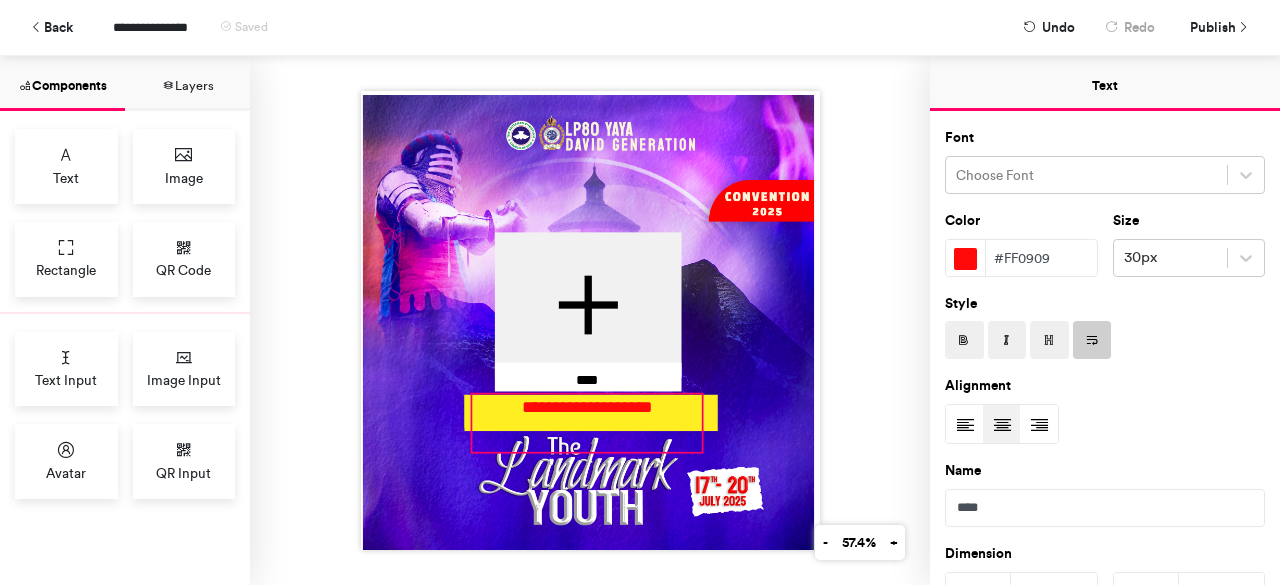 click on "**********" at bounding box center (587, 423) 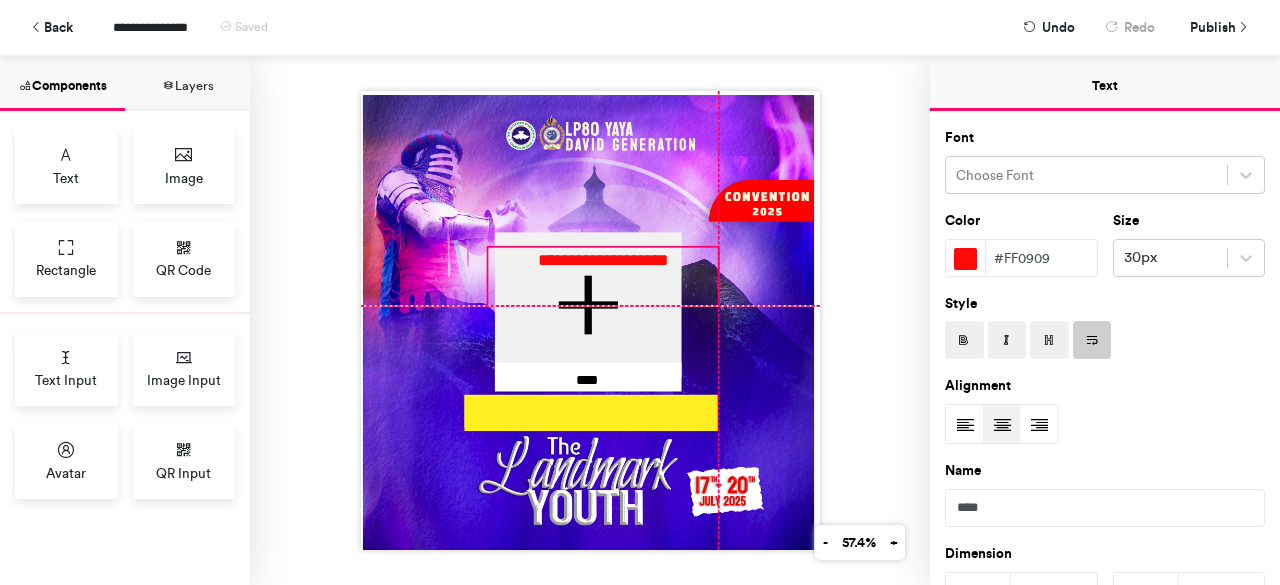 drag, startPoint x: 574, startPoint y: 447, endPoint x: 588, endPoint y: 303, distance: 144.67896 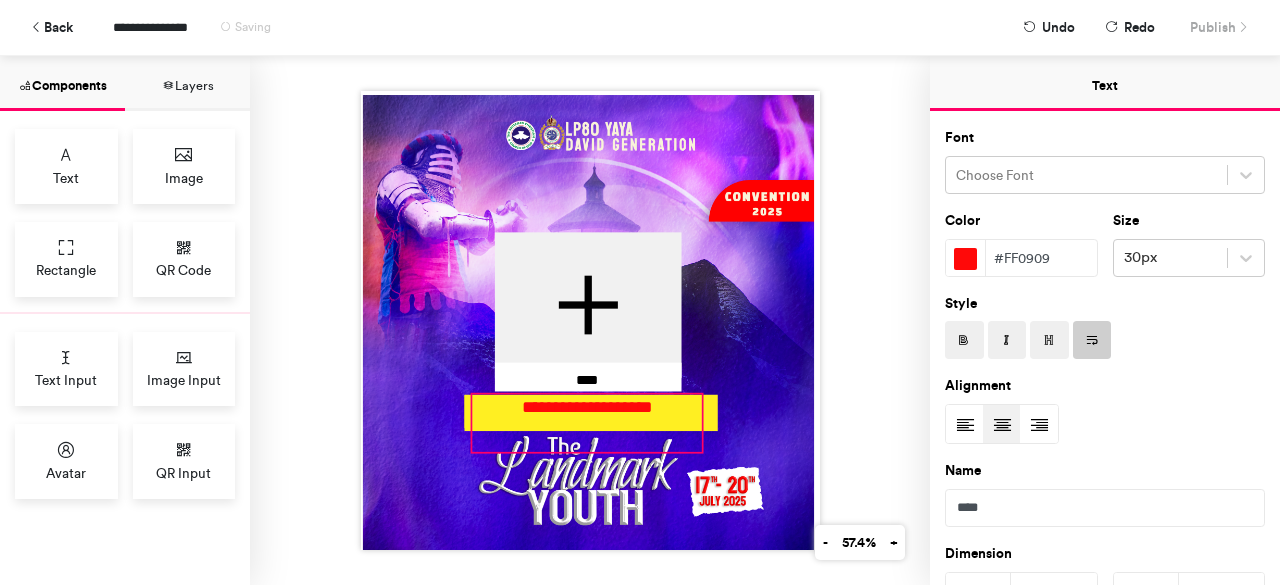 click on "**********" at bounding box center (587, 423) 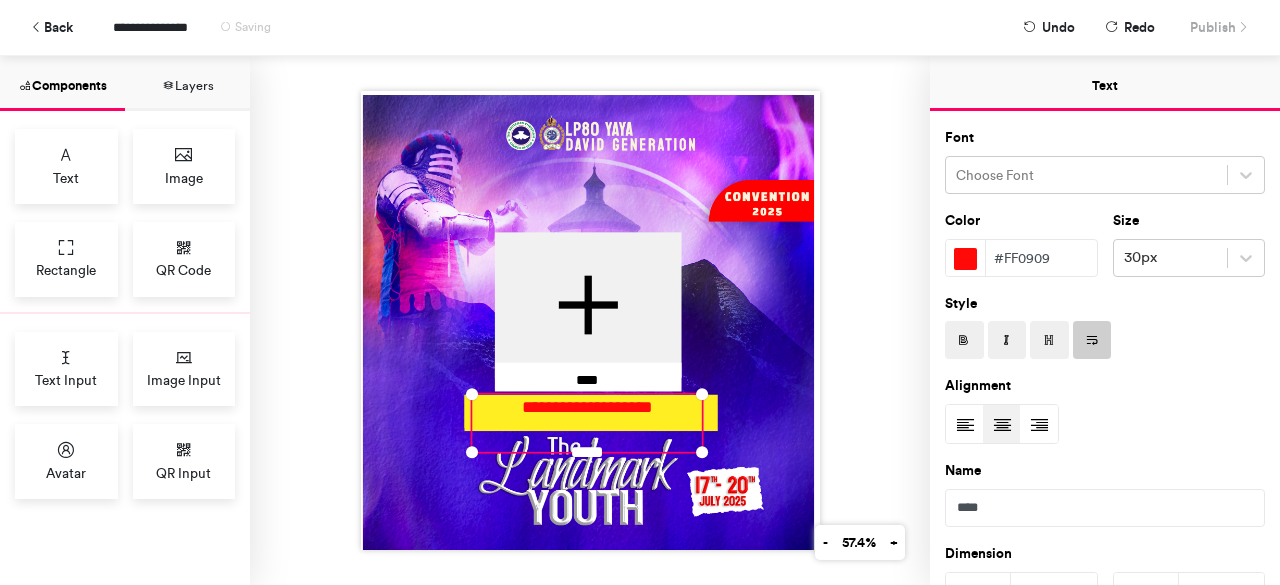 drag, startPoint x: 598, startPoint y: 393, endPoint x: 631, endPoint y: 421, distance: 43.27817 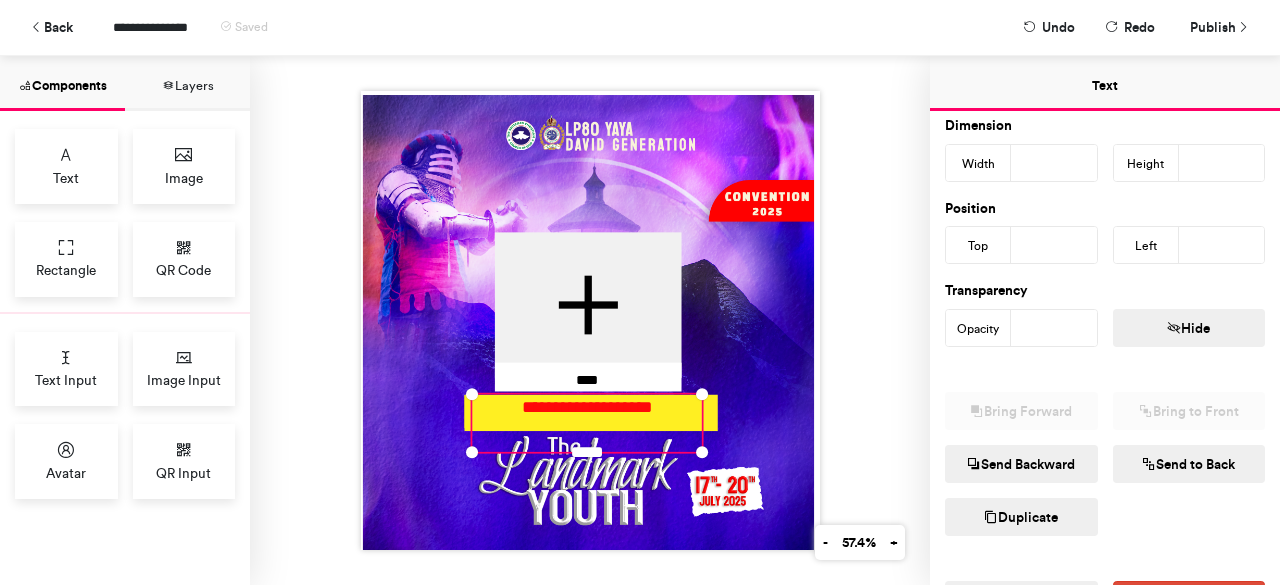 scroll, scrollTop: 543, scrollLeft: 0, axis: vertical 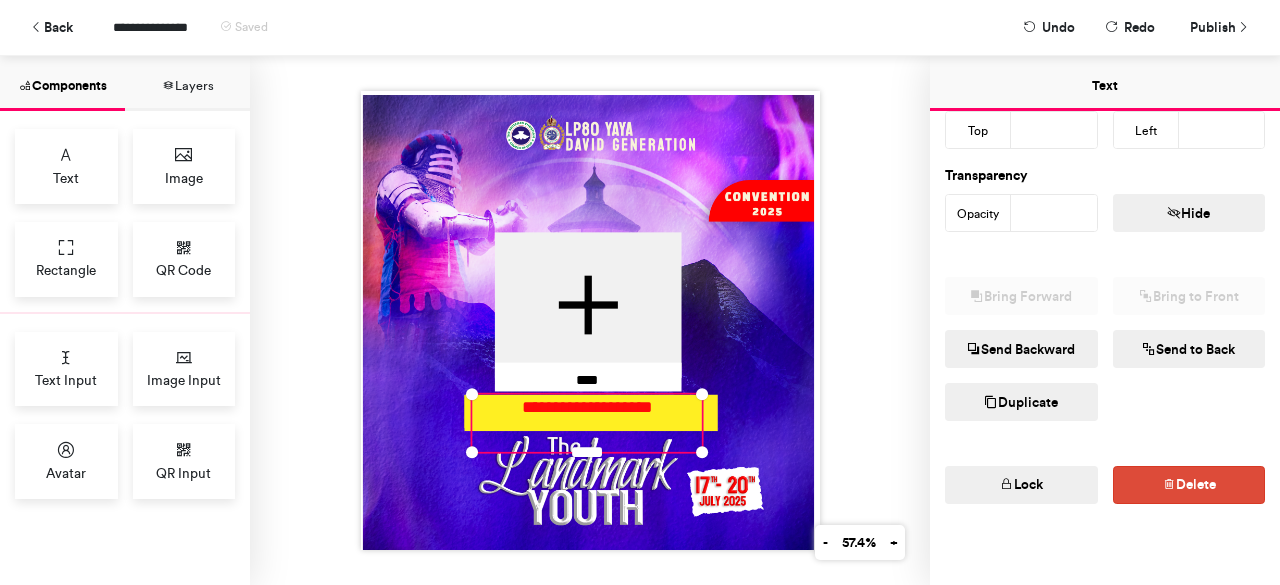 click on "Duplicate" at bounding box center [1021, 402] 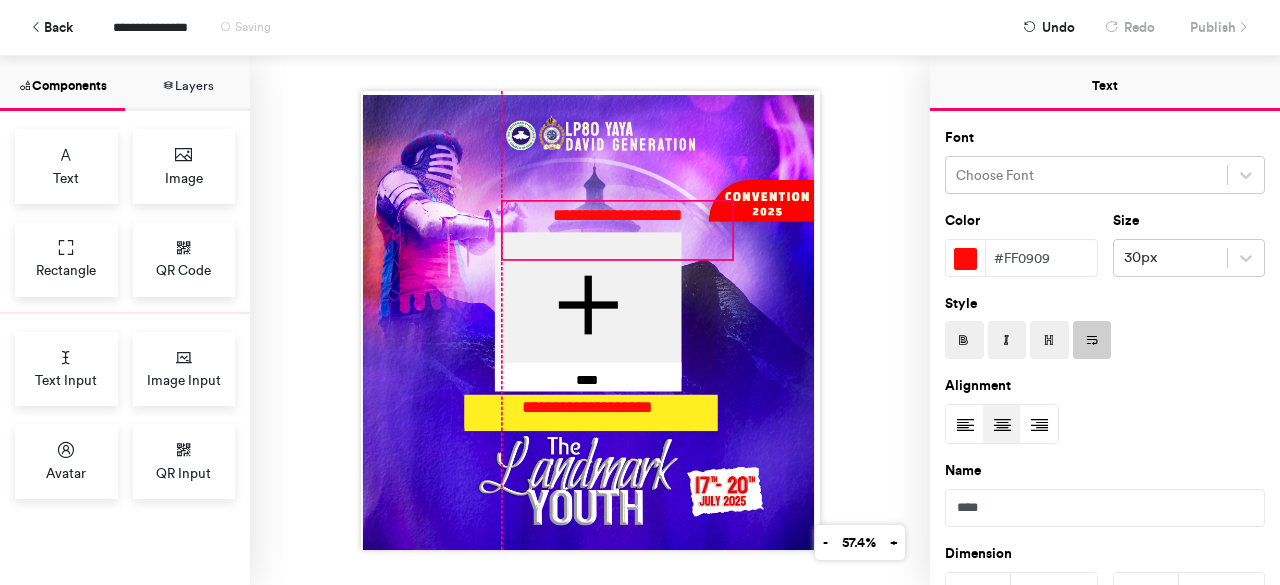 drag, startPoint x: 632, startPoint y: 499, endPoint x: 604, endPoint y: 249, distance: 251.56311 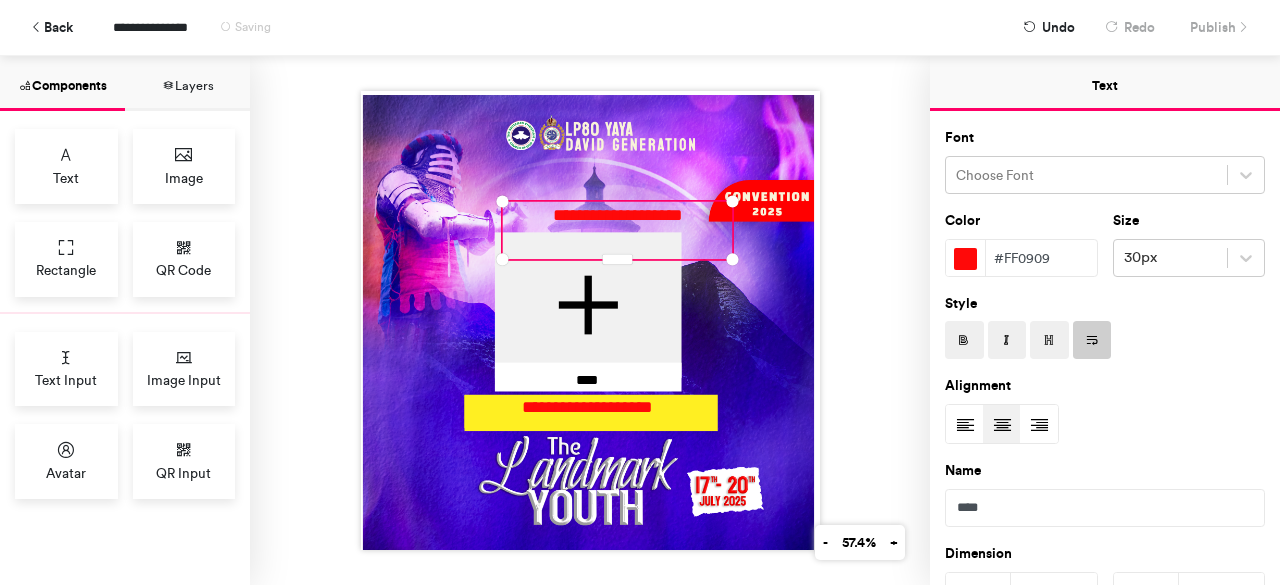 click on "**********" at bounding box center [617, 230] 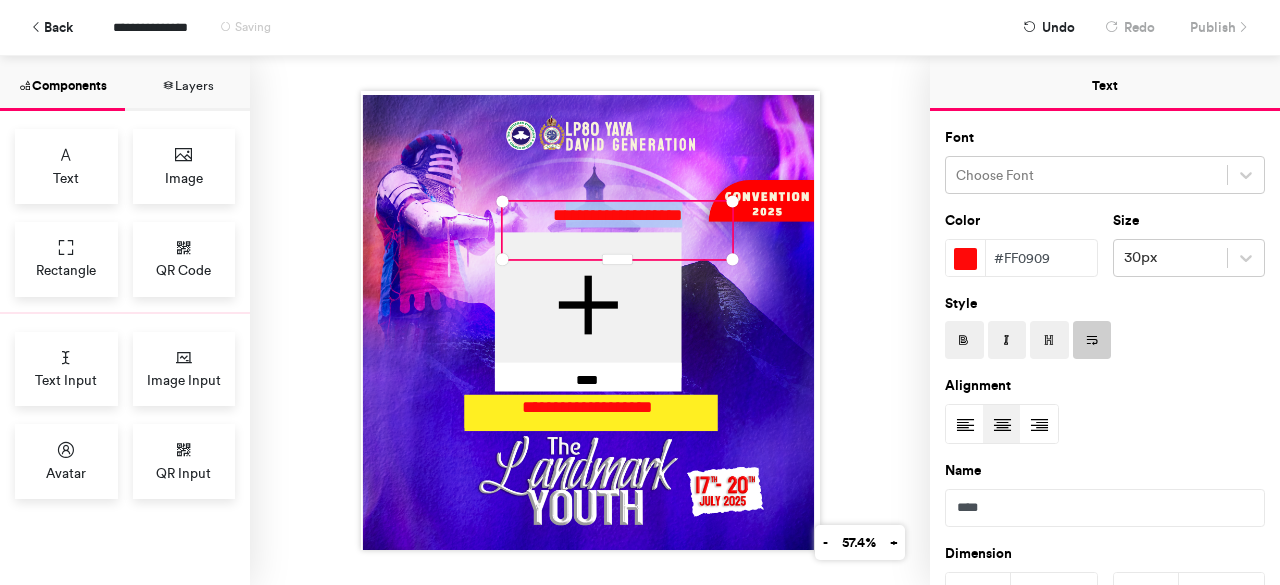 type 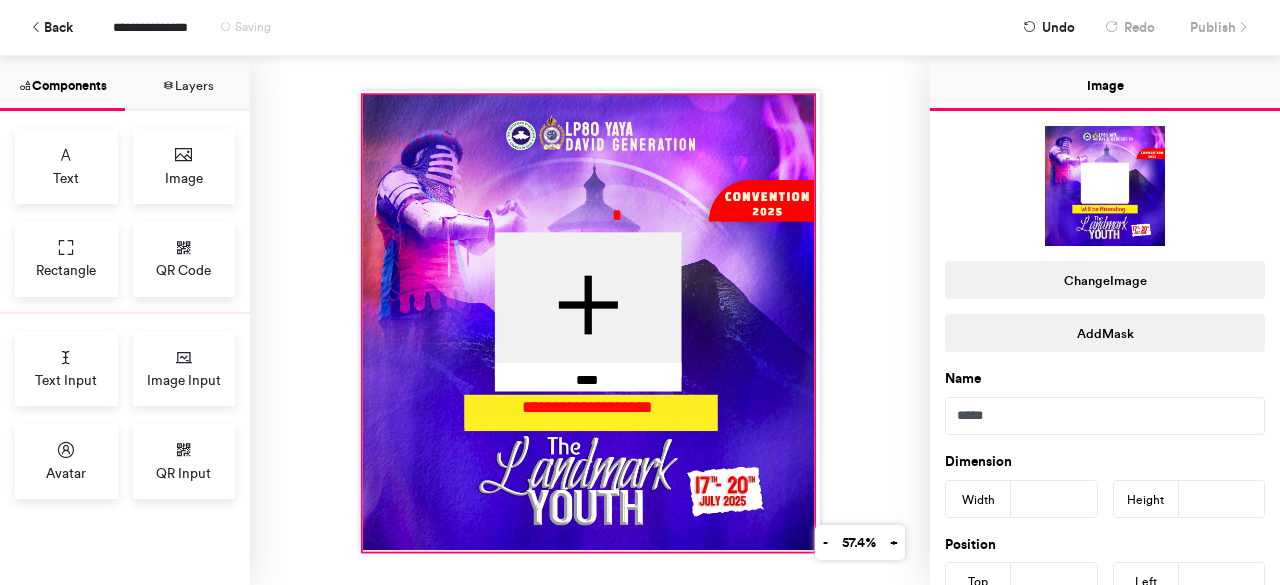 click at bounding box center (588, 323) 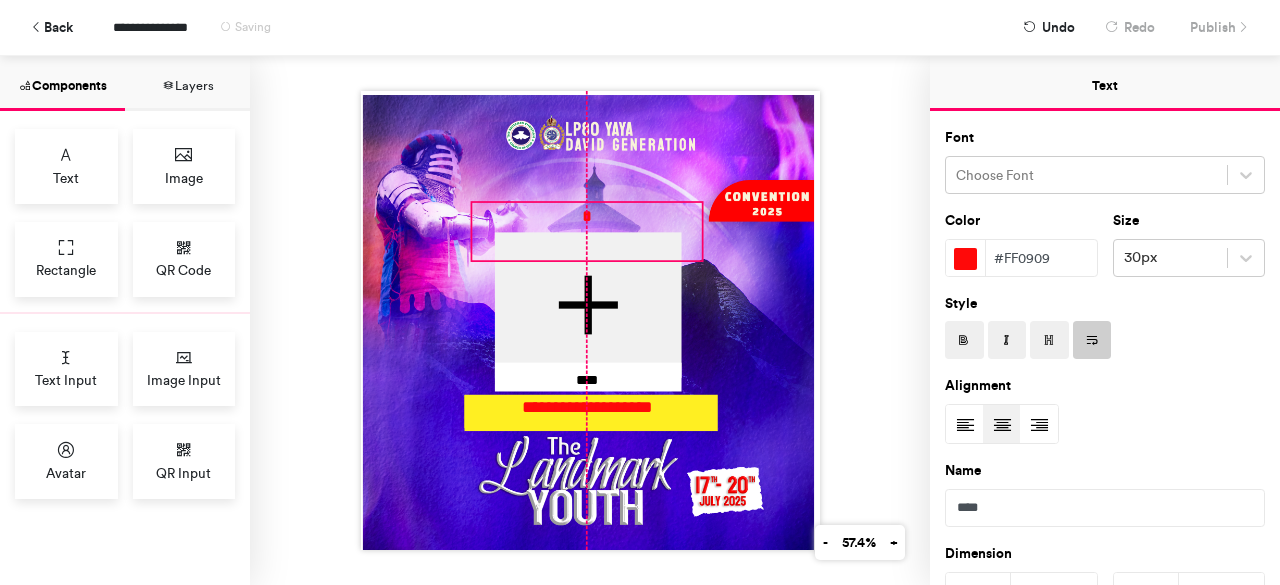 drag, startPoint x: 608, startPoint y: 208, endPoint x: 574, endPoint y: 209, distance: 34.0147 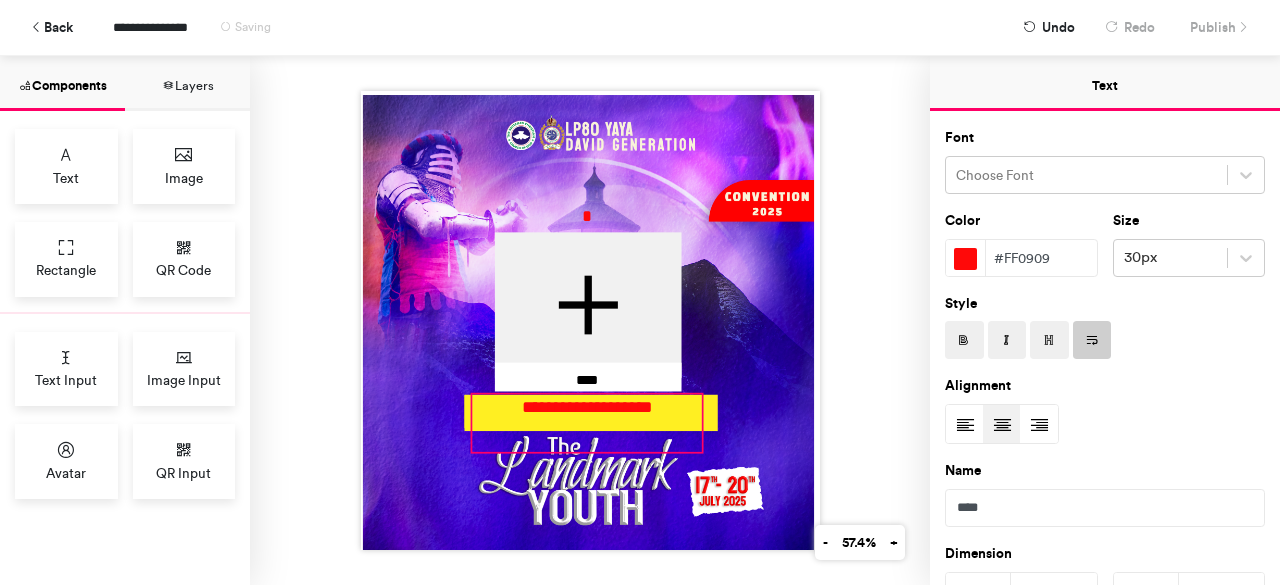 click on "**********" at bounding box center (587, 423) 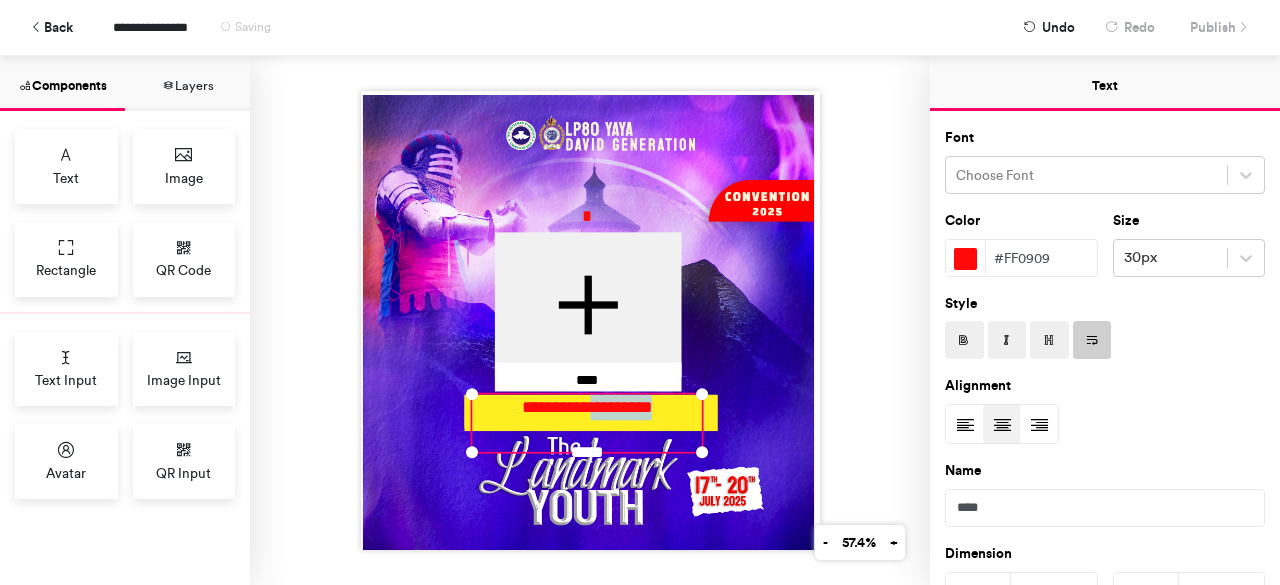 click on "**********" at bounding box center (587, 423) 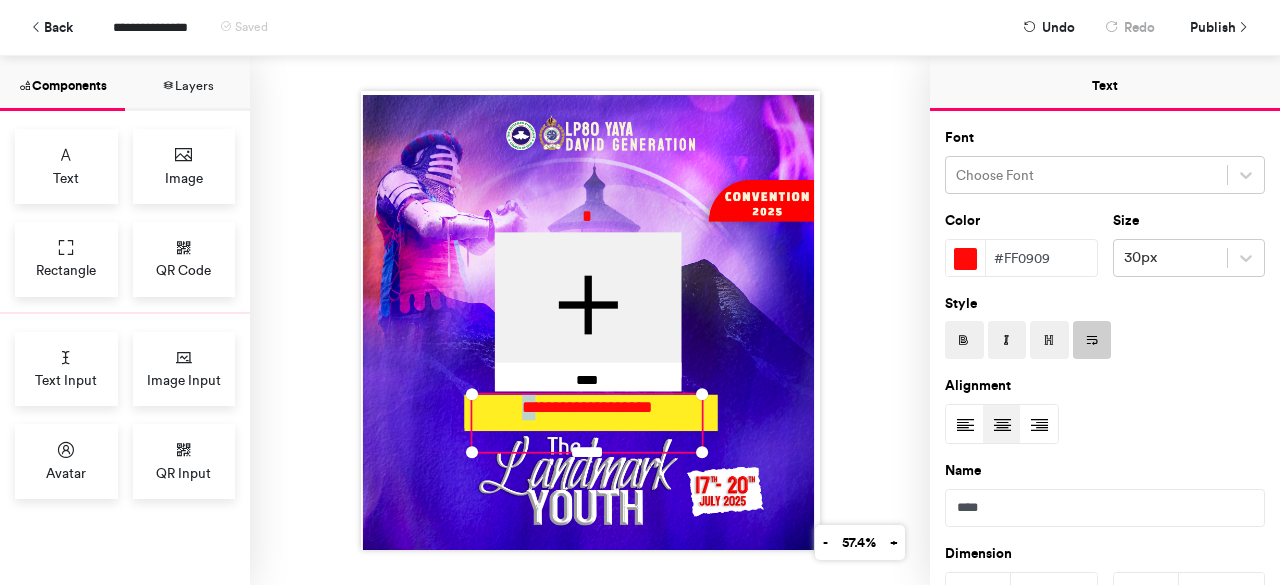 type 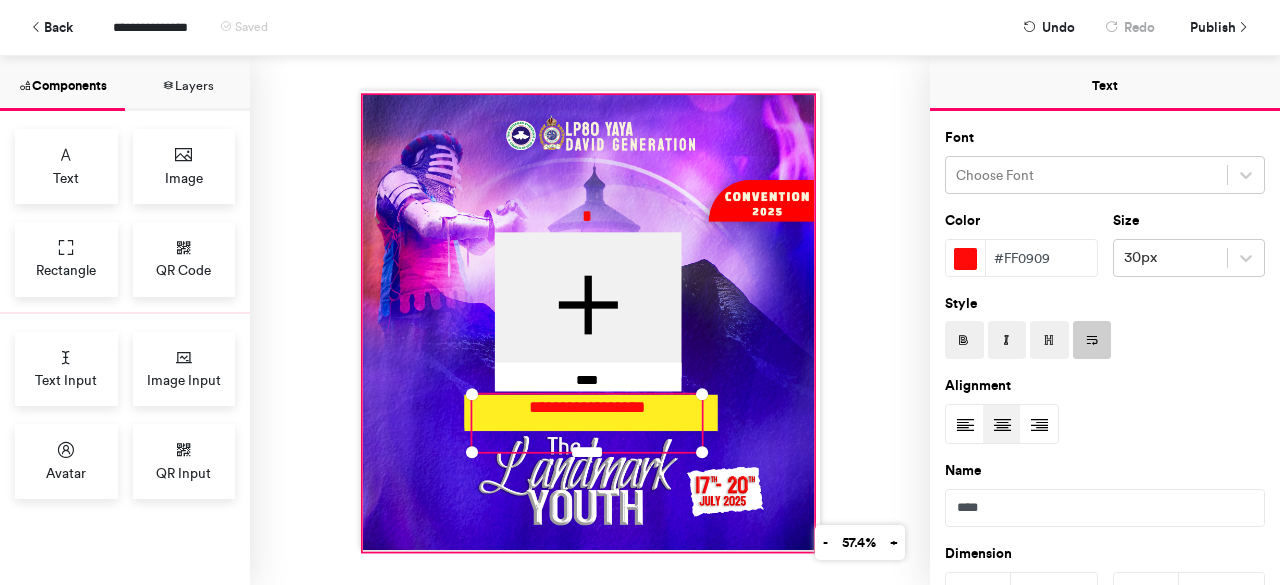 click at bounding box center (588, 323) 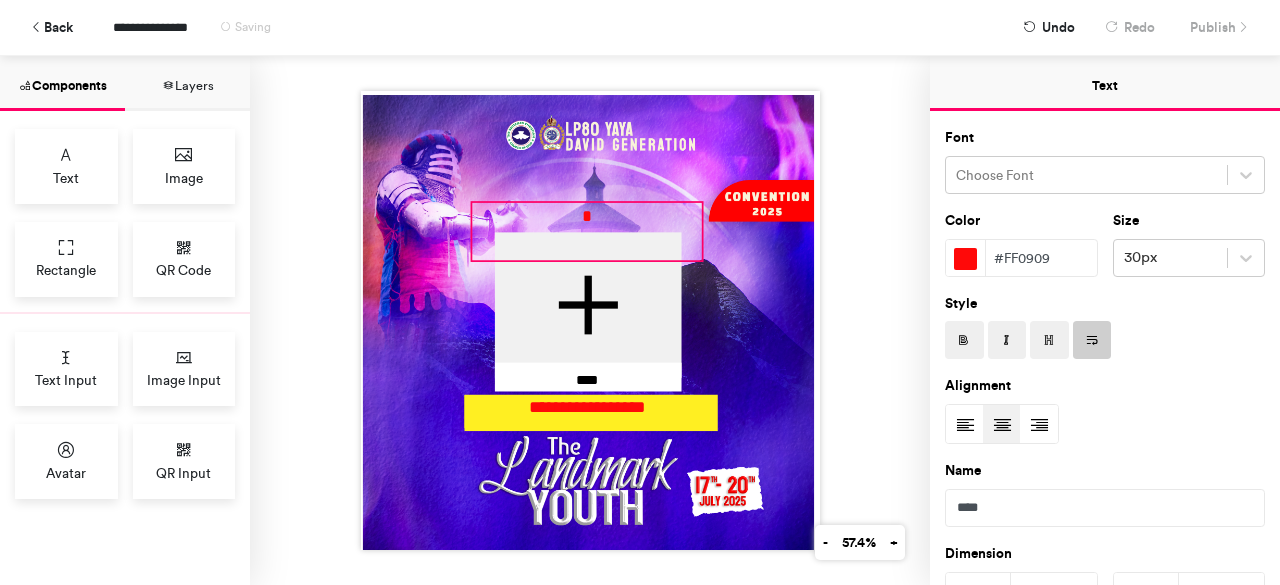 click on "*" at bounding box center [587, 231] 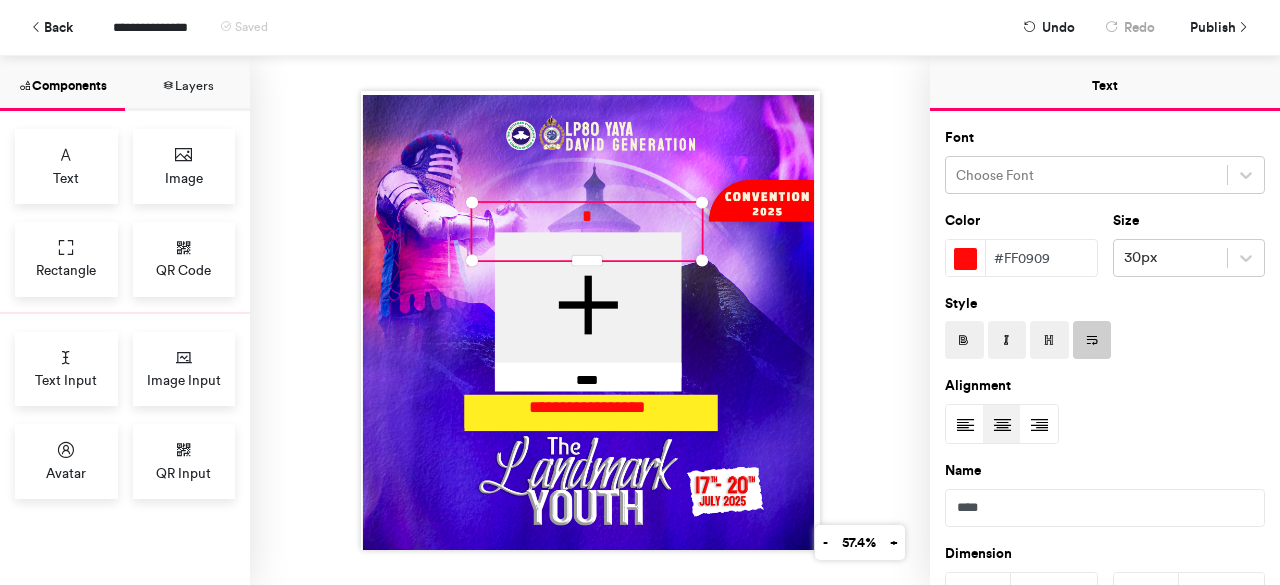 click on "*" at bounding box center (587, 231) 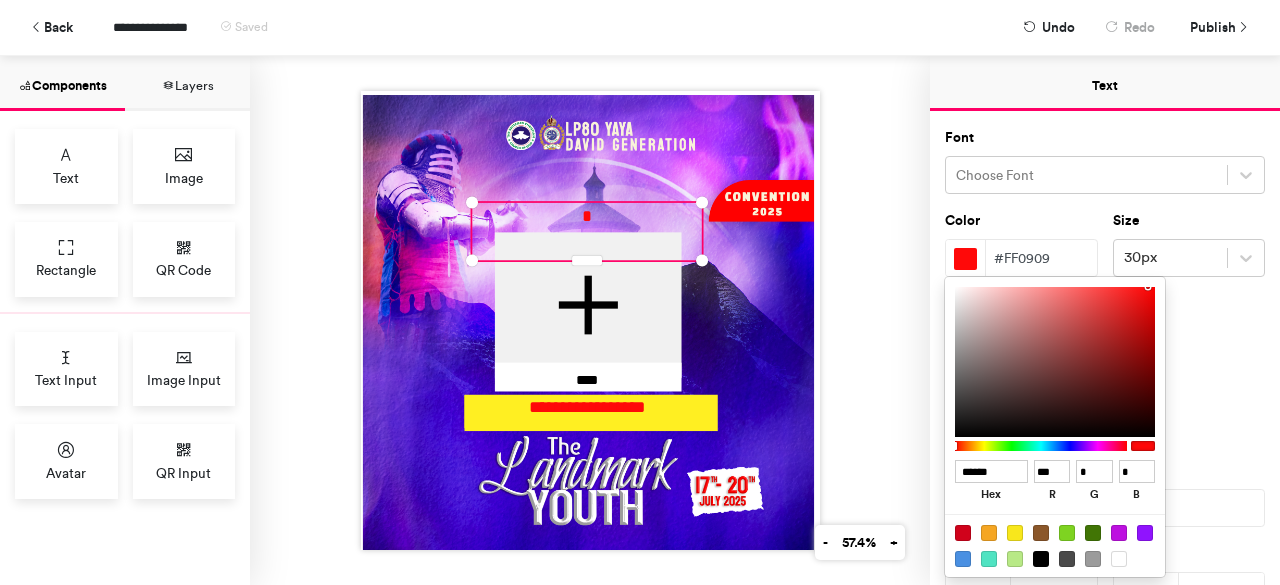 type on "******" 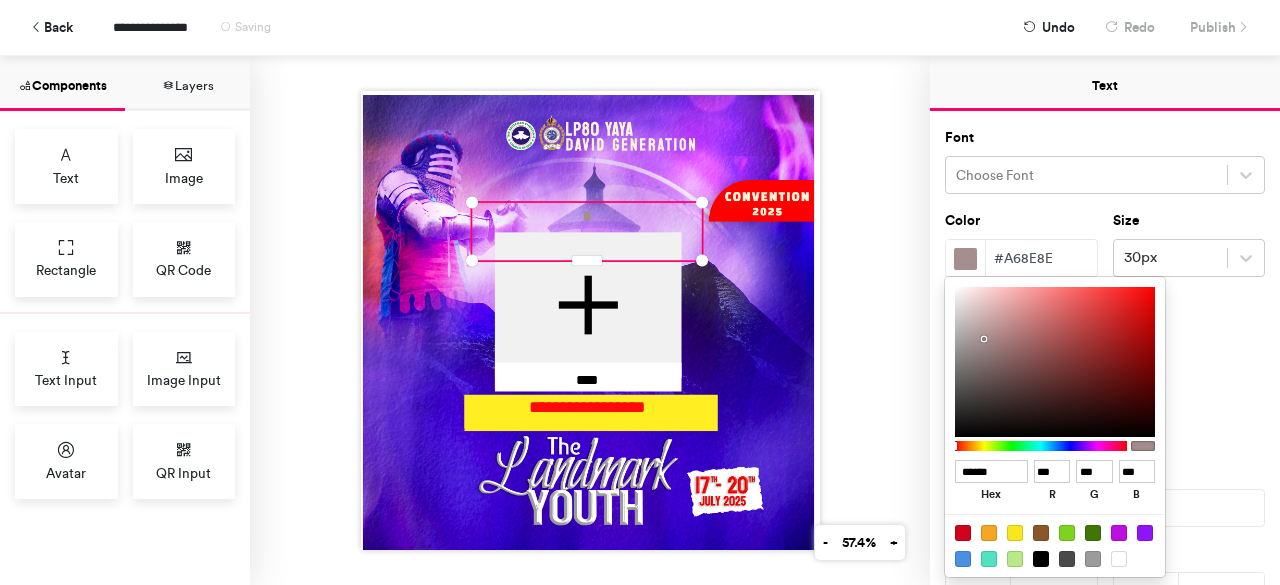 type on "******" 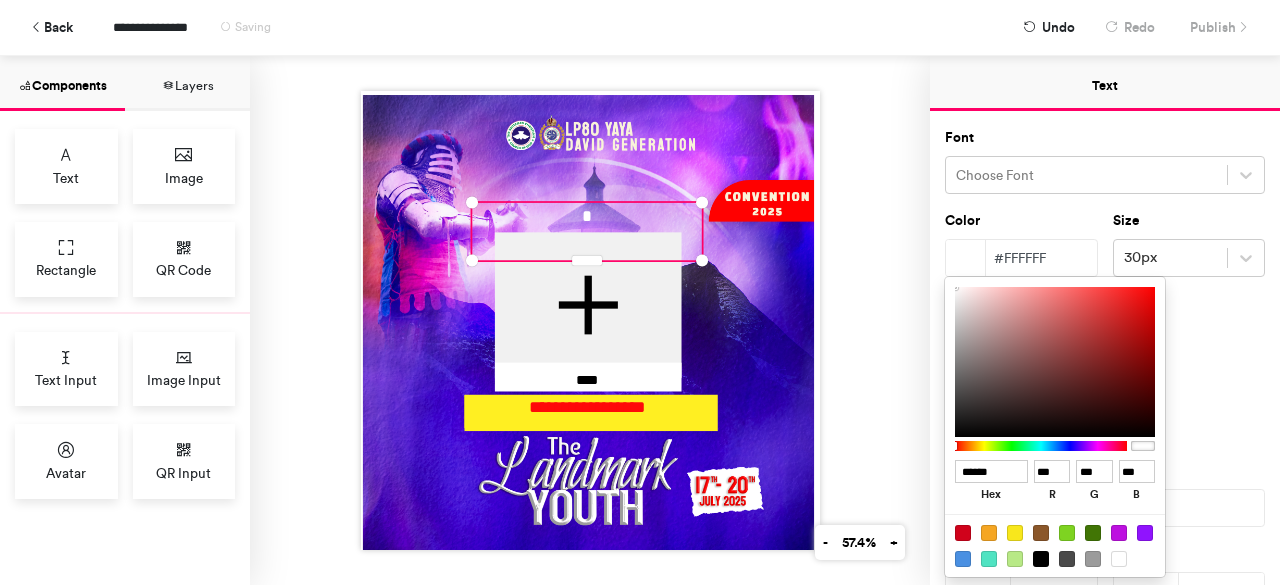 drag, startPoint x: 985, startPoint y: 345, endPoint x: 933, endPoint y: 257, distance: 102.21546 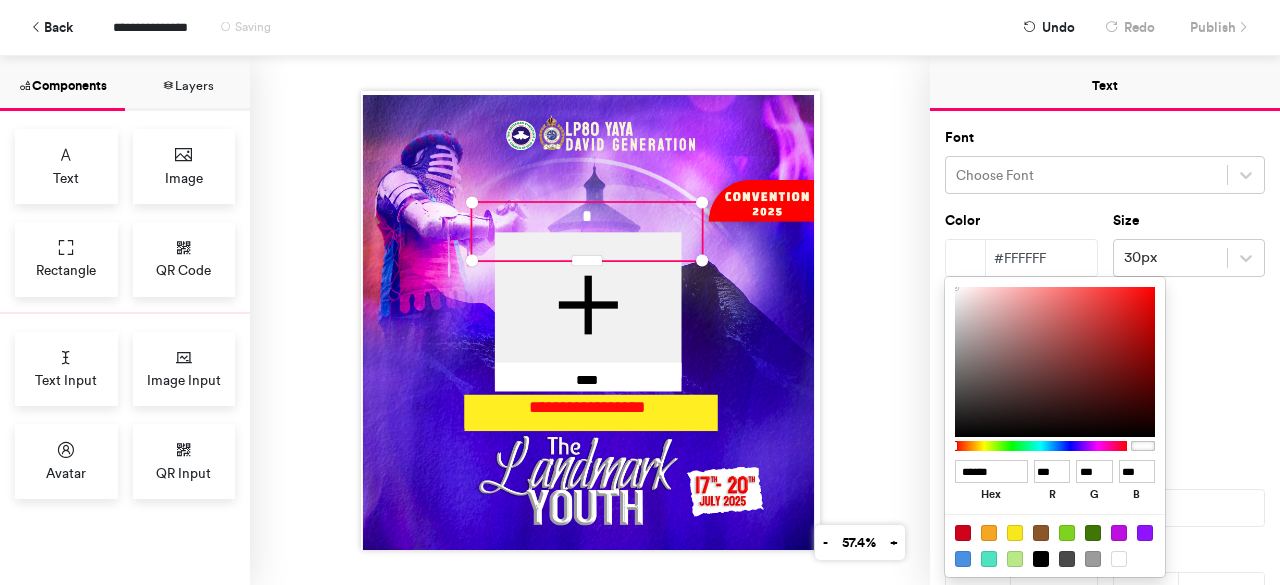 click at bounding box center (640, 292) 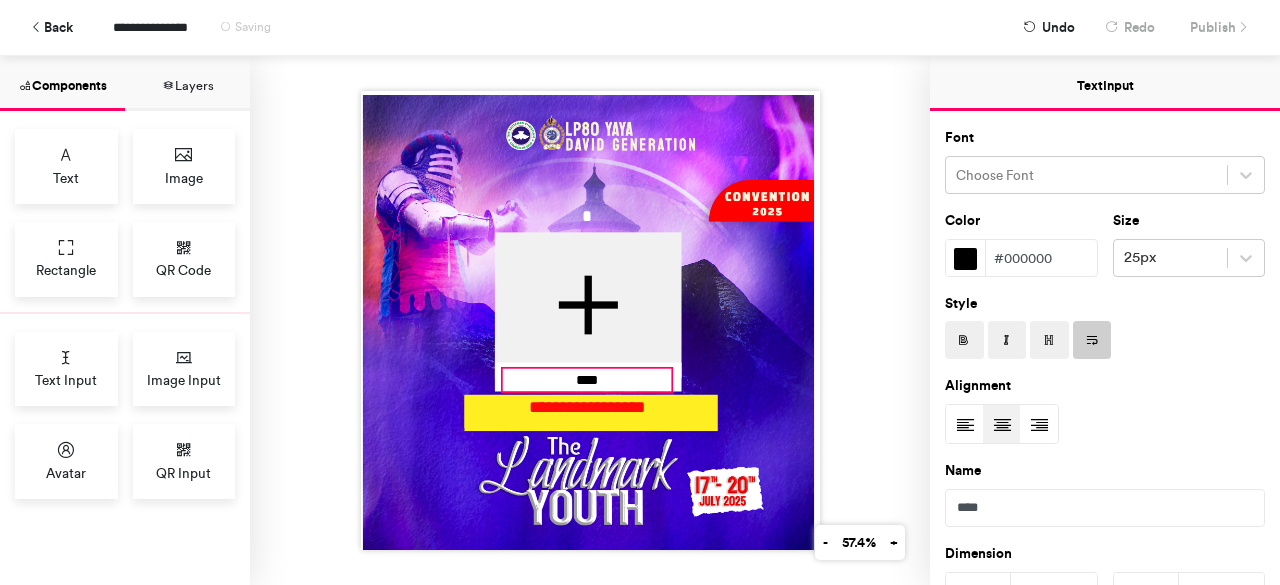 click on "****" at bounding box center [586, 380] 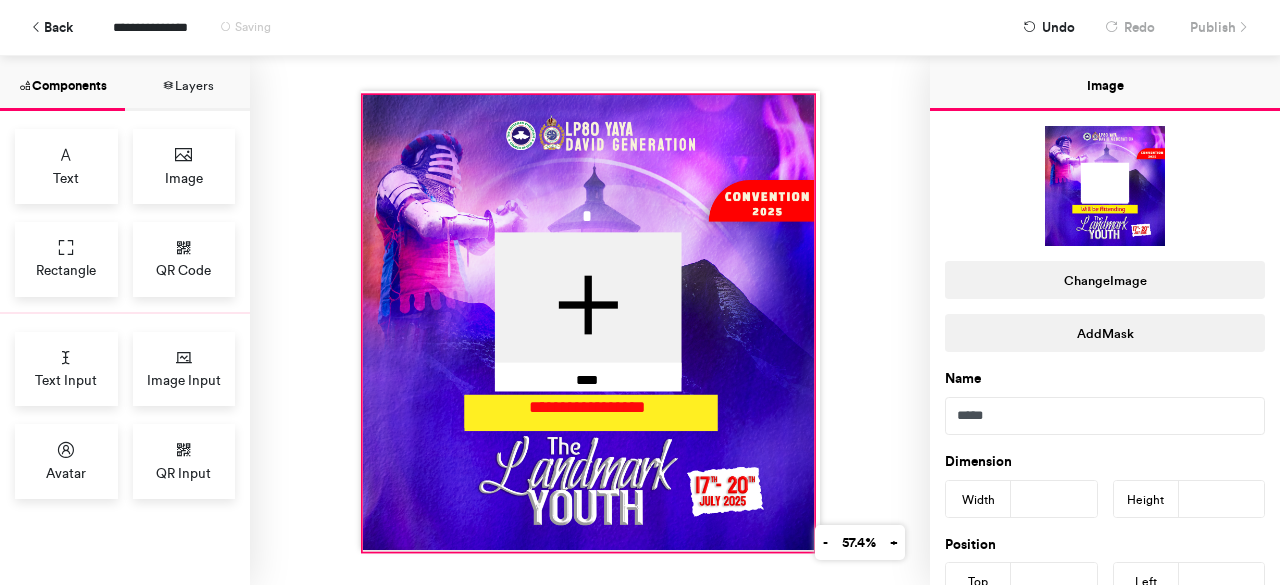 click at bounding box center (588, 323) 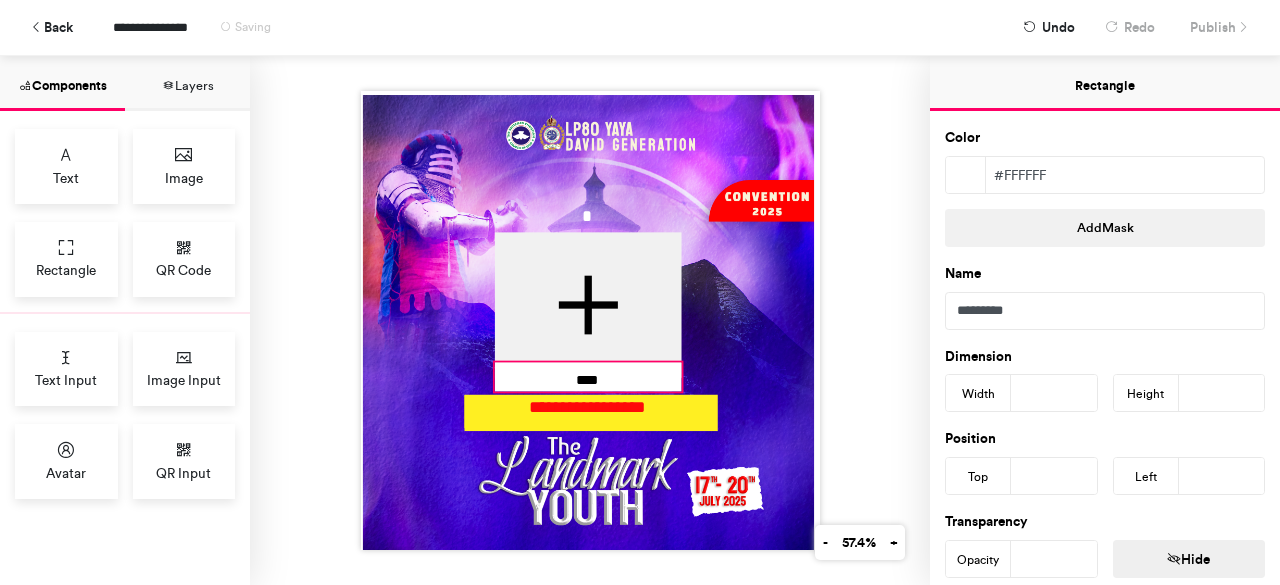 click at bounding box center [587, 376] 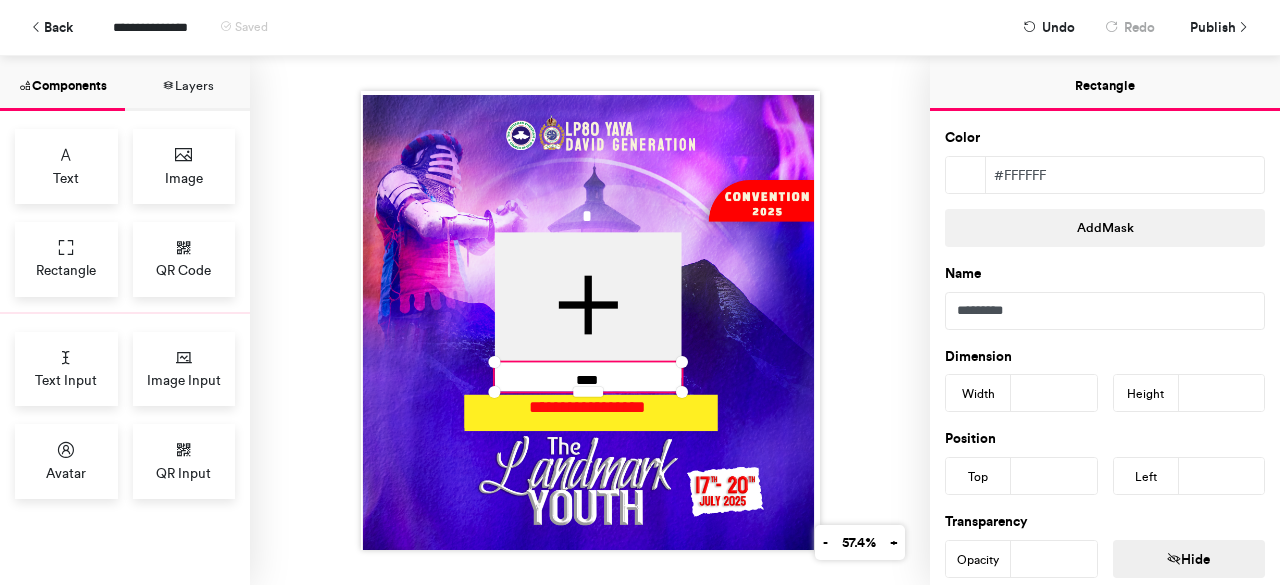 click at bounding box center (587, 376) 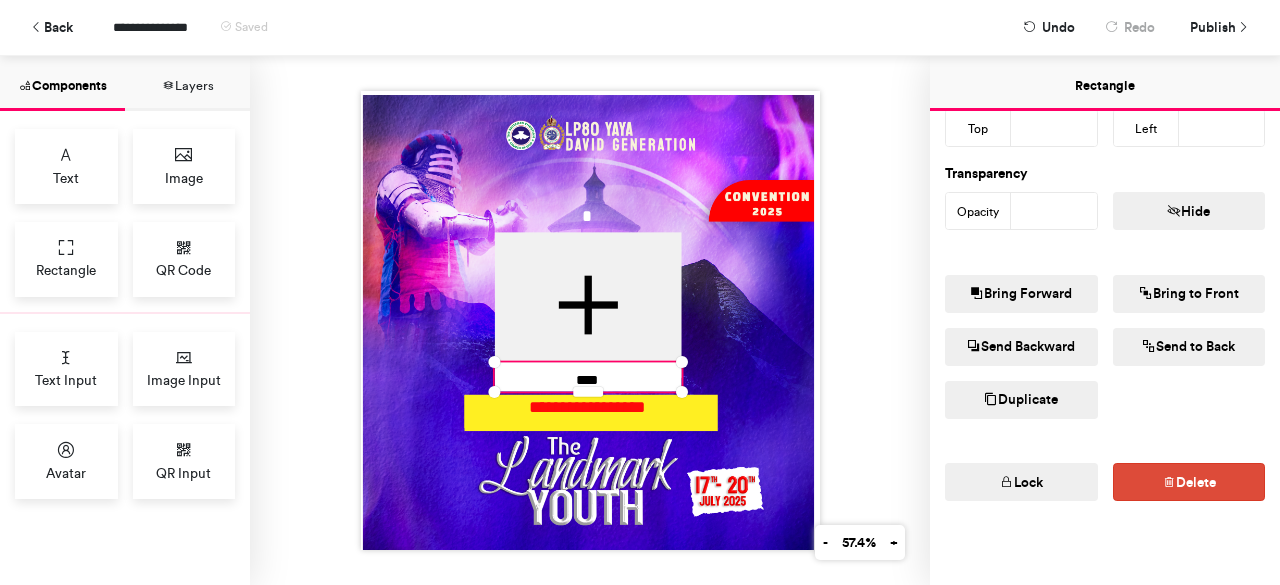 click on "Duplicate" at bounding box center (1021, 400) 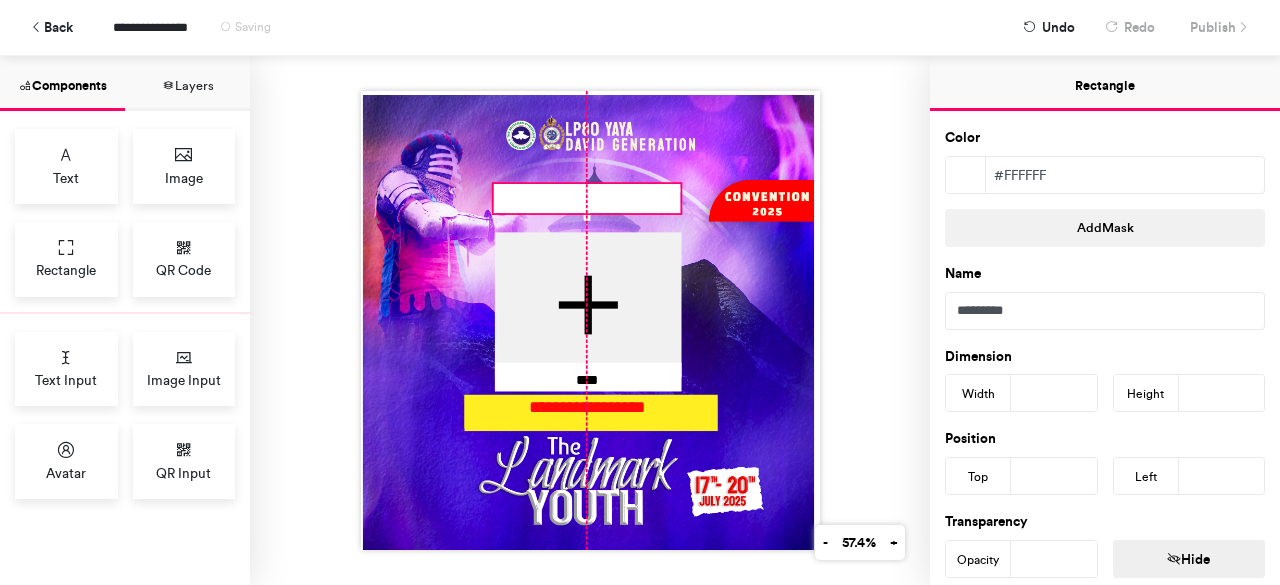 drag, startPoint x: 684, startPoint y: 427, endPoint x: 625, endPoint y: 191, distance: 243.26323 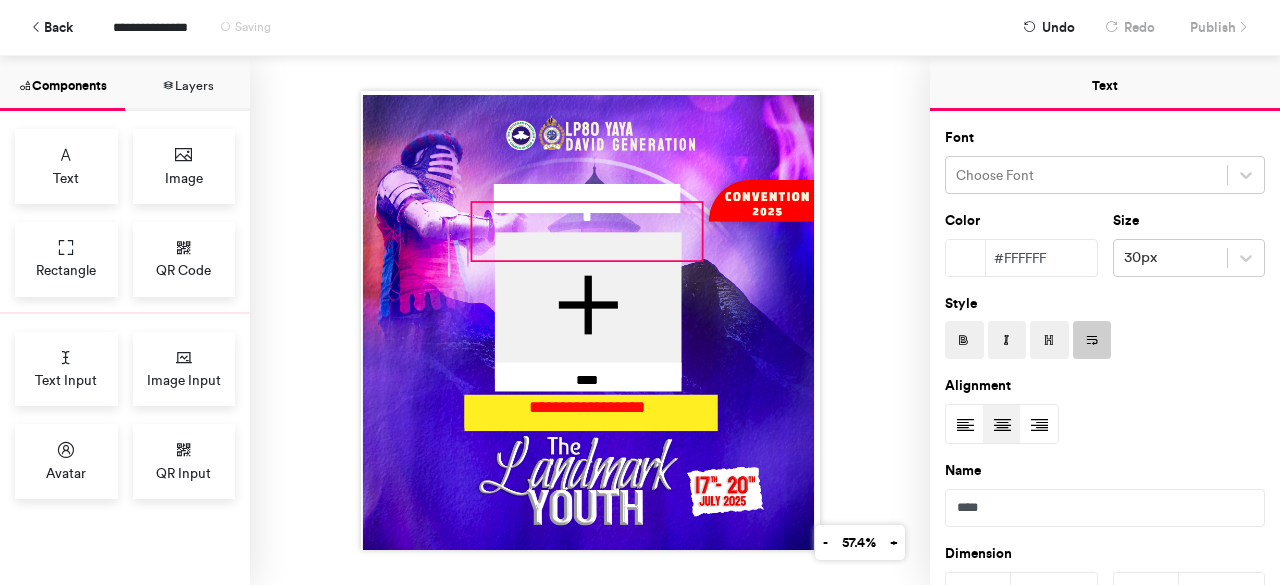 click on "*" at bounding box center [587, 231] 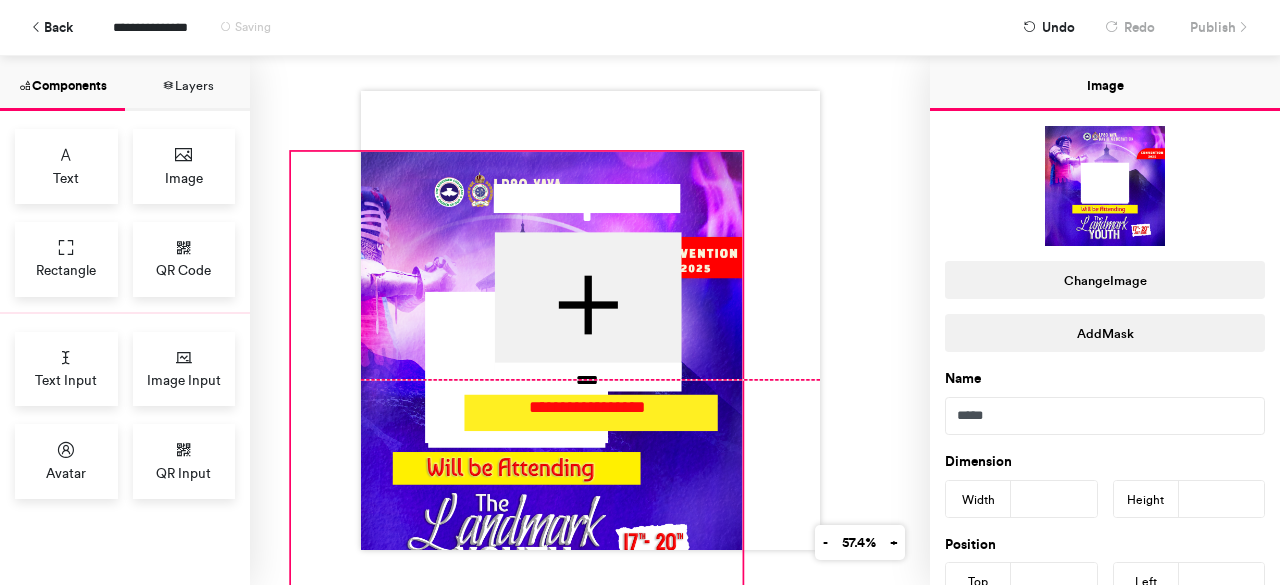 drag, startPoint x: 727, startPoint y: 122, endPoint x: 654, endPoint y: 181, distance: 93.8616 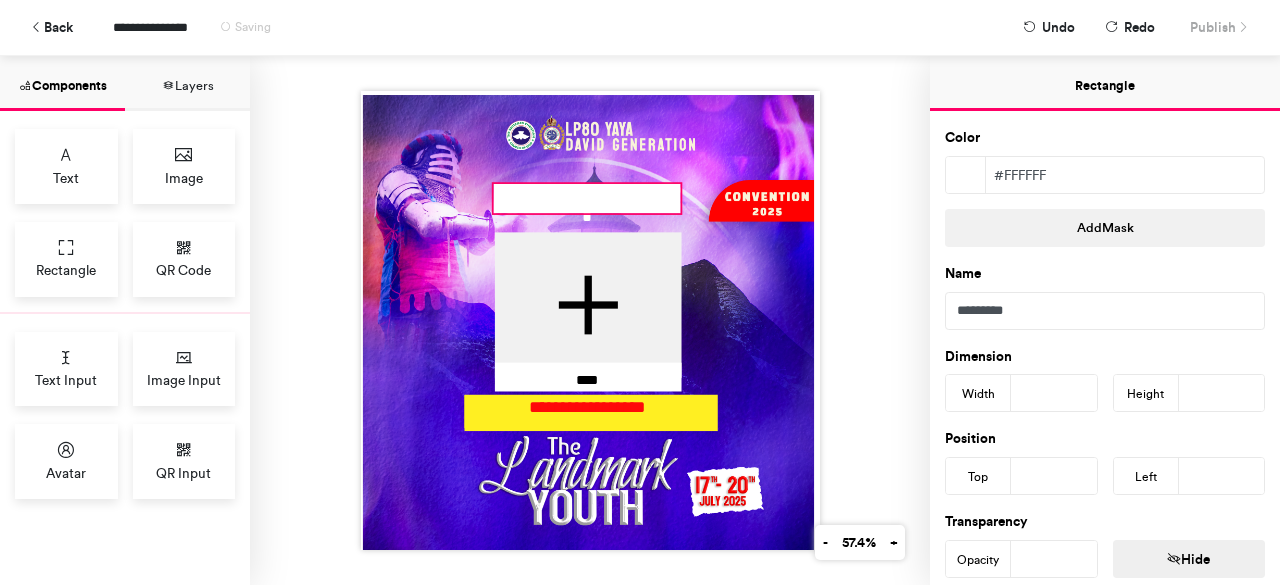 click at bounding box center (586, 198) 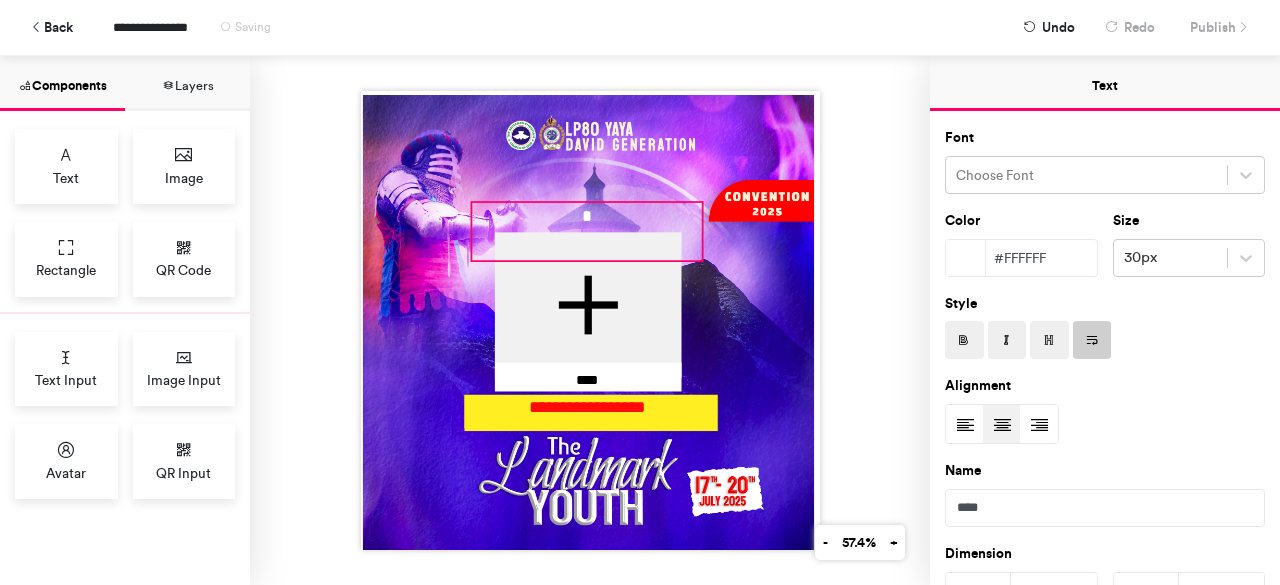 click on "*" at bounding box center [587, 231] 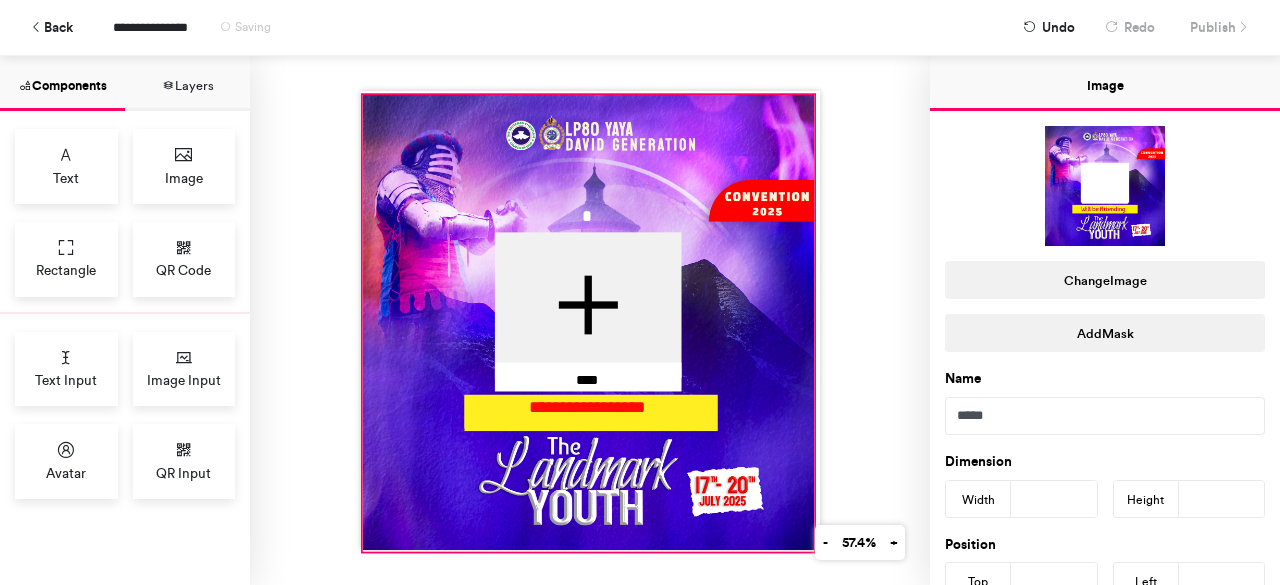 click at bounding box center [588, 323] 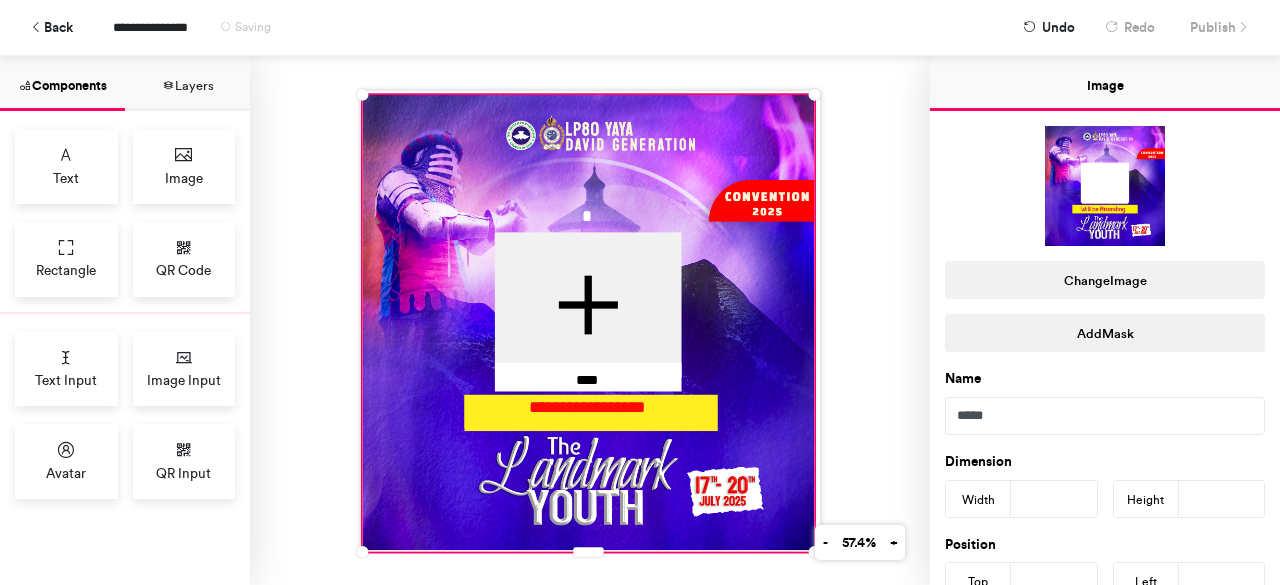 click on "**********" at bounding box center (590, 320) 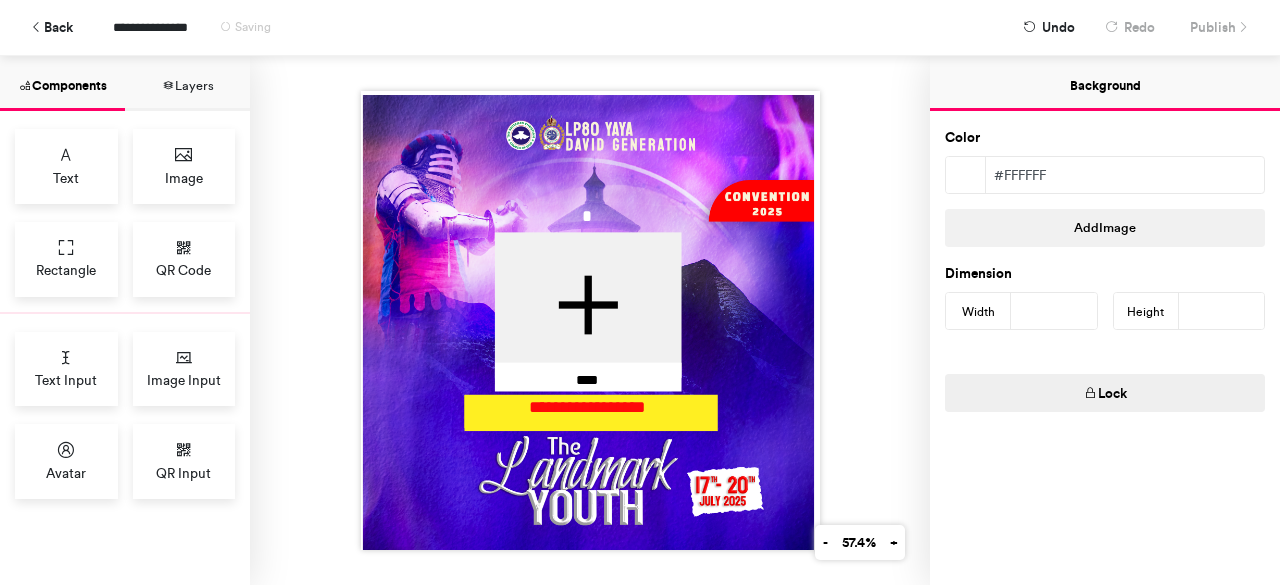 click on "**********" at bounding box center [590, 320] 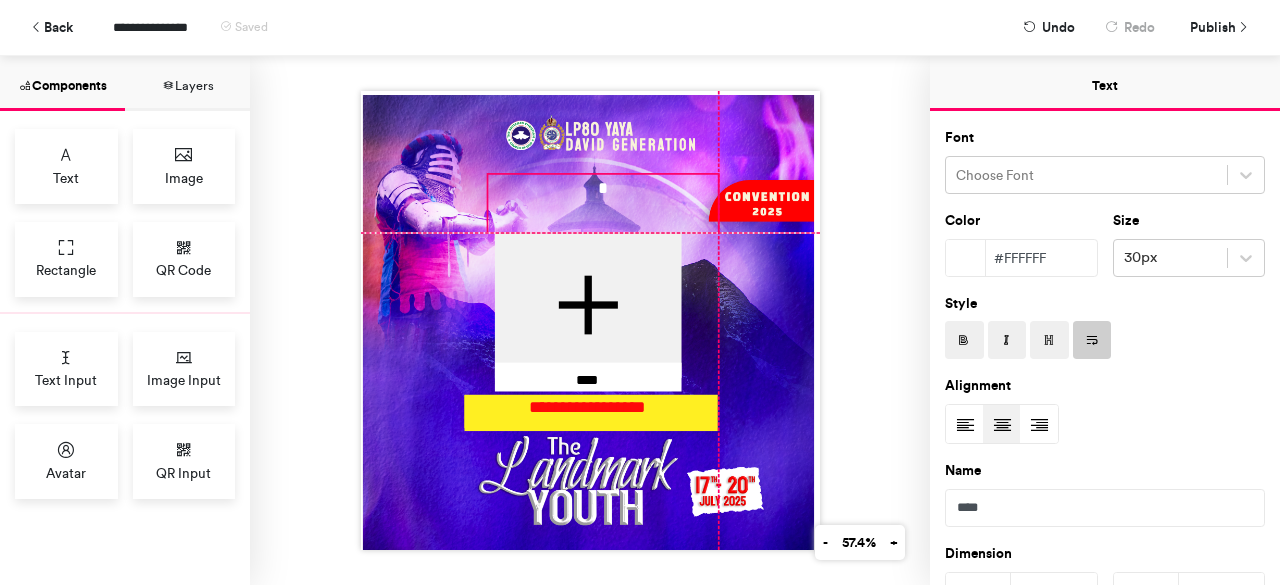 drag, startPoint x: 581, startPoint y: 210, endPoint x: 600, endPoint y: 185, distance: 31.400637 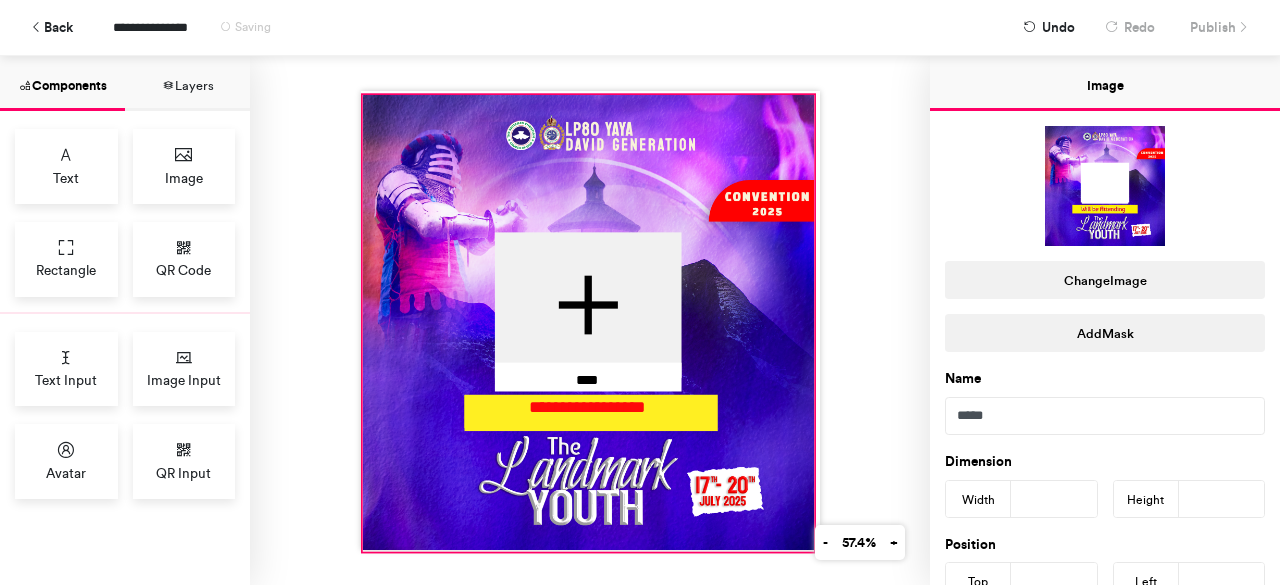 click at bounding box center (588, 323) 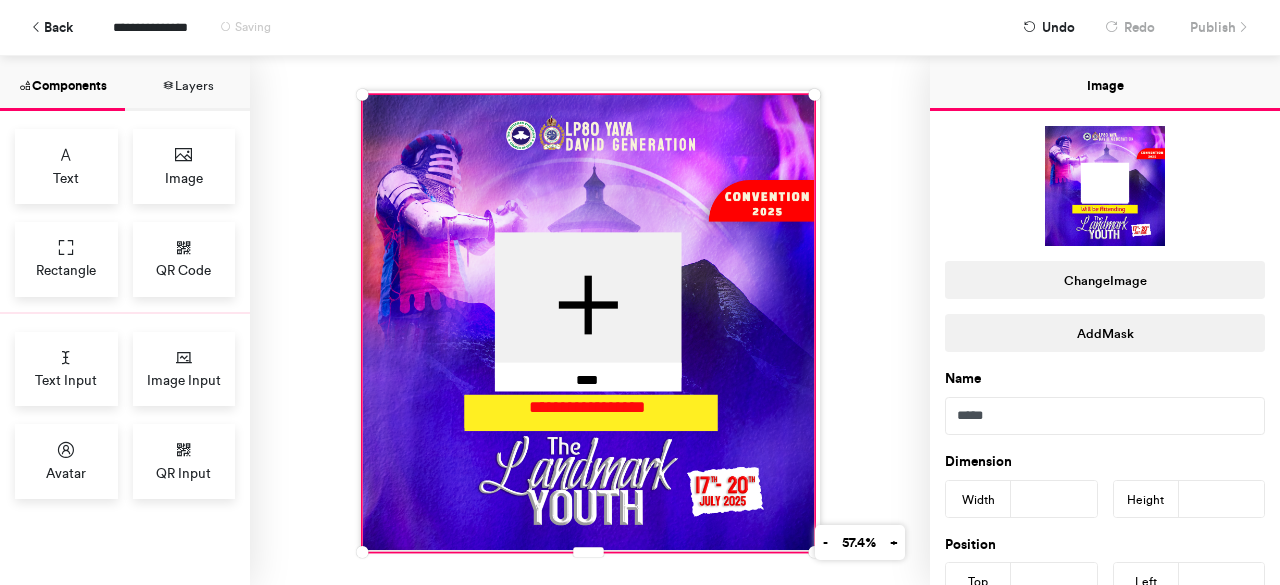 click at bounding box center (588, 323) 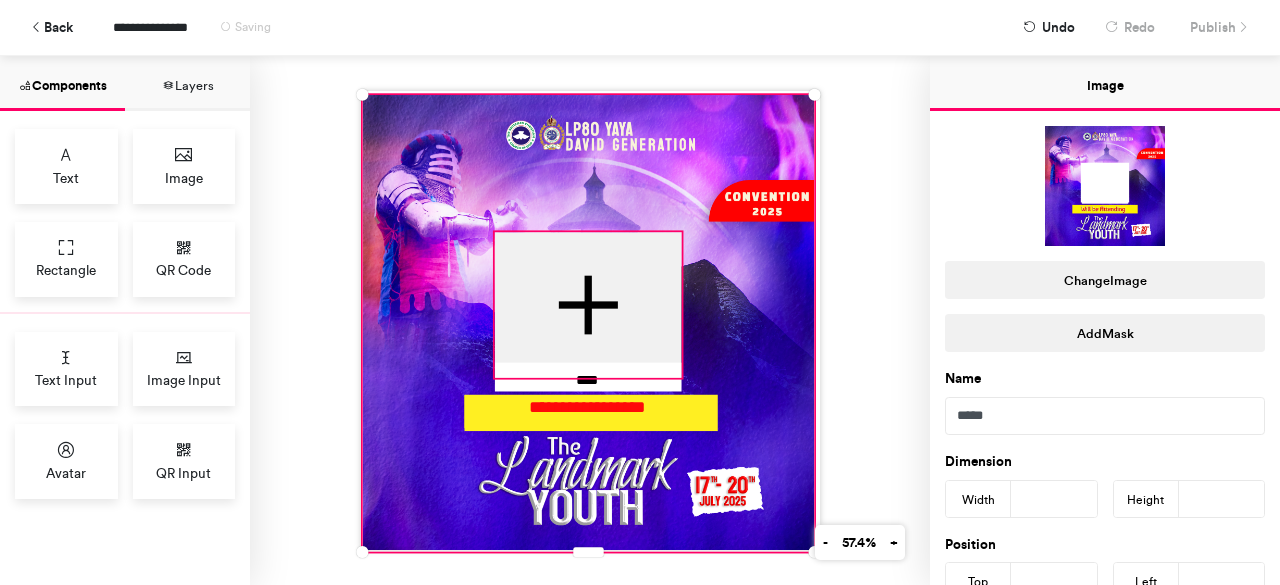 click at bounding box center [587, 305] 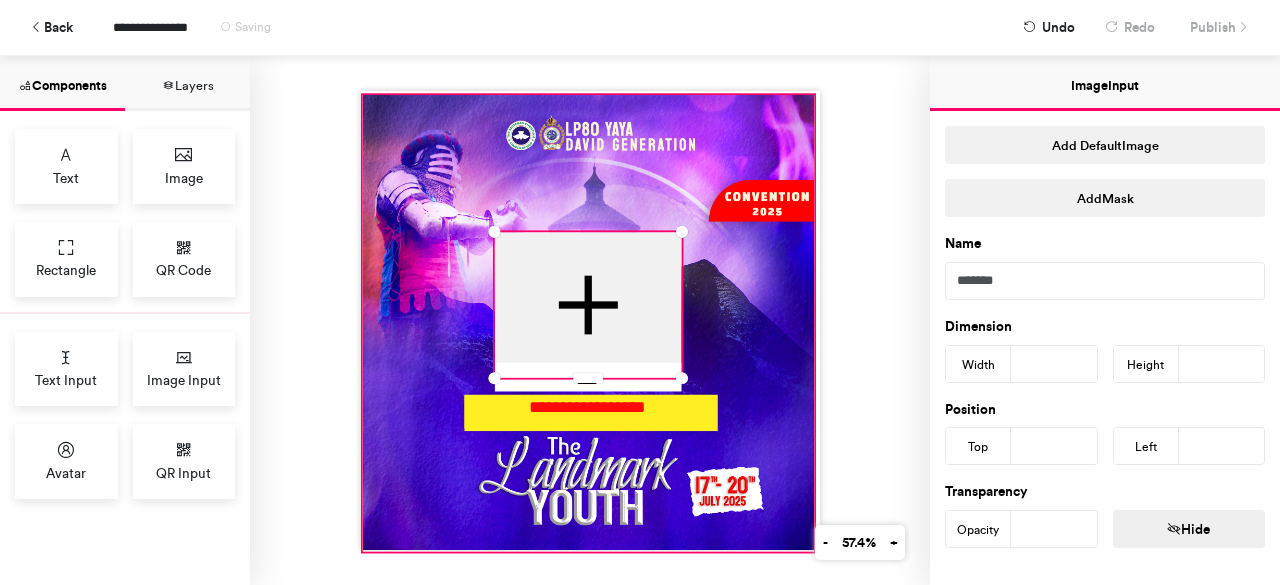 click at bounding box center (588, 323) 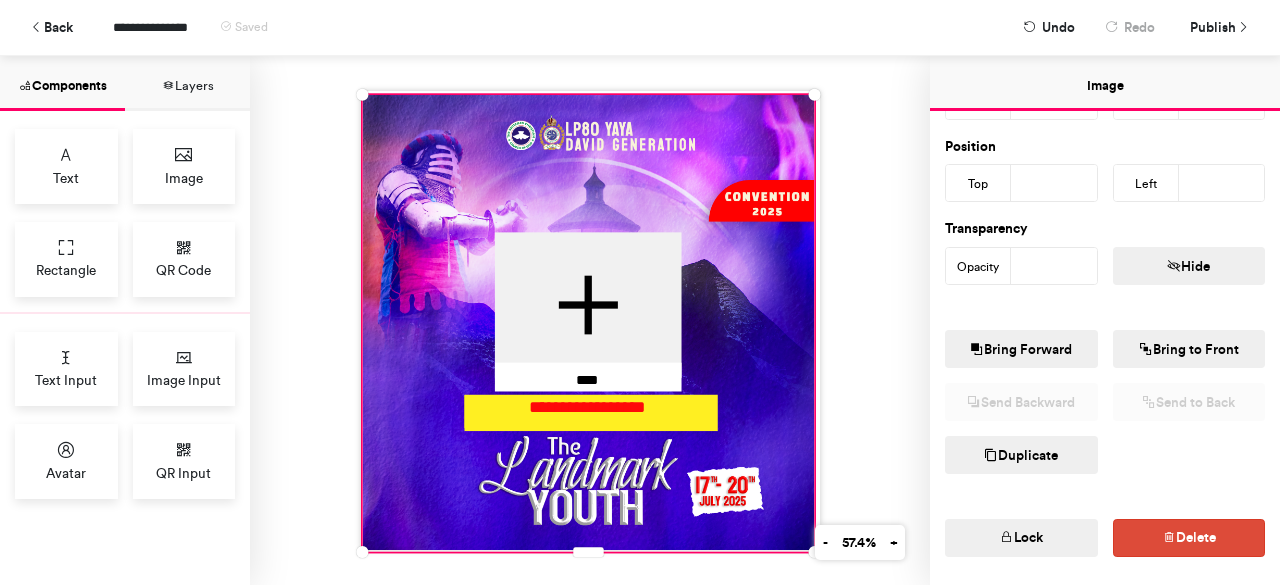 scroll, scrollTop: 400, scrollLeft: 0, axis: vertical 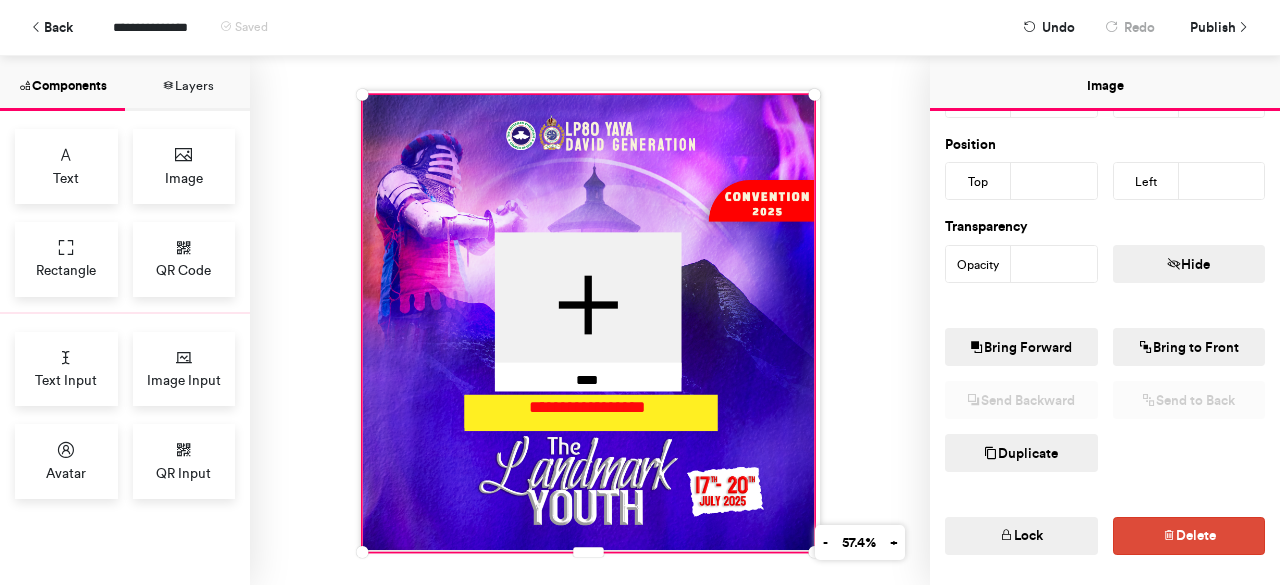 click on "Lock    Delete" at bounding box center [1105, 513] 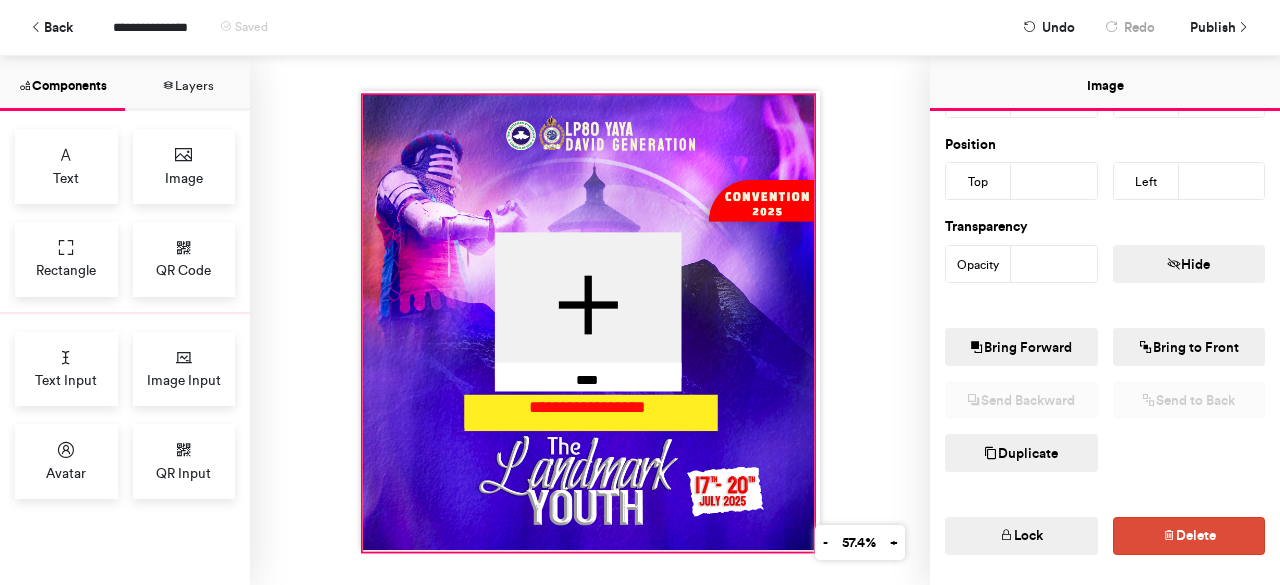 click at bounding box center (588, 323) 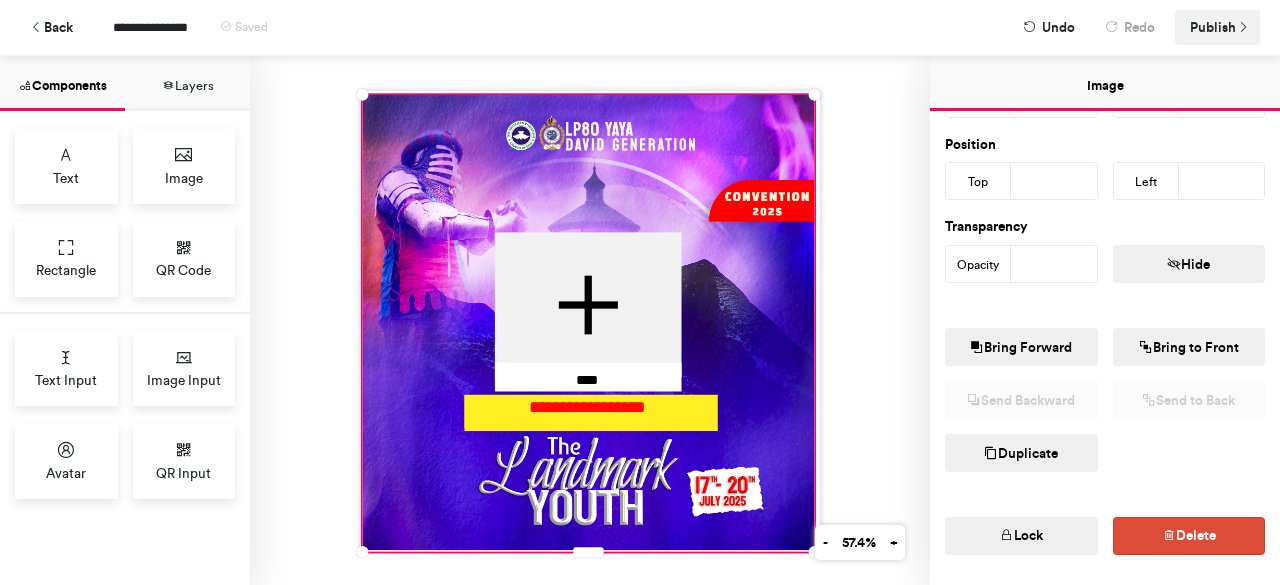 click on "Publish" at bounding box center [1213, 27] 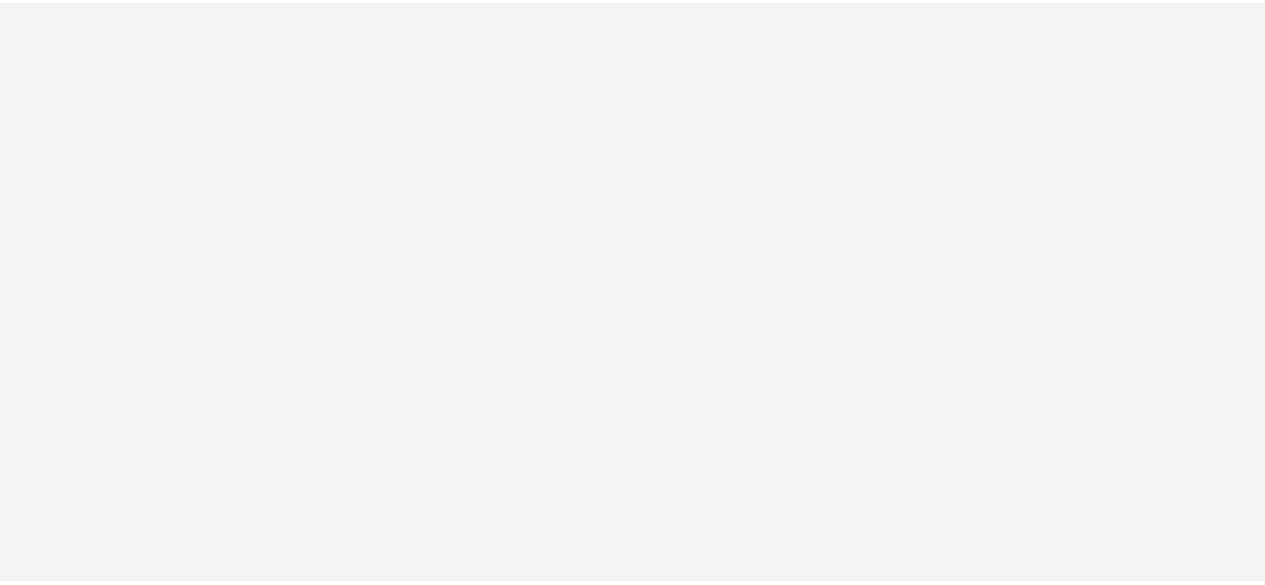 scroll, scrollTop: 0, scrollLeft: 0, axis: both 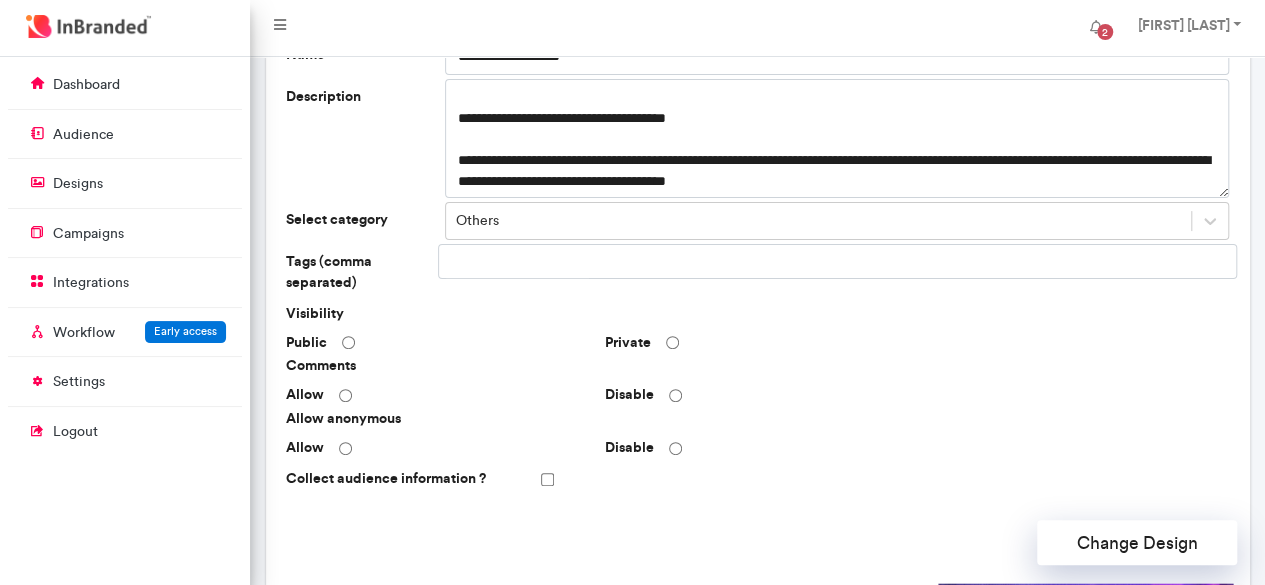 click at bounding box center (517, 262) 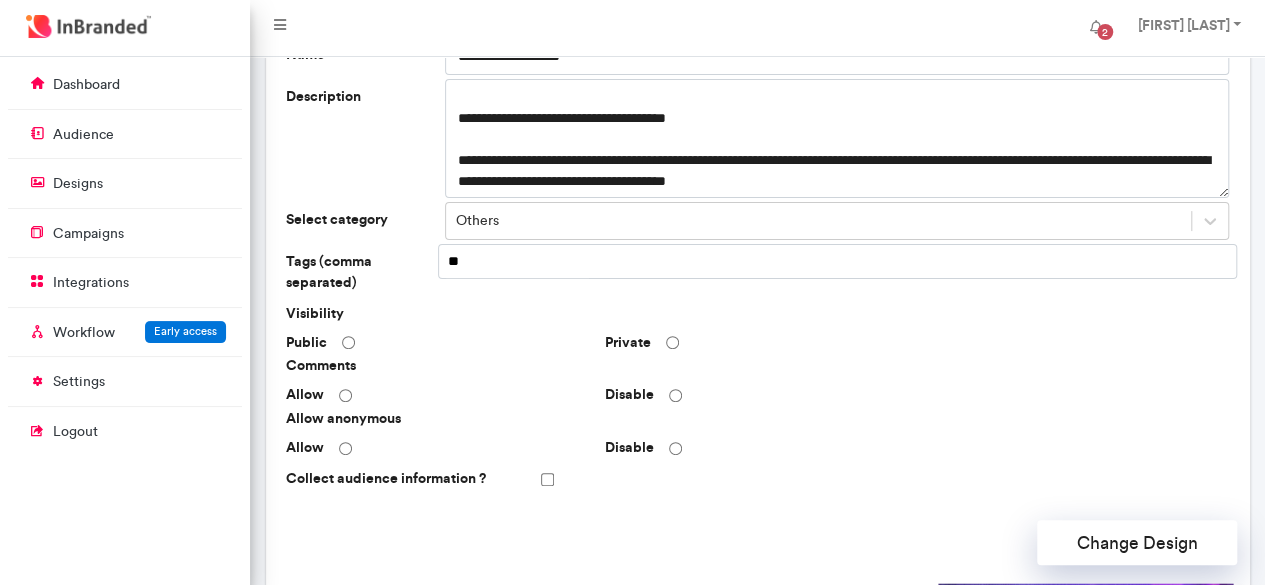 type on "*" 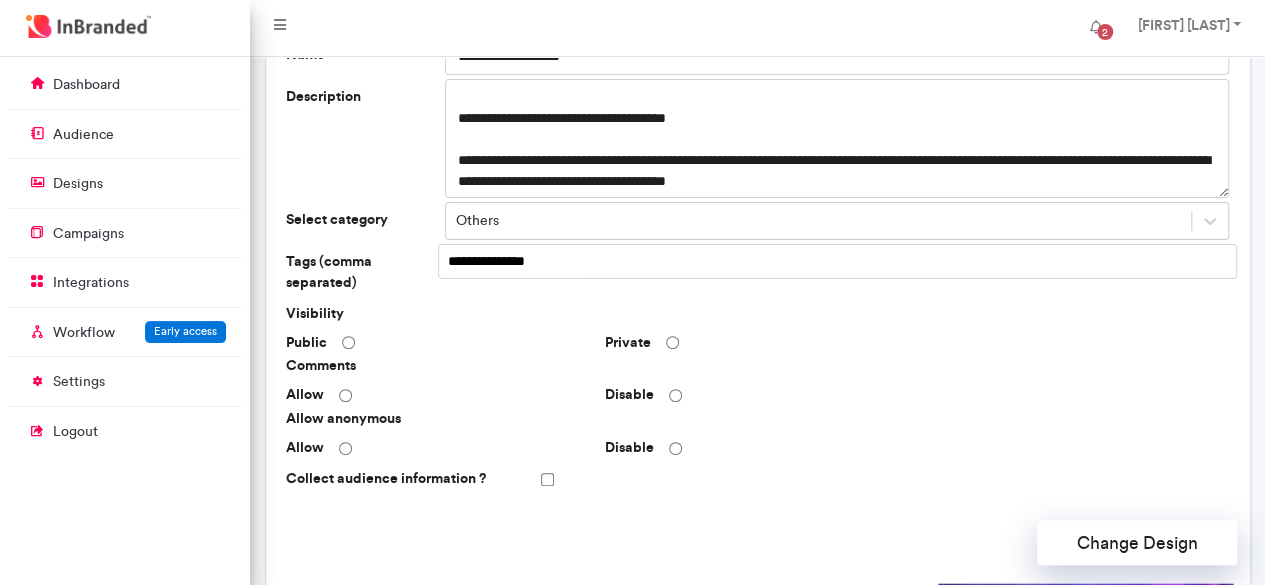 click on "**********" at bounding box center [837, 262] 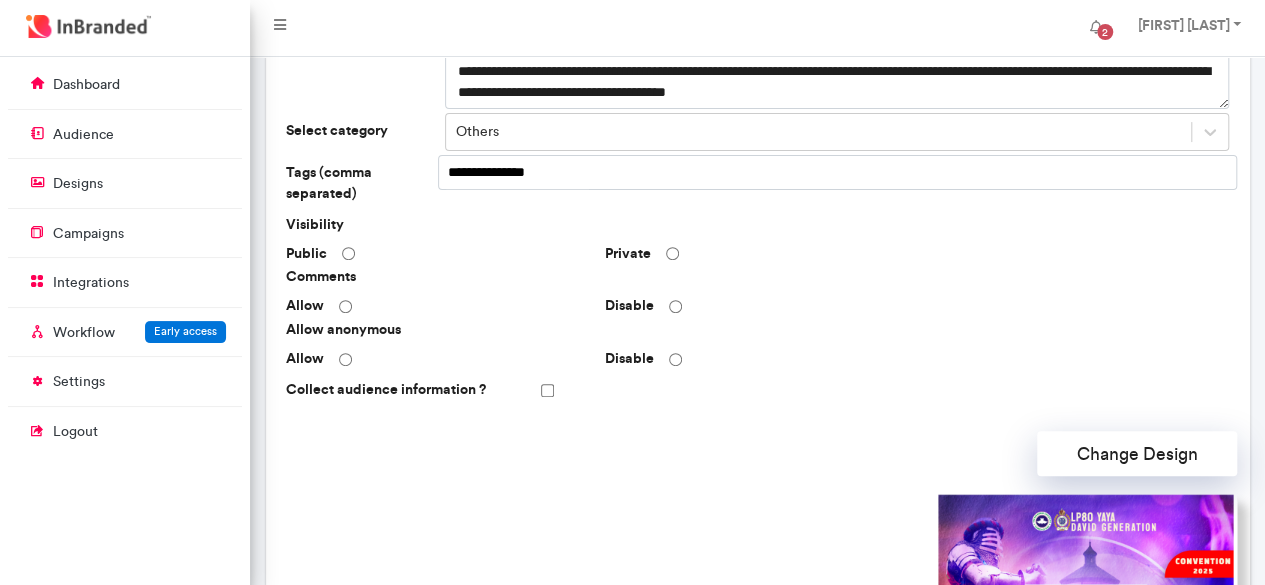 scroll, scrollTop: 237, scrollLeft: 0, axis: vertical 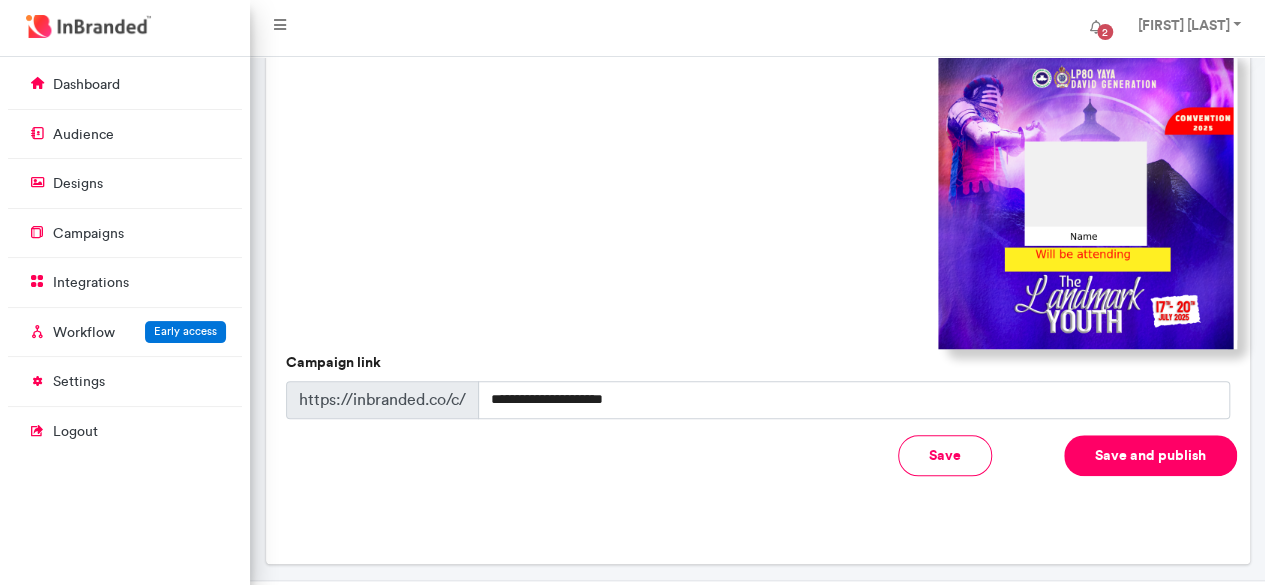 type on "**********" 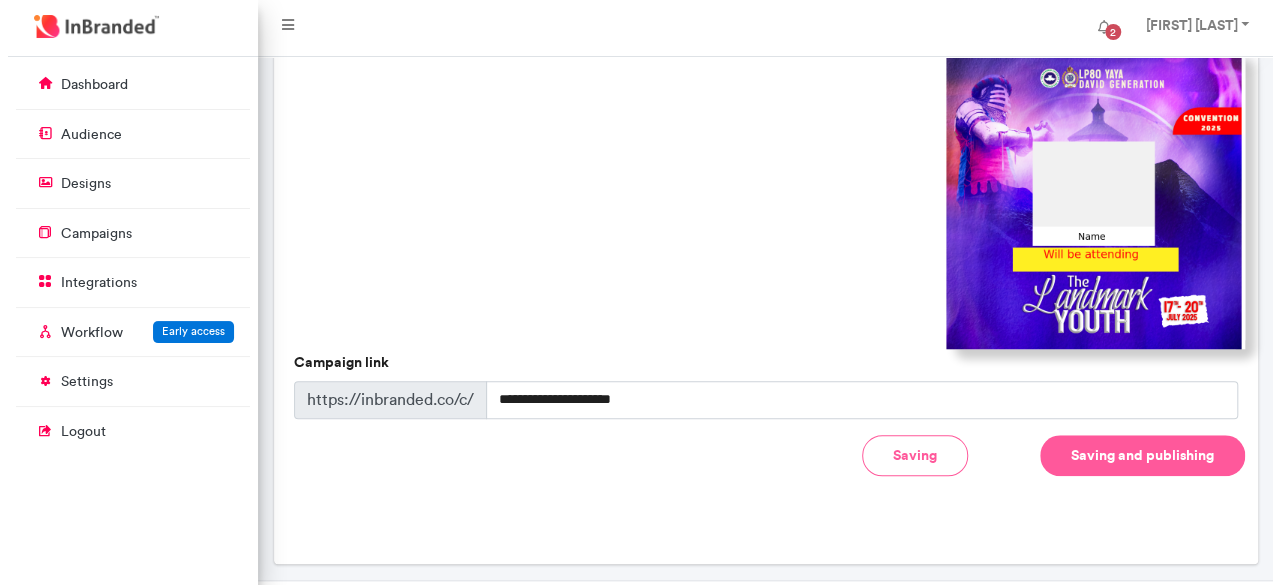 scroll, scrollTop: 682, scrollLeft: 0, axis: vertical 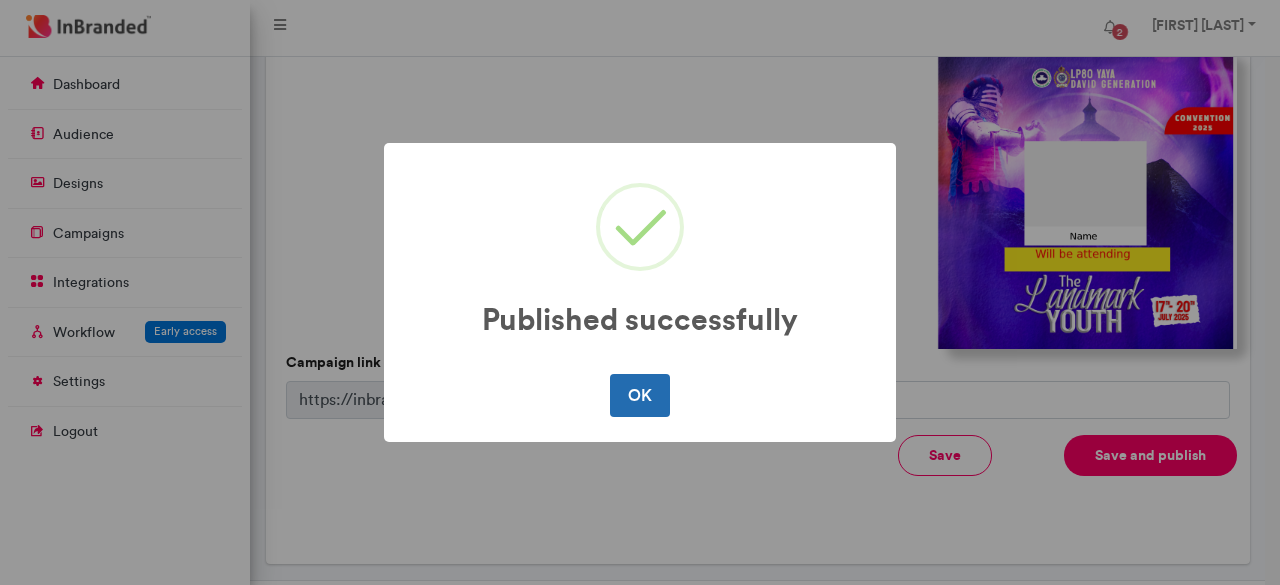 click on "OK" at bounding box center [639, 395] 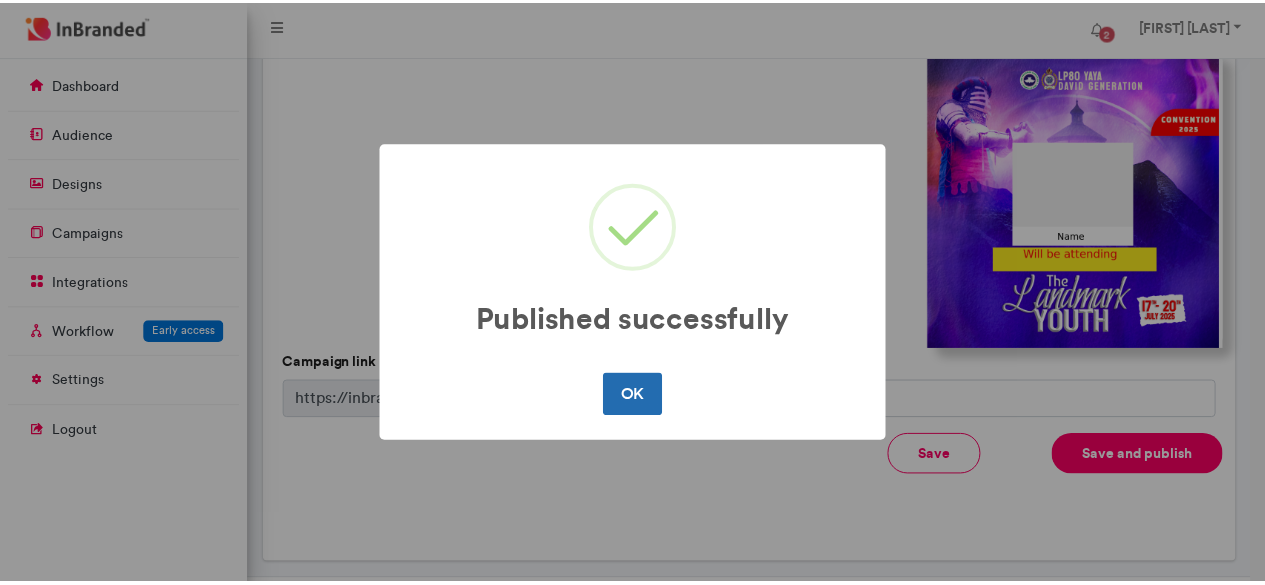 scroll, scrollTop: 0, scrollLeft: 0, axis: both 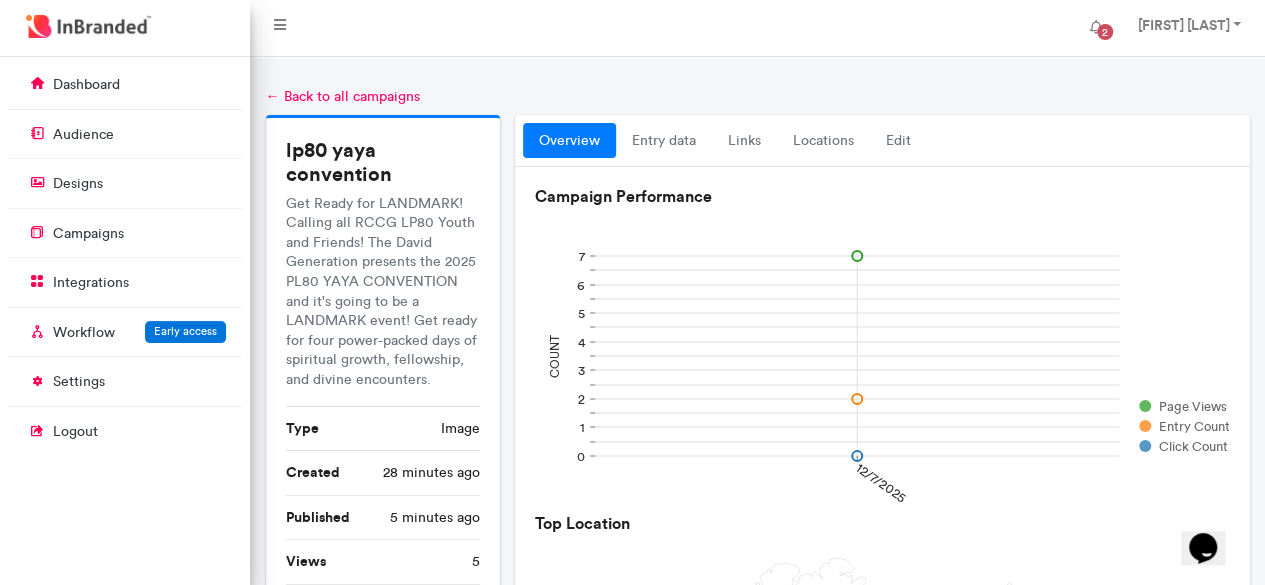 click at bounding box center [88, 26] 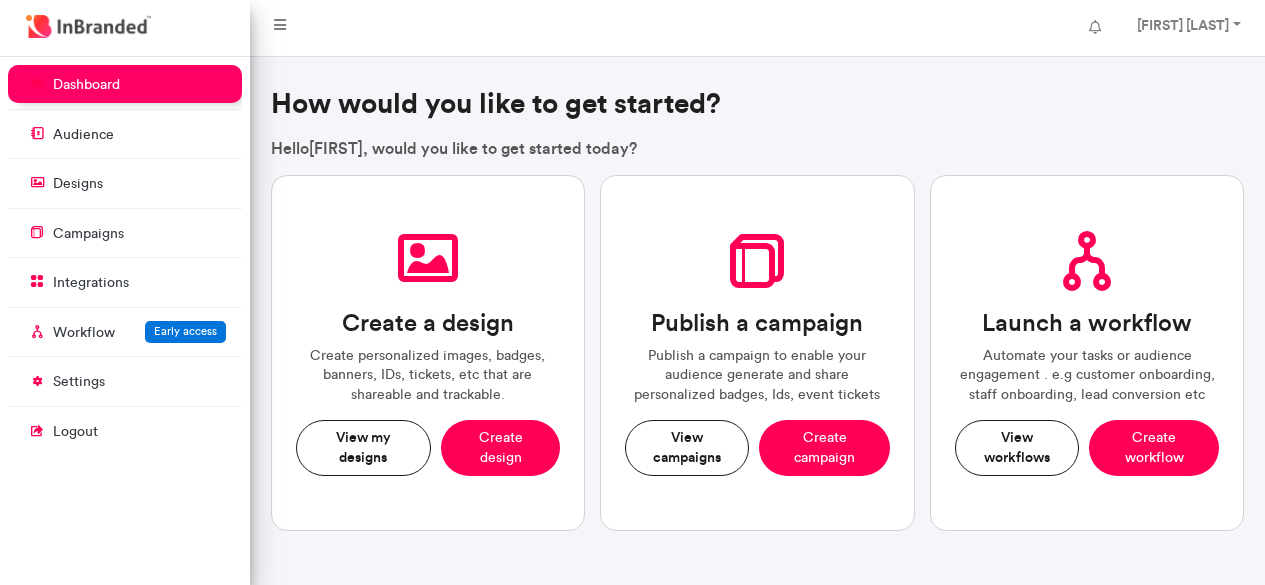 scroll, scrollTop: 0, scrollLeft: 0, axis: both 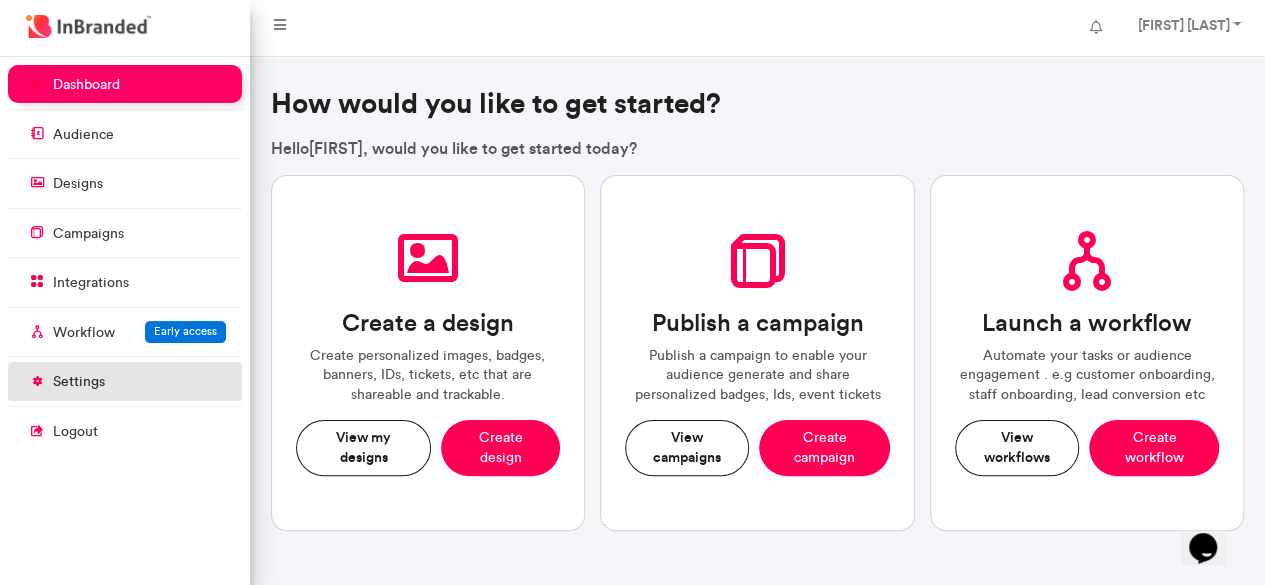 click on "settings" at bounding box center [79, 382] 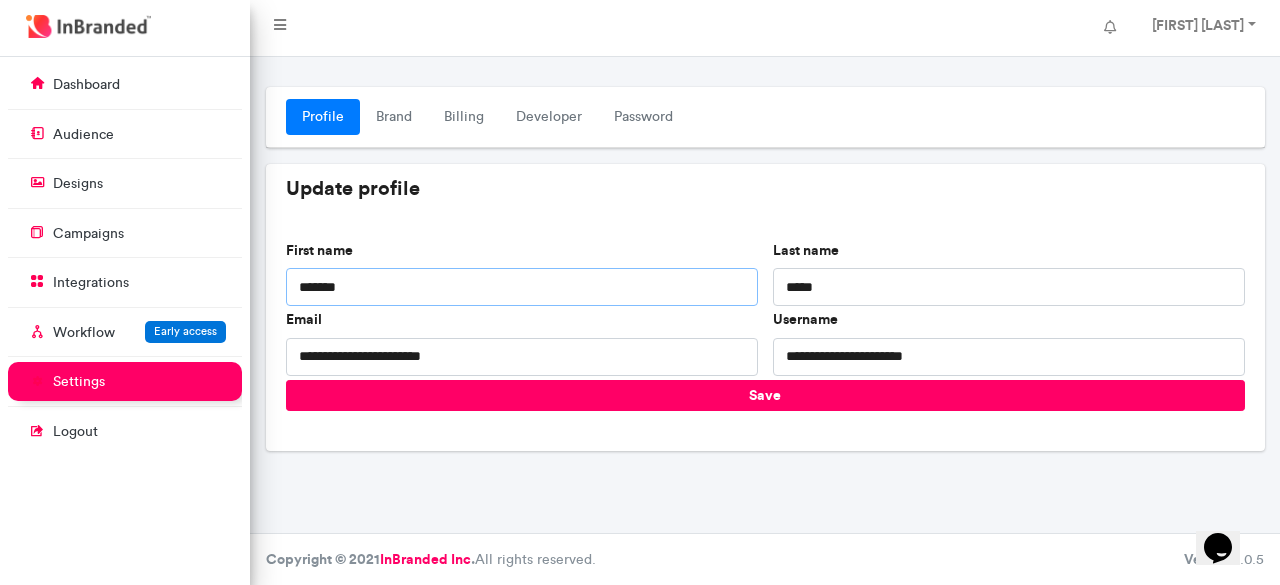 click on "*******" at bounding box center [522, 287] 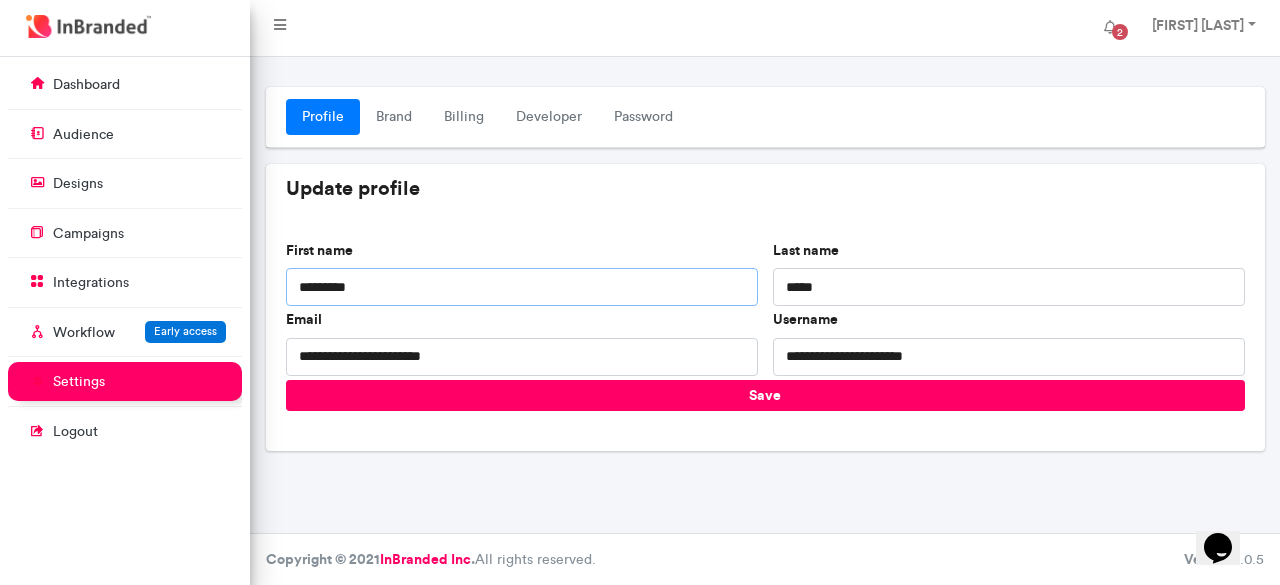 type on "*********" 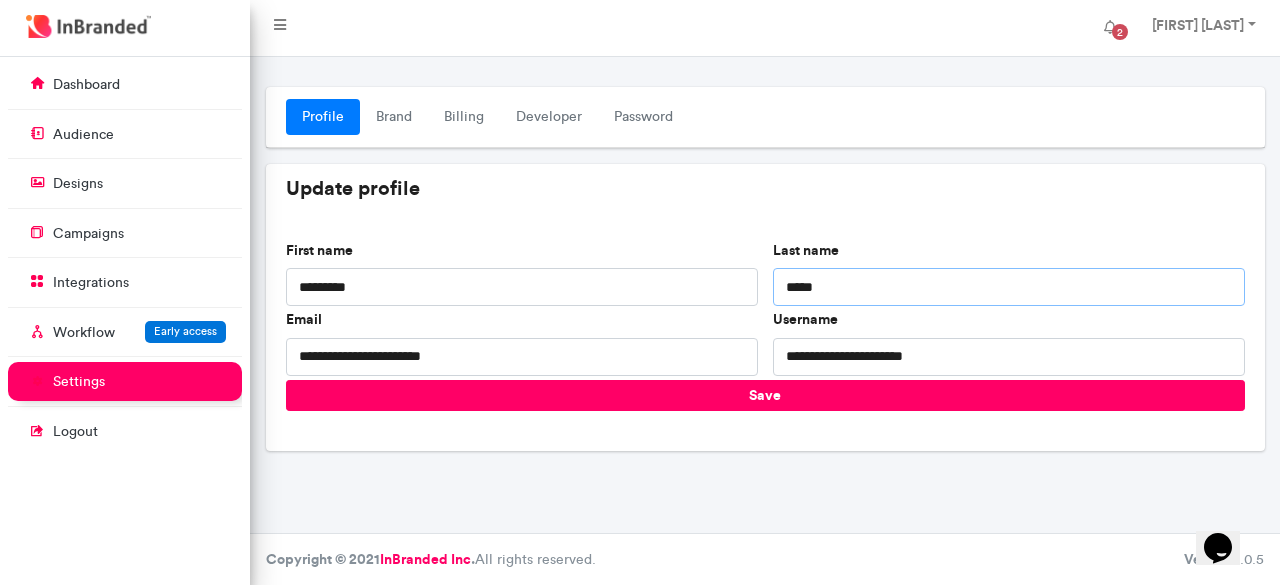 click on "*****" at bounding box center [1009, 287] 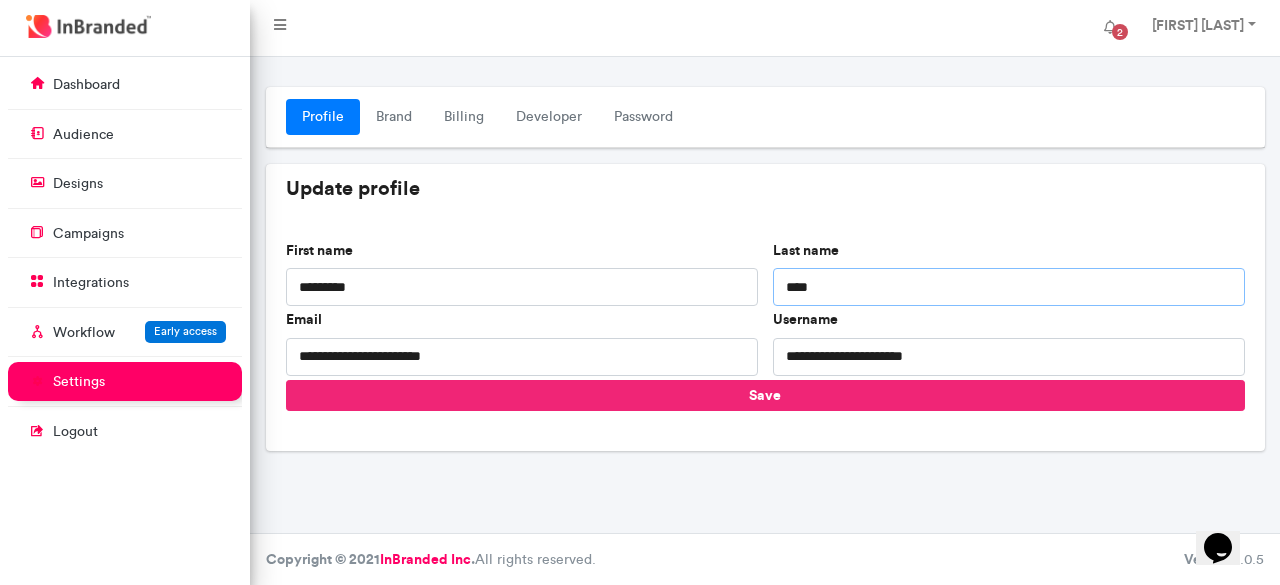 type on "****" 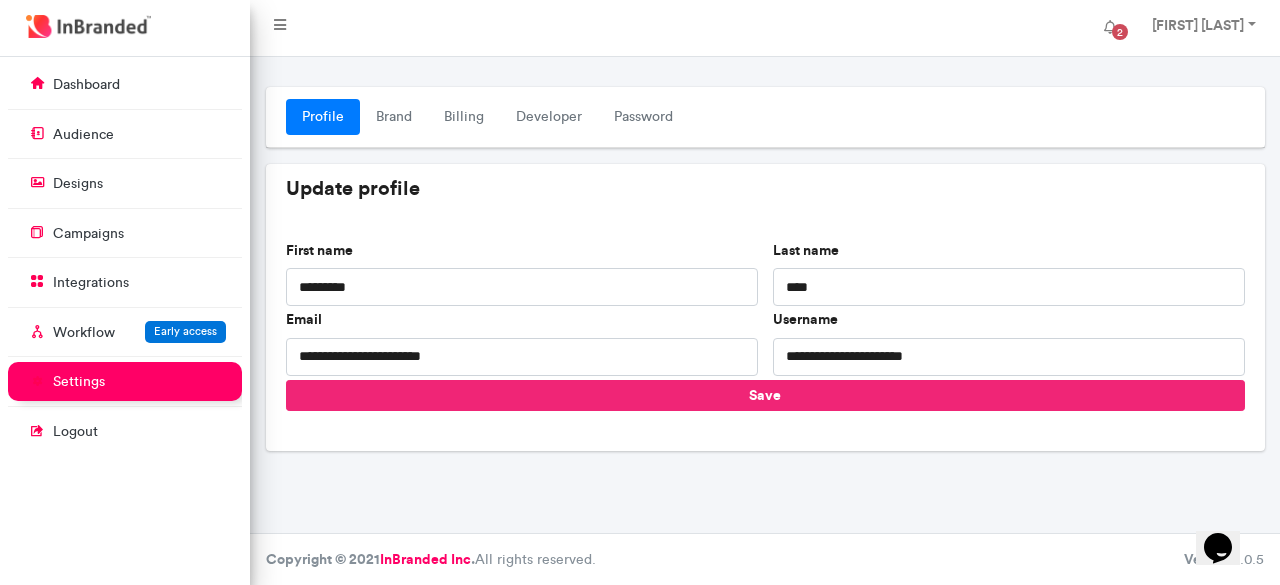 click on "Save" at bounding box center [765, 395] 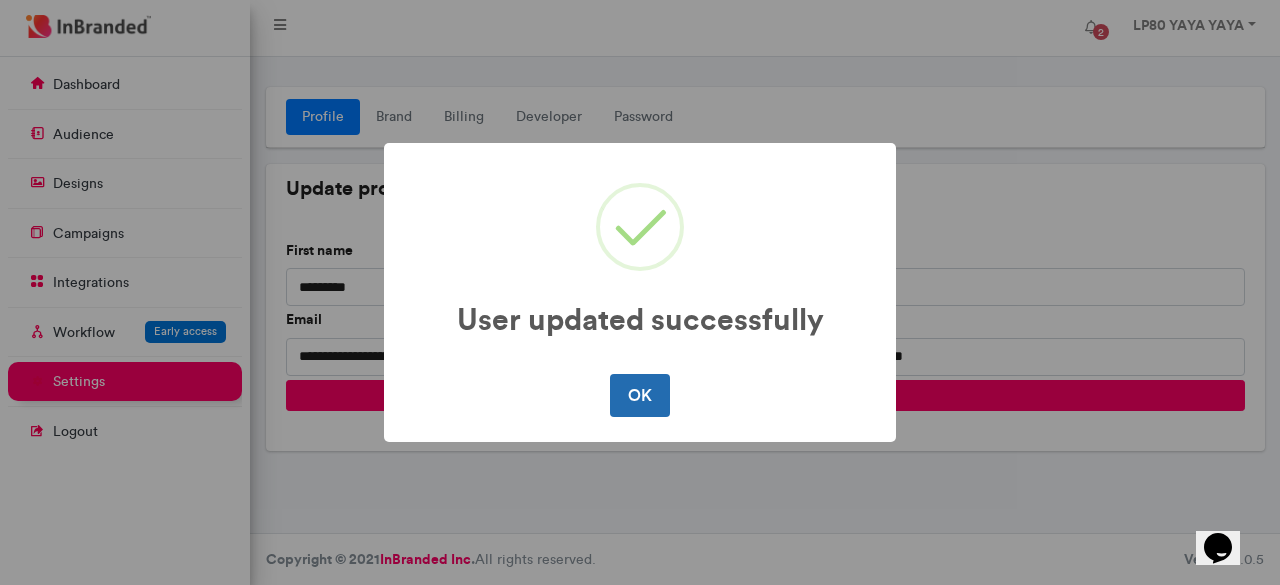 click on "OK" at bounding box center (639, 395) 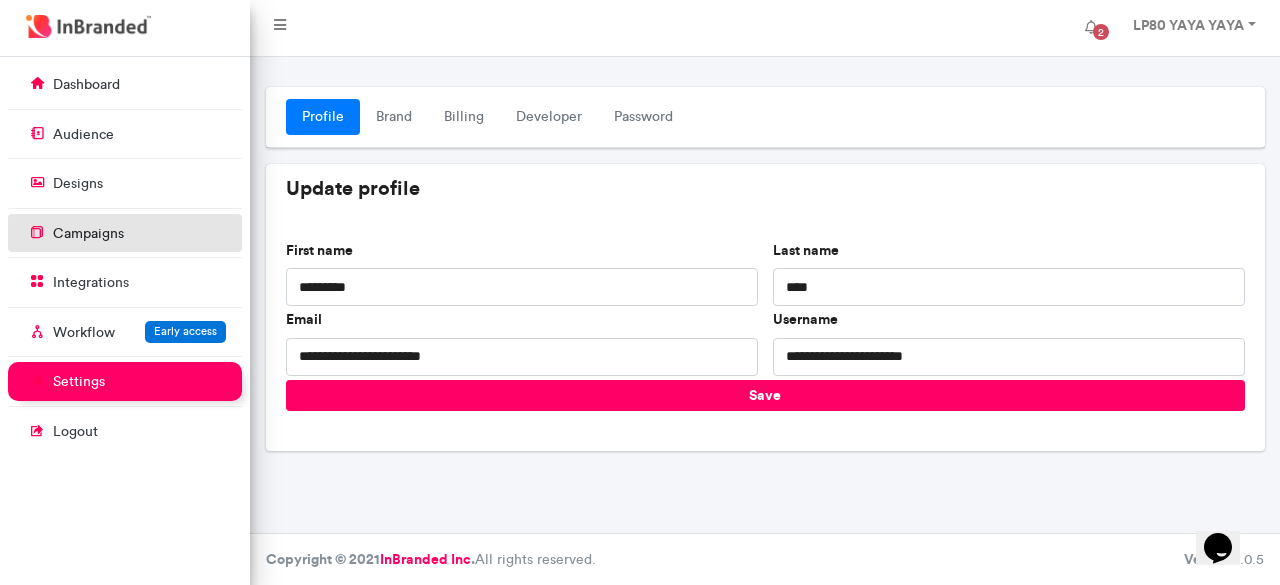 click on "campaigns" at bounding box center (88, 234) 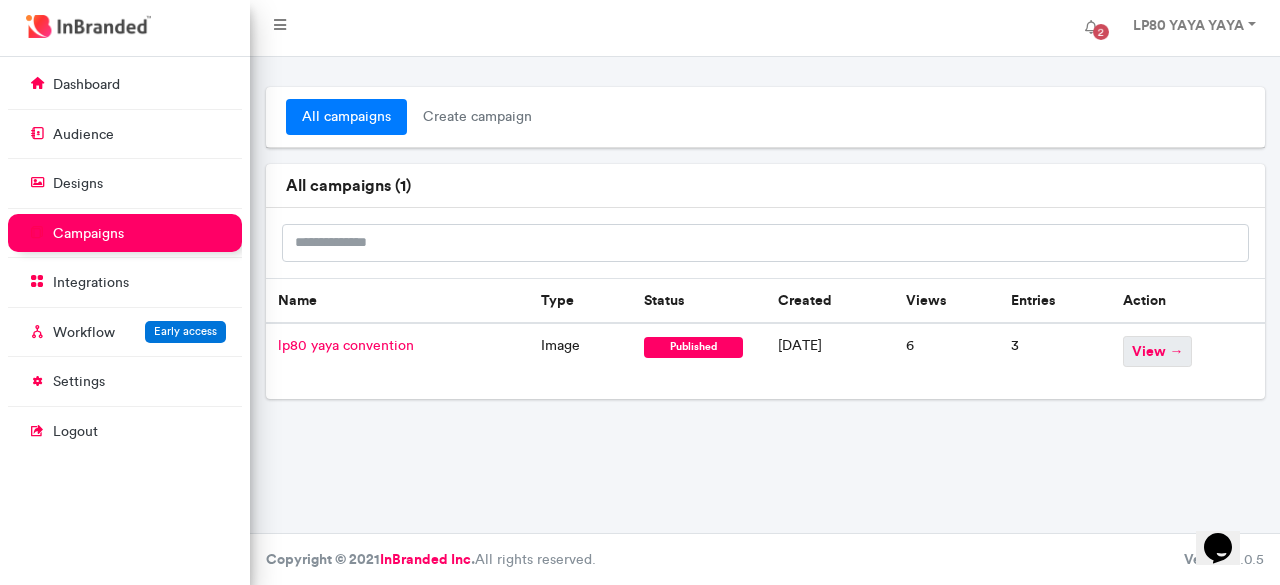 click on "view →" at bounding box center (1157, 351) 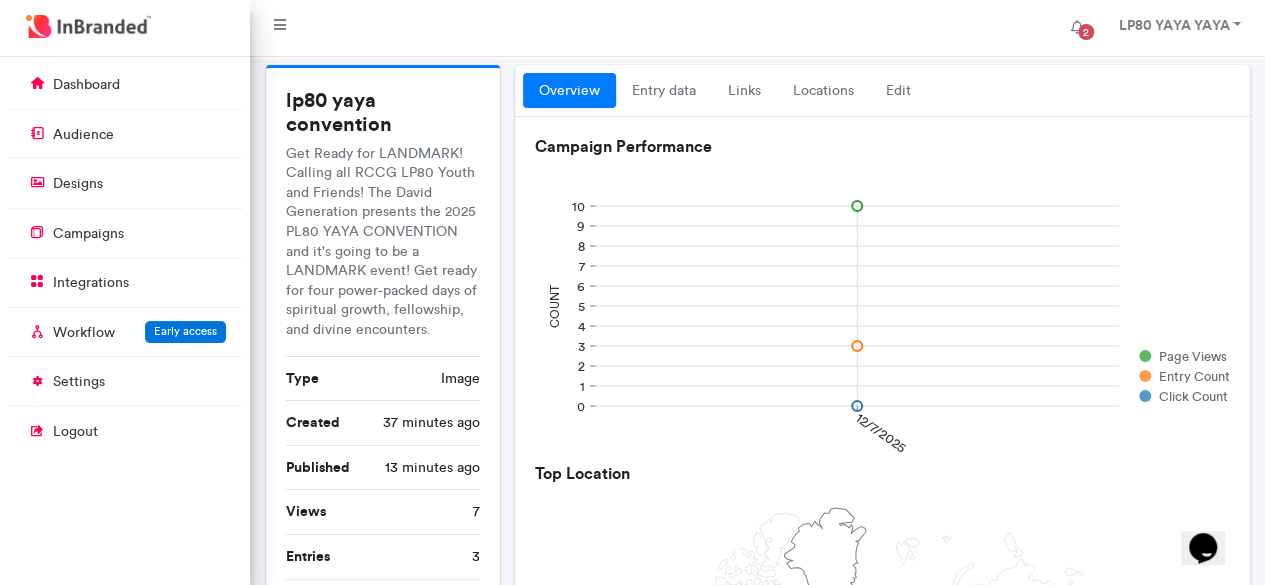 scroll, scrollTop: 0, scrollLeft: 0, axis: both 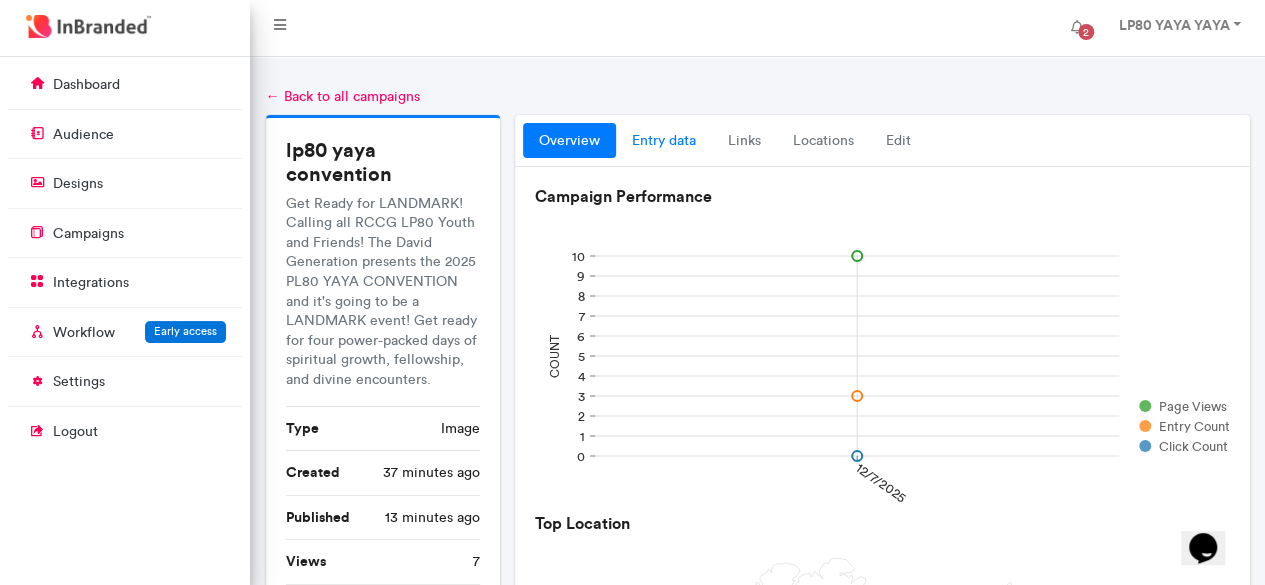 click on "entry data" at bounding box center [664, 141] 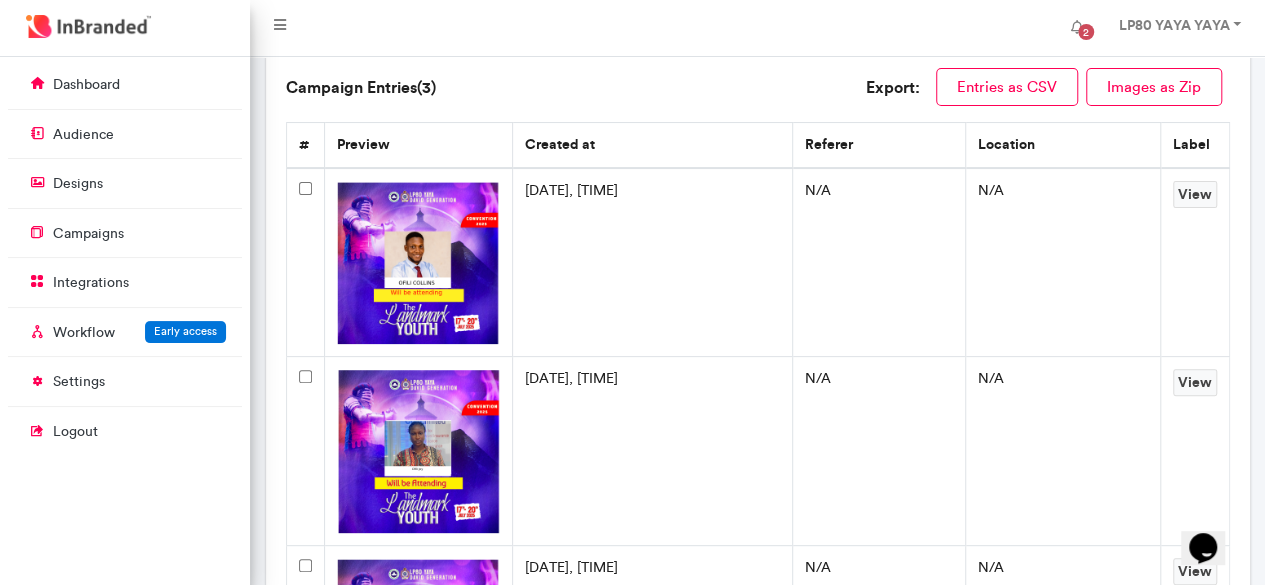 scroll, scrollTop: 118, scrollLeft: 0, axis: vertical 